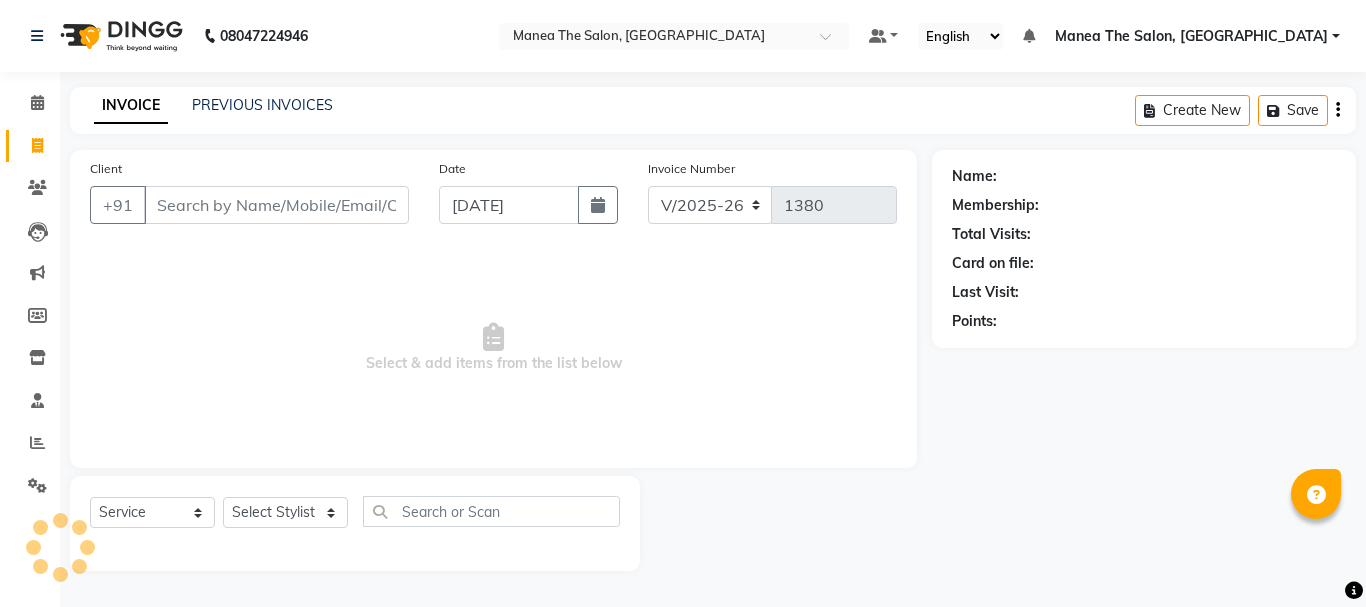 select on "7351" 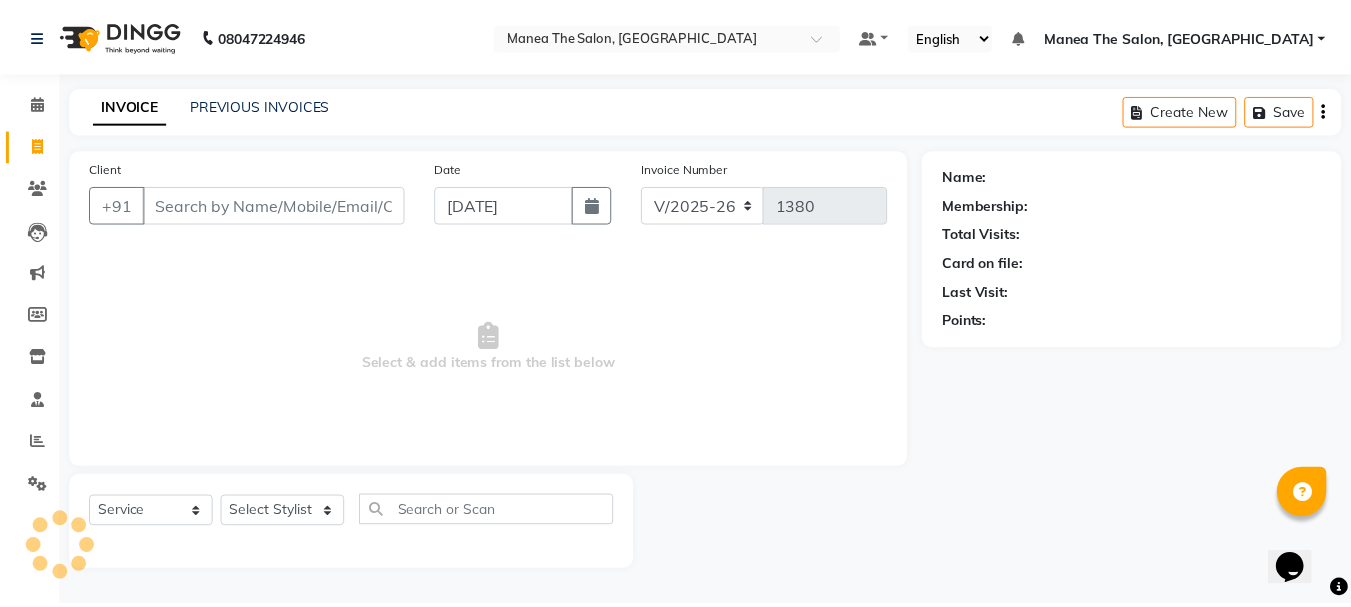 scroll, scrollTop: 0, scrollLeft: 0, axis: both 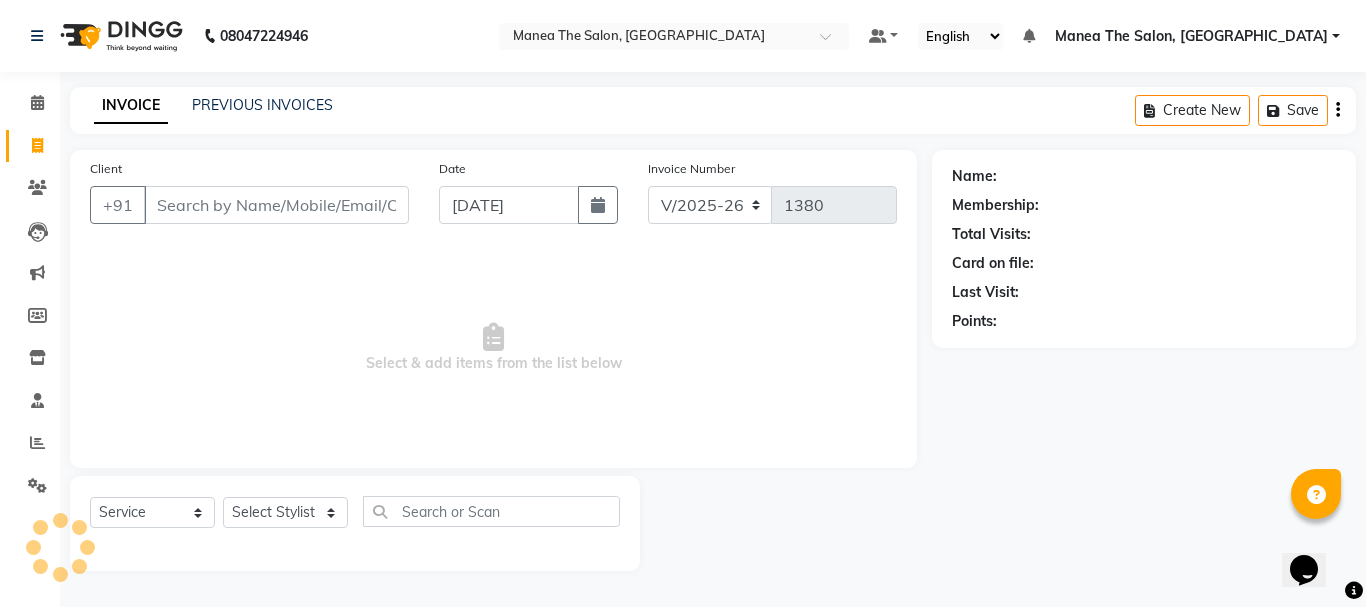 click on "Name: Membership: Total Visits: Card on file: Last Visit:  Points:" 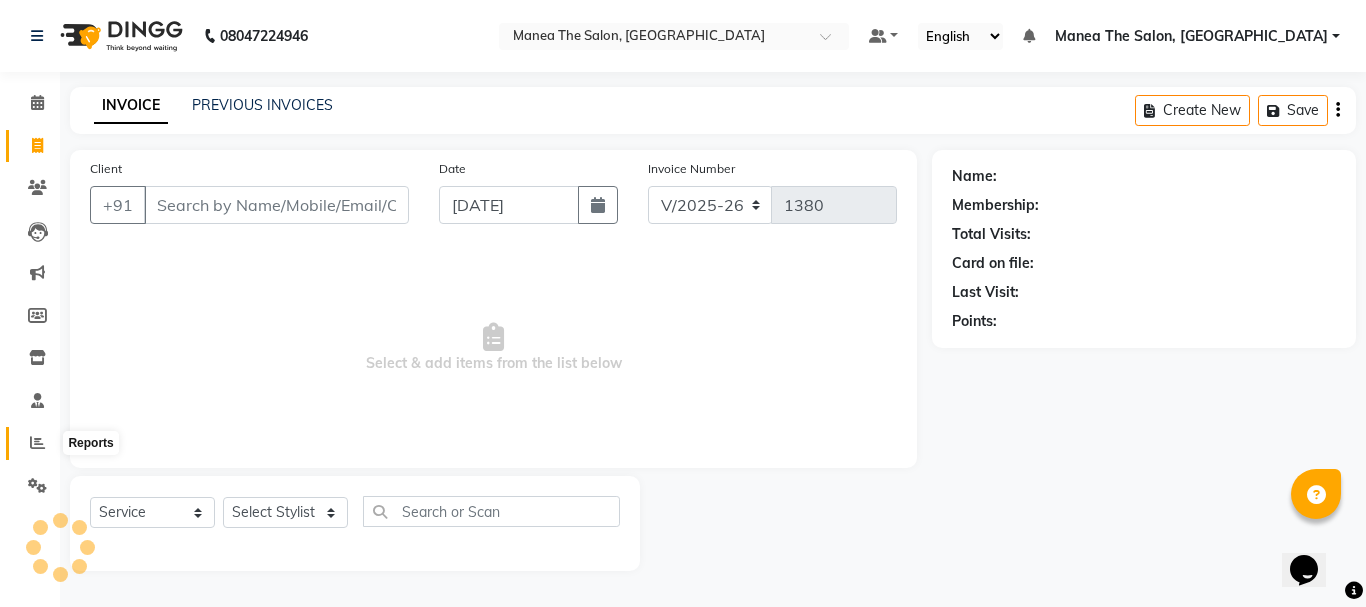 click 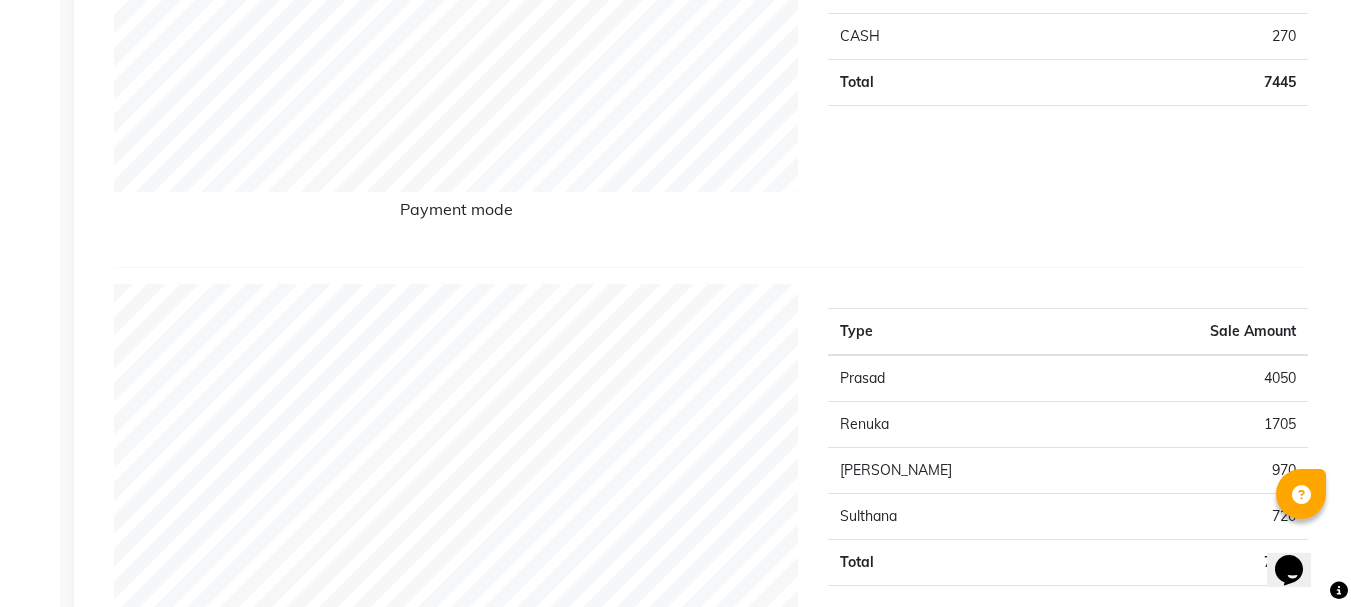 scroll, scrollTop: 0, scrollLeft: 0, axis: both 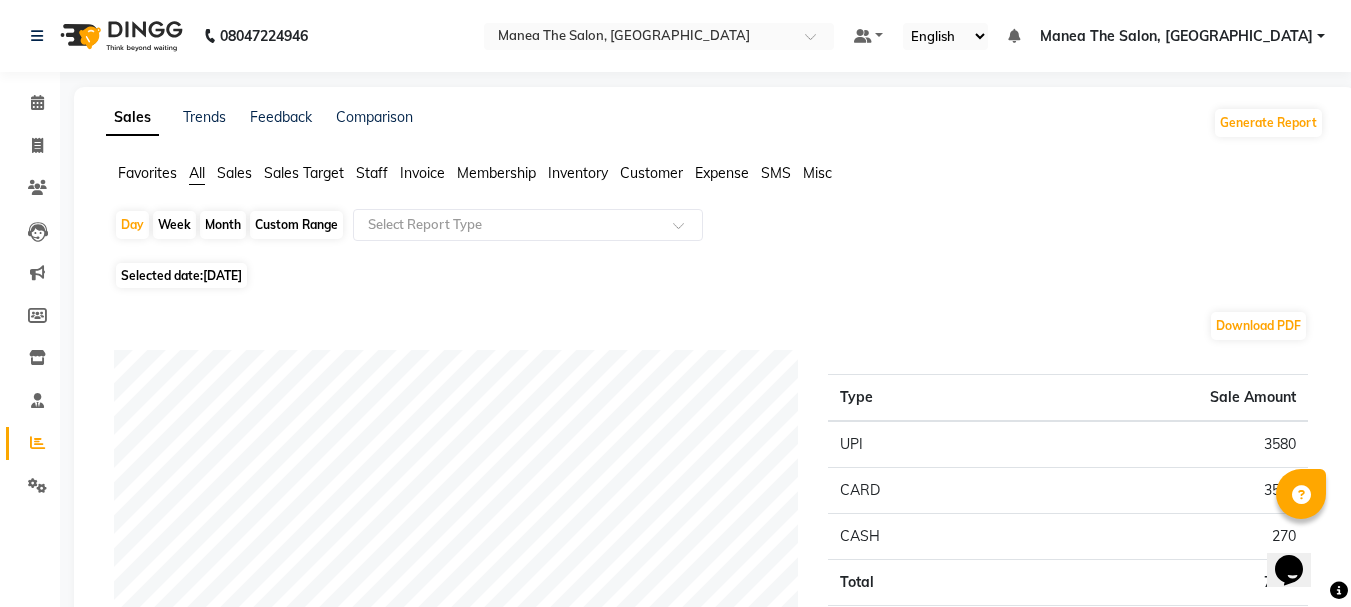 drag, startPoint x: 228, startPoint y: 220, endPoint x: 224, endPoint y: 246, distance: 26.305893 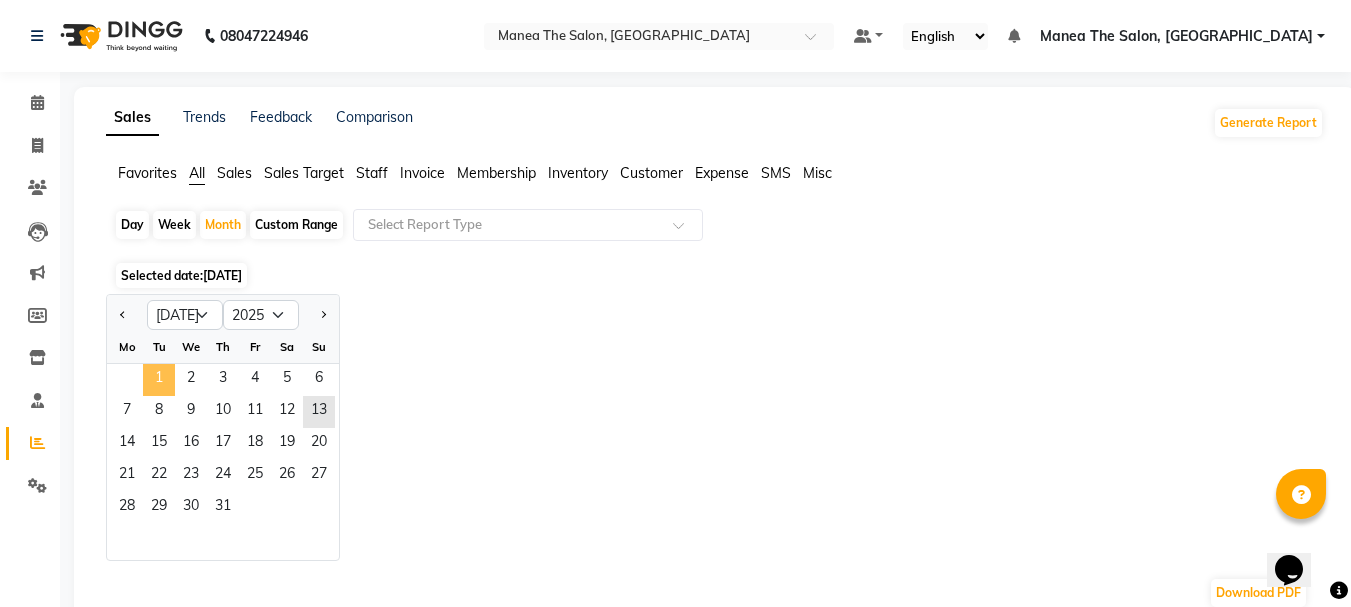 click on "1" 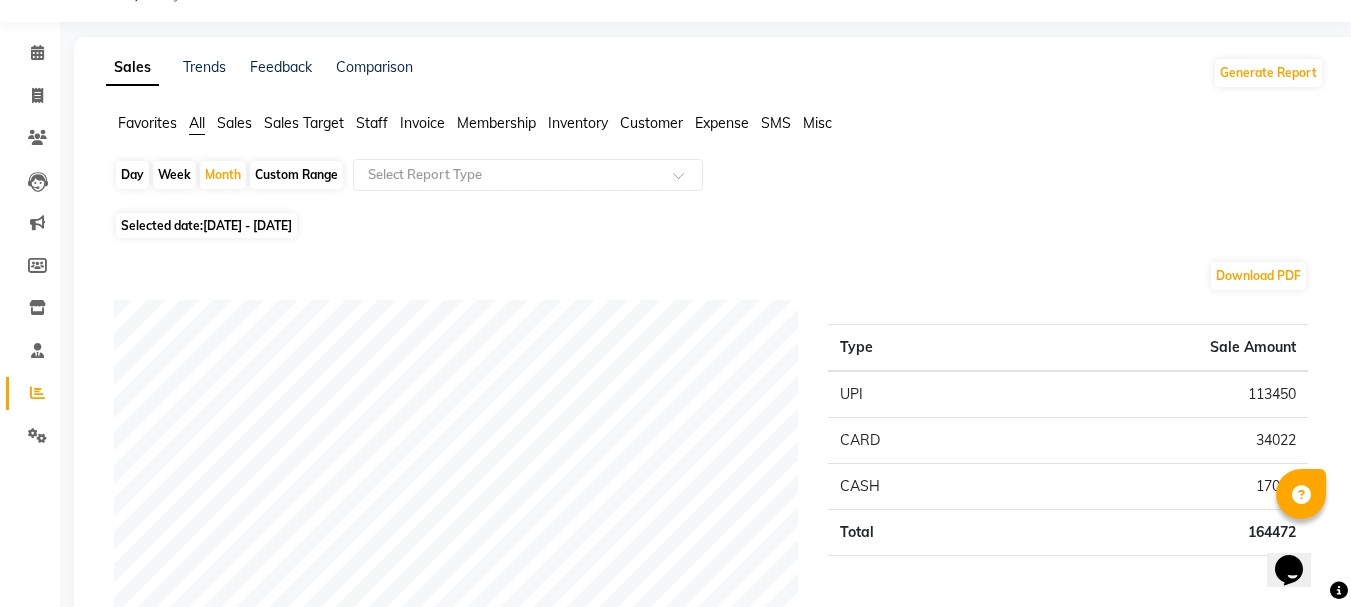 scroll, scrollTop: 0, scrollLeft: 0, axis: both 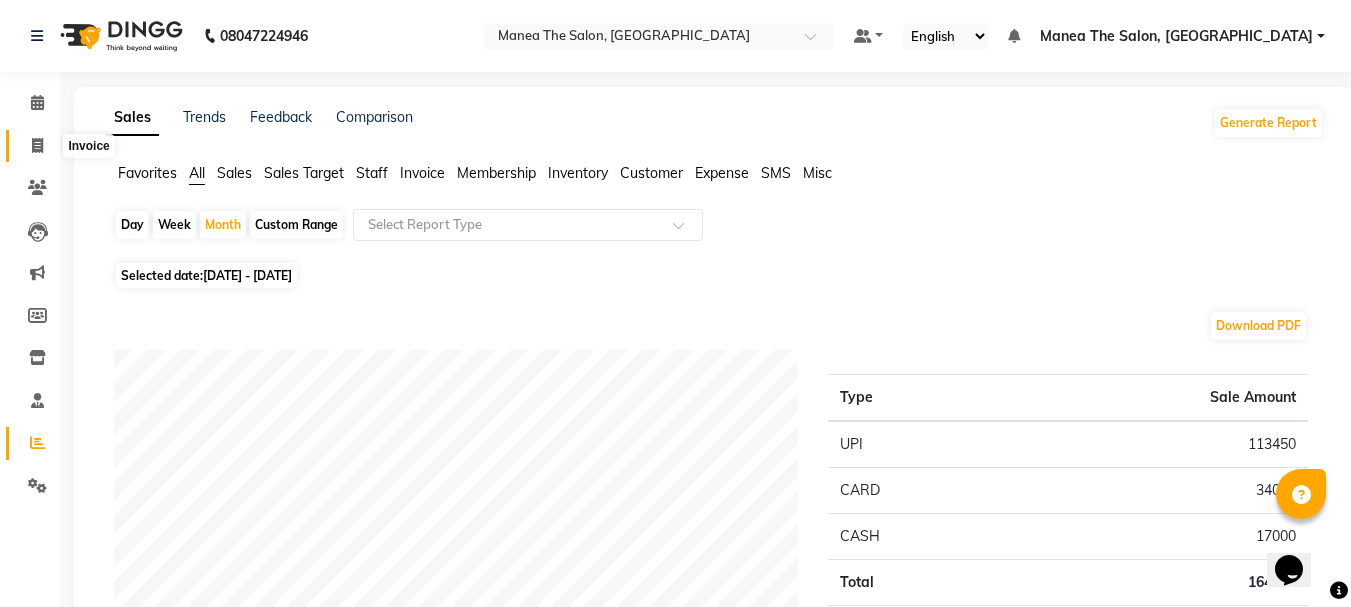 click 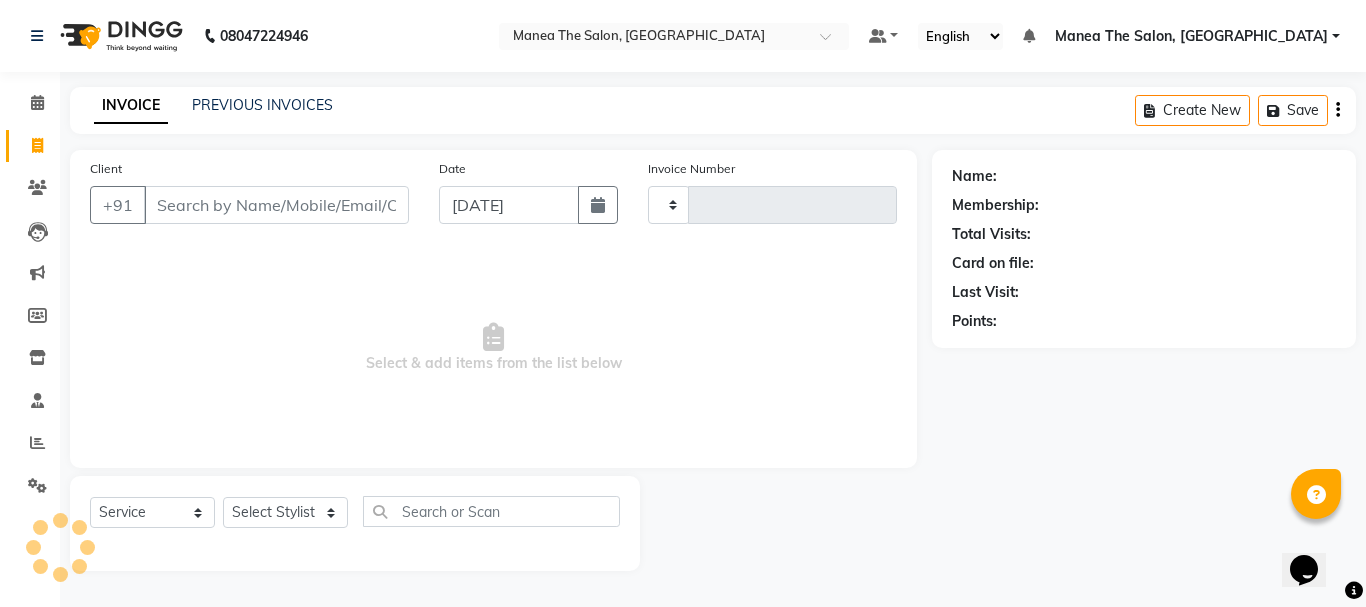 type on "1380" 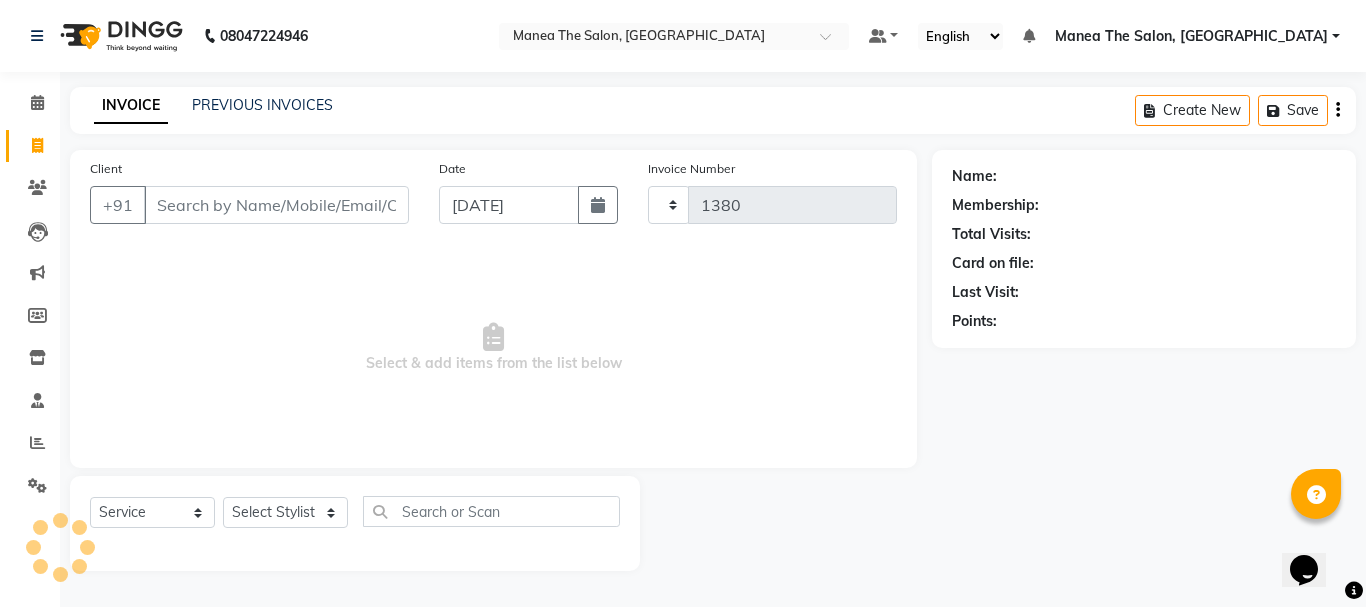 select on "7351" 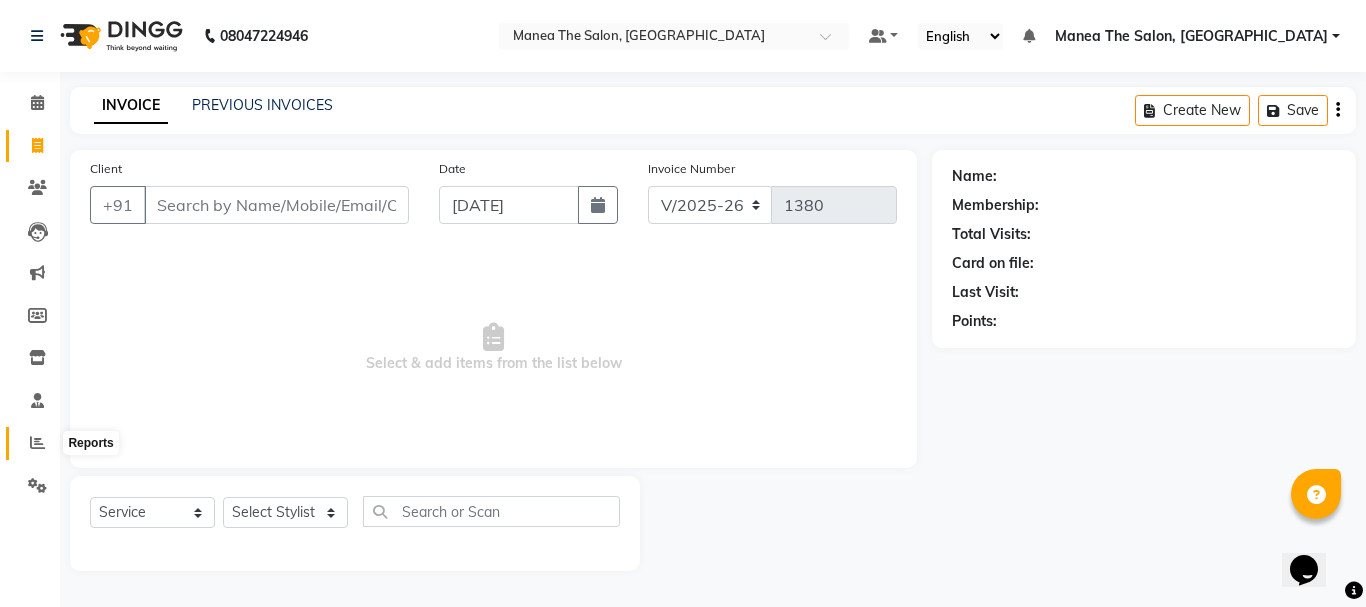 click 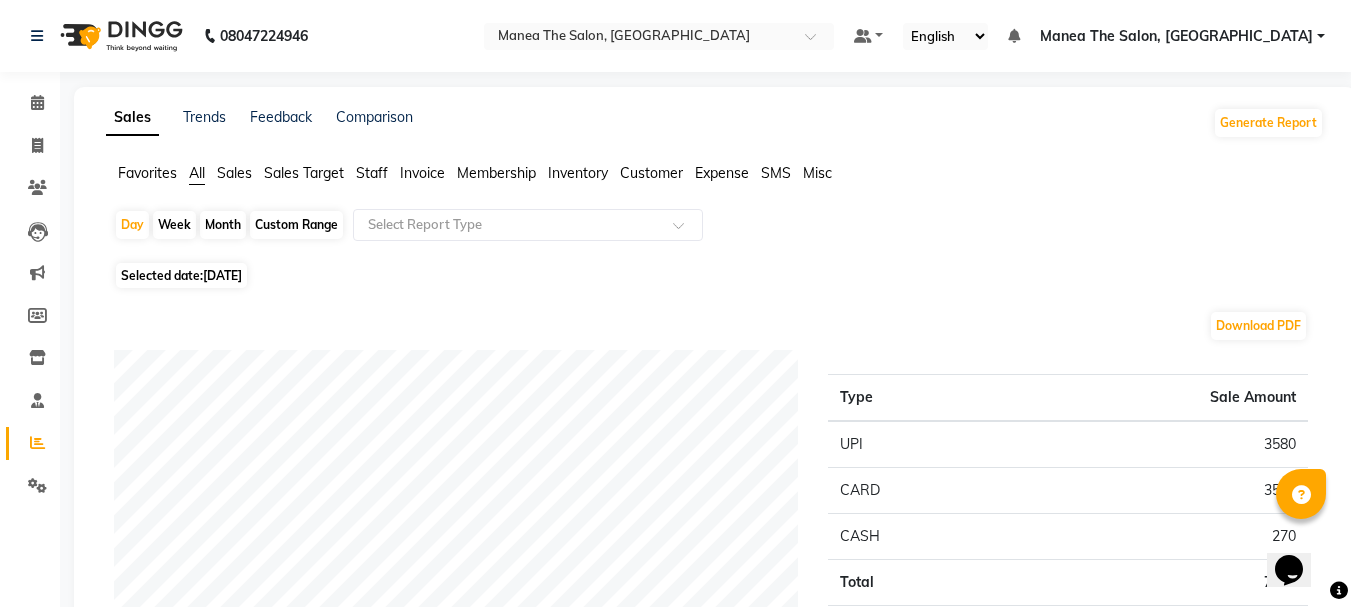 click on "Month" 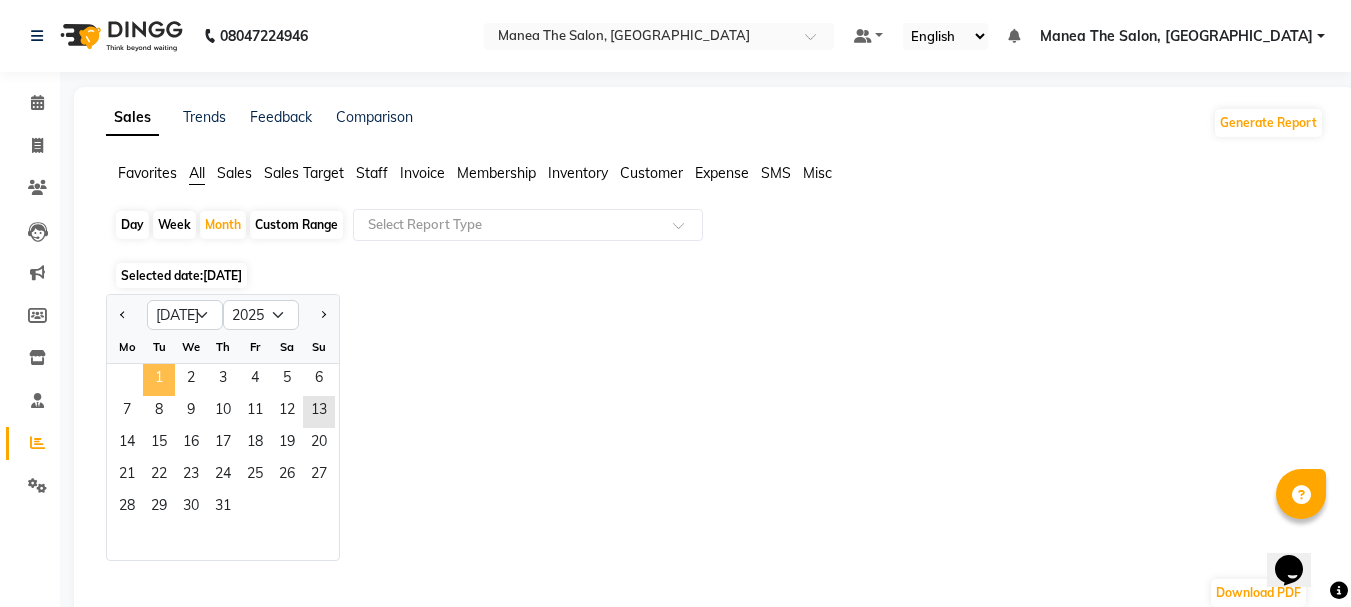 click on "1" 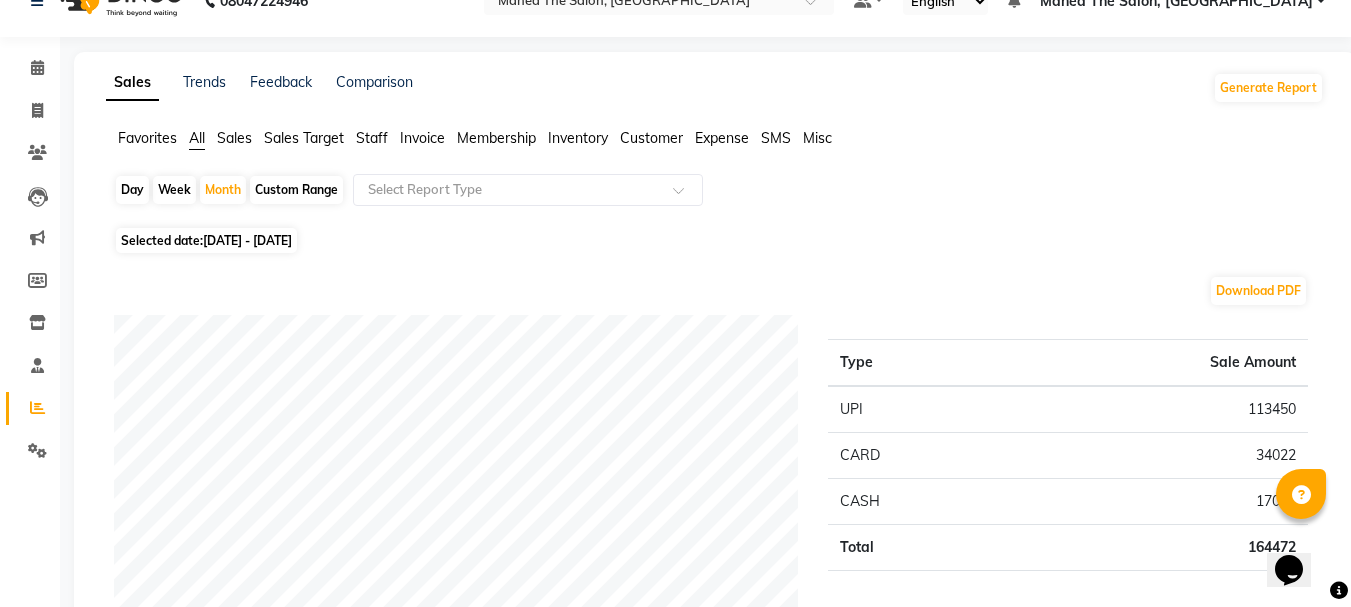 scroll, scrollTop: 0, scrollLeft: 0, axis: both 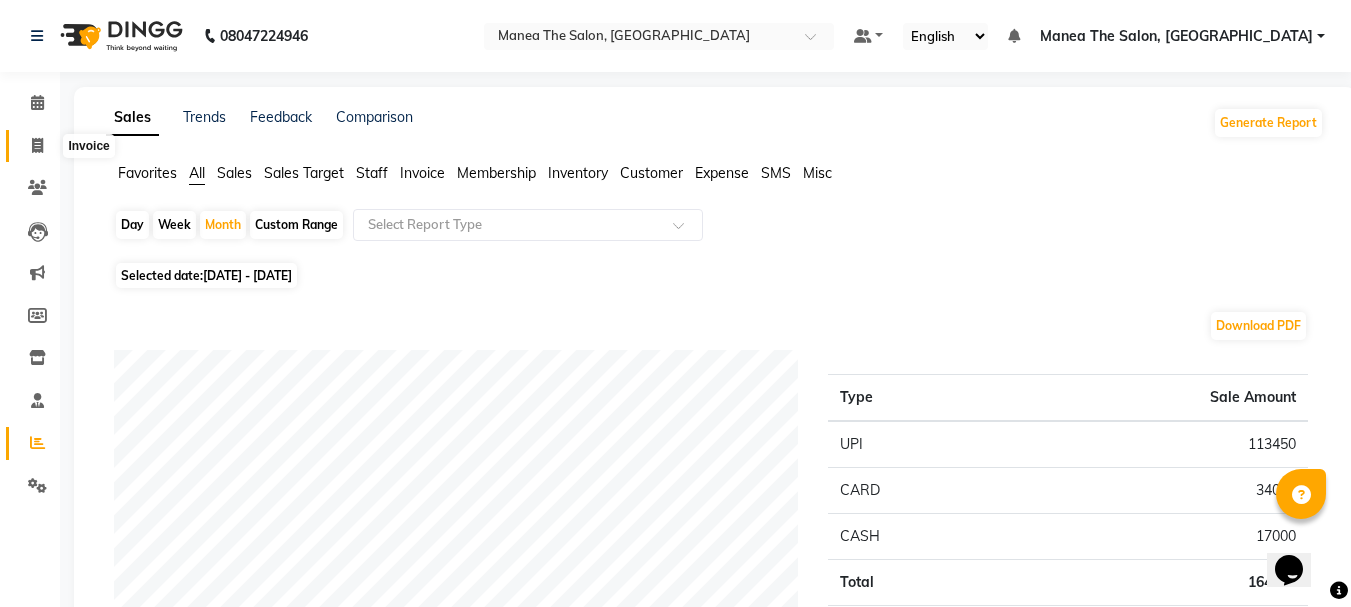 click 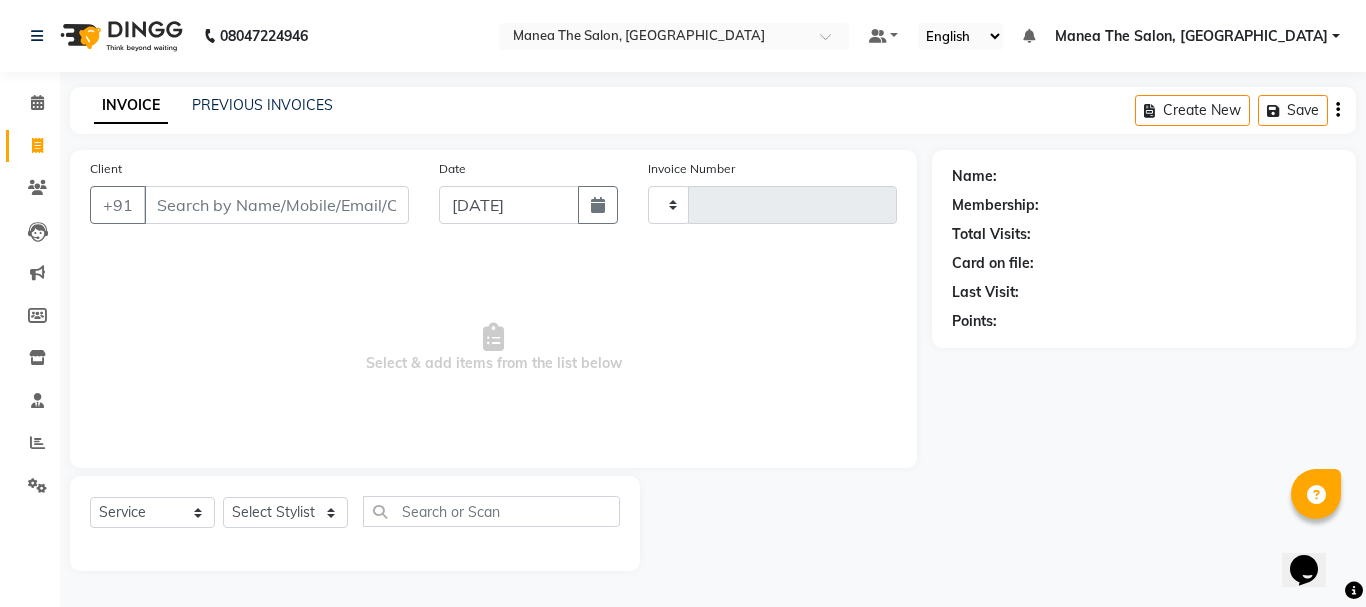 type on "1380" 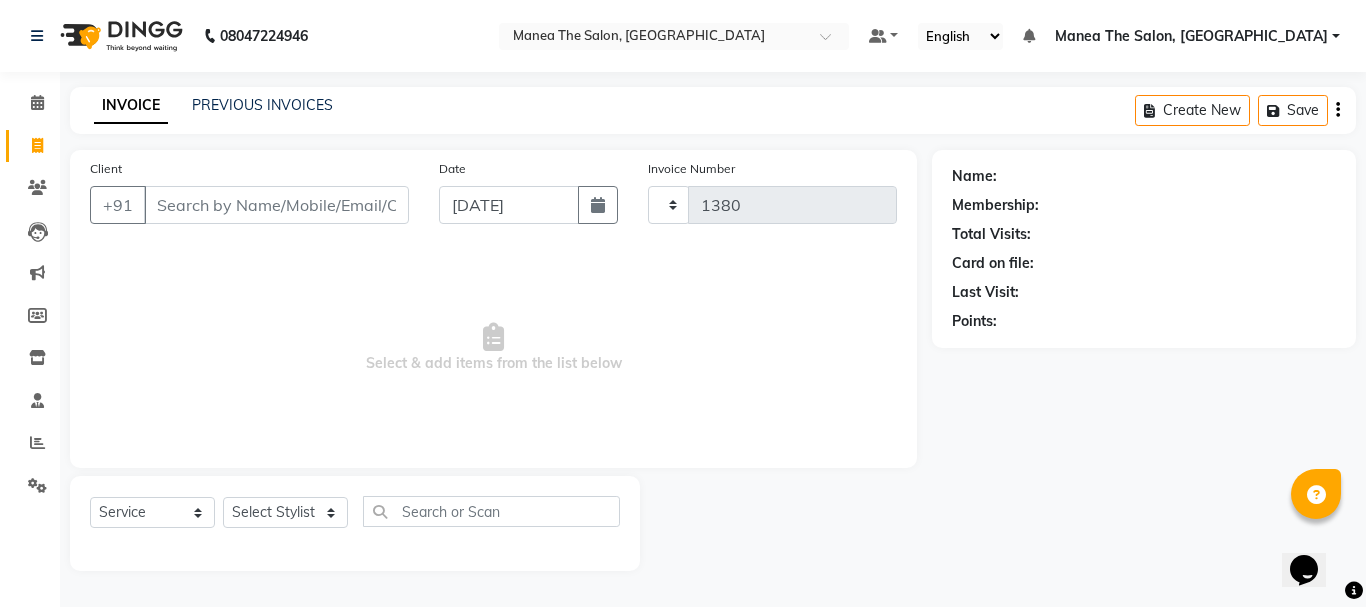 select on "7351" 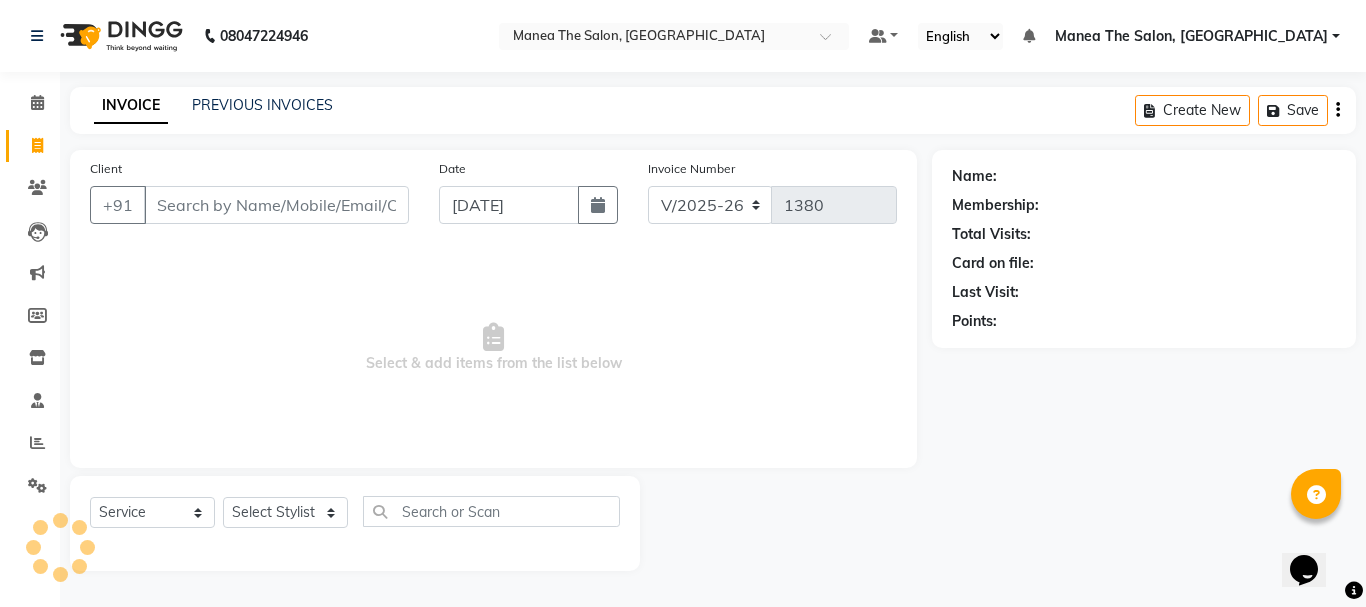 click on "Client" at bounding box center (276, 205) 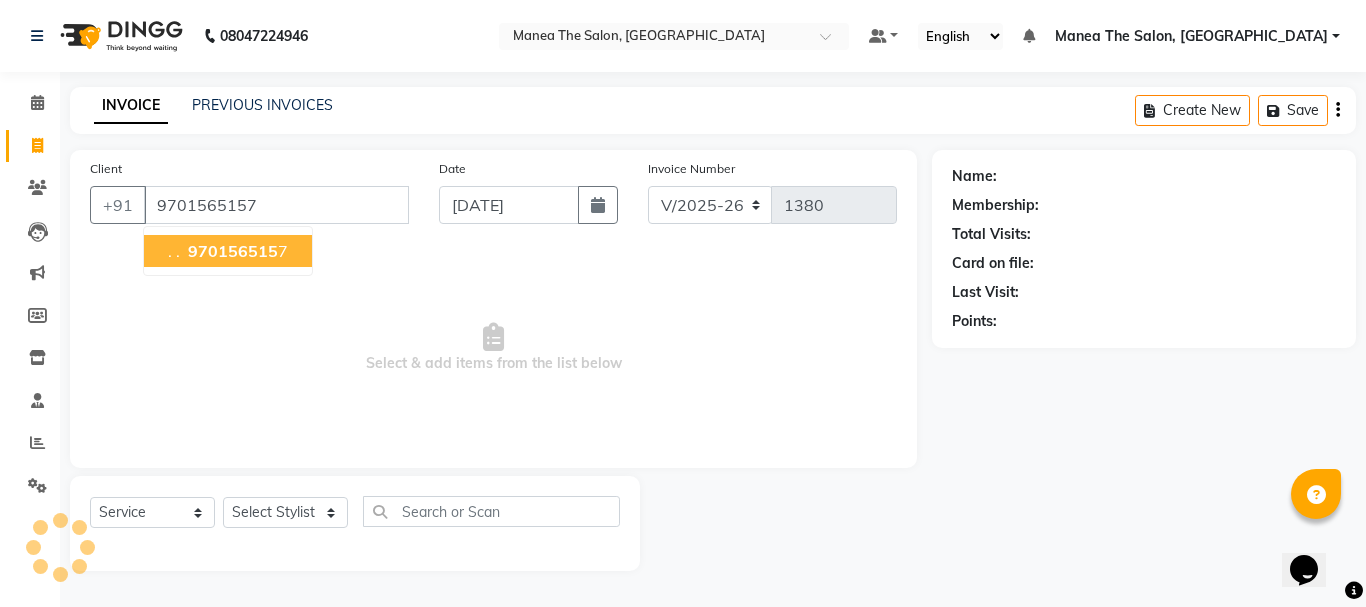 type on "9701565157" 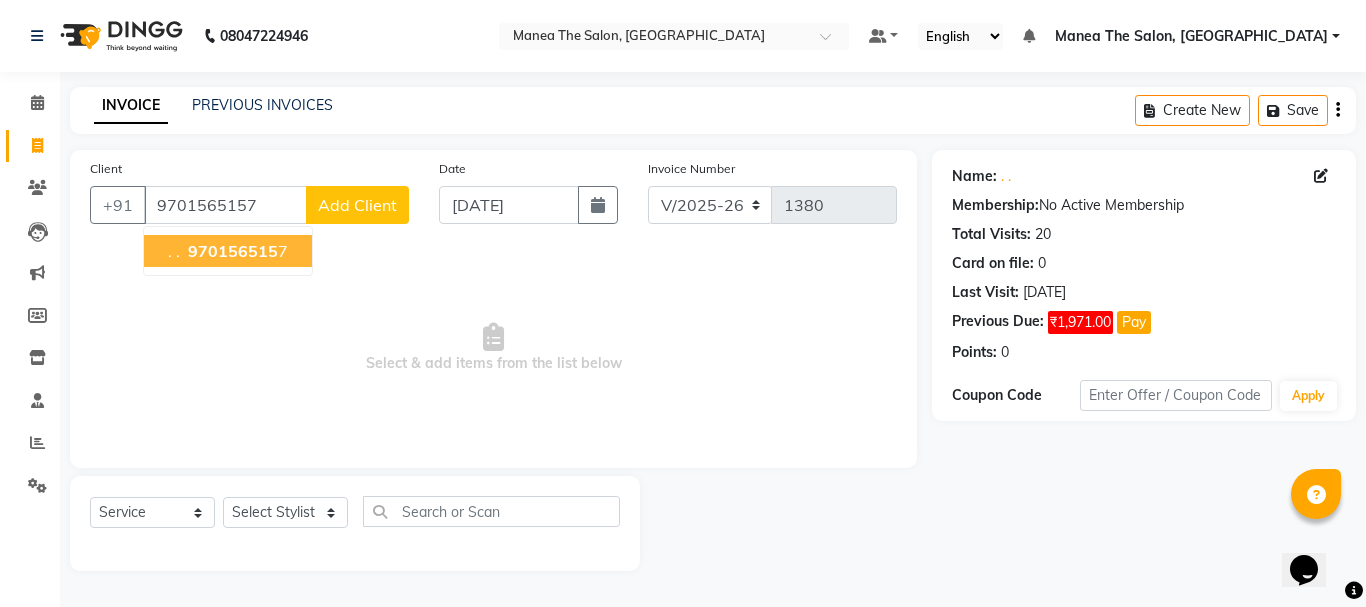 click on "970156515" at bounding box center (233, 251) 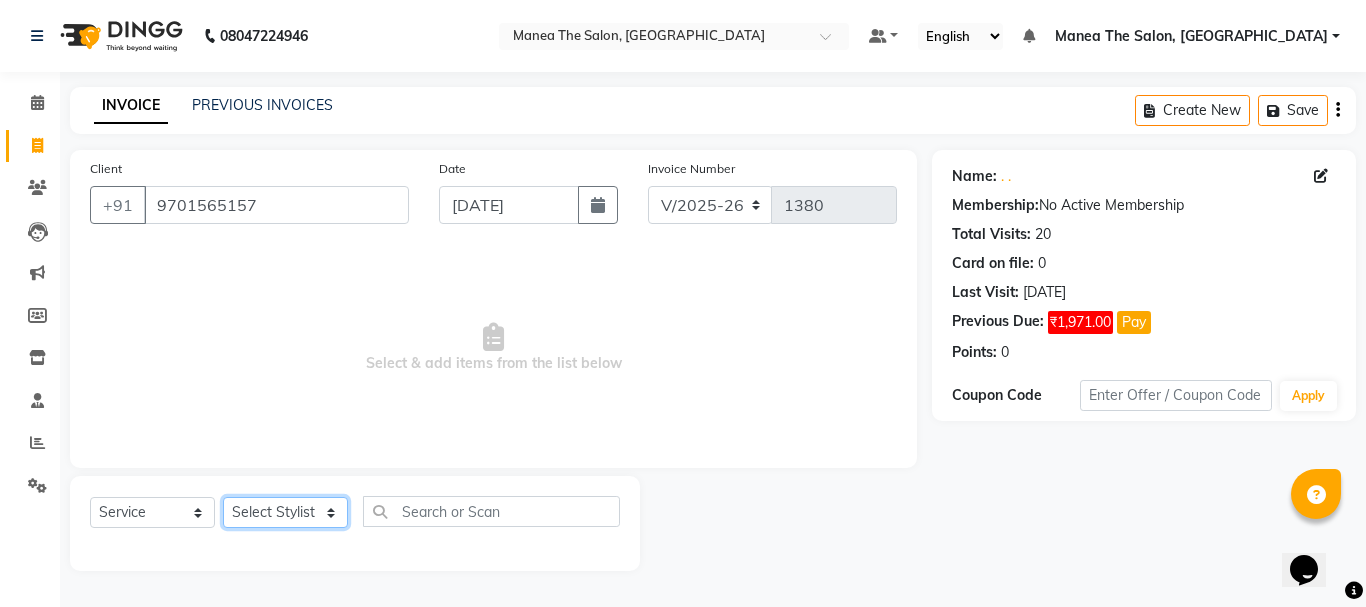 click on "Select Stylist aman Azeem Divya Prasad Rajyalaxmi Renuka shireesha Sulthana" 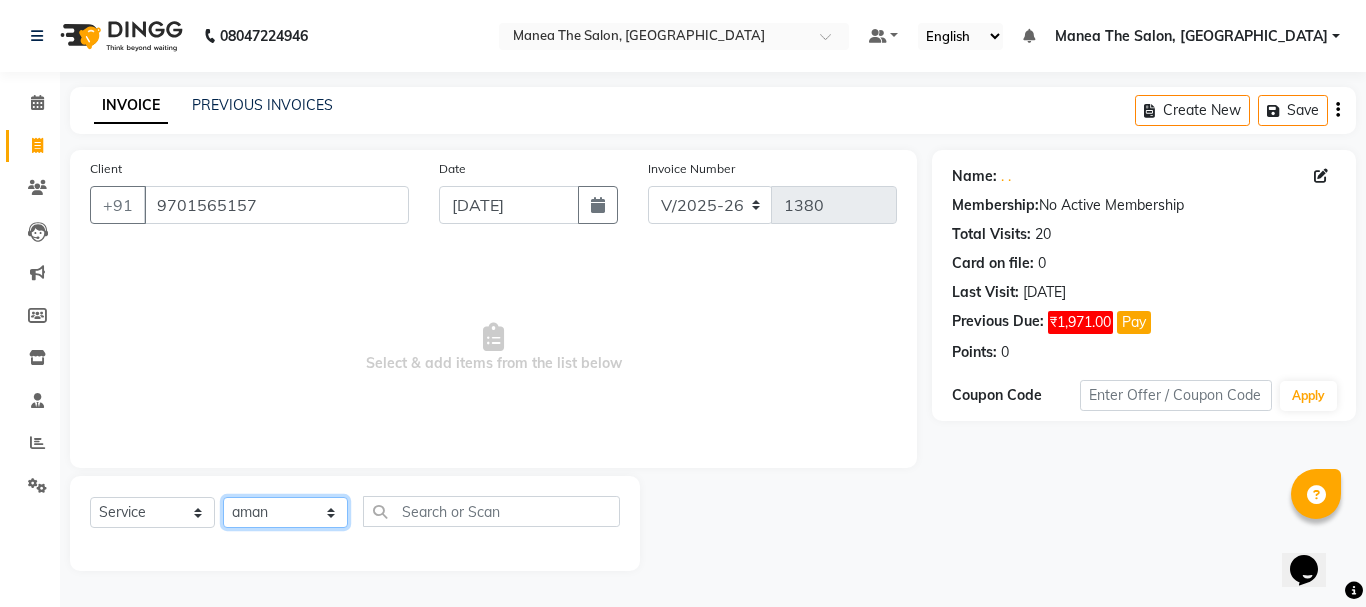 click on "Select Stylist aman Azeem Divya Prasad Rajyalaxmi Renuka shireesha Sulthana" 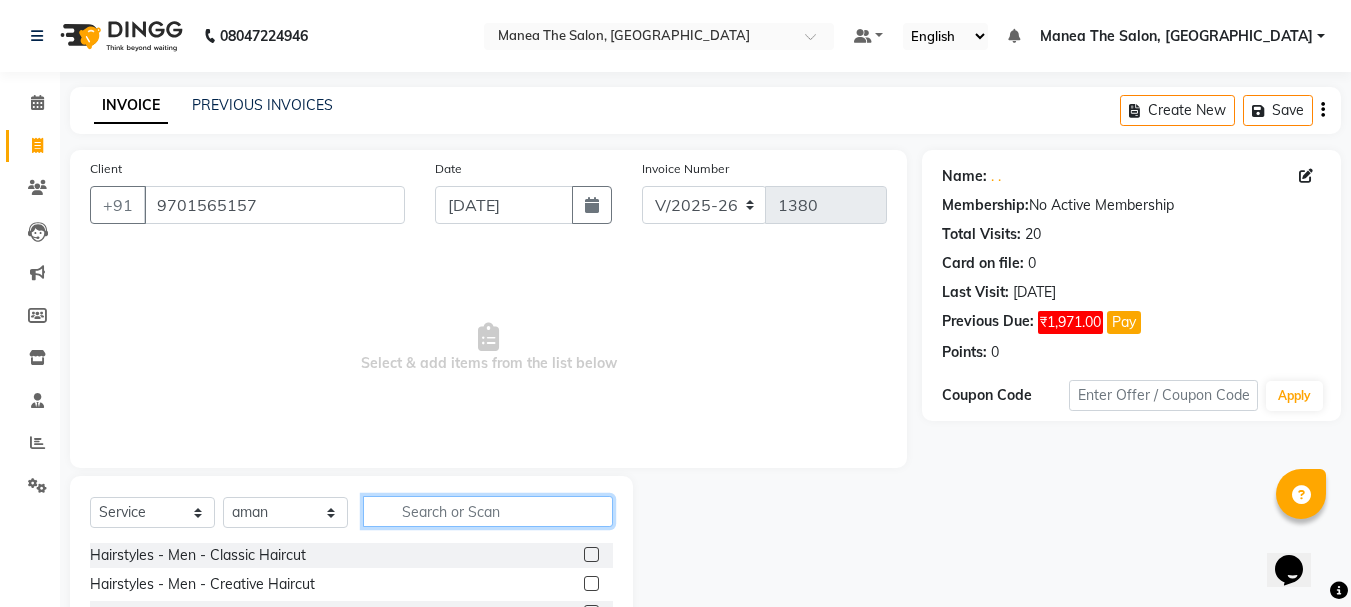 click 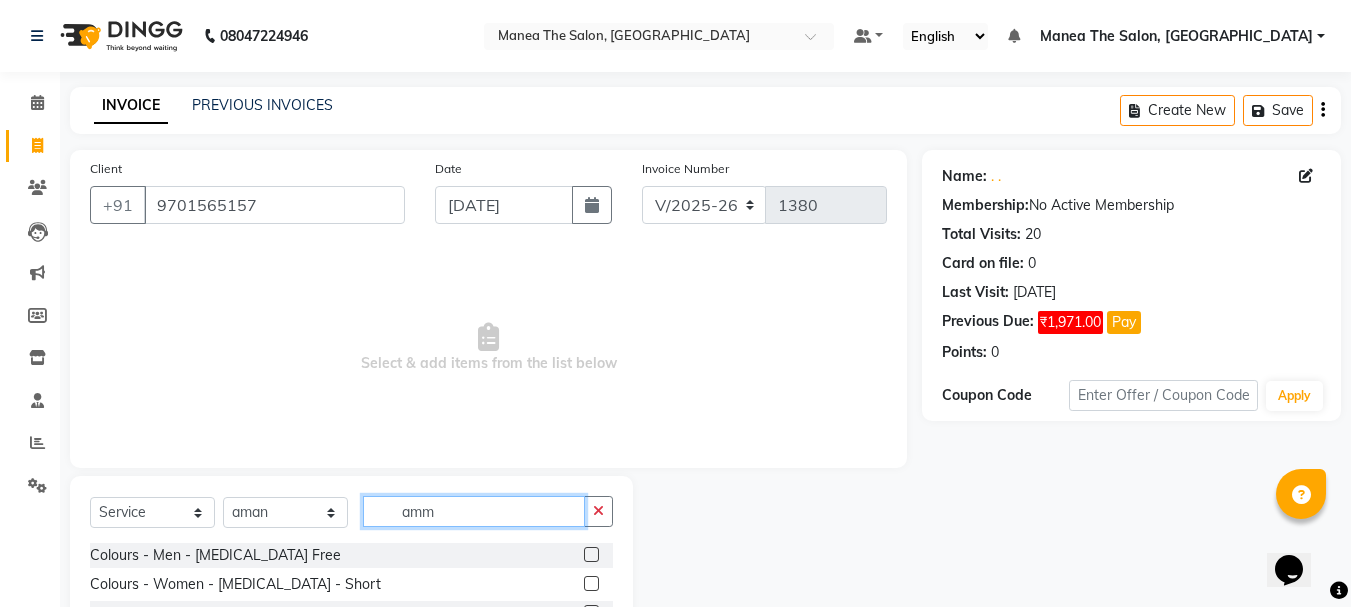 type on "amm" 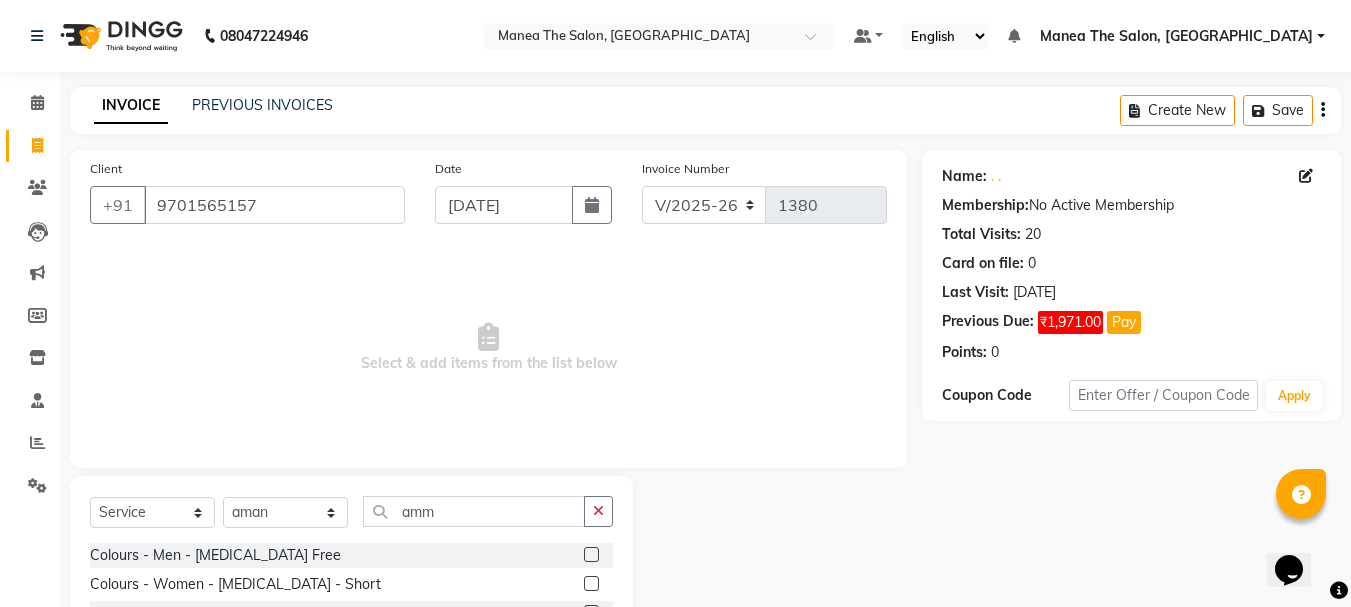 click 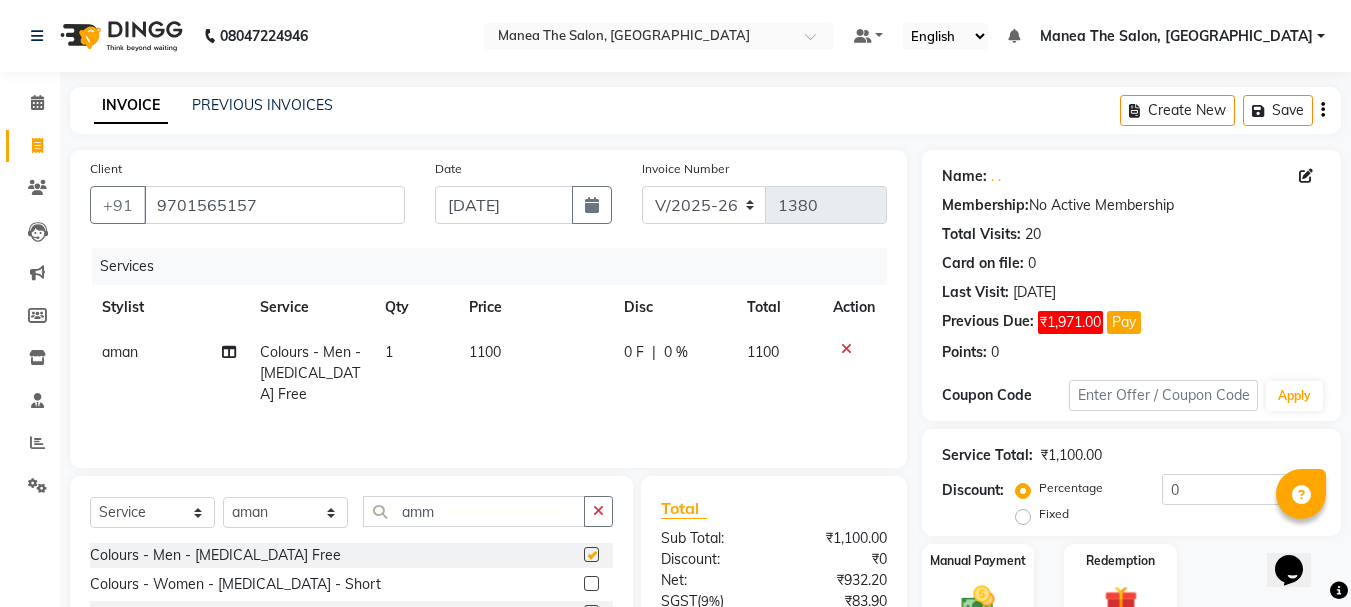checkbox on "false" 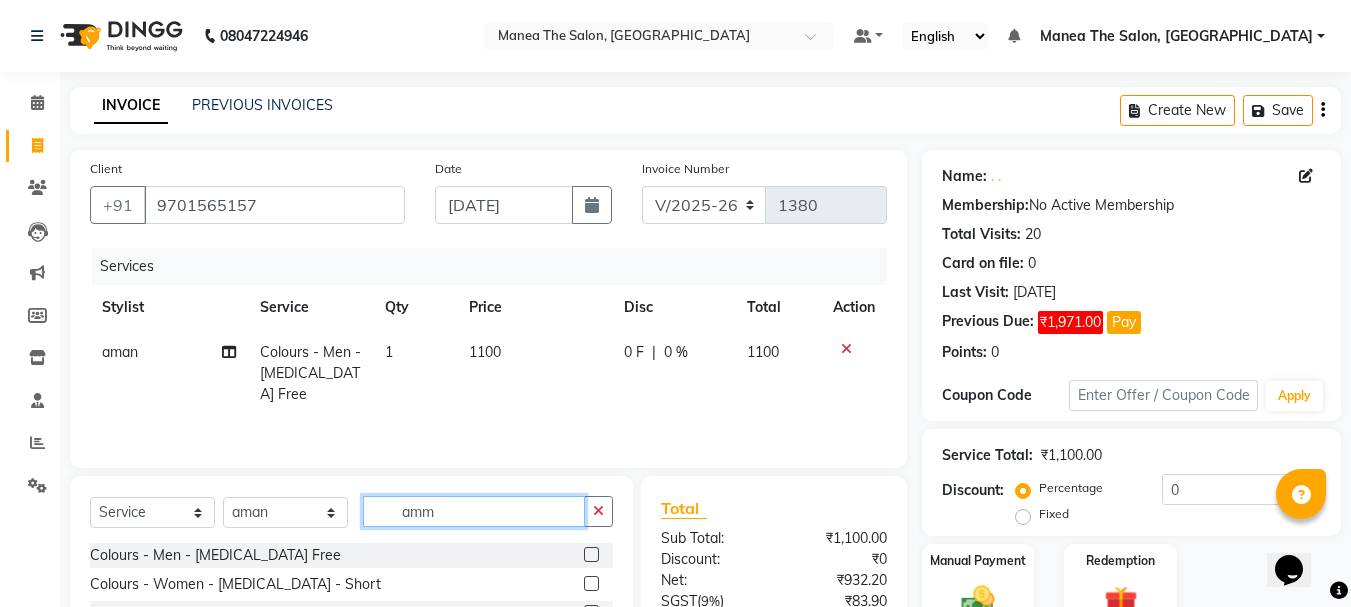 click on "amm" 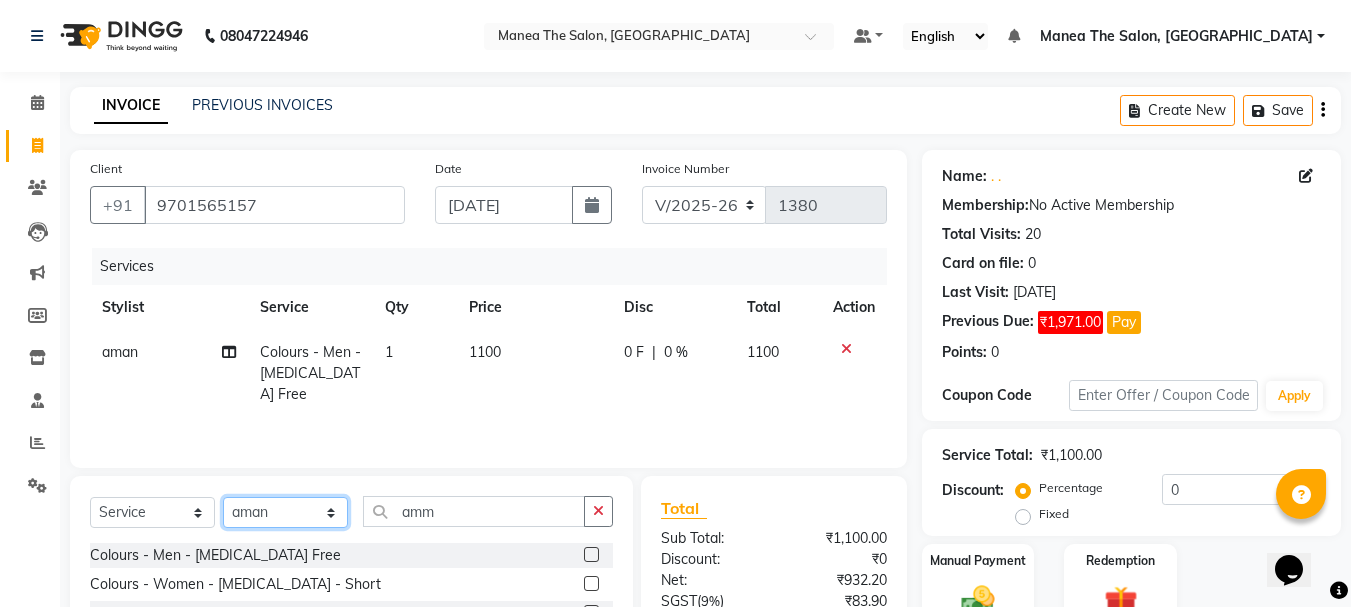 click on "Select Stylist aman Azeem Divya Prasad Rajyalaxmi Renuka shireesha Sulthana" 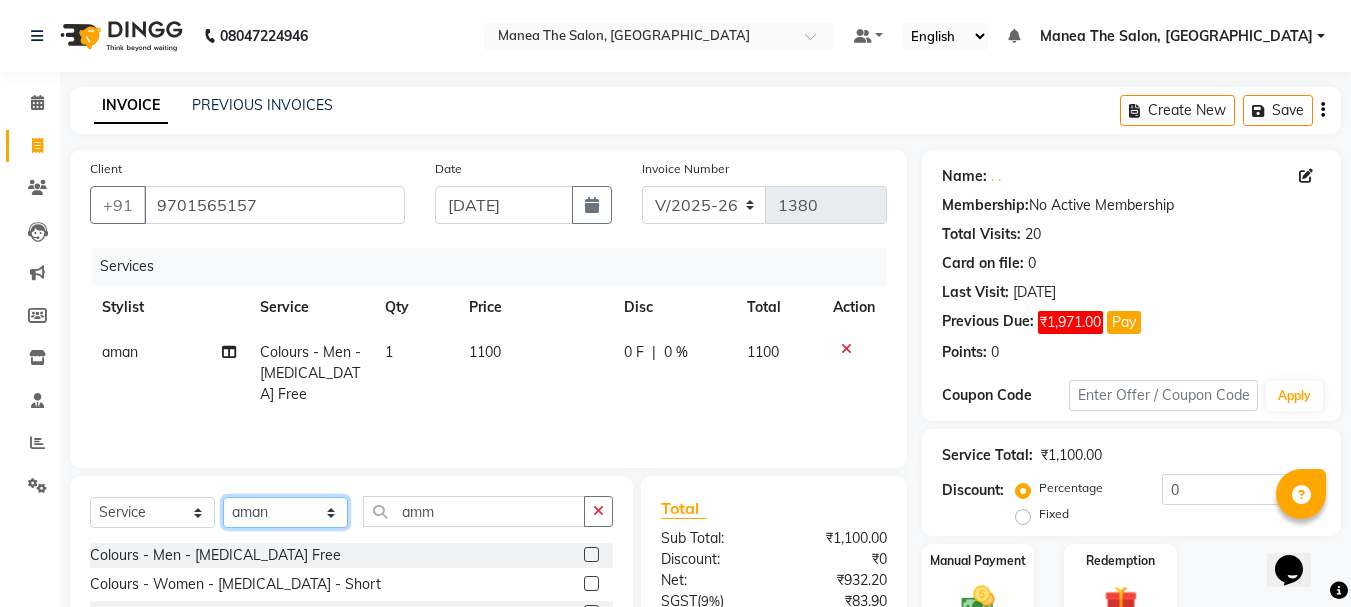select on "63586" 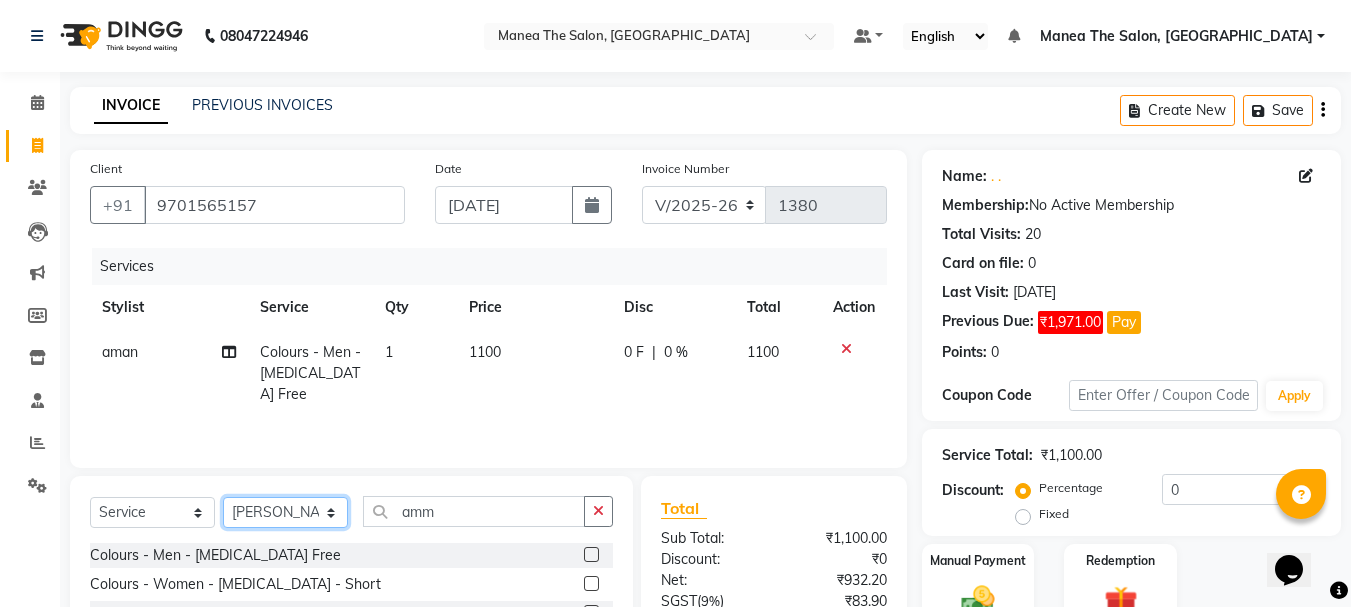 click on "Select Stylist aman Azeem Divya Prasad Rajyalaxmi Renuka shireesha Sulthana" 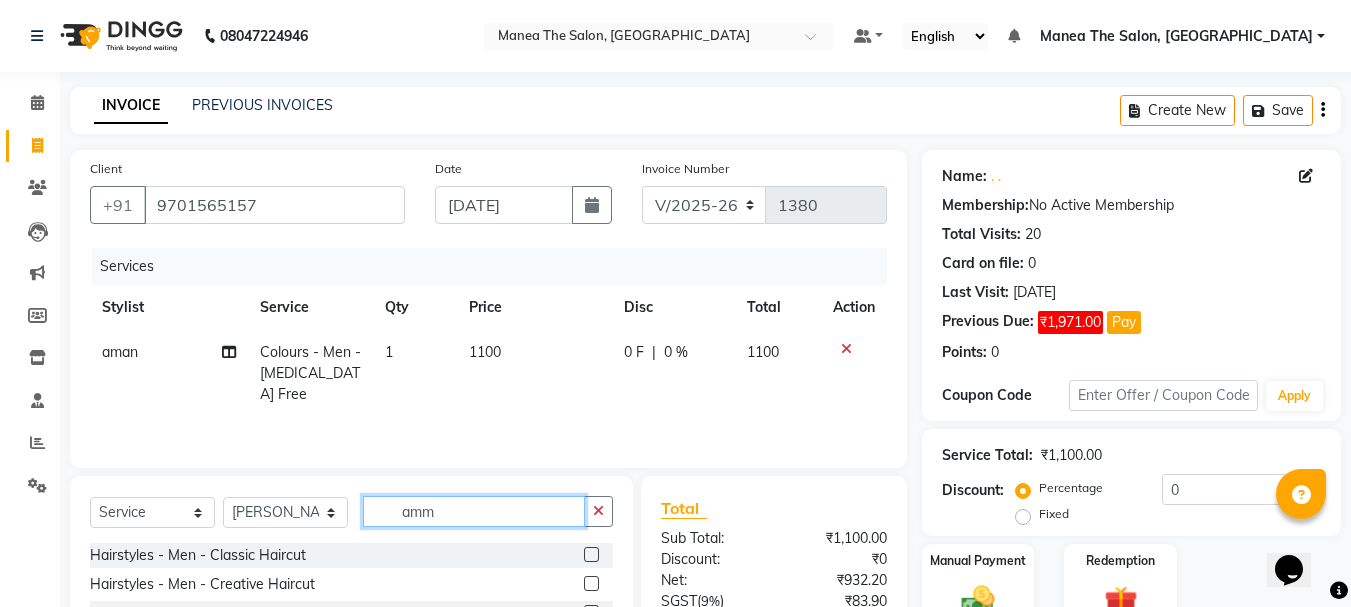 click on "amm" 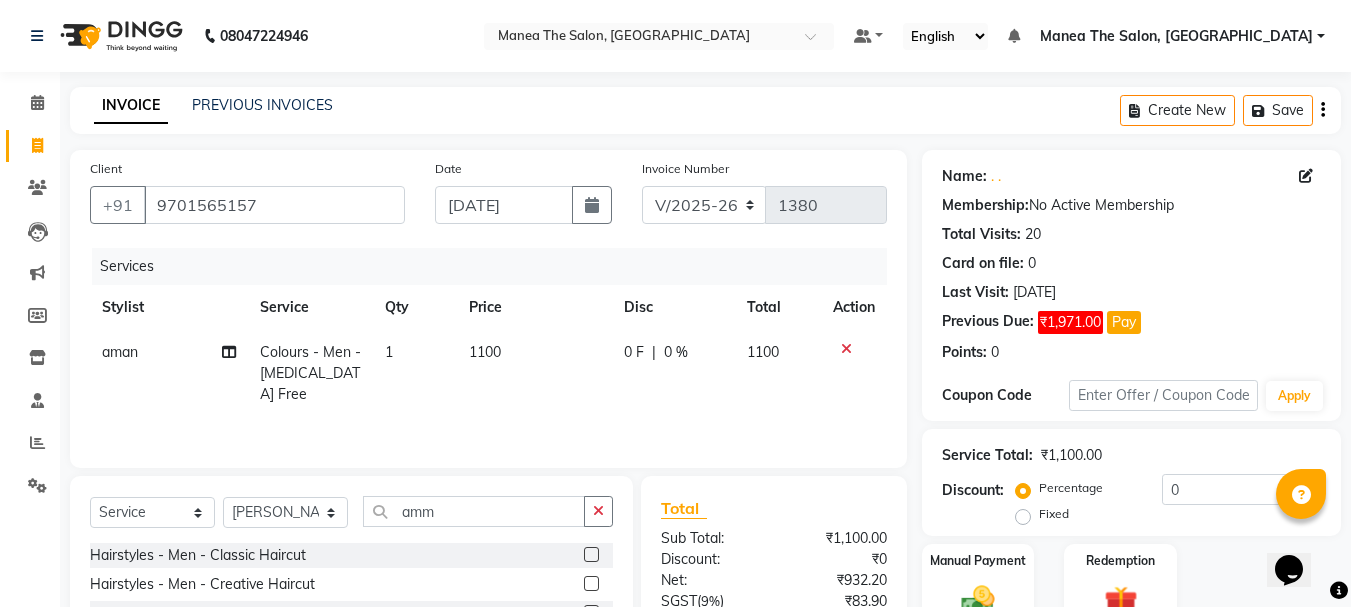 drag, startPoint x: 596, startPoint y: 507, endPoint x: 551, endPoint y: 509, distance: 45.044422 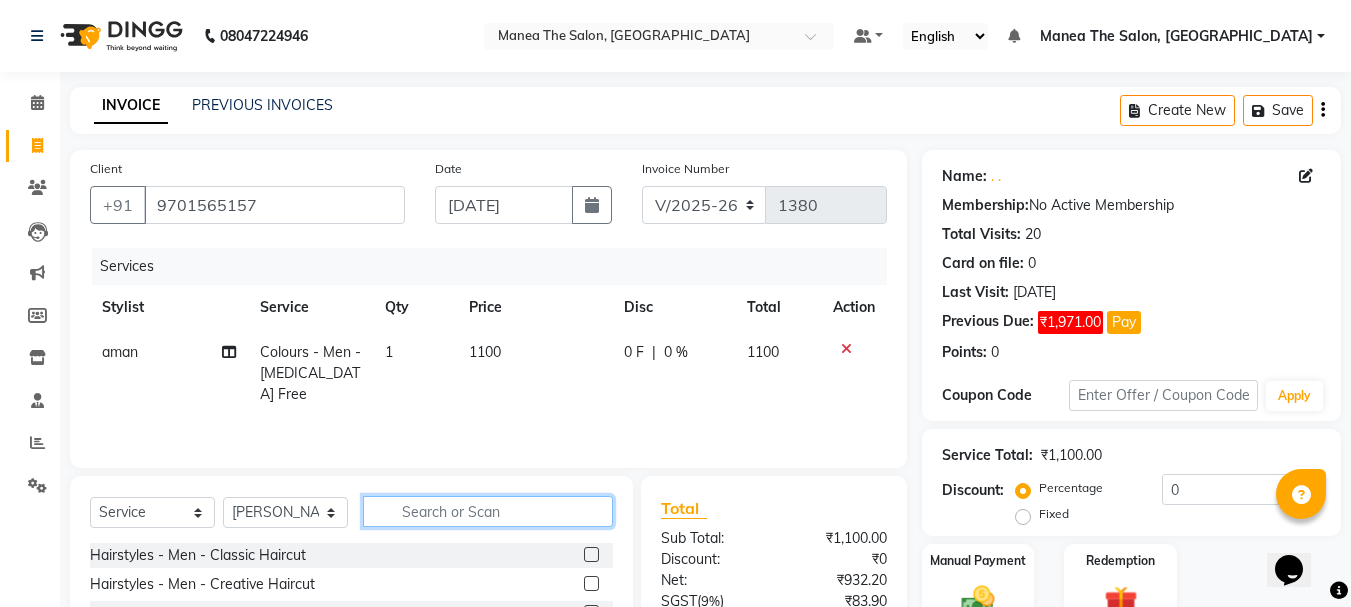 click 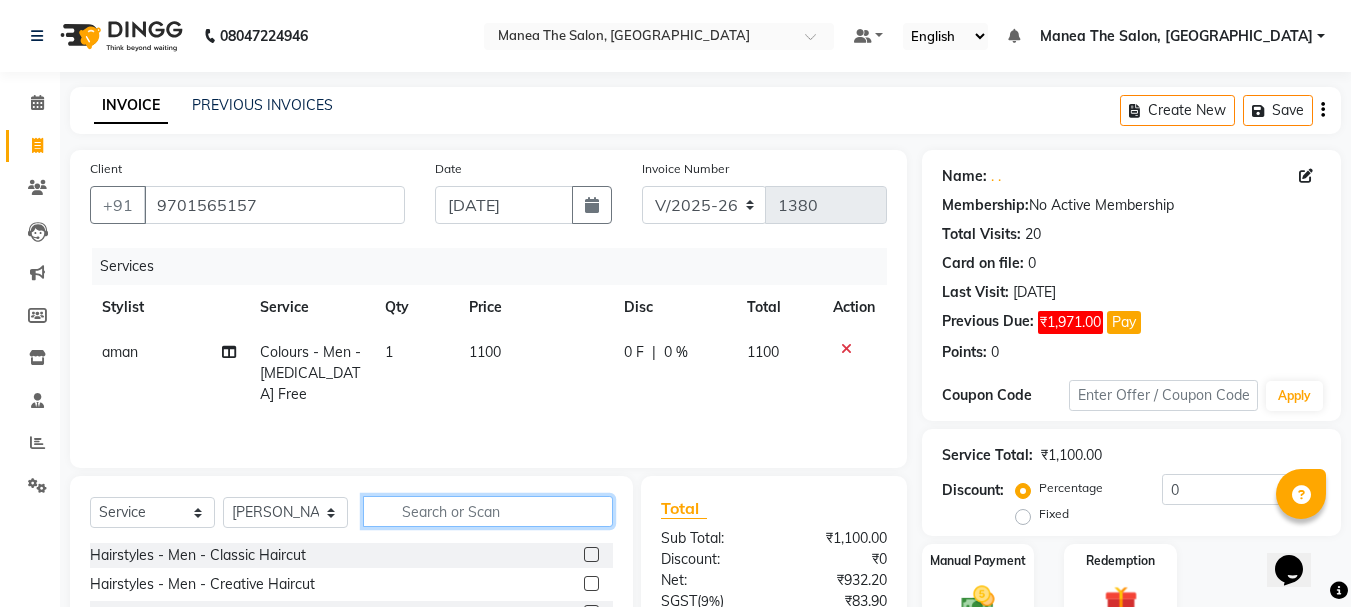 click 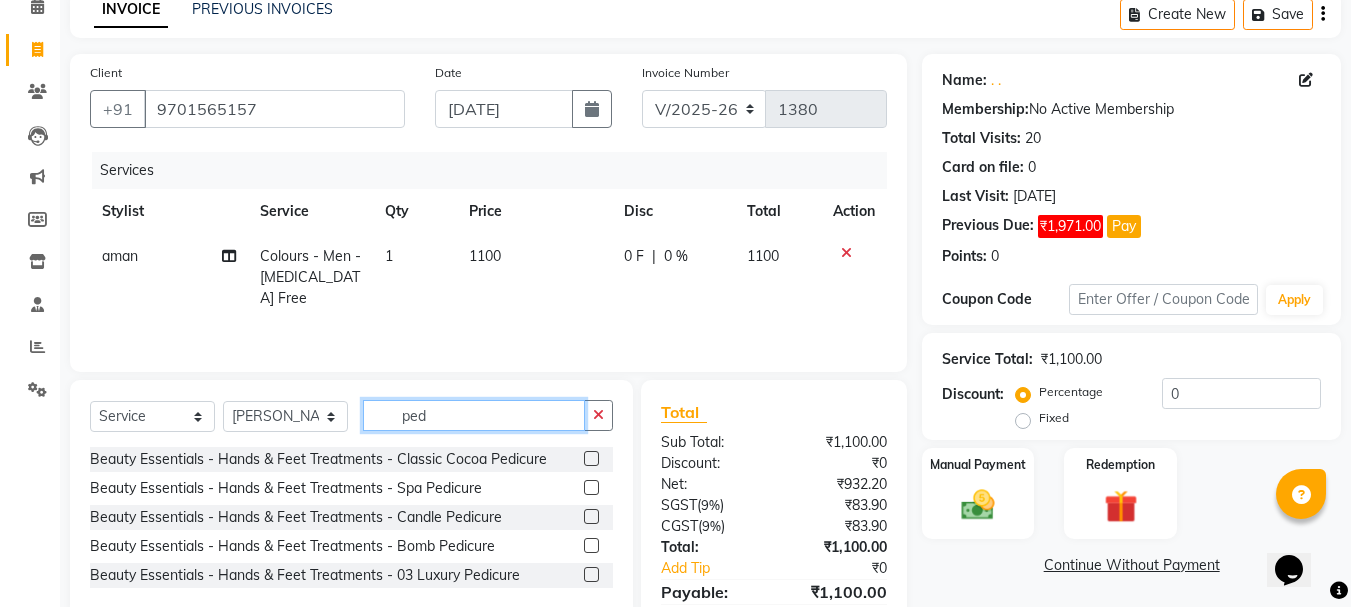 scroll, scrollTop: 100, scrollLeft: 0, axis: vertical 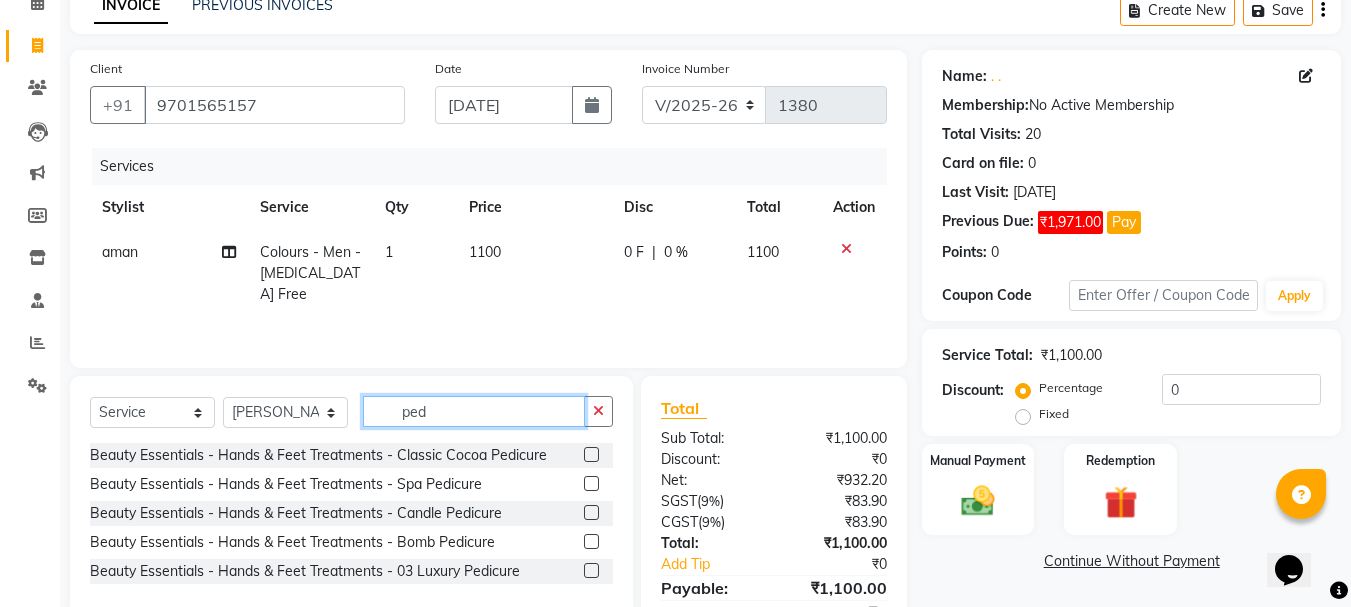 type on "ped" 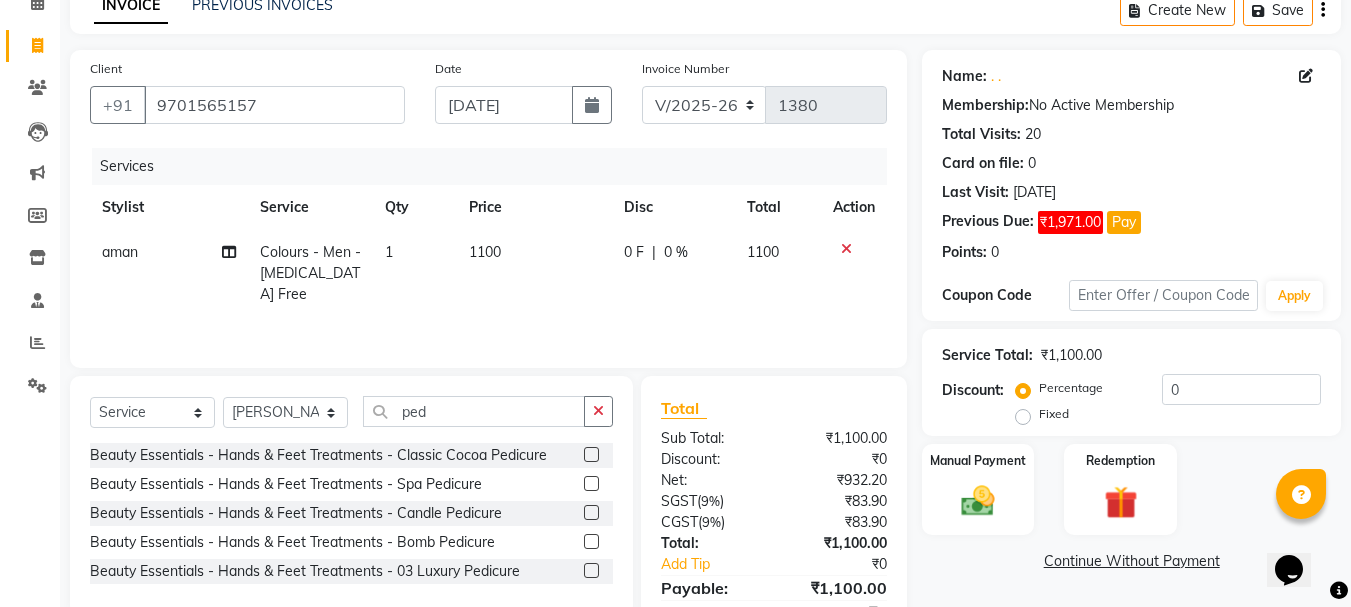 click 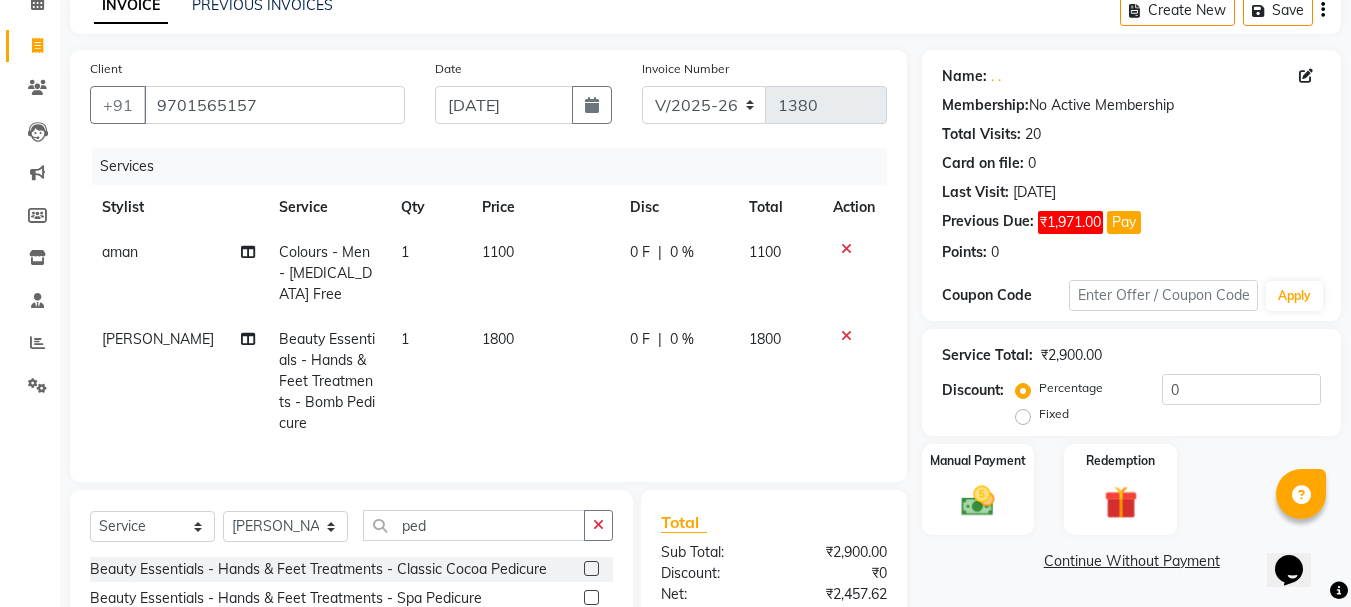 checkbox on "false" 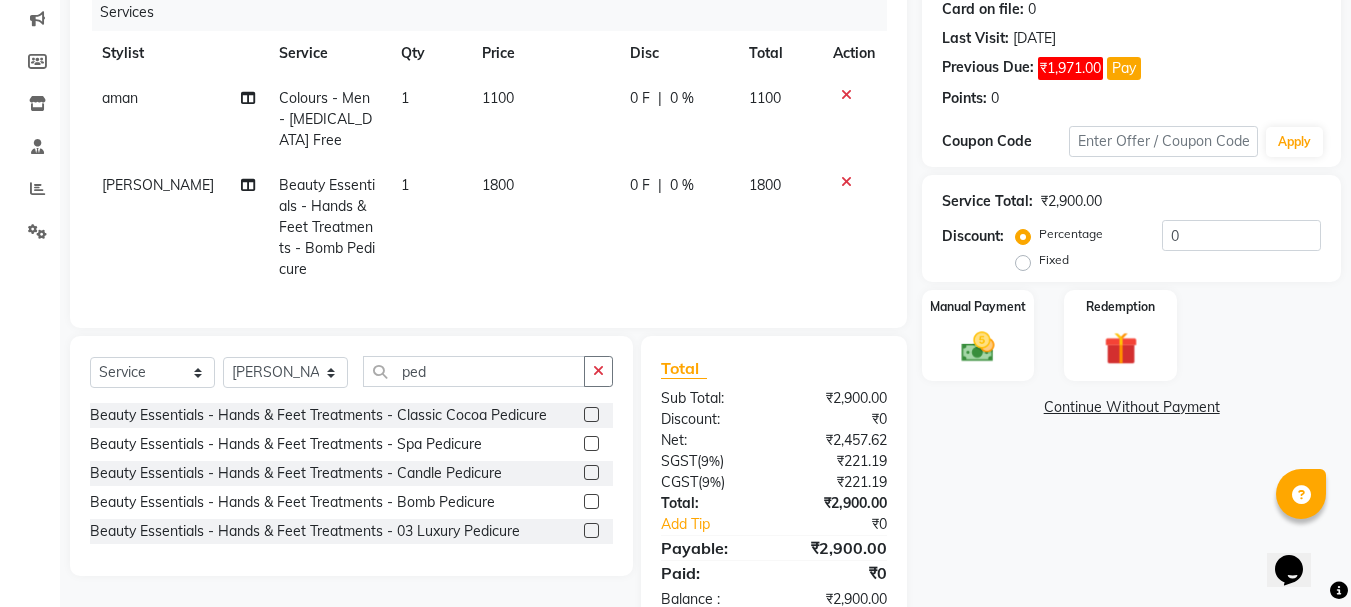 scroll, scrollTop: 300, scrollLeft: 0, axis: vertical 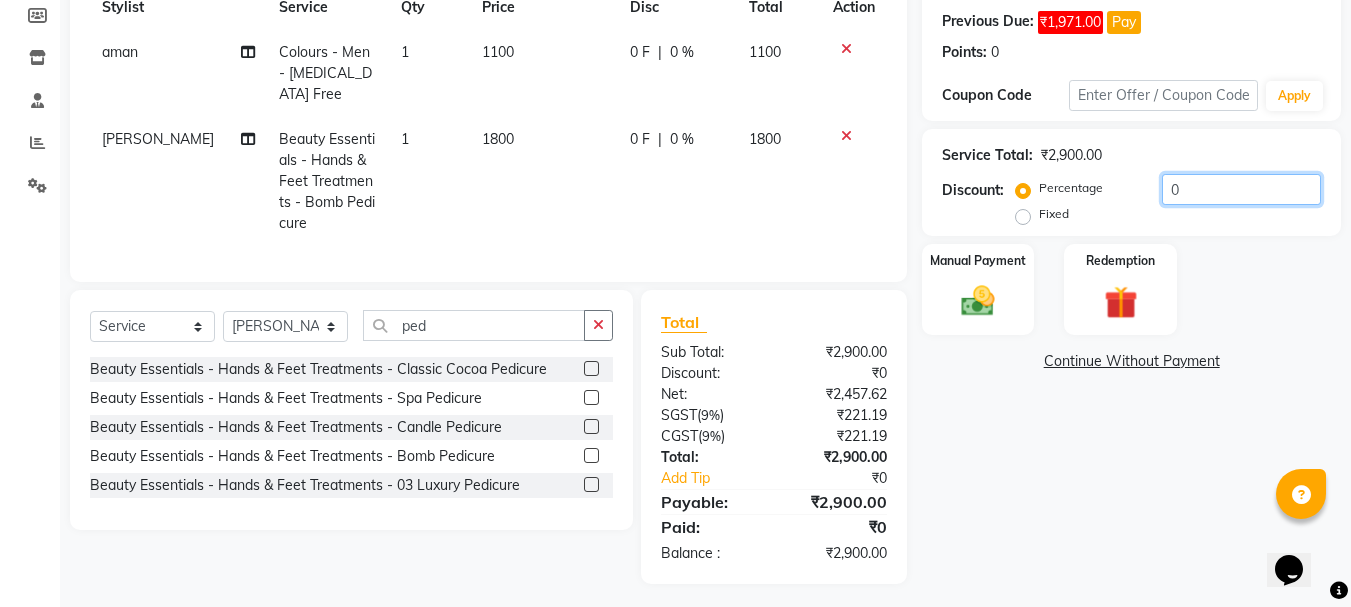 click on "0" 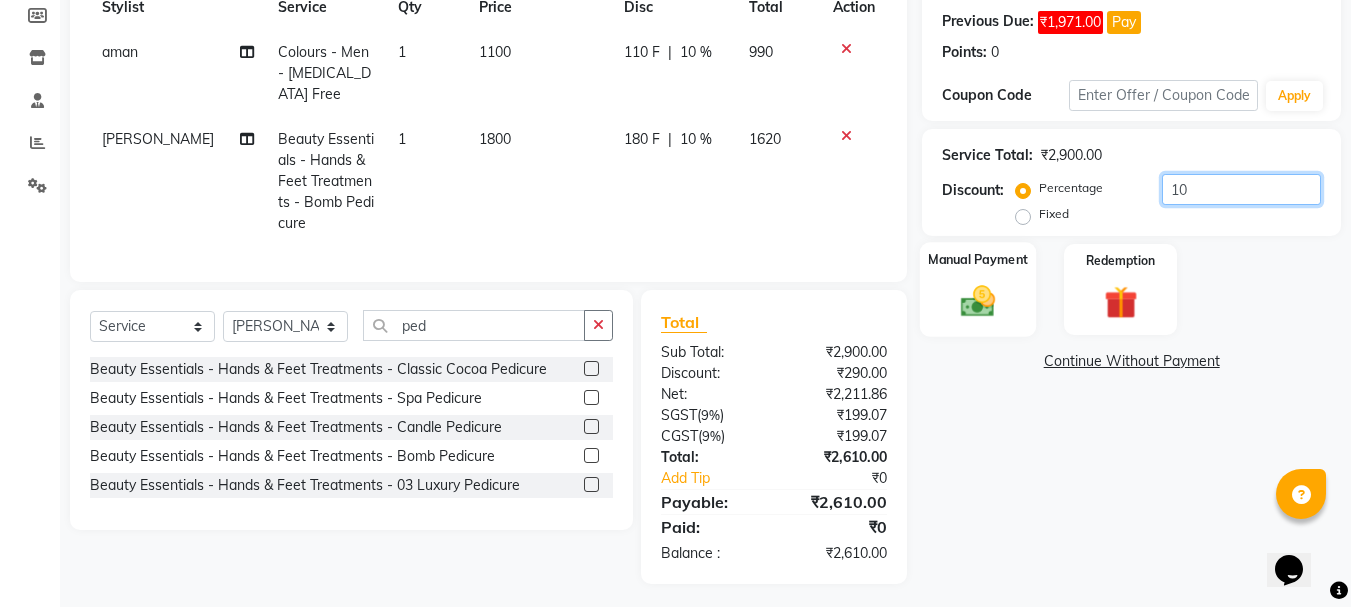 type on "10" 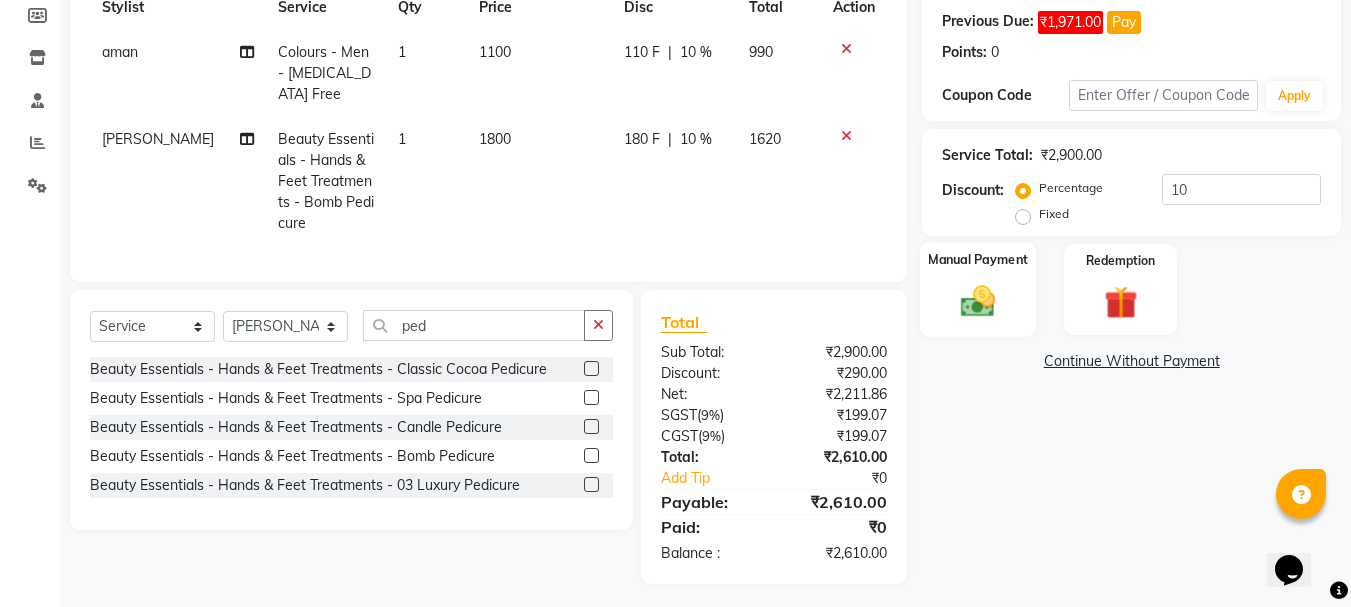 click 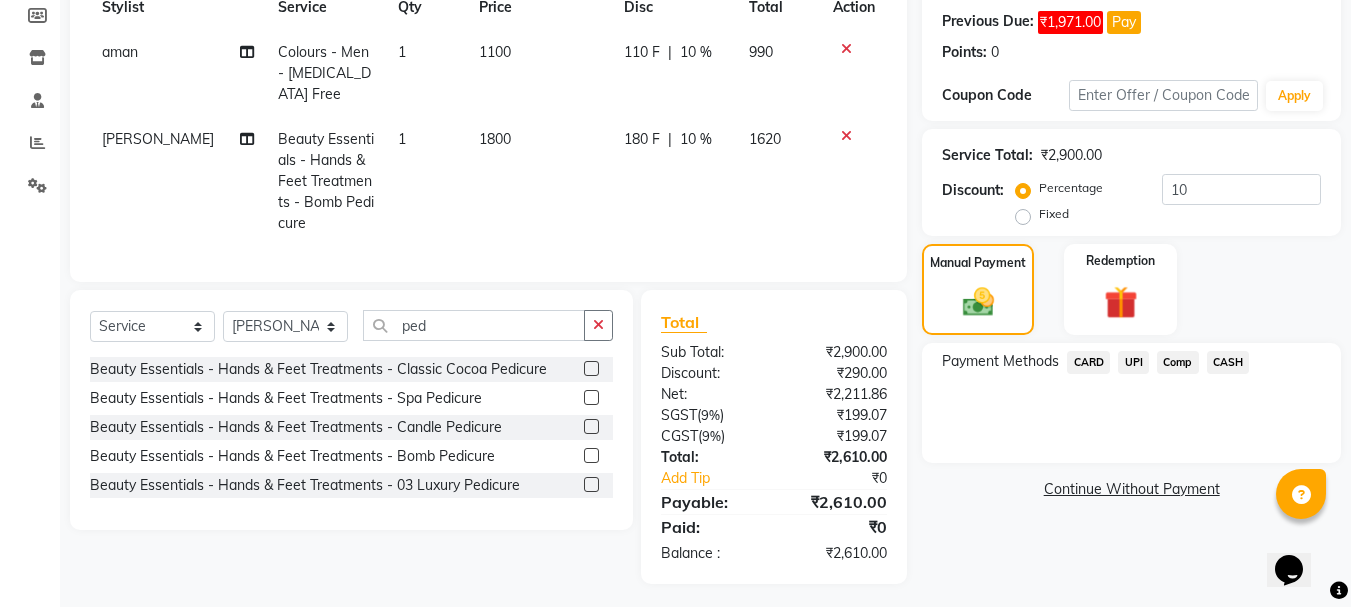 click on "CASH" 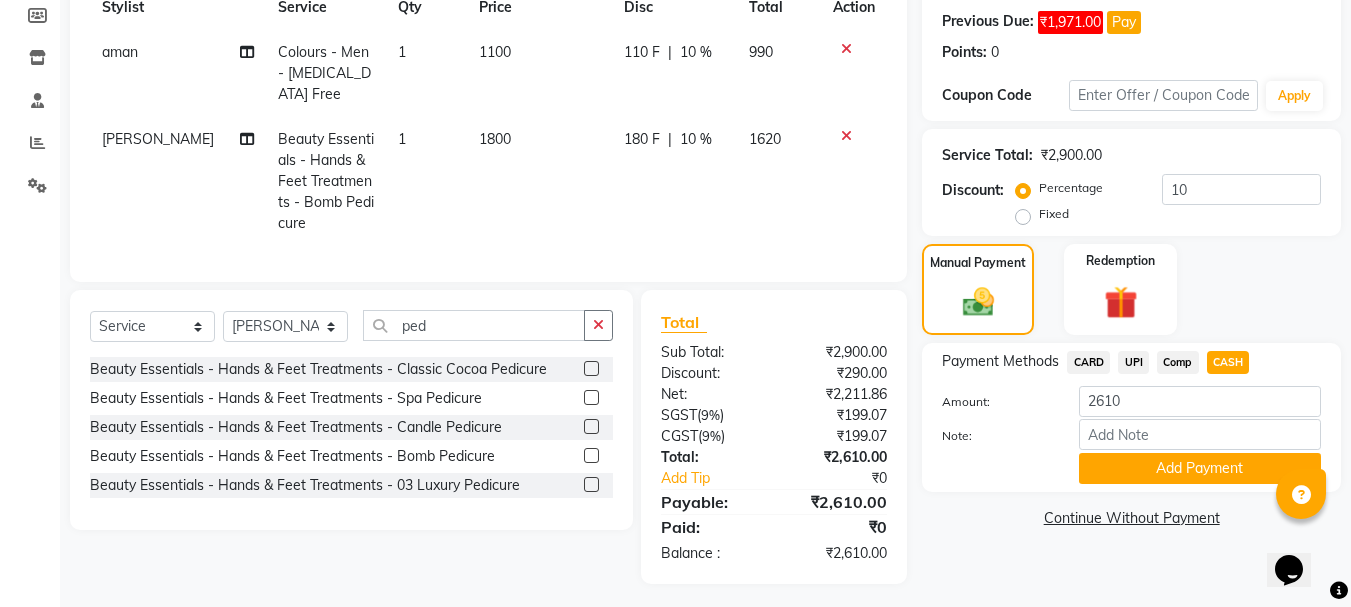 click on "Add Payment" 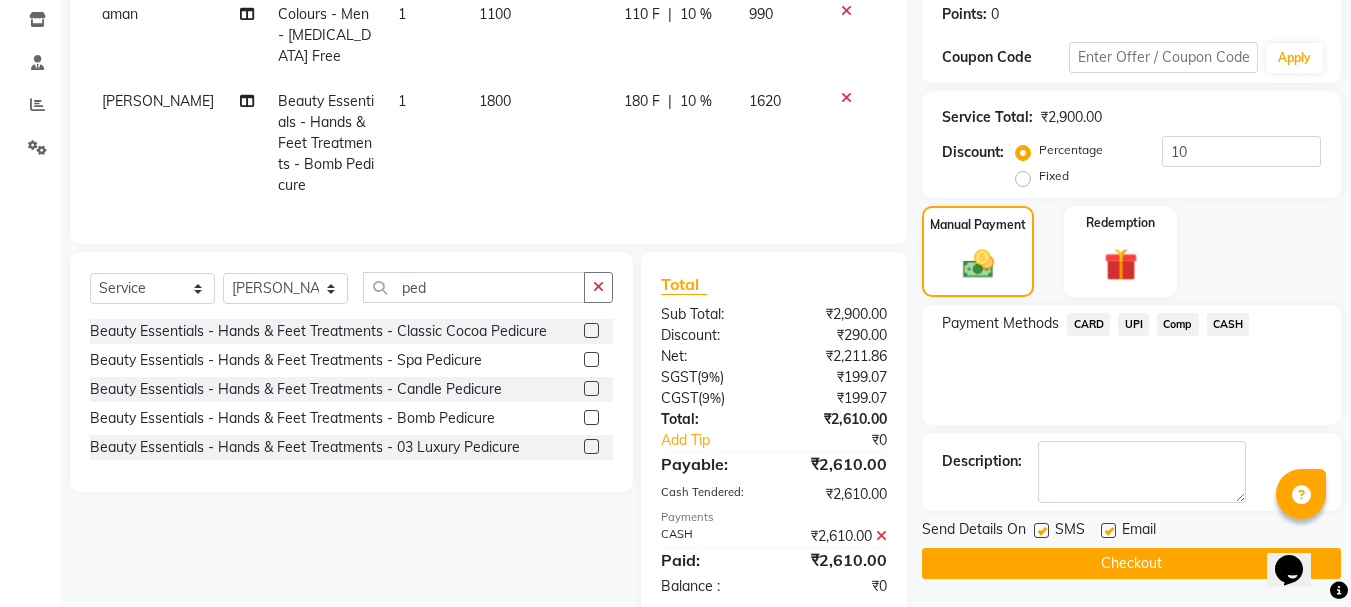 scroll, scrollTop: 372, scrollLeft: 0, axis: vertical 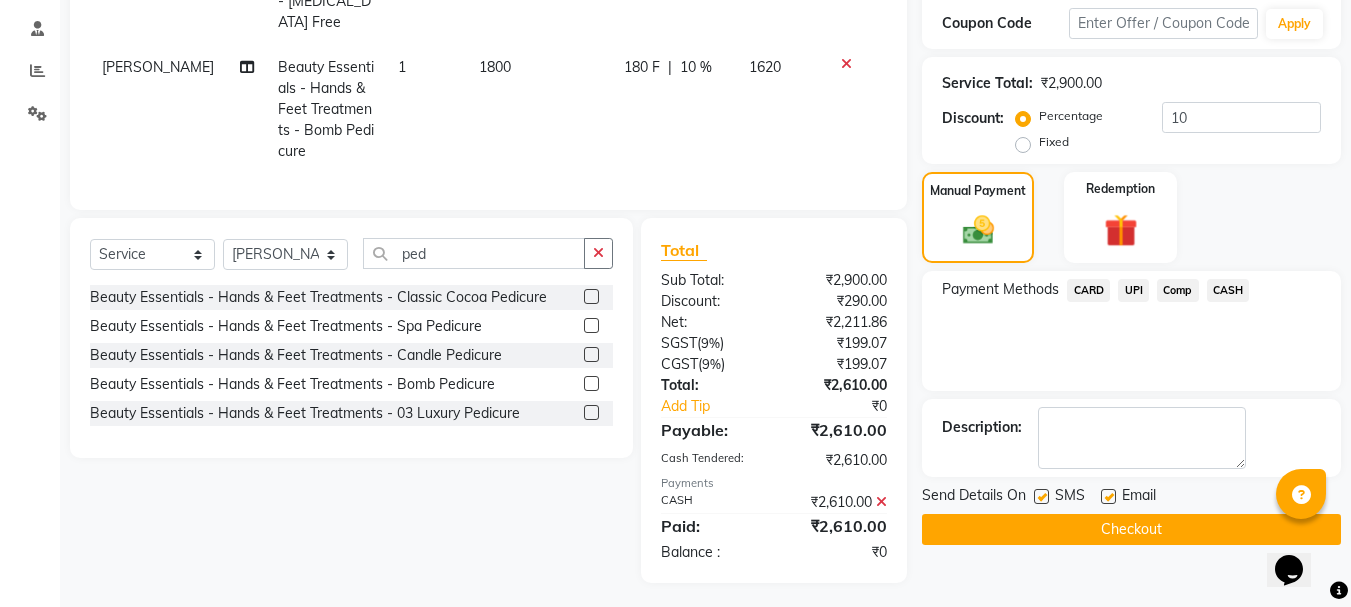 click on "Checkout" 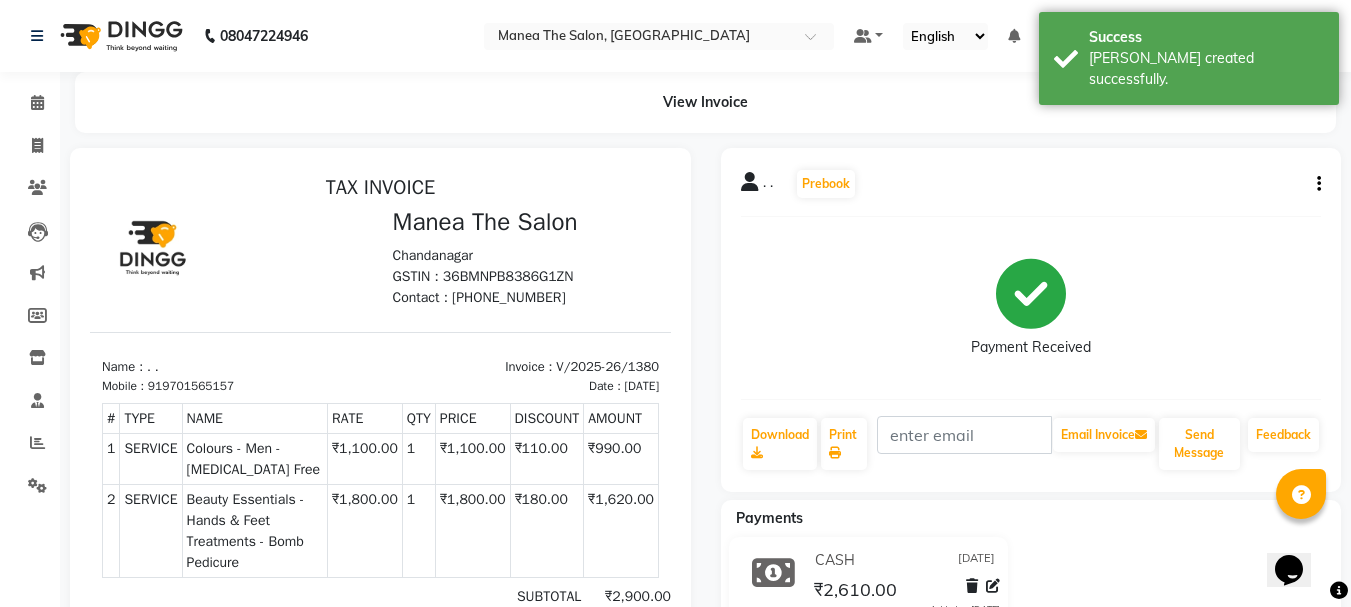 scroll, scrollTop: 0, scrollLeft: 0, axis: both 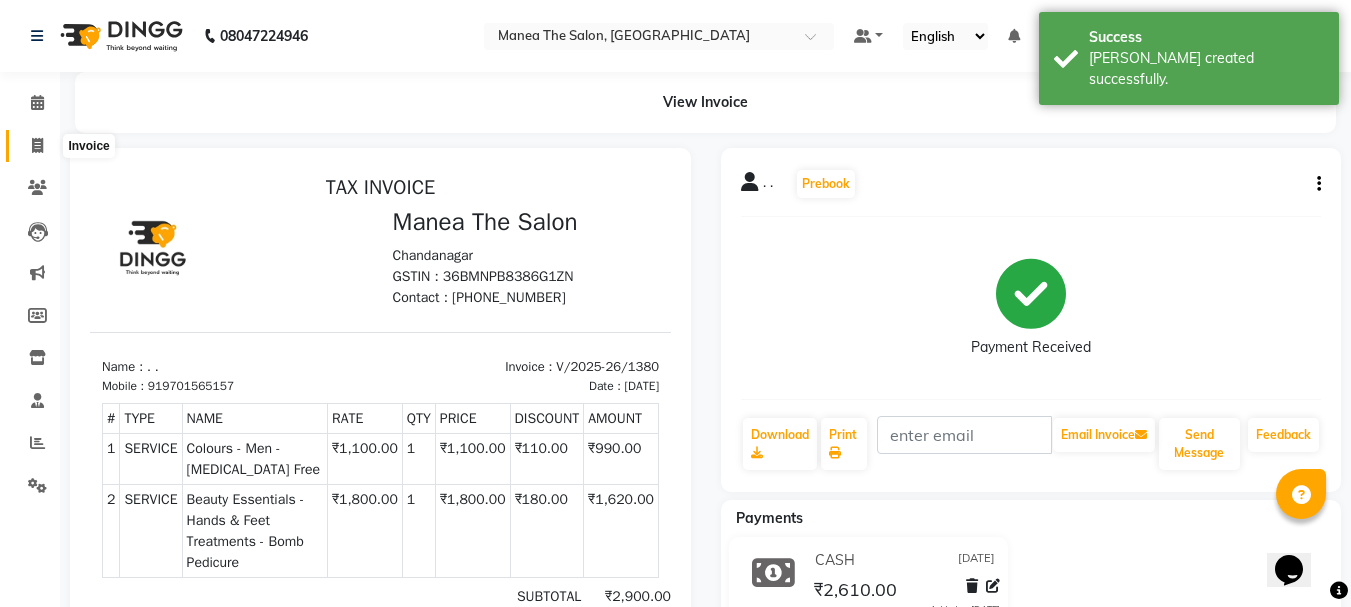 click 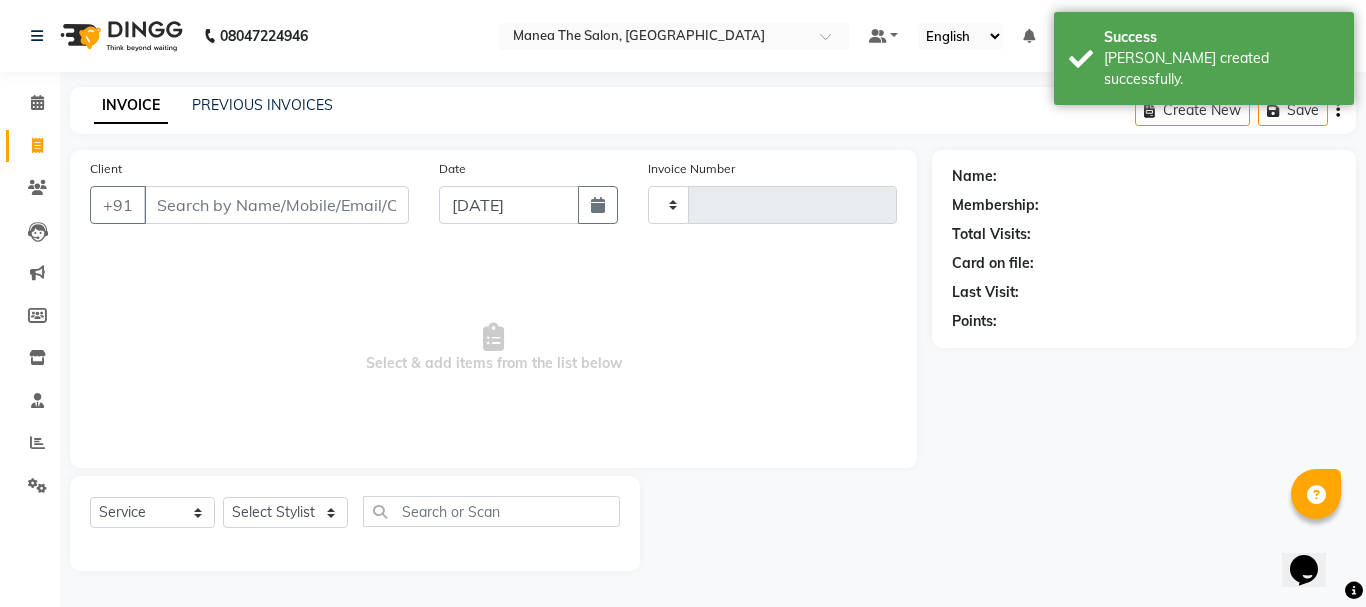 type on "1381" 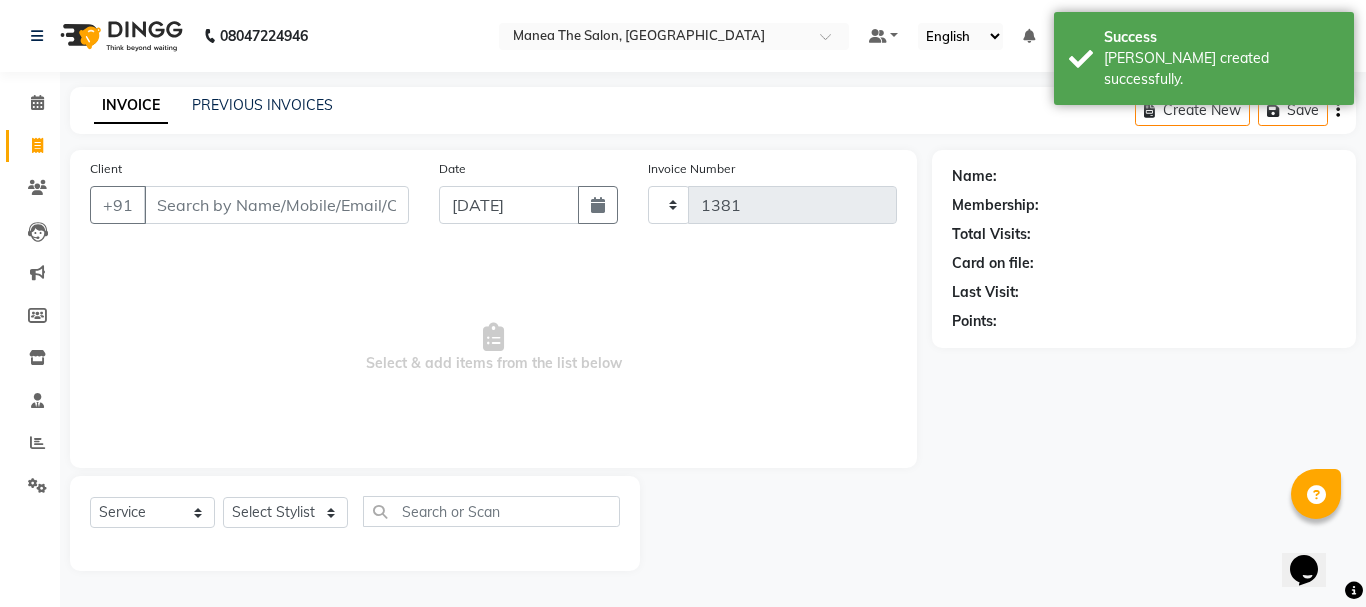 select on "7351" 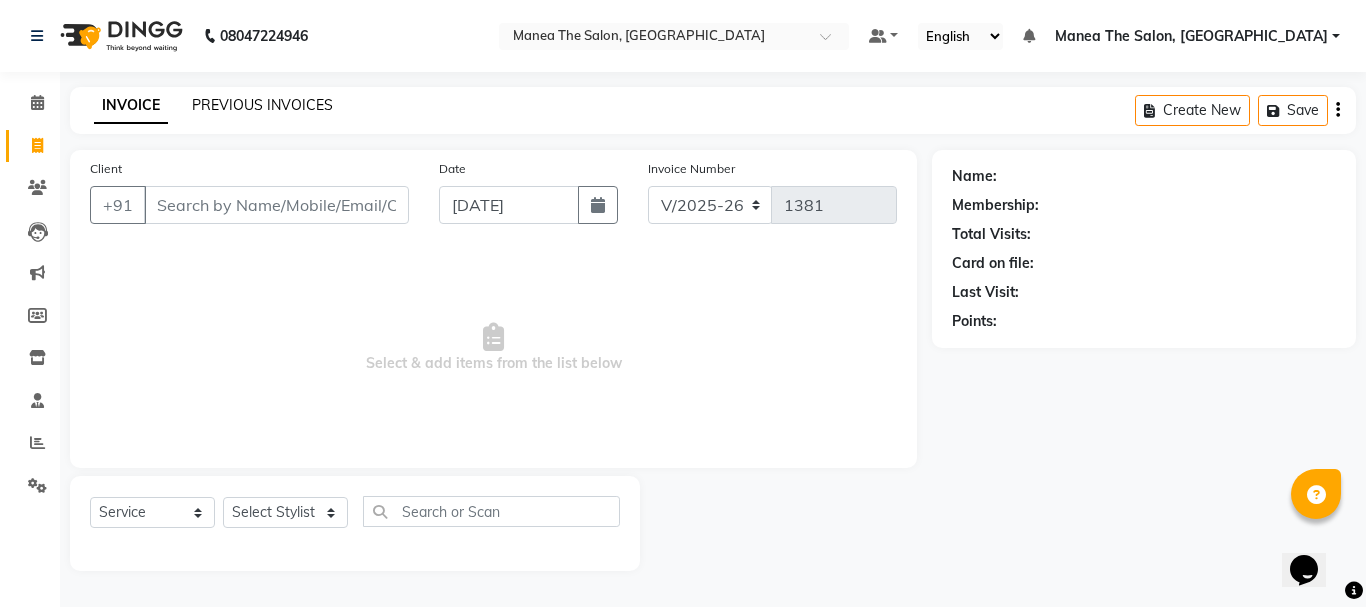 click on "PREVIOUS INVOICES" 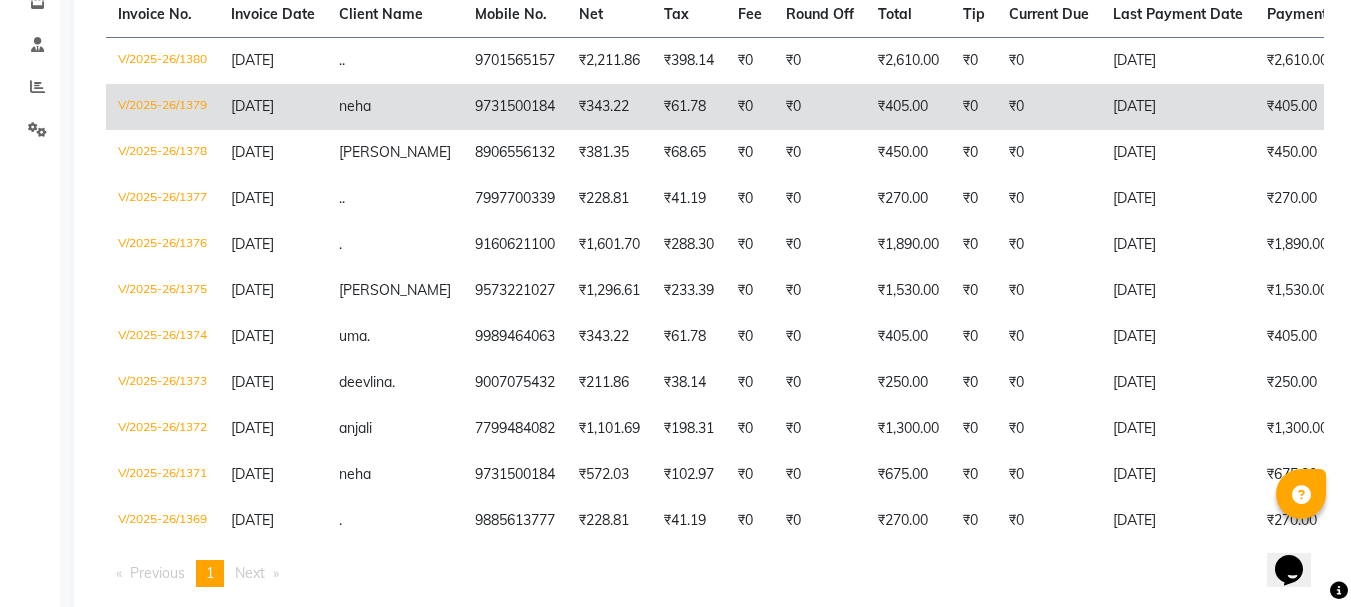 scroll, scrollTop: 400, scrollLeft: 0, axis: vertical 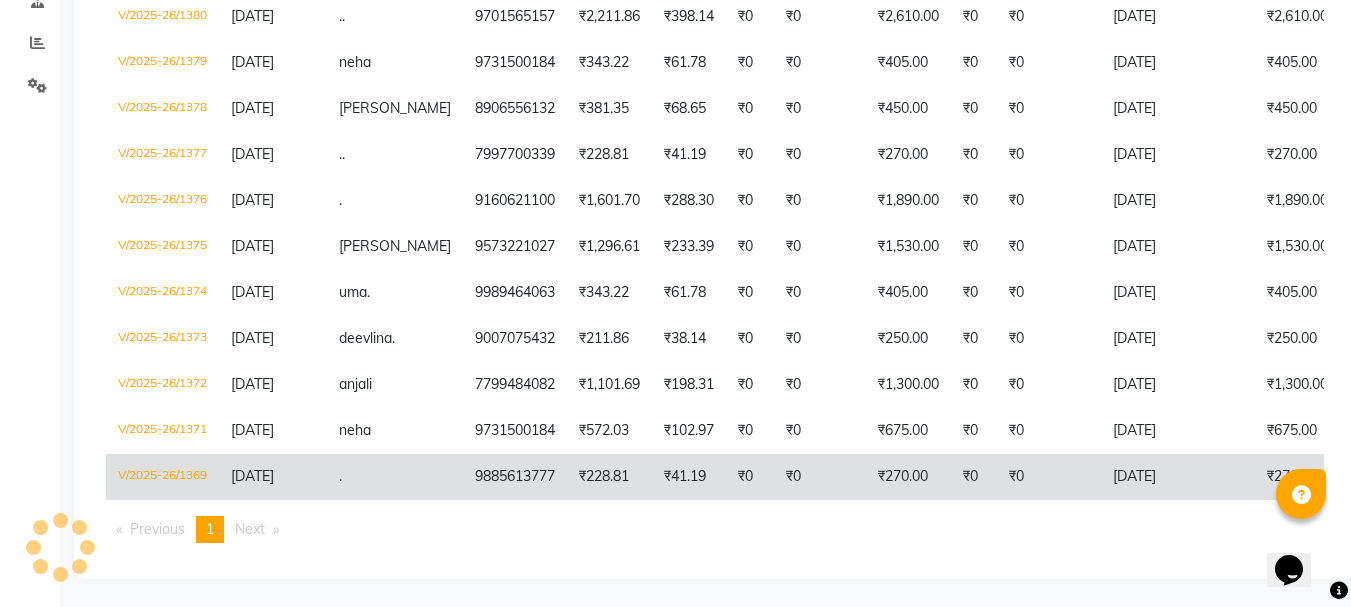 click on "." 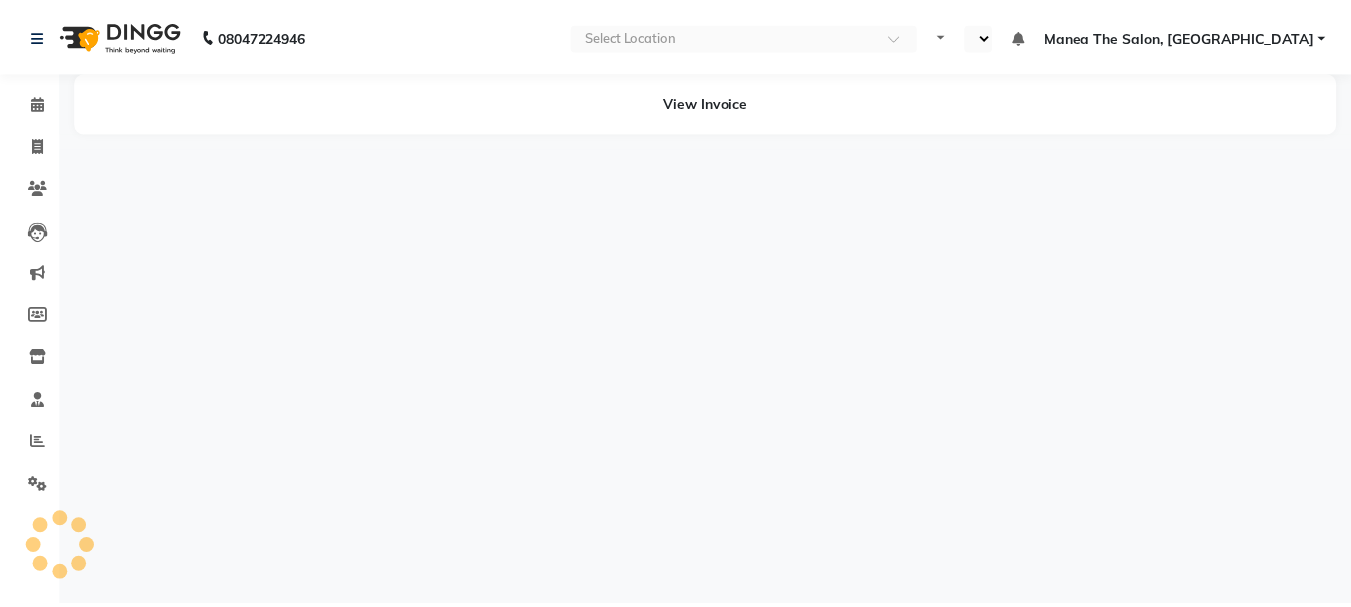 scroll, scrollTop: 0, scrollLeft: 0, axis: both 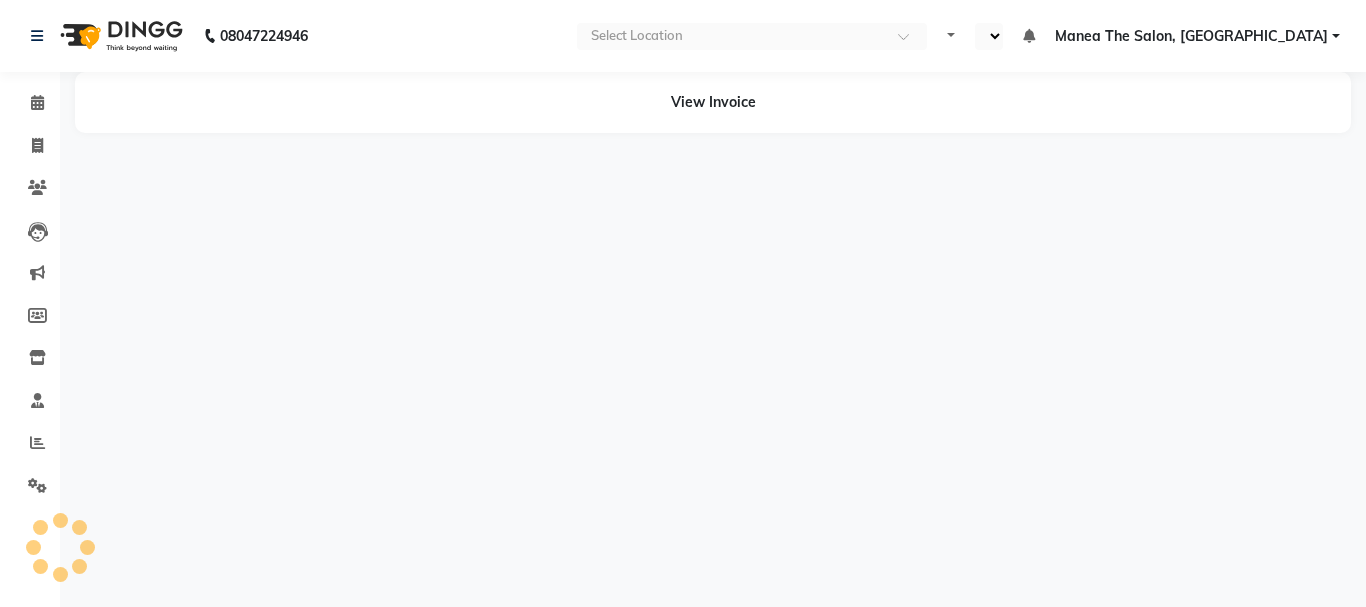 select on "en" 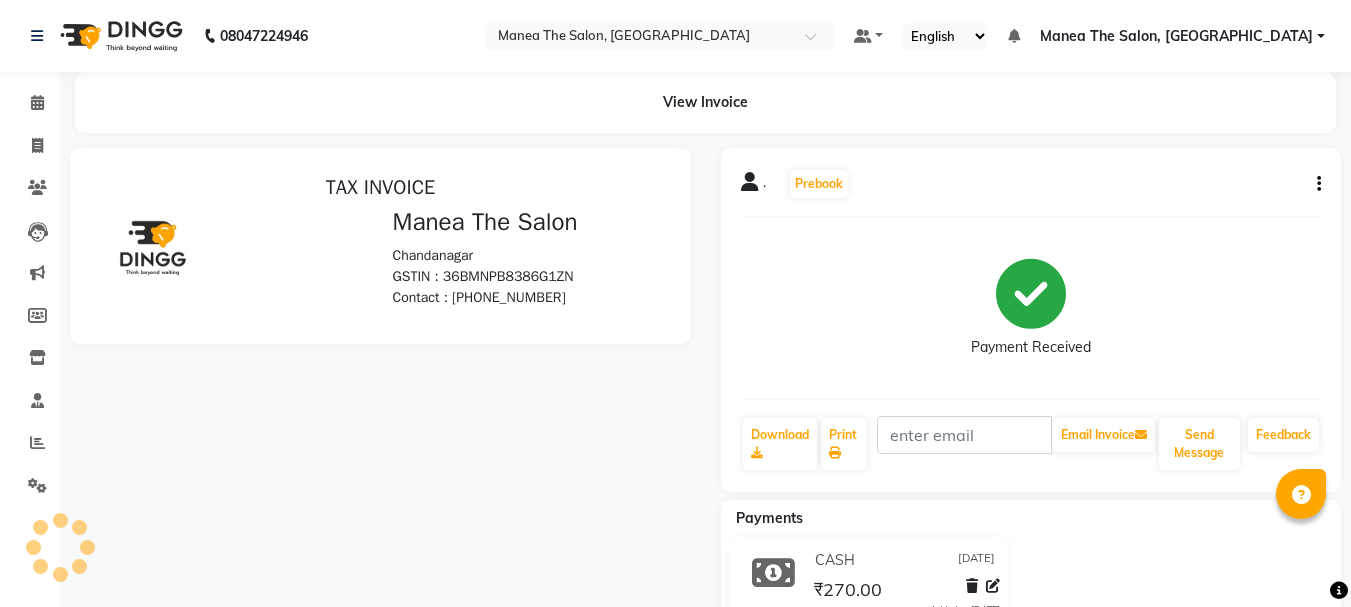scroll, scrollTop: 0, scrollLeft: 0, axis: both 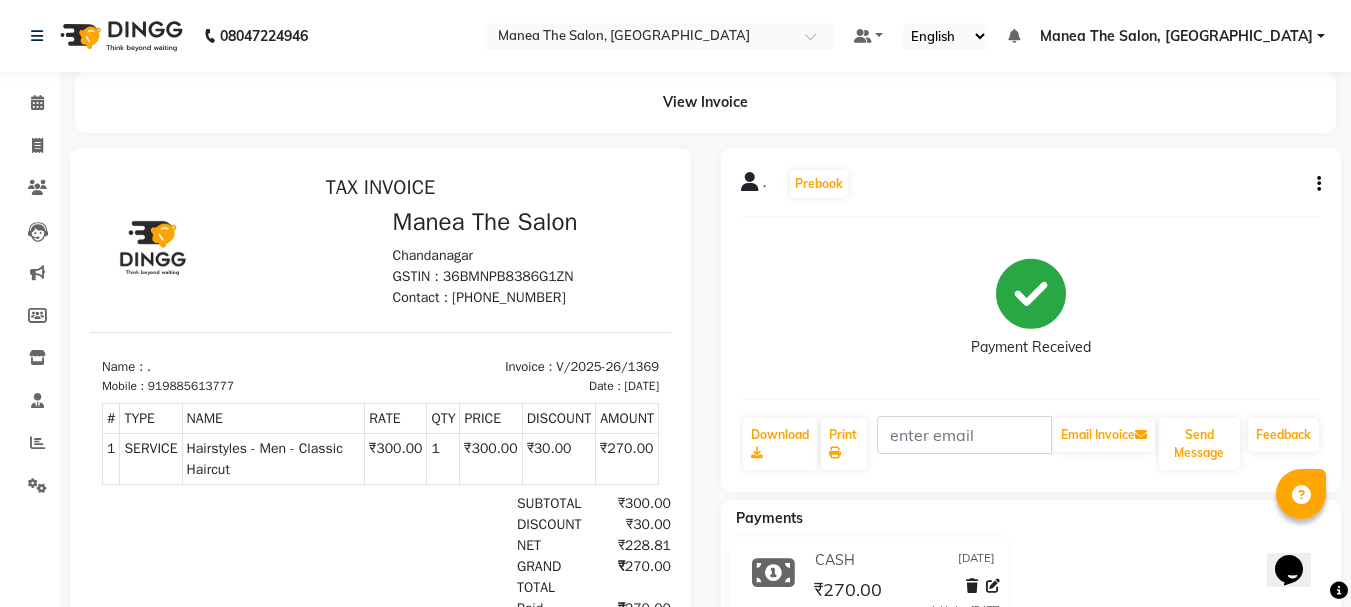 click 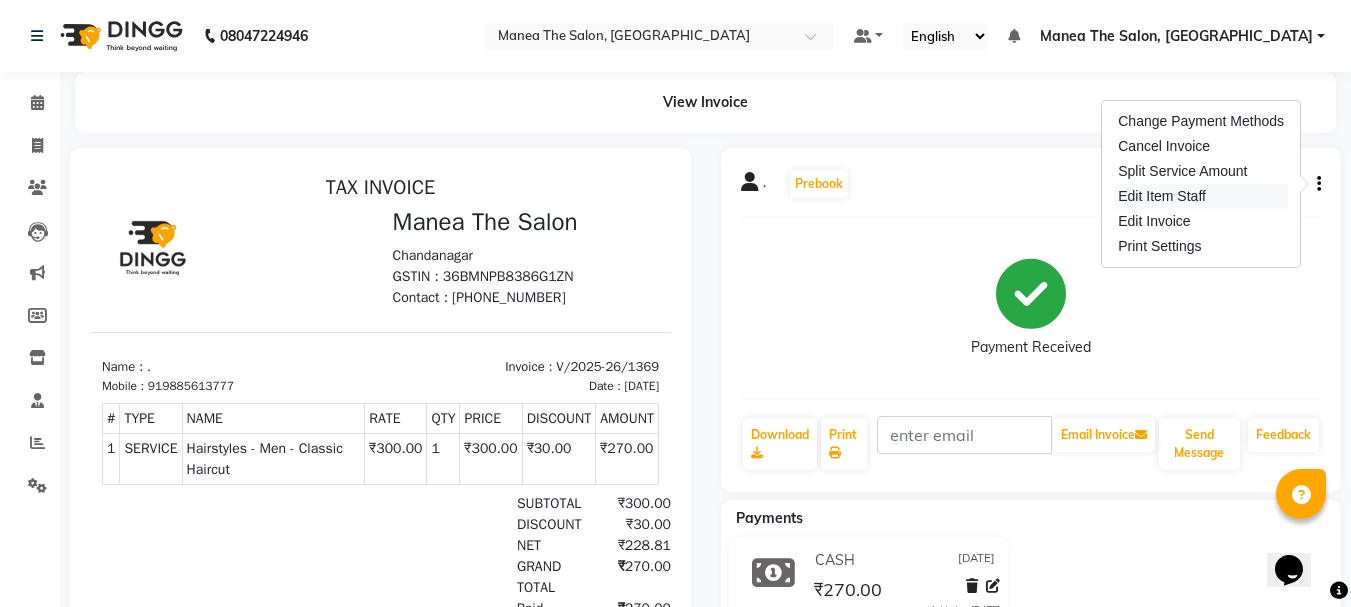 click on "Edit Item Staff" at bounding box center (1201, 196) 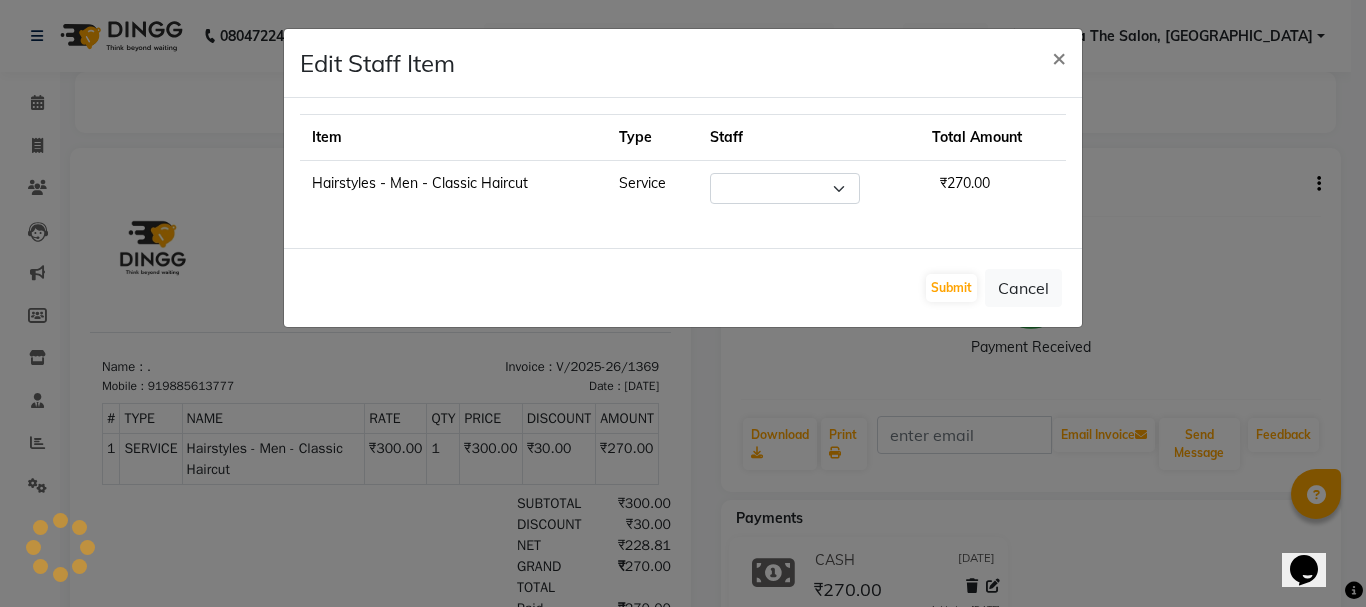 select on "63586" 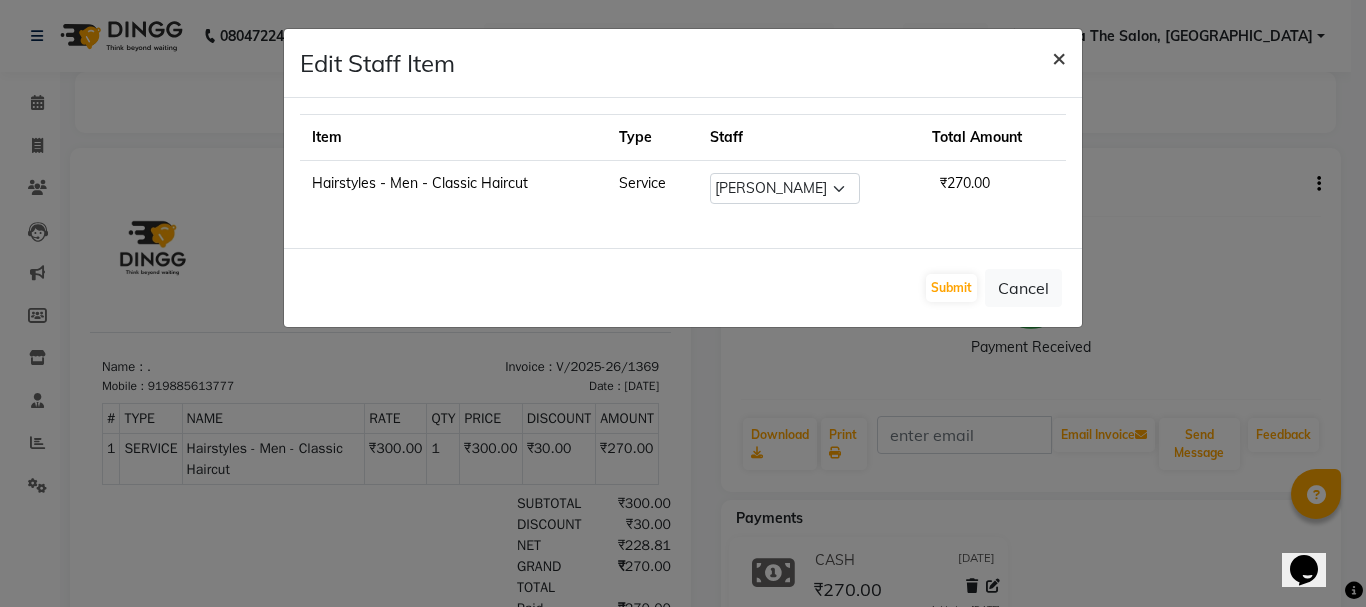 click on "×" 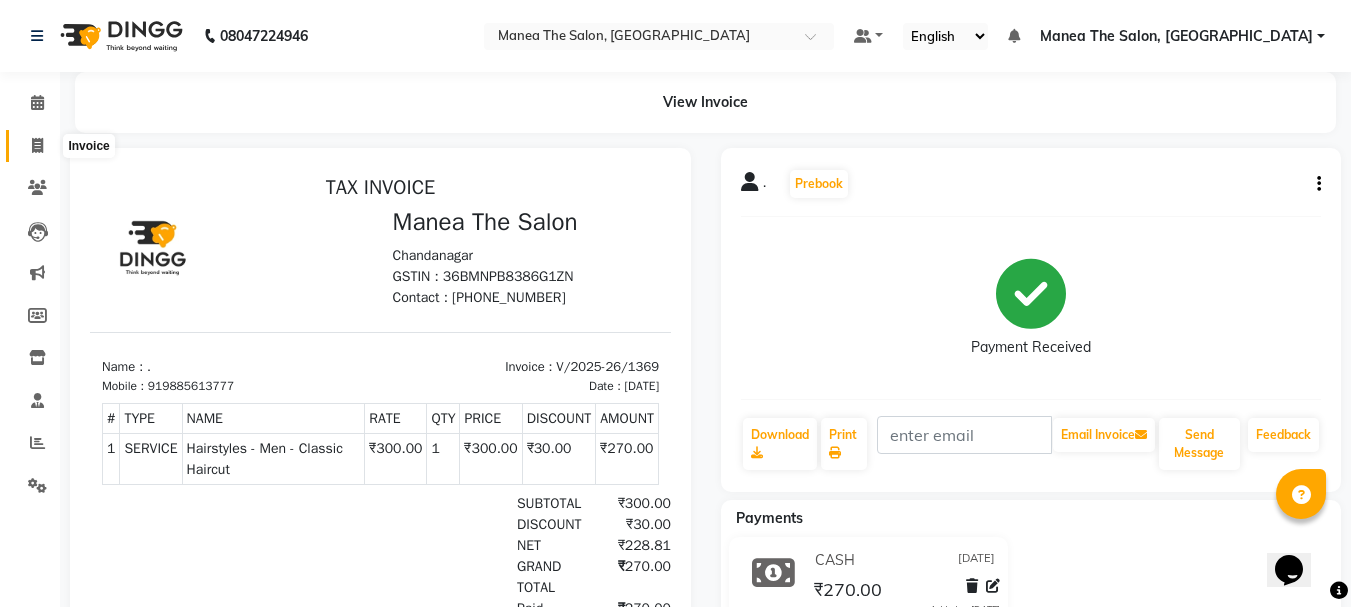 click 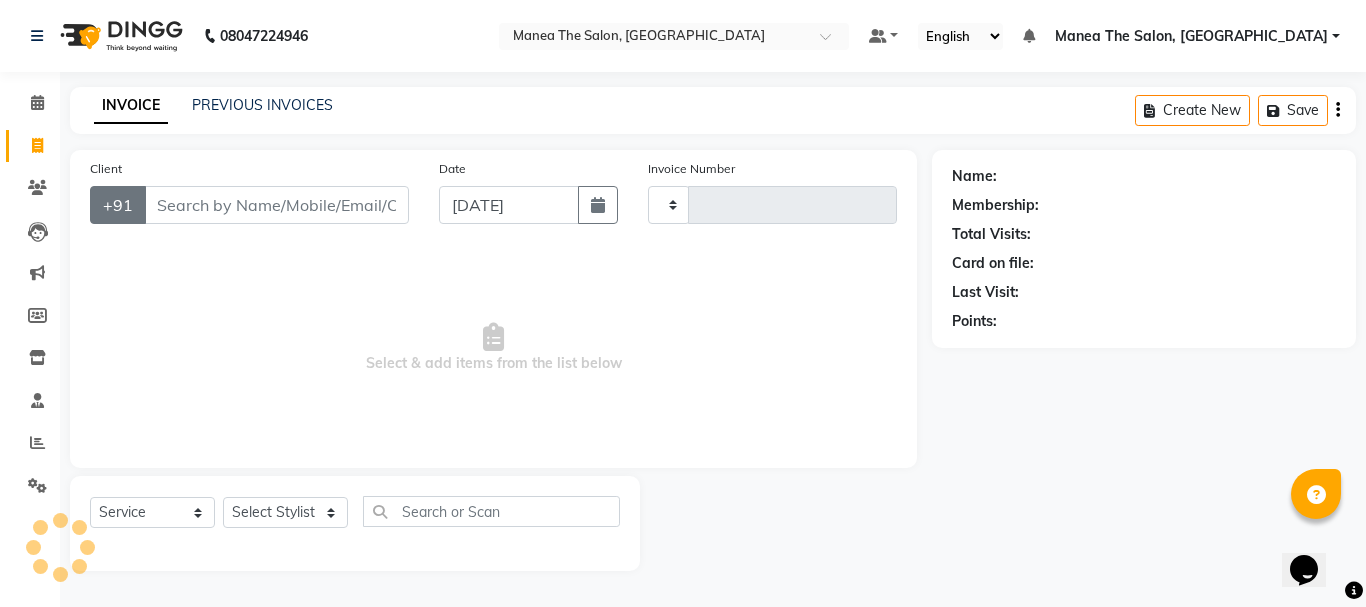 type on "1381" 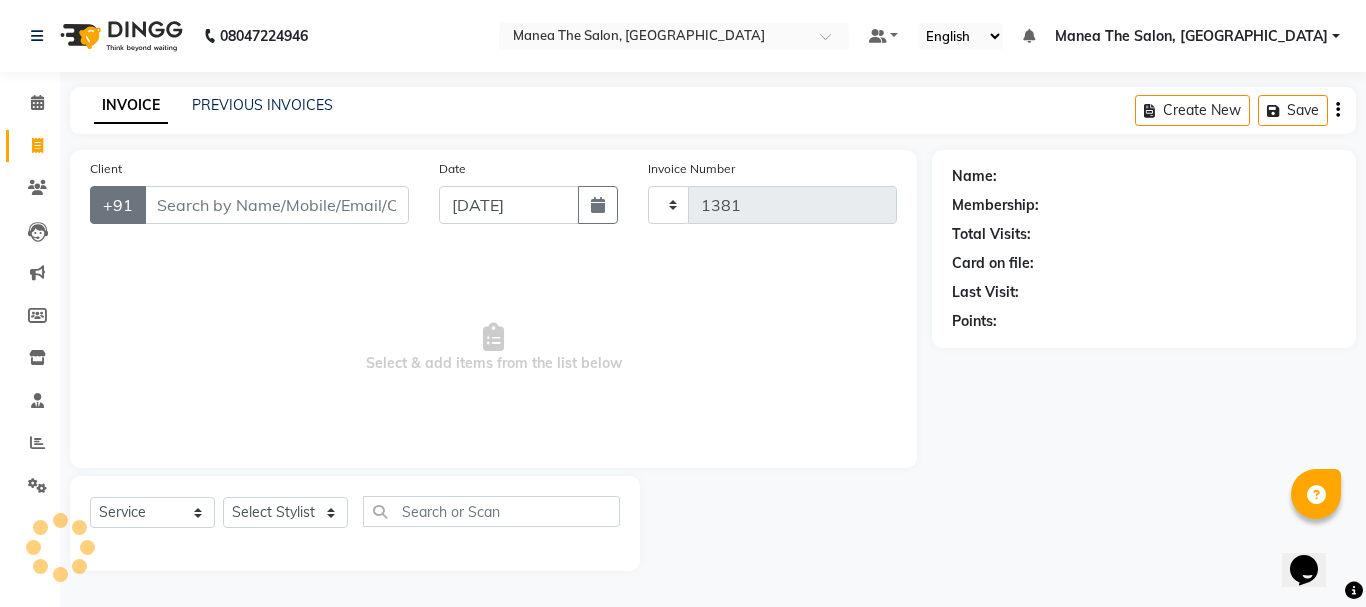 select on "7351" 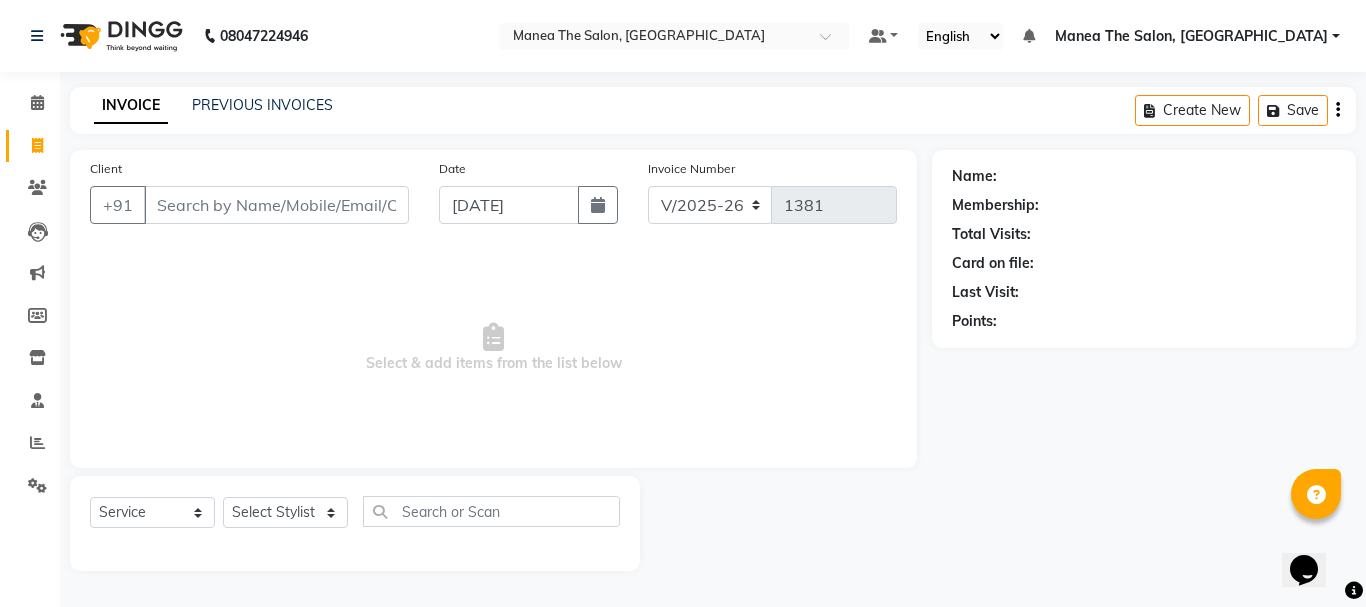 drag, startPoint x: 230, startPoint y: 206, endPoint x: 237, endPoint y: 219, distance: 14.764823 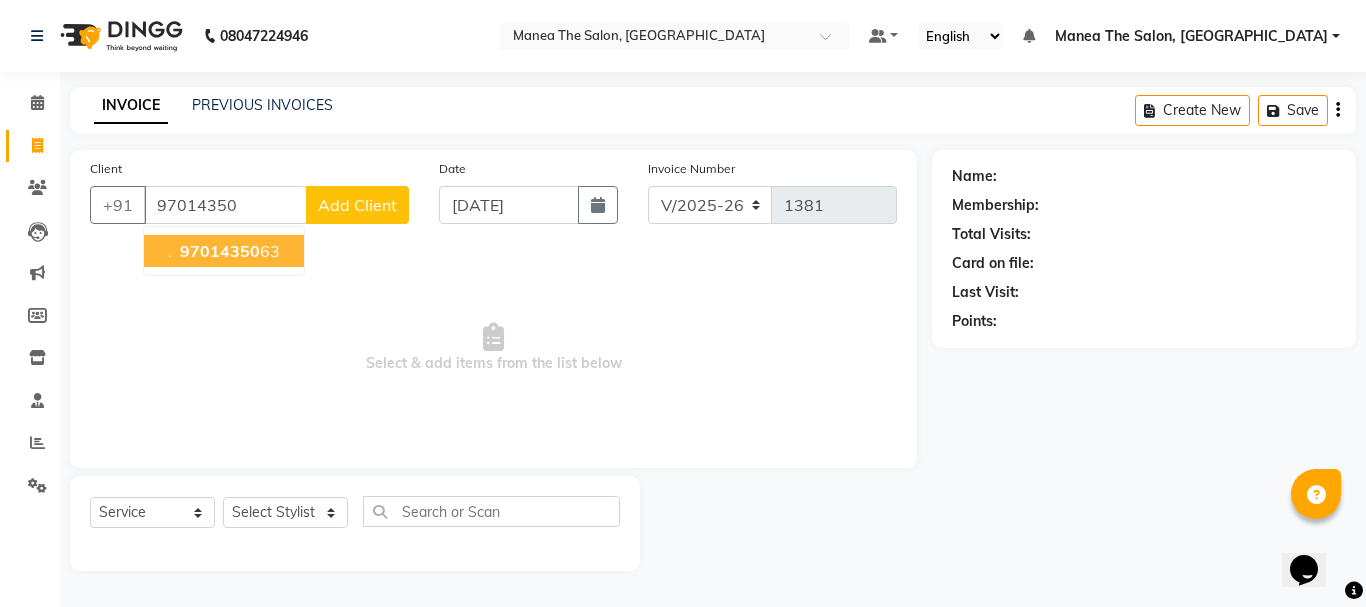 click on "97014350" at bounding box center (220, 251) 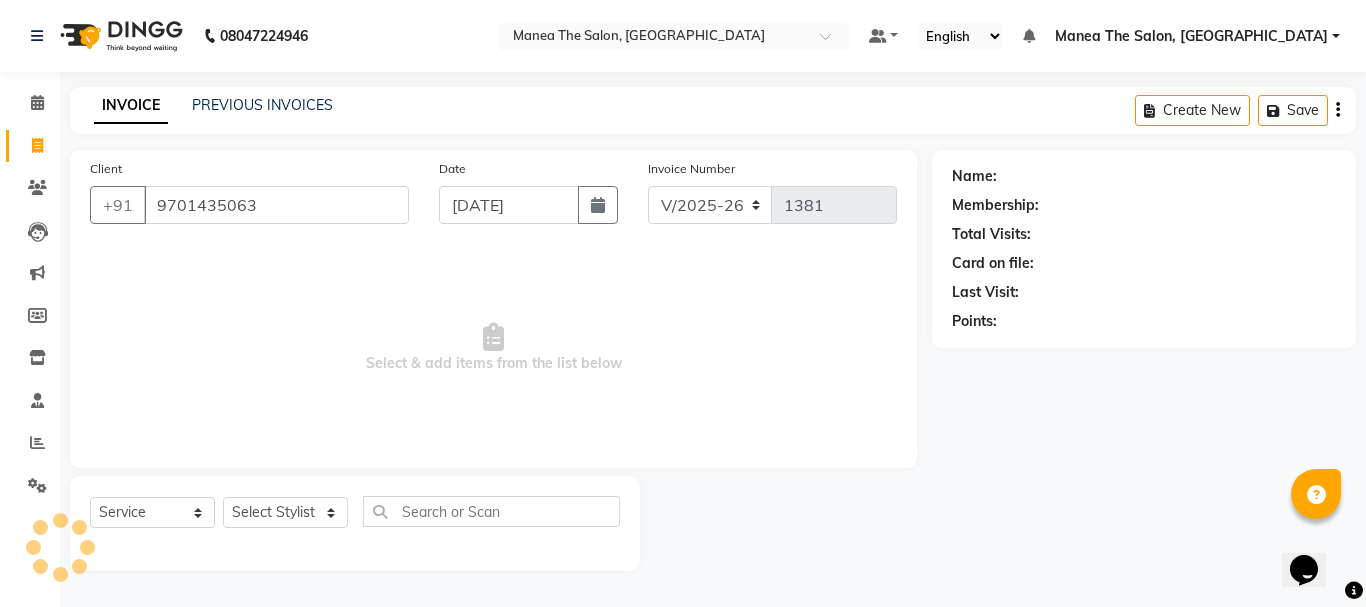 type on "9701435063" 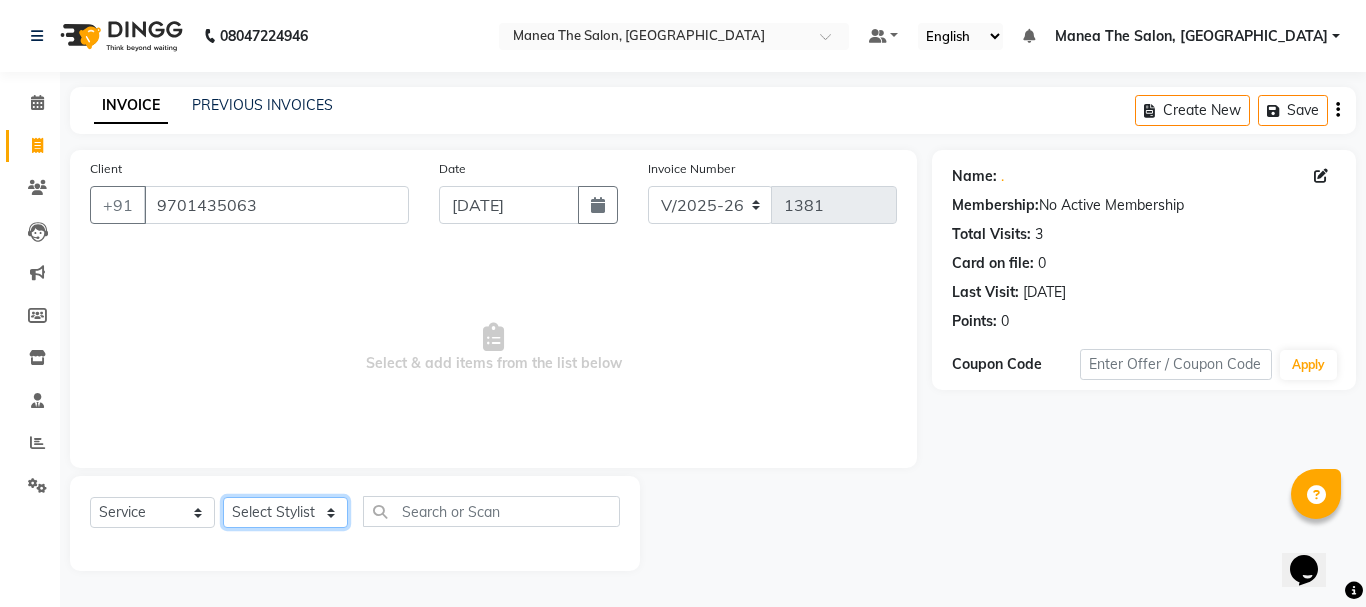 click on "Select Stylist aman Azeem Divya Prasad Rajyalaxmi Renuka shireesha Sulthana" 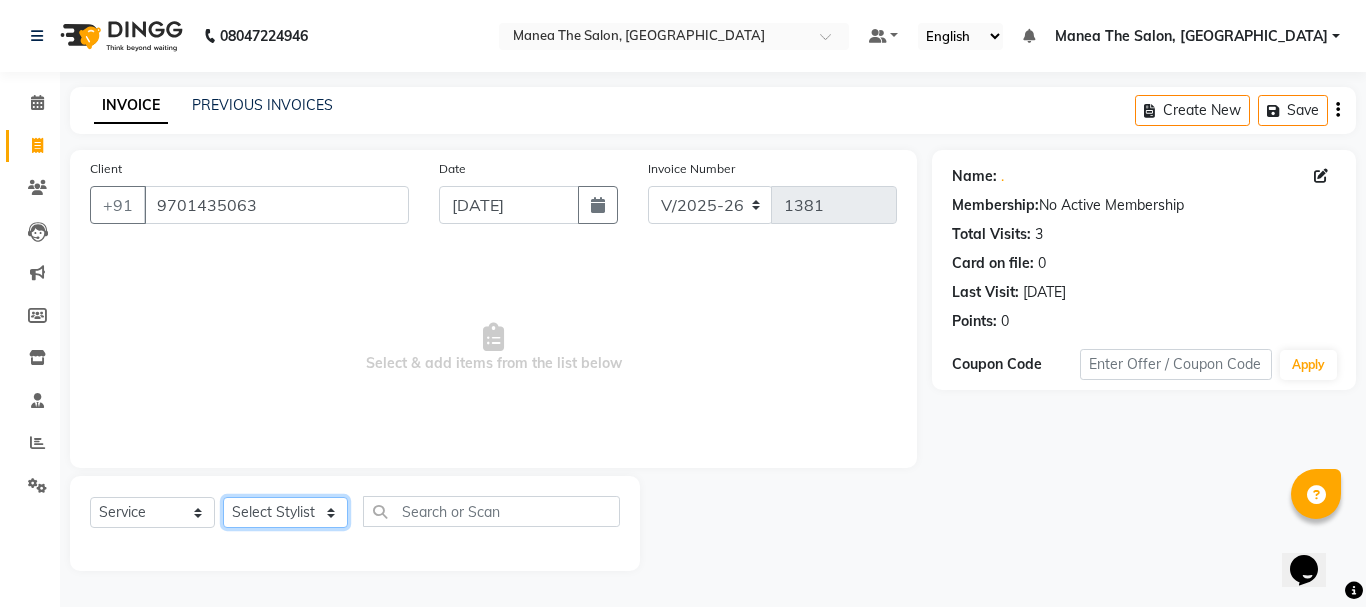 select on "68191" 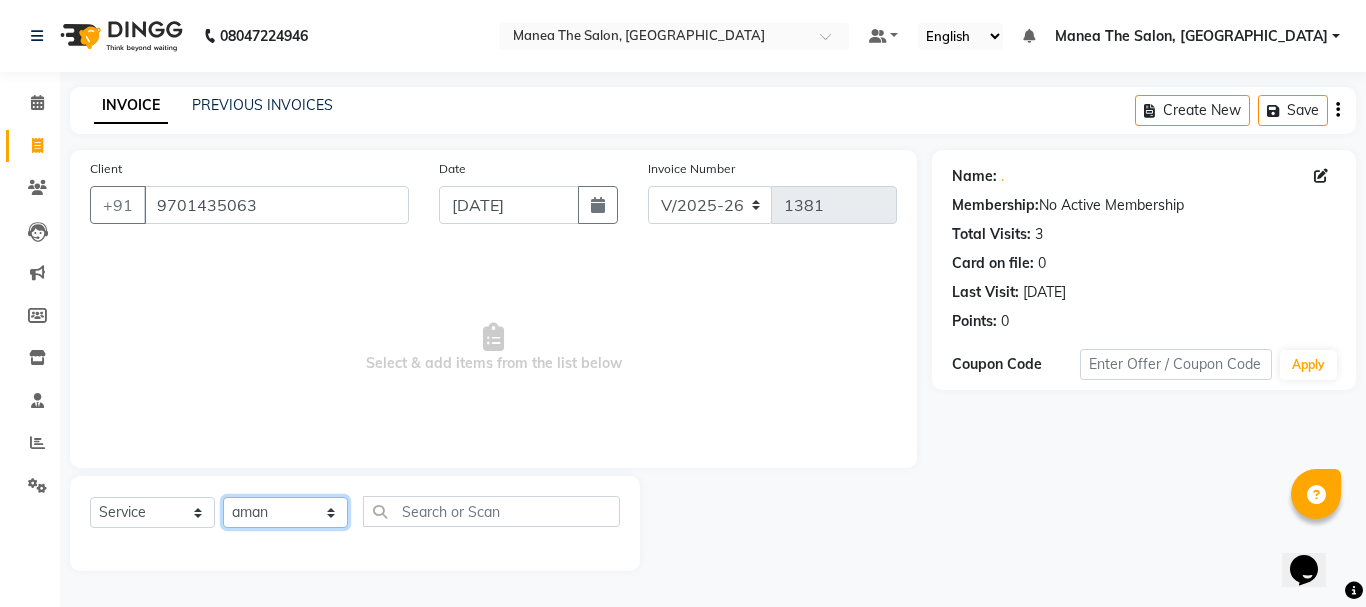 click on "Select Stylist aman Azeem Divya Prasad Rajyalaxmi Renuka shireesha Sulthana" 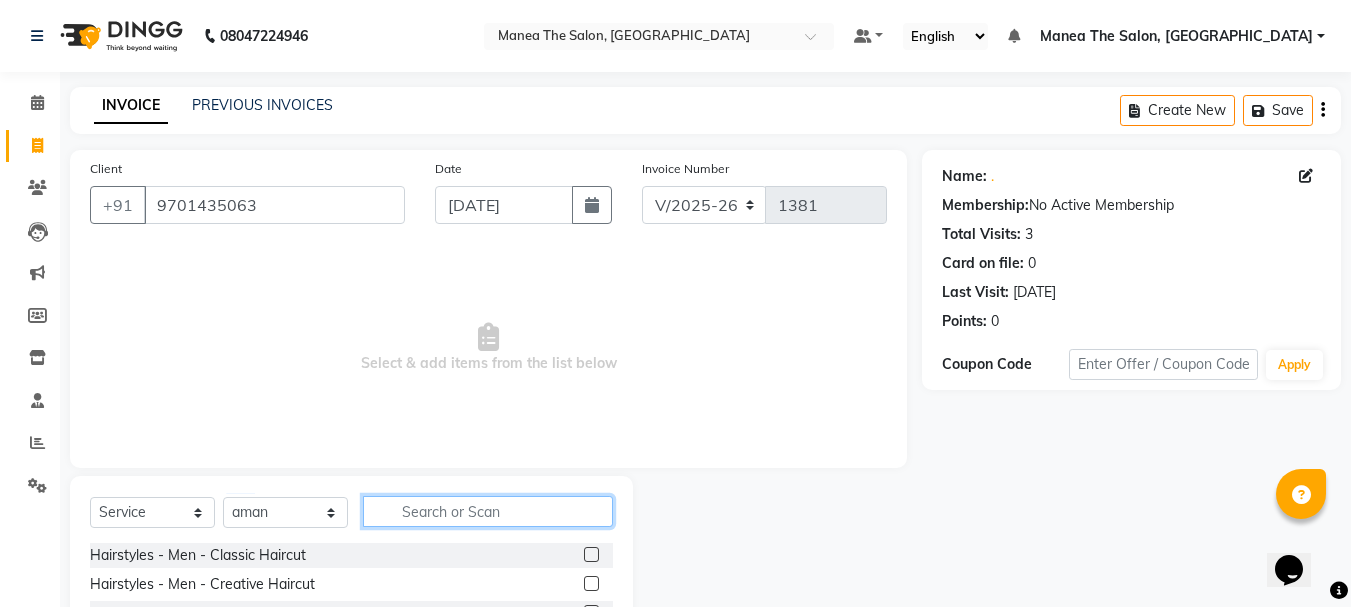 click 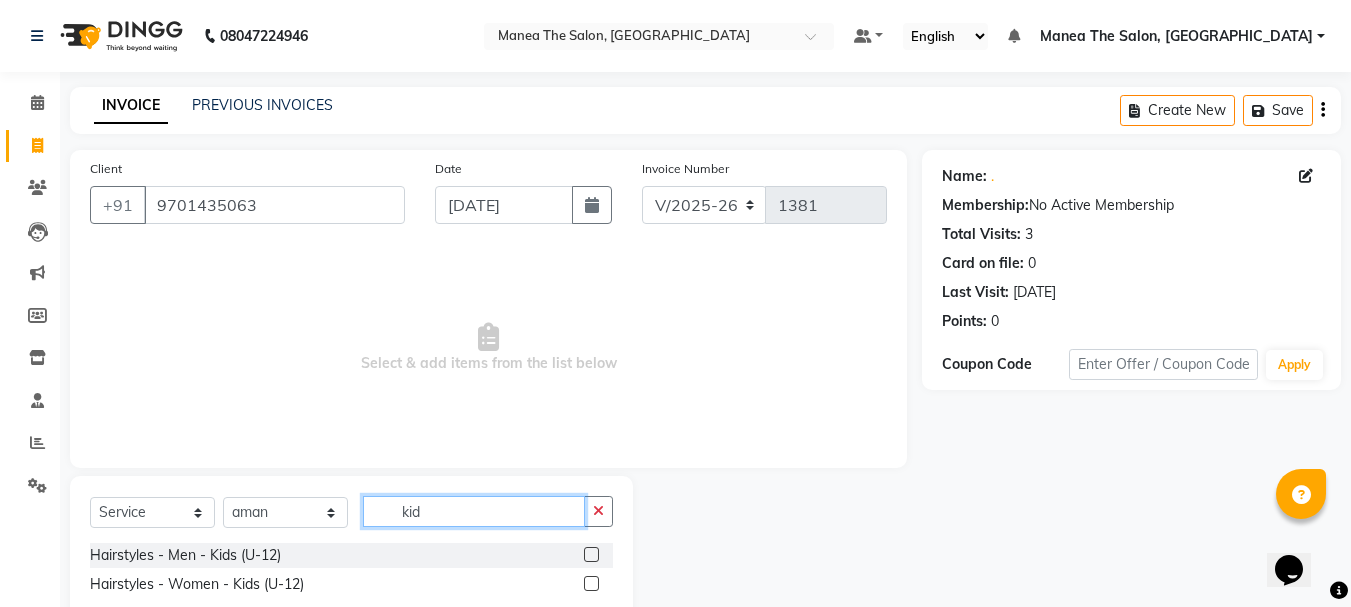 type on "kid" 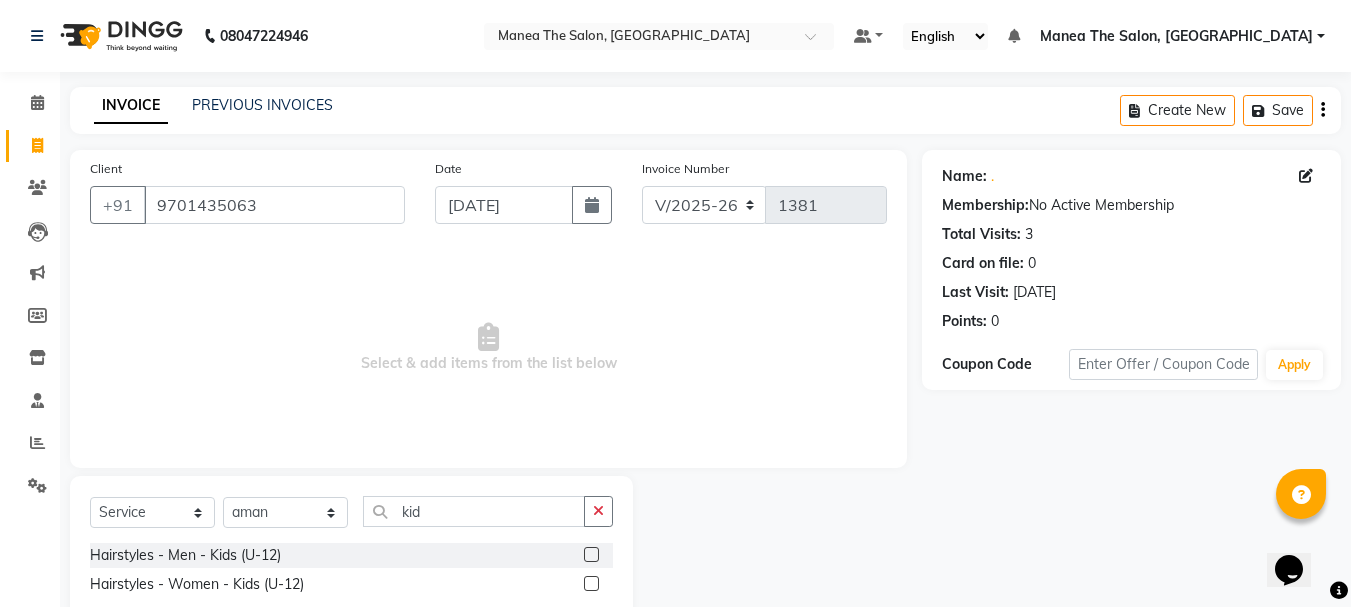 click 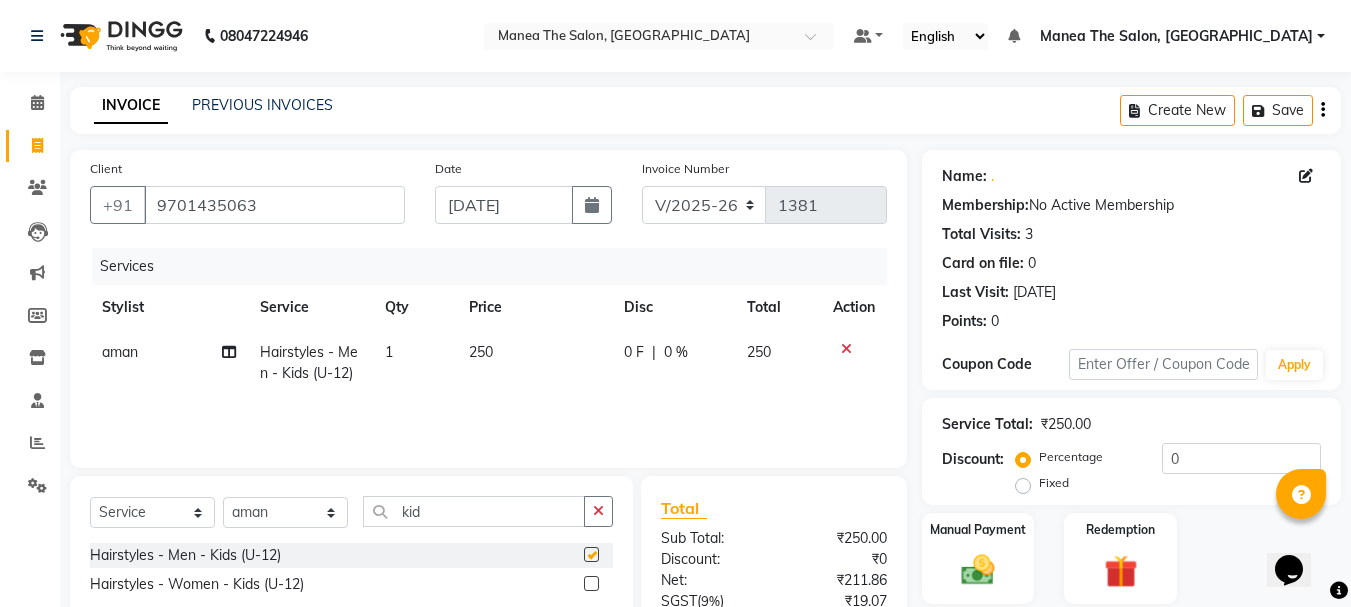 checkbox on "false" 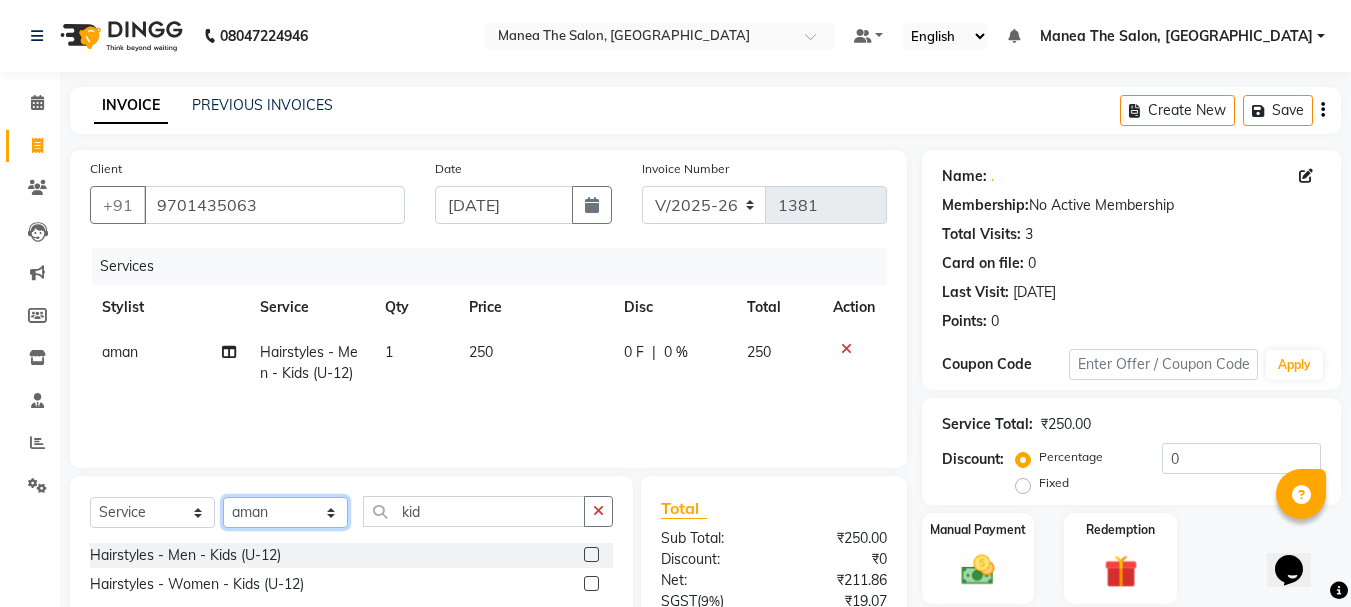 click on "Select Stylist aman Azeem Divya Prasad Rajyalaxmi Renuka shireesha Sulthana" 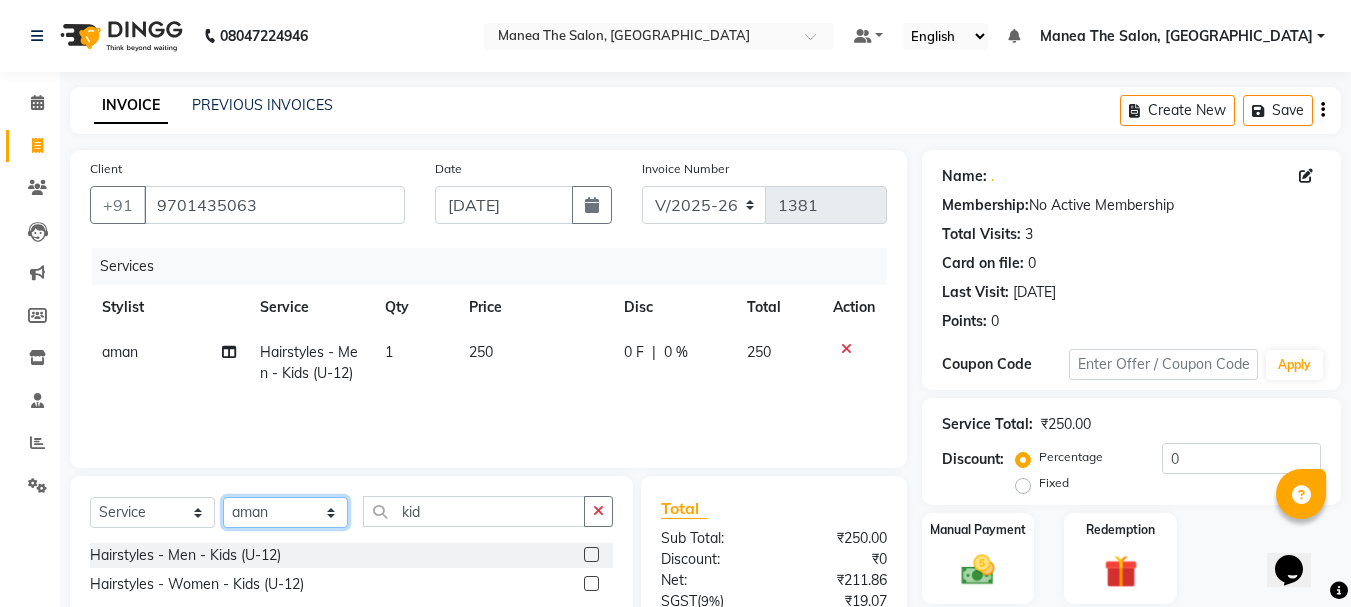 select on "63582" 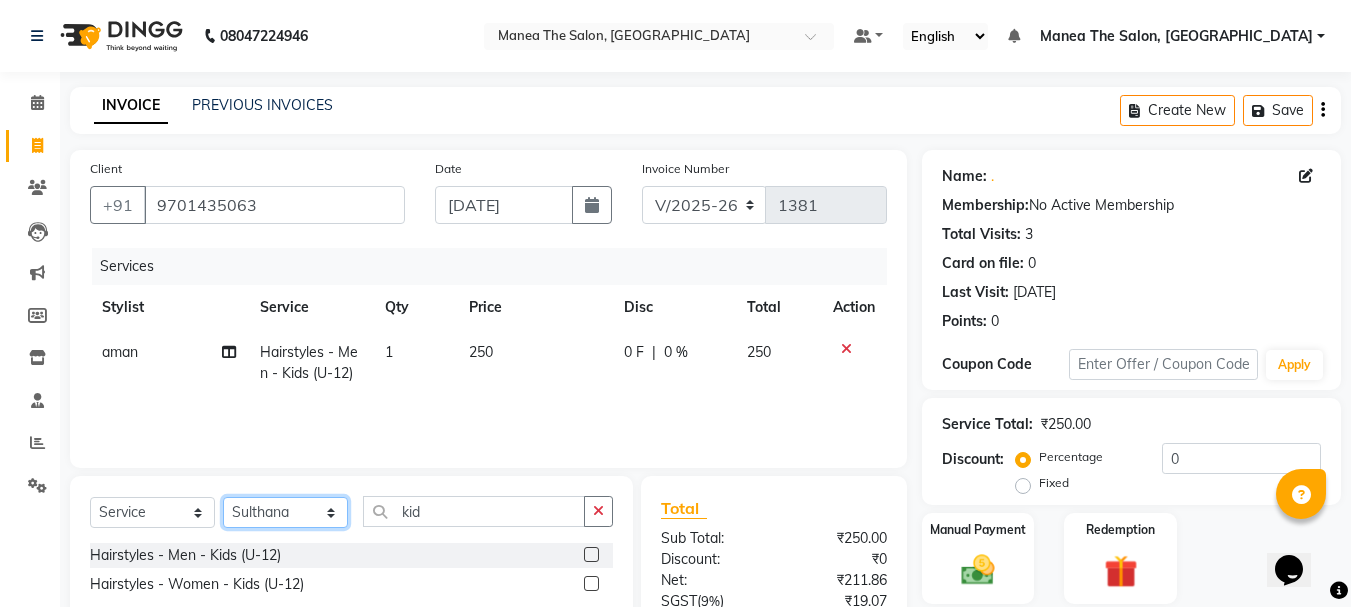 click on "Select Stylist aman Azeem Divya Prasad Rajyalaxmi Renuka shireesha Sulthana" 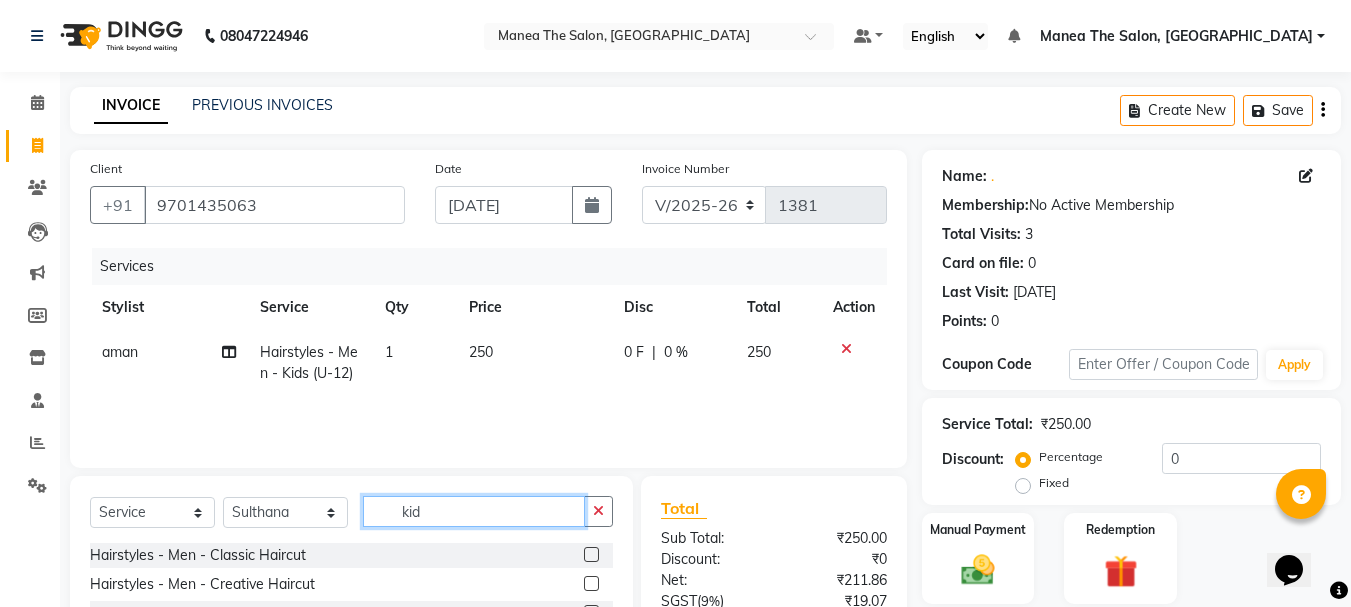 click on "kid" 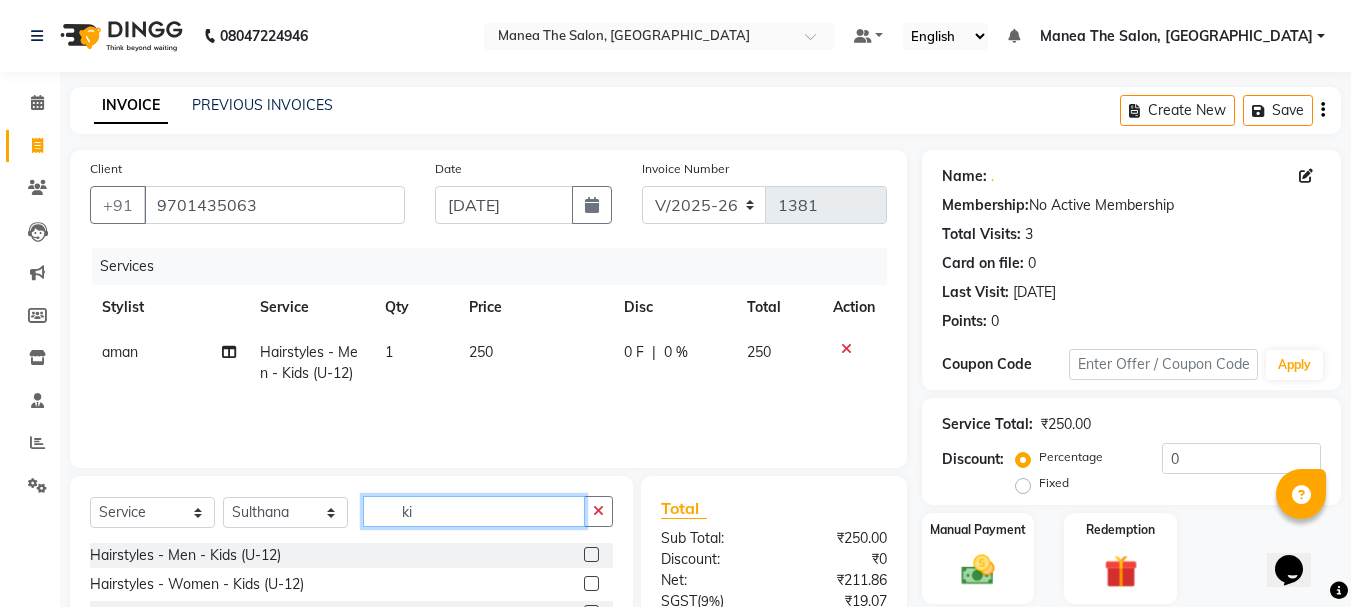 type on "k" 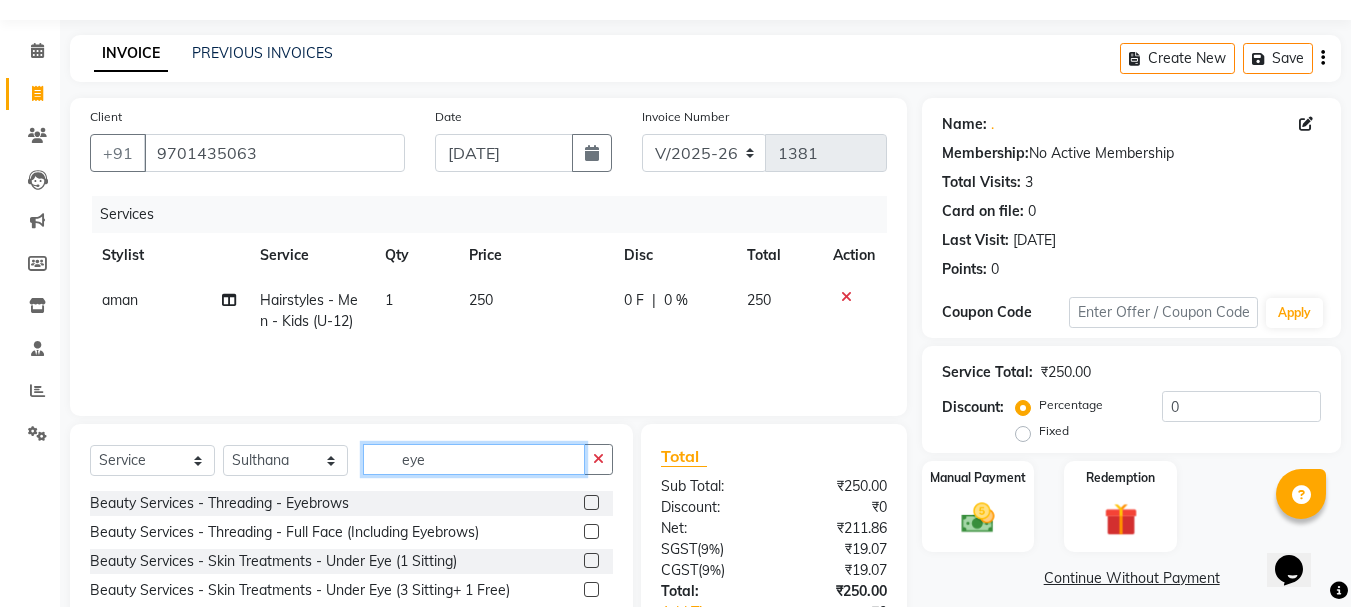 scroll, scrollTop: 100, scrollLeft: 0, axis: vertical 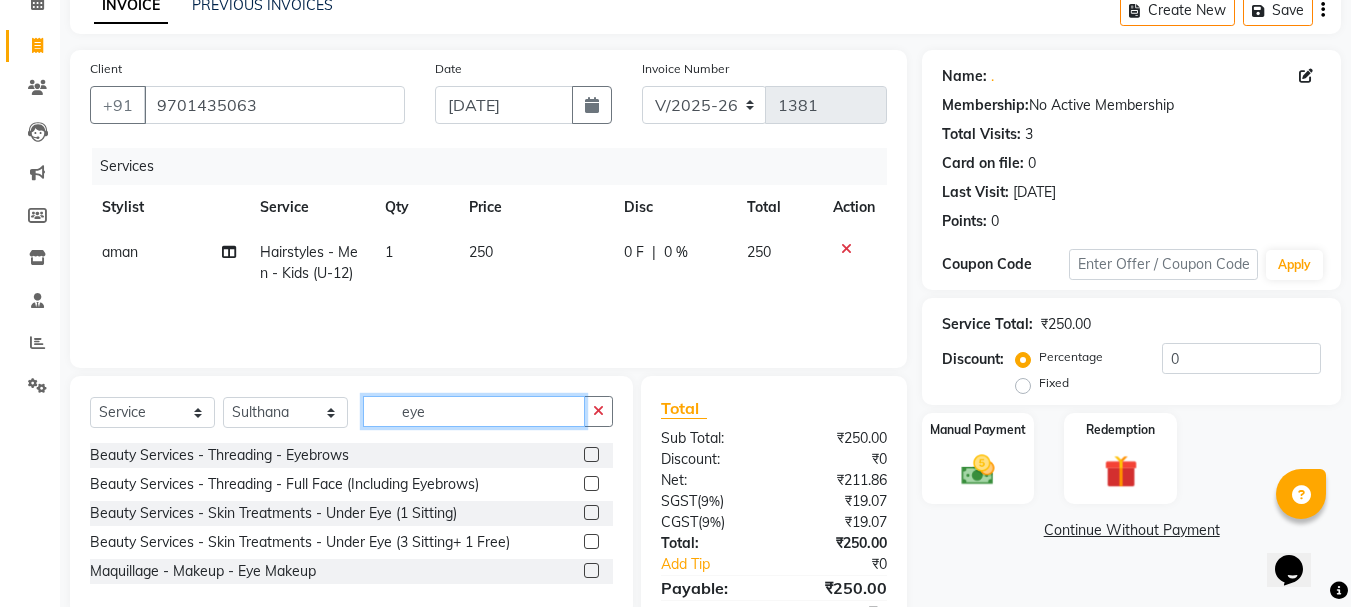 type on "eye" 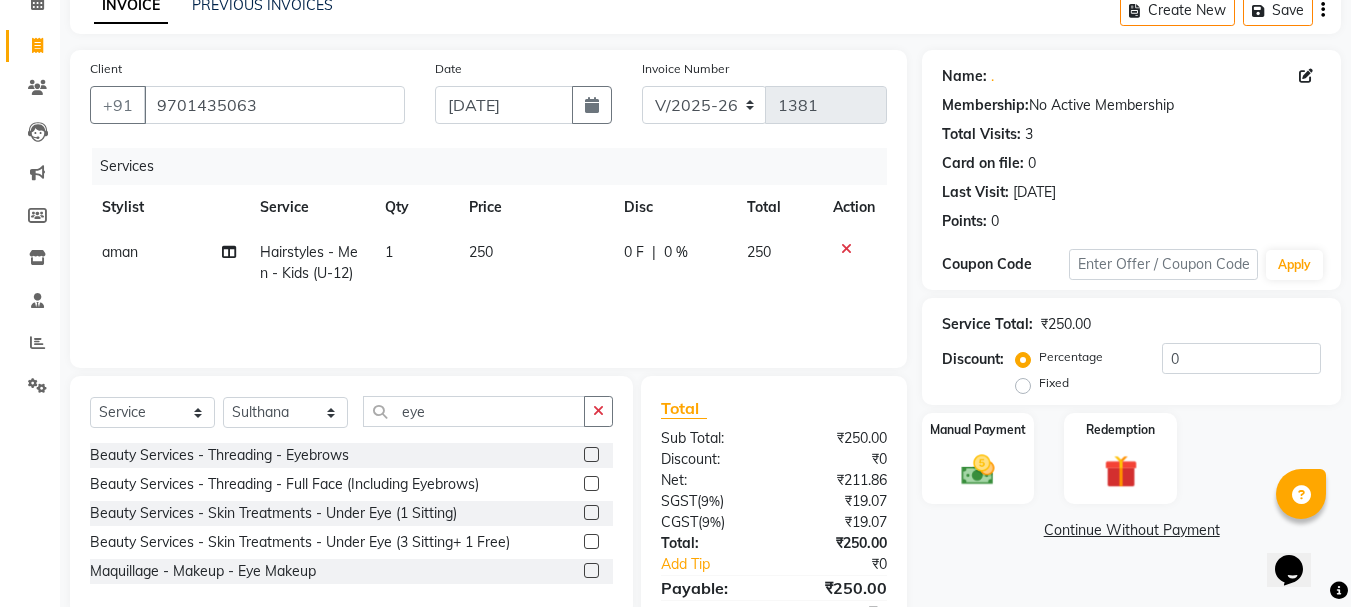 click 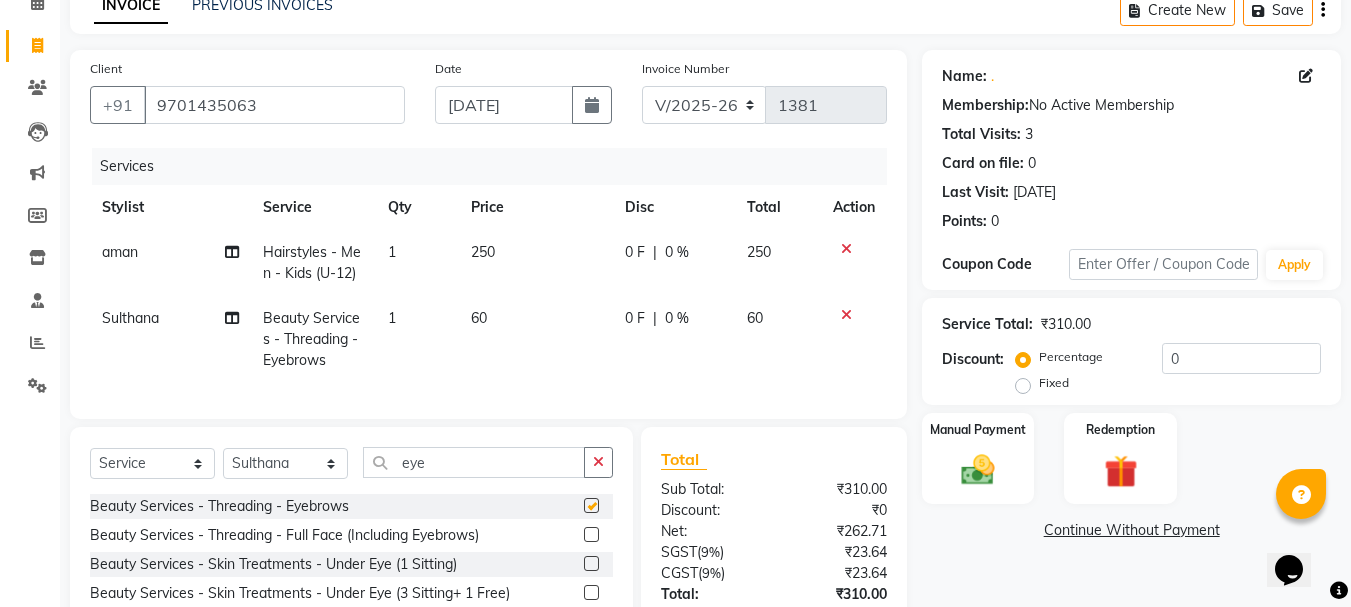 checkbox on "false" 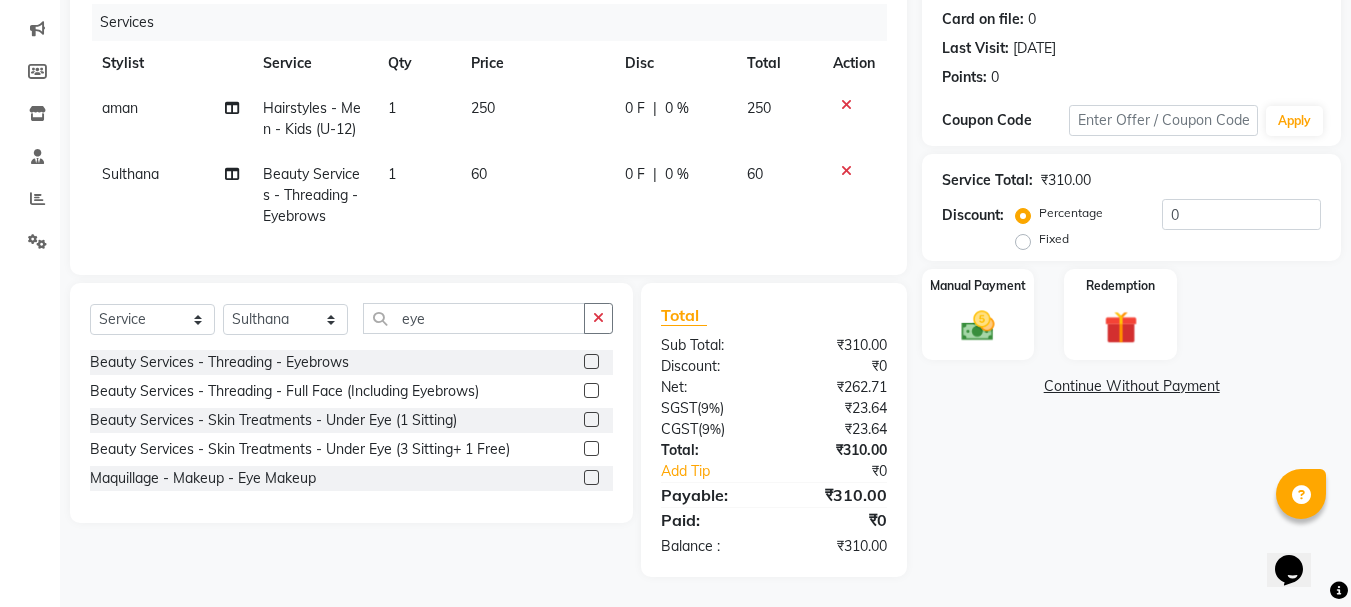 scroll, scrollTop: 259, scrollLeft: 0, axis: vertical 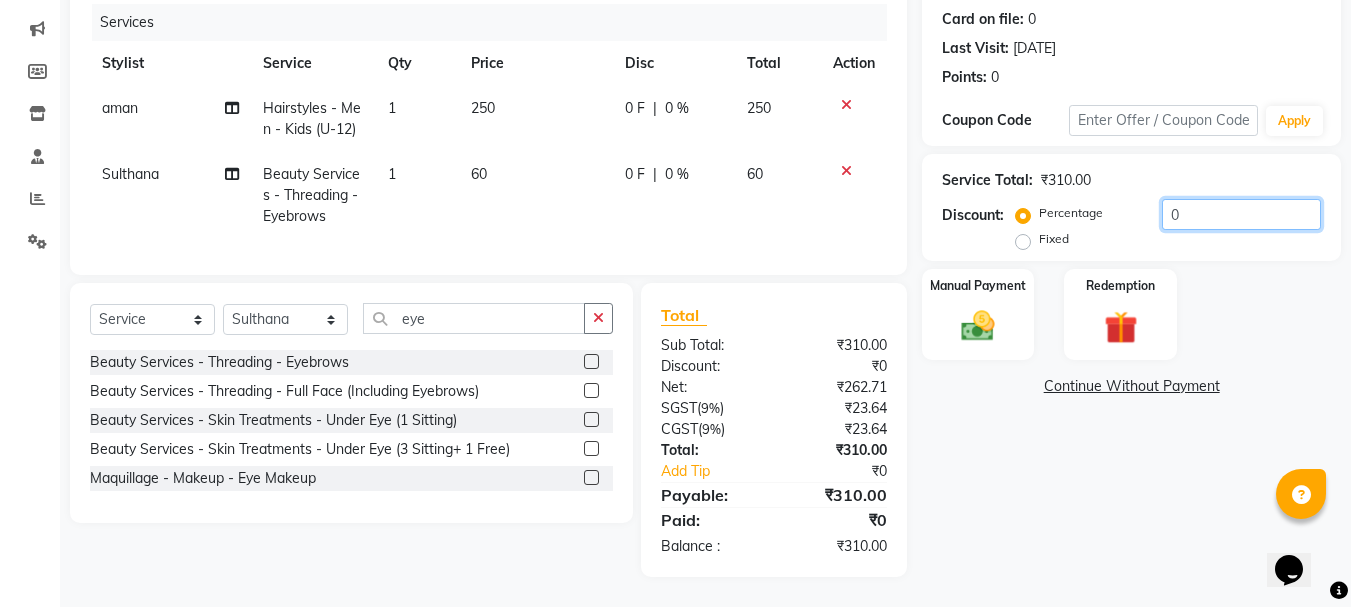 click on "0" 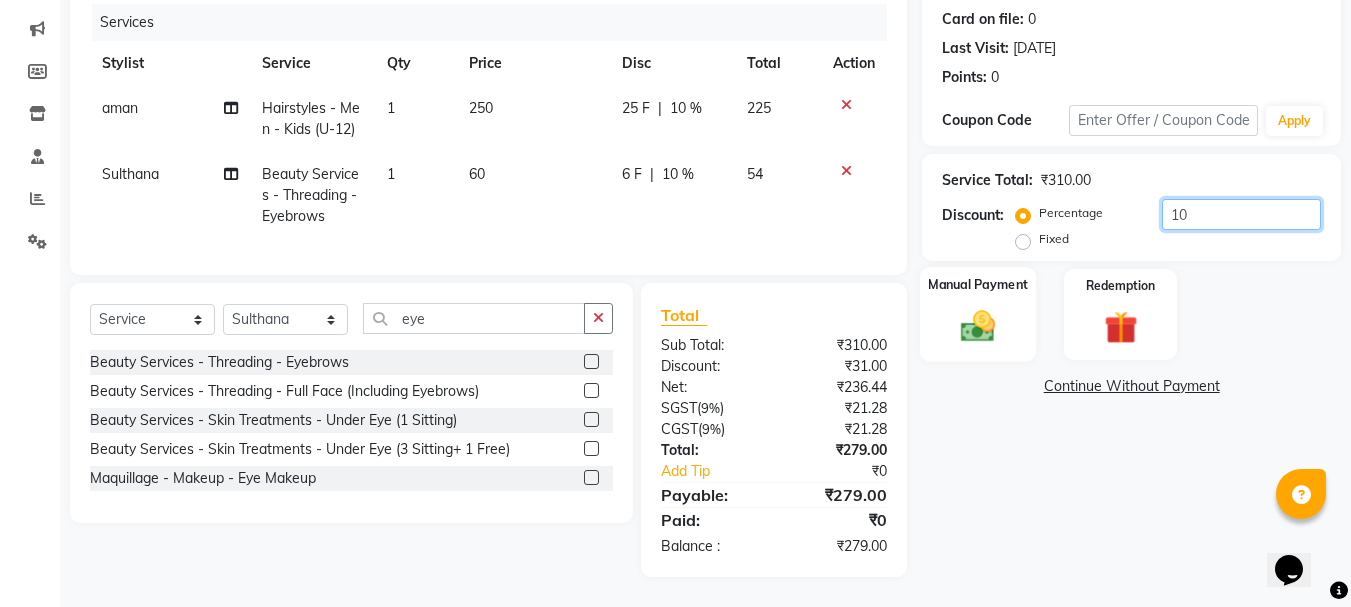 type on "10" 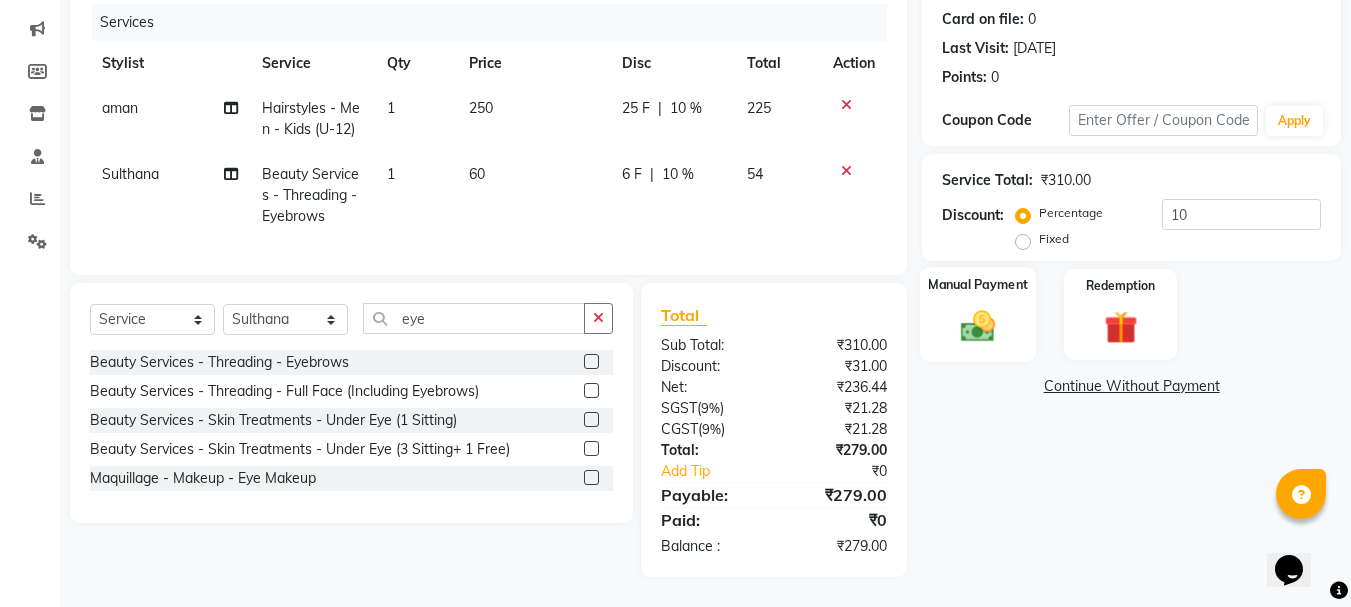 click 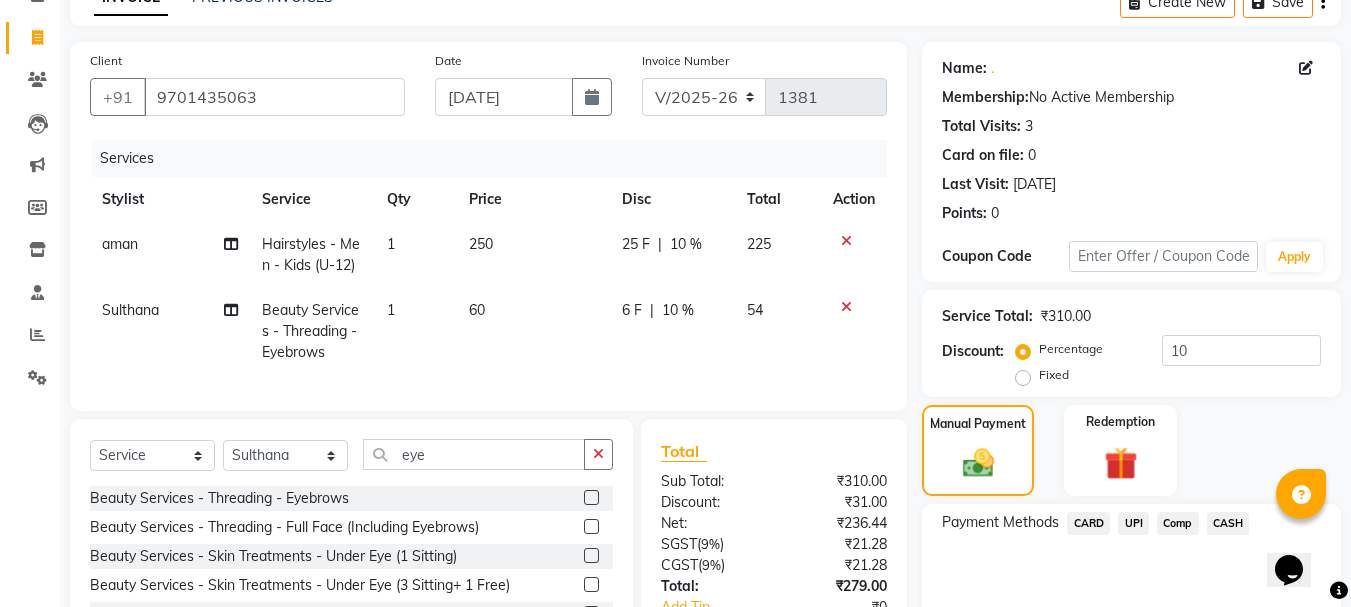 scroll, scrollTop: 259, scrollLeft: 0, axis: vertical 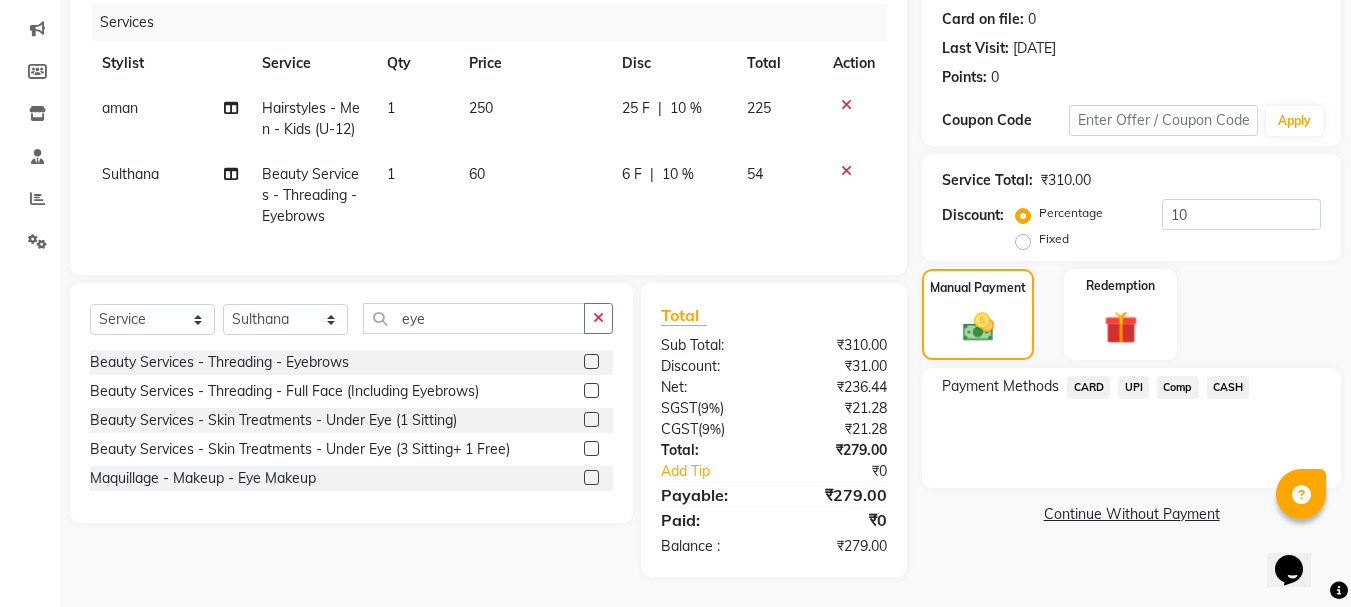 click on "UPI" 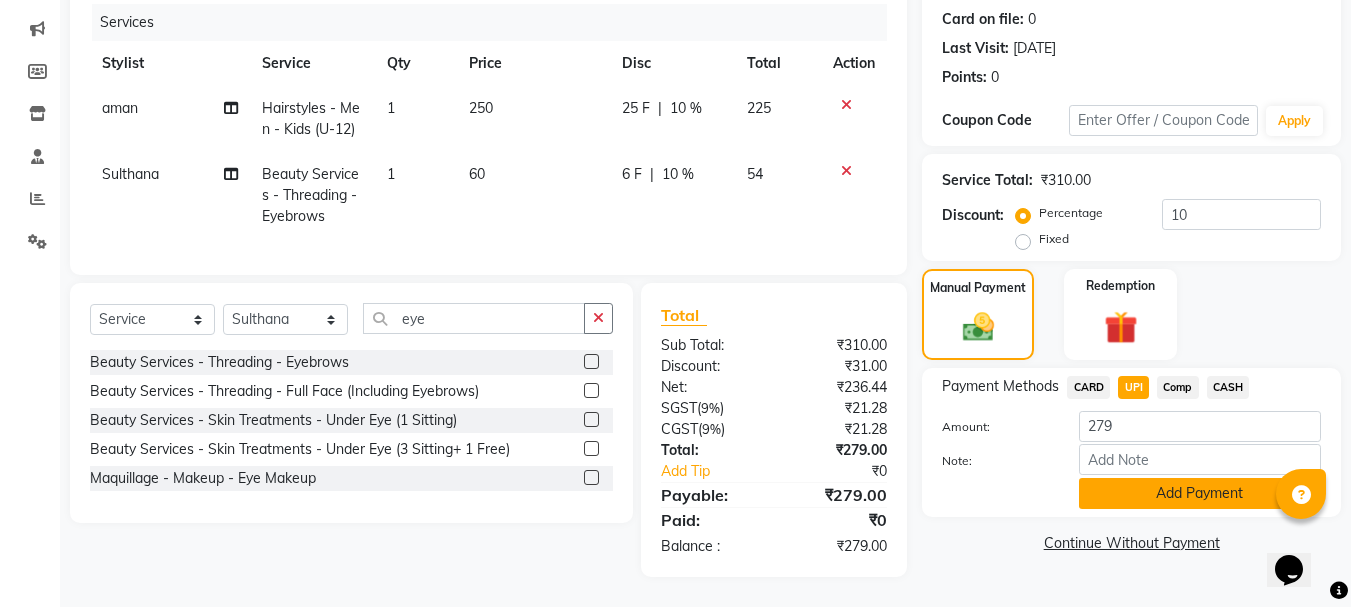 click on "Add Payment" 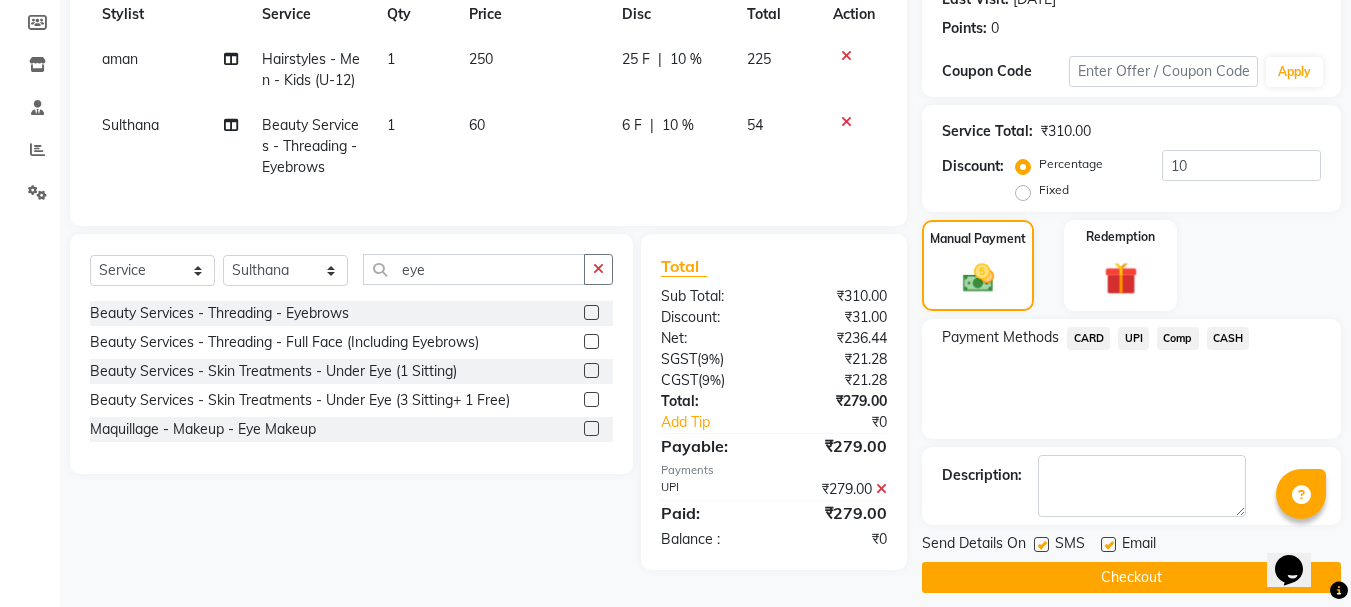 scroll, scrollTop: 309, scrollLeft: 0, axis: vertical 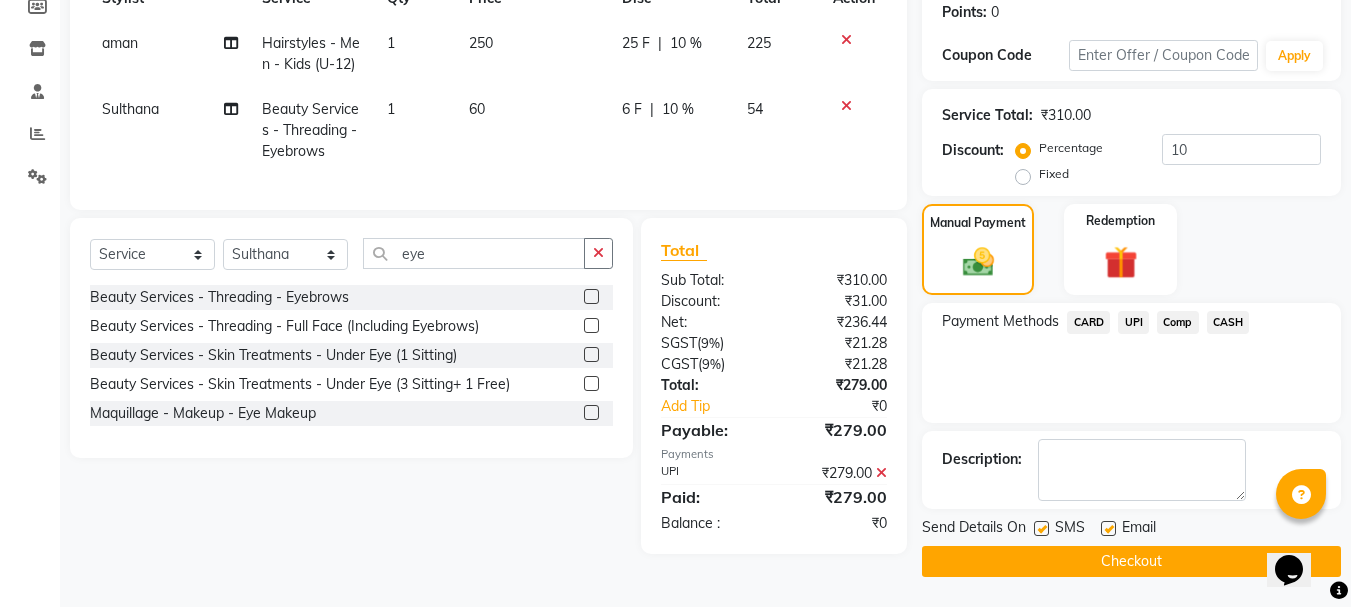 click on "Checkout" 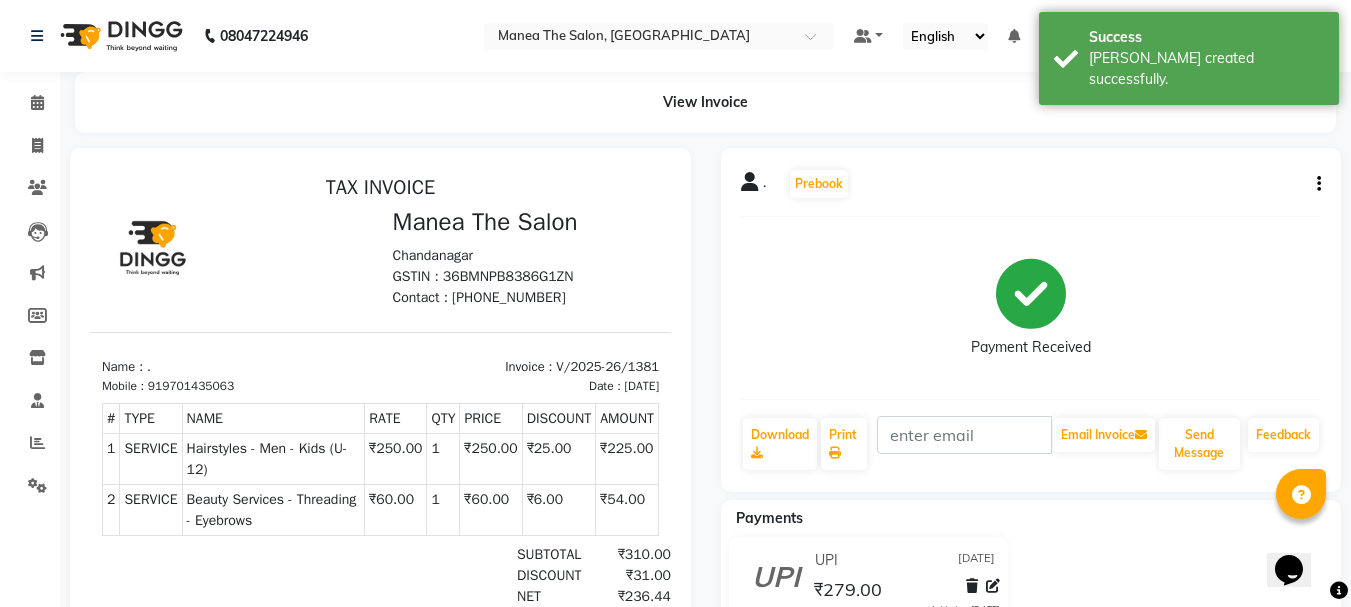 scroll, scrollTop: 0, scrollLeft: 0, axis: both 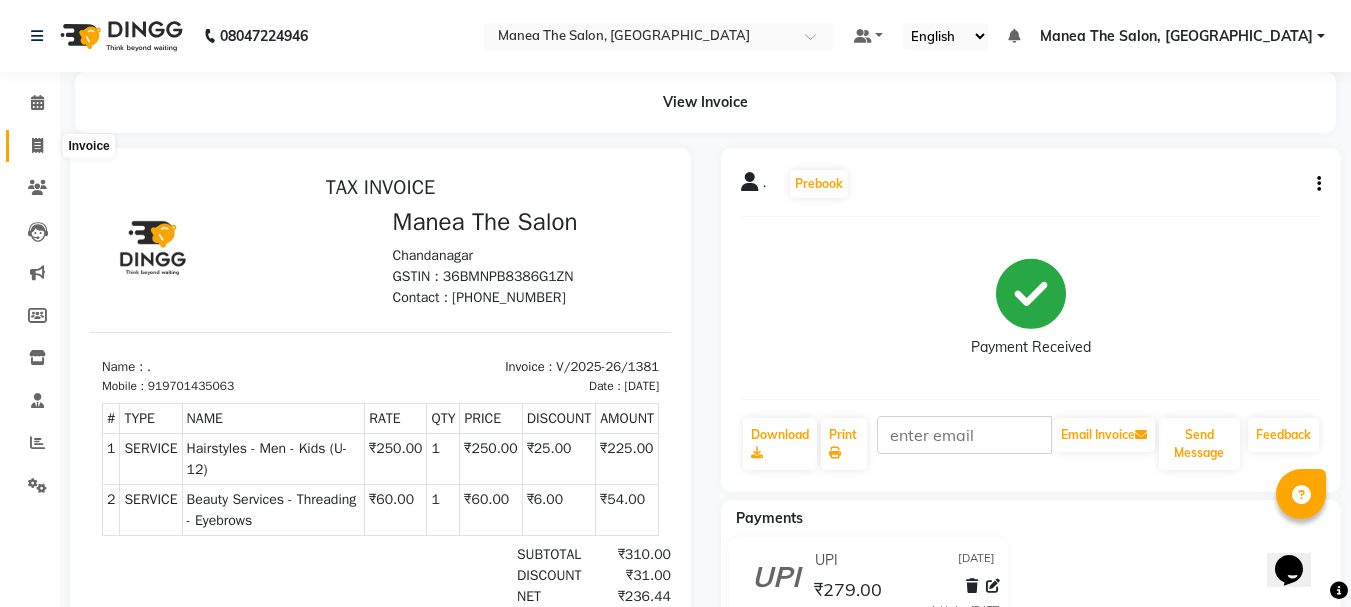 click 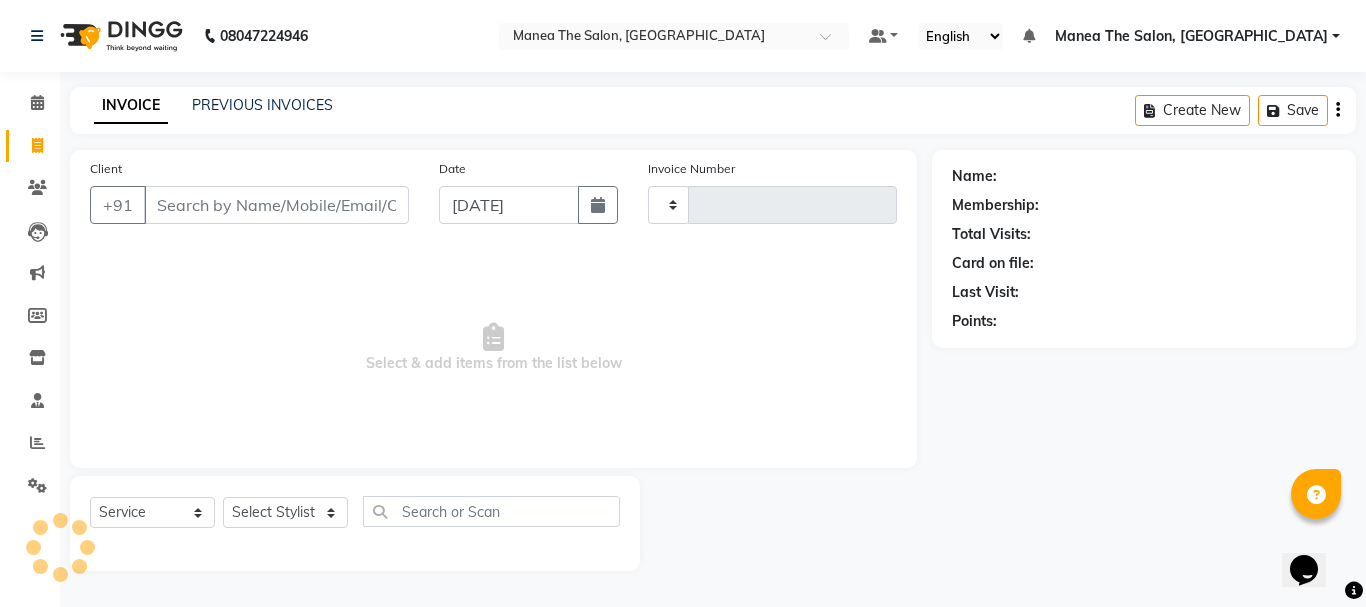type on "1382" 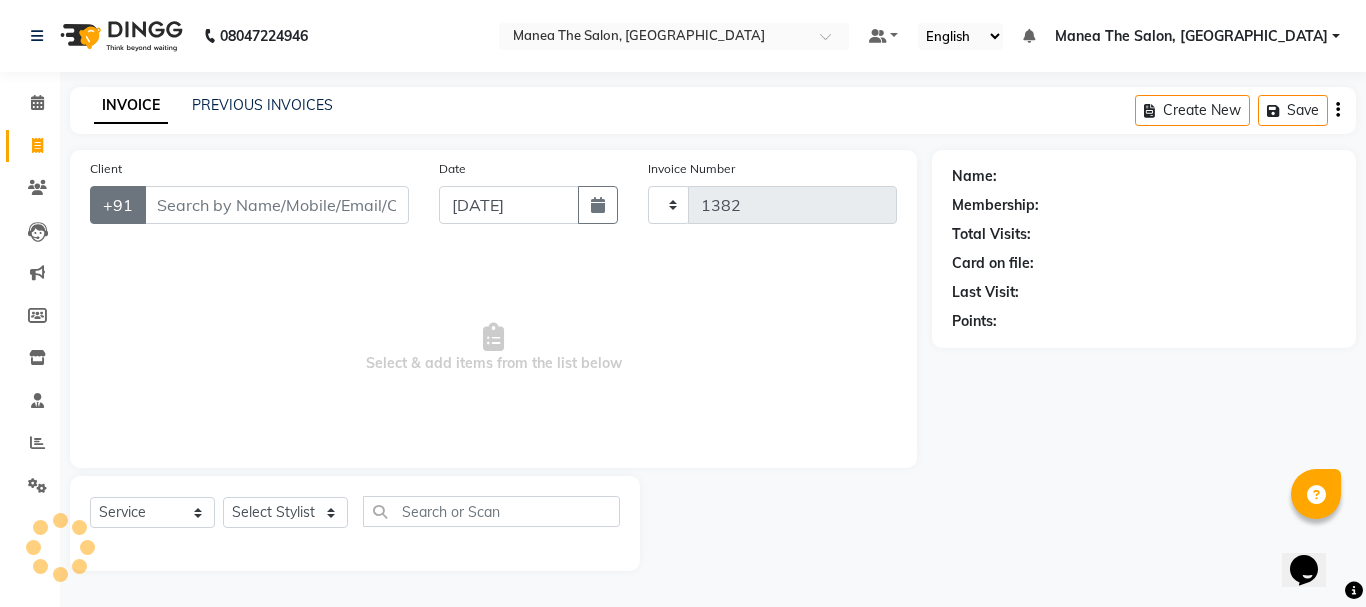 select on "7351" 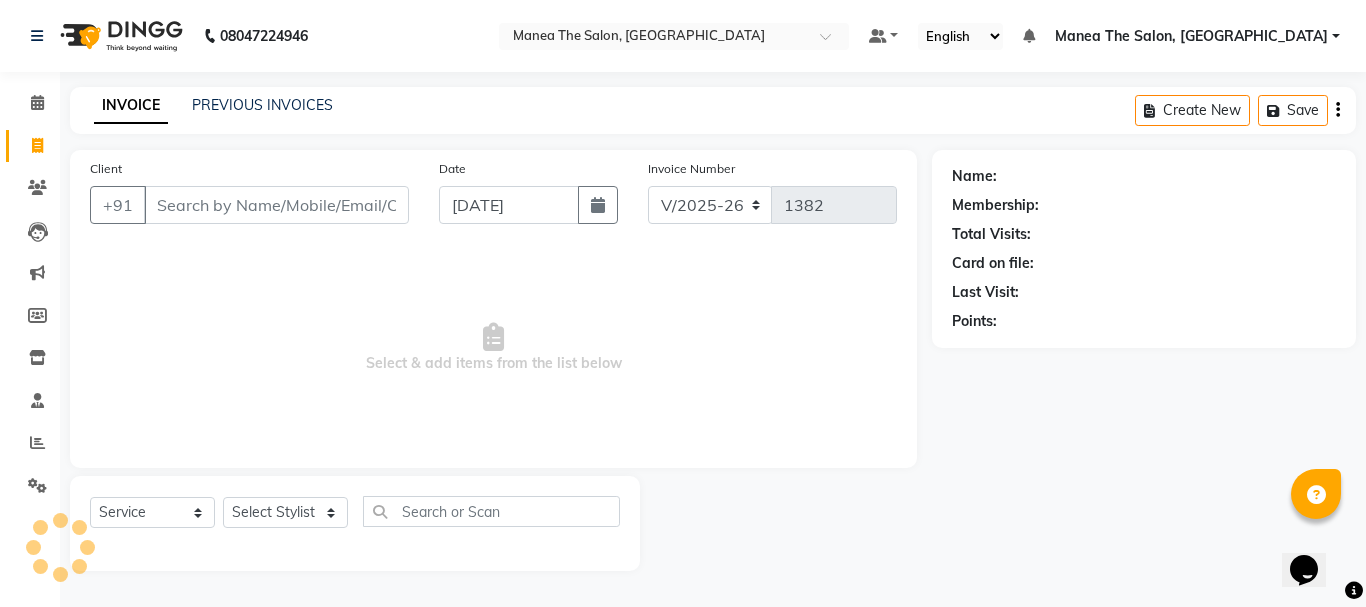 click on "Client" at bounding box center [276, 205] 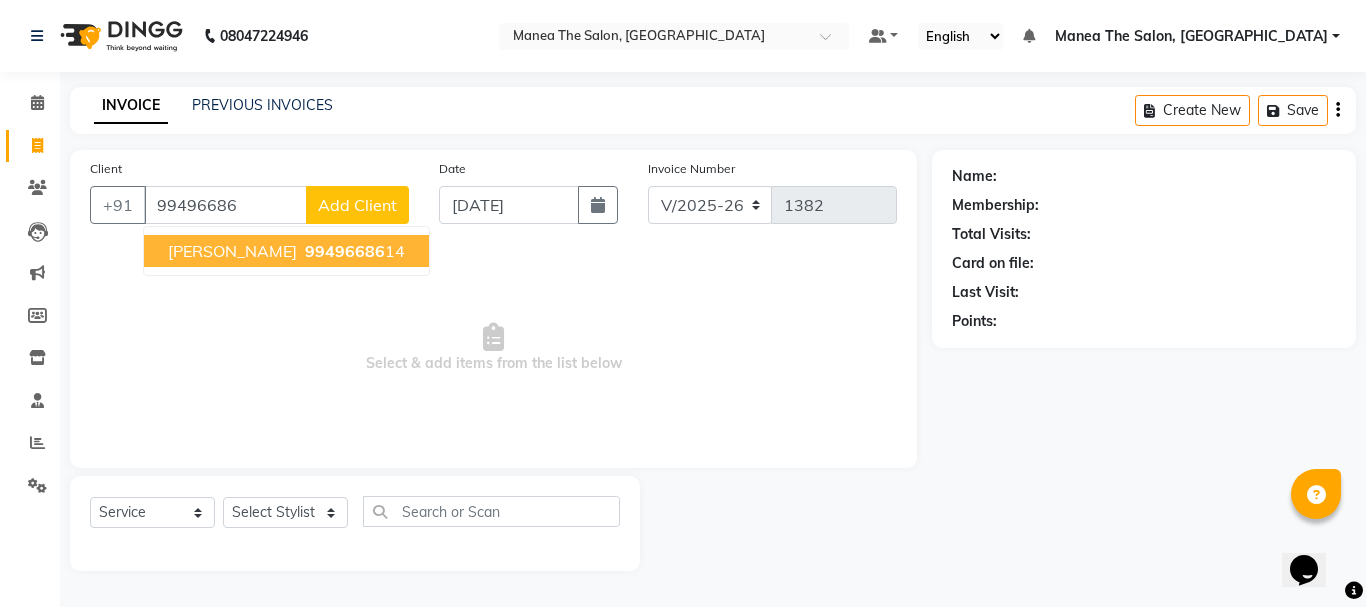 click on "[PERSON_NAME]" at bounding box center (232, 251) 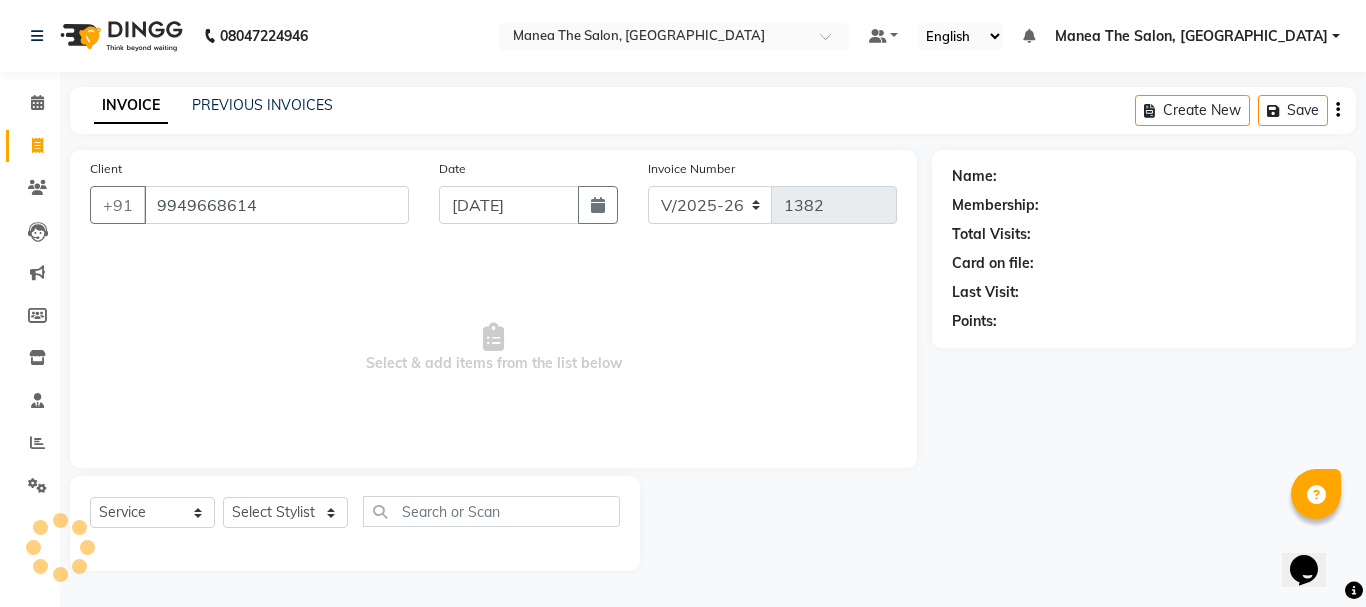 type on "9949668614" 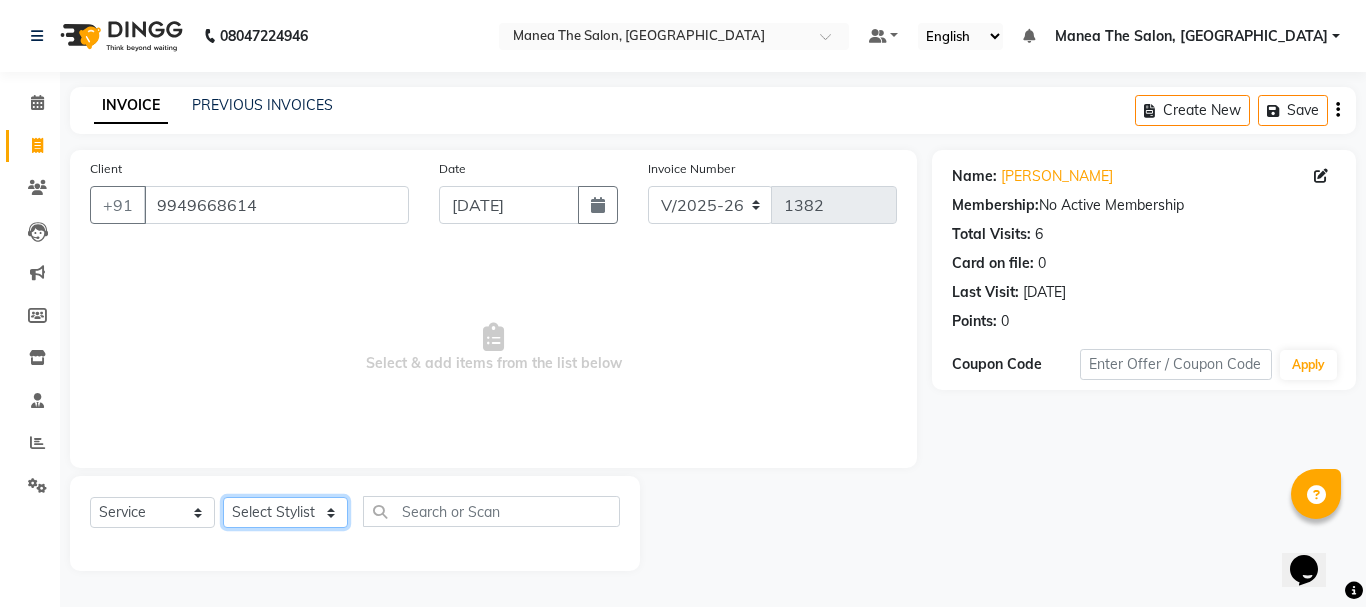 click on "Select Stylist aman Azeem Divya Prasad Rajyalaxmi Renuka shireesha Sulthana" 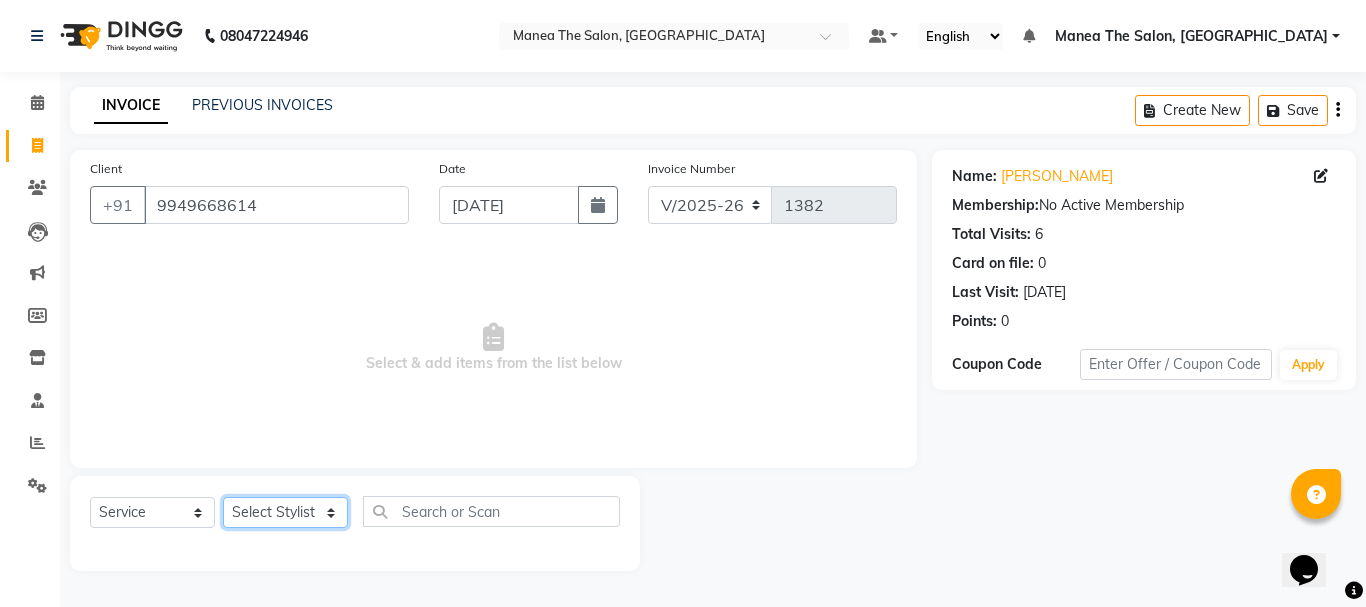 select on "63576" 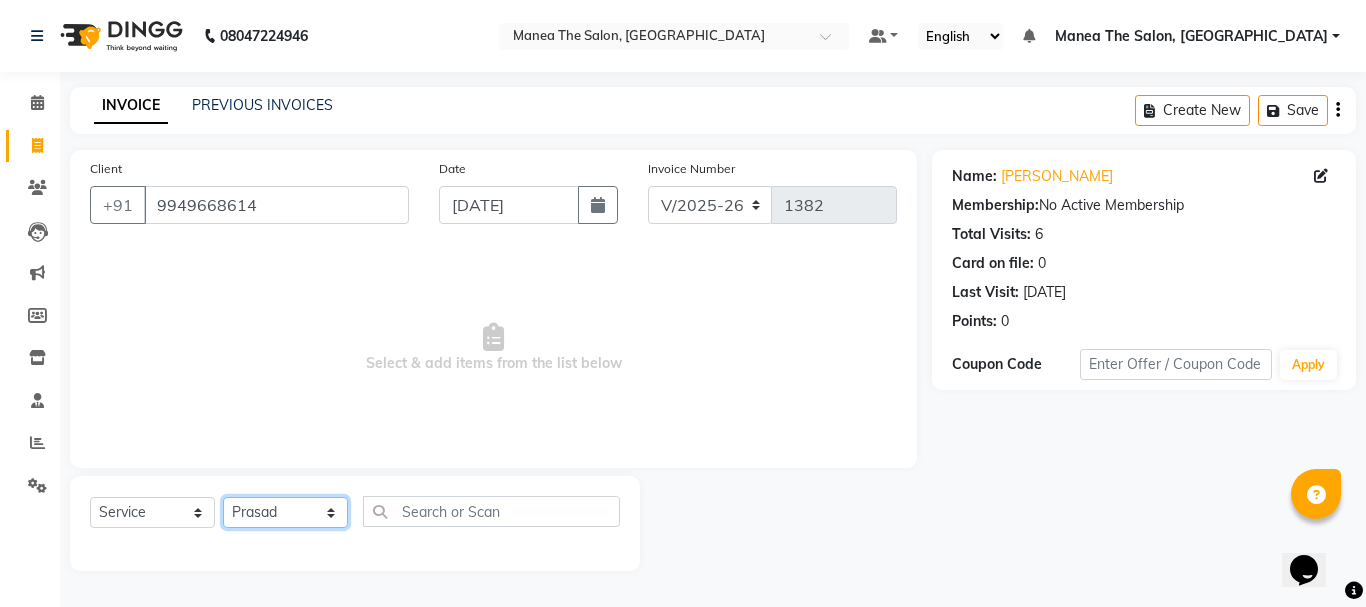 click on "Select Stylist aman Azeem Divya Prasad Rajyalaxmi Renuka shireesha Sulthana" 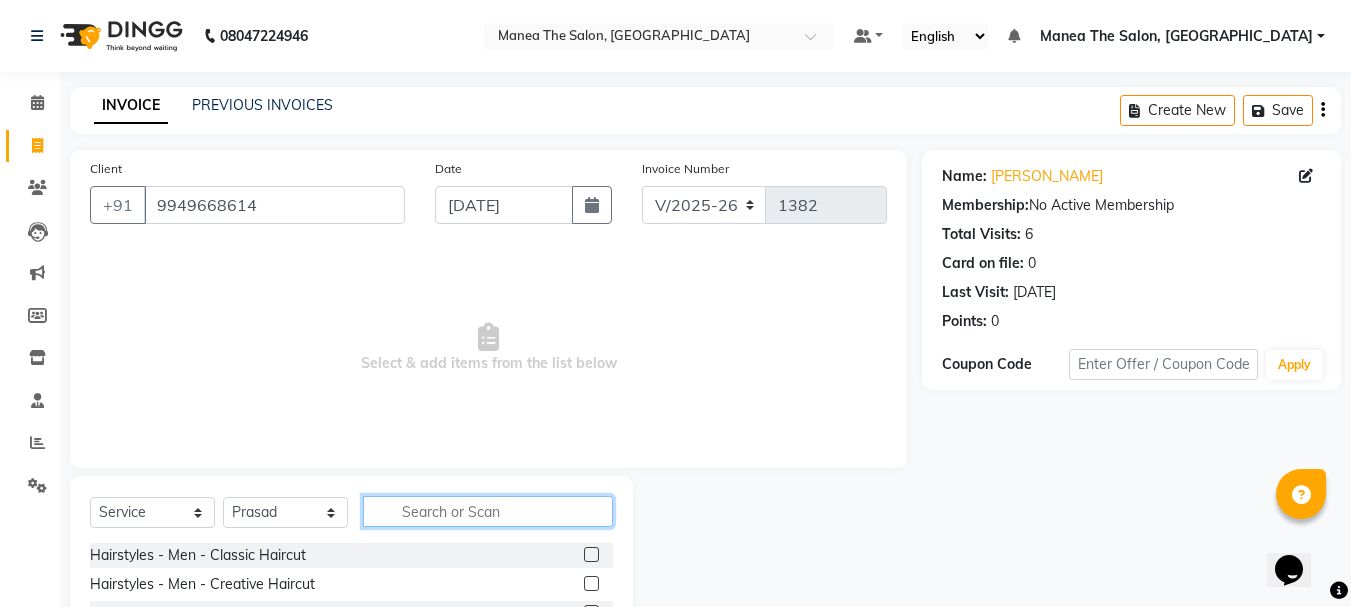 click 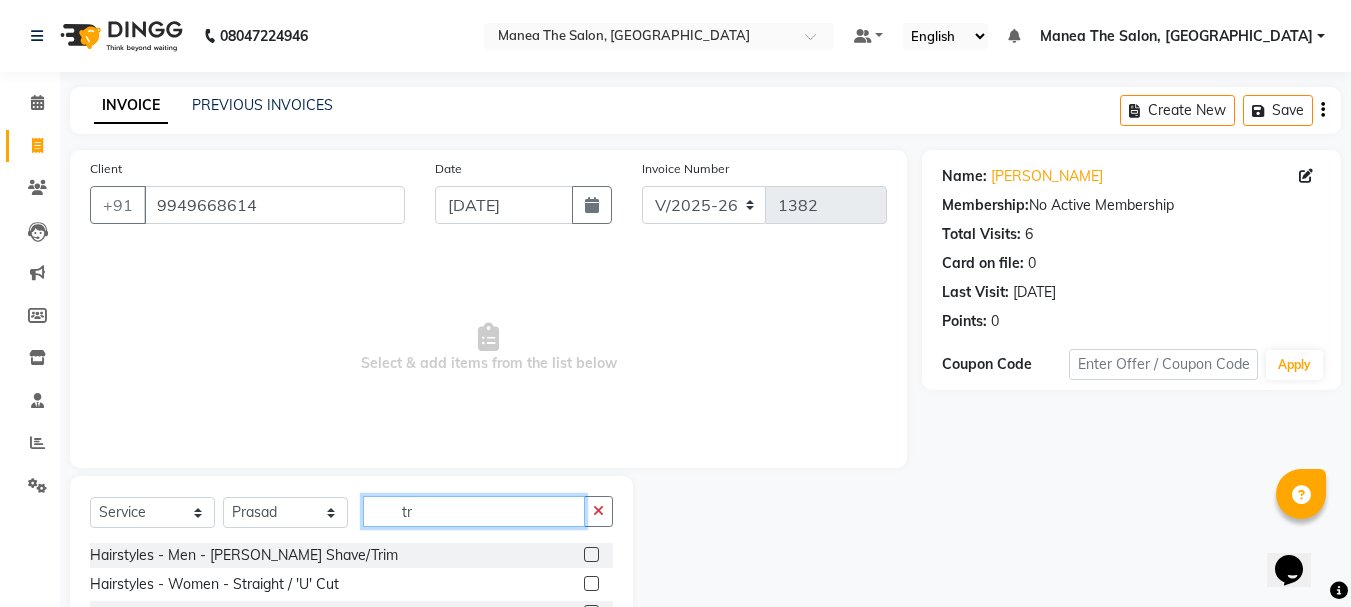 type on "tr" 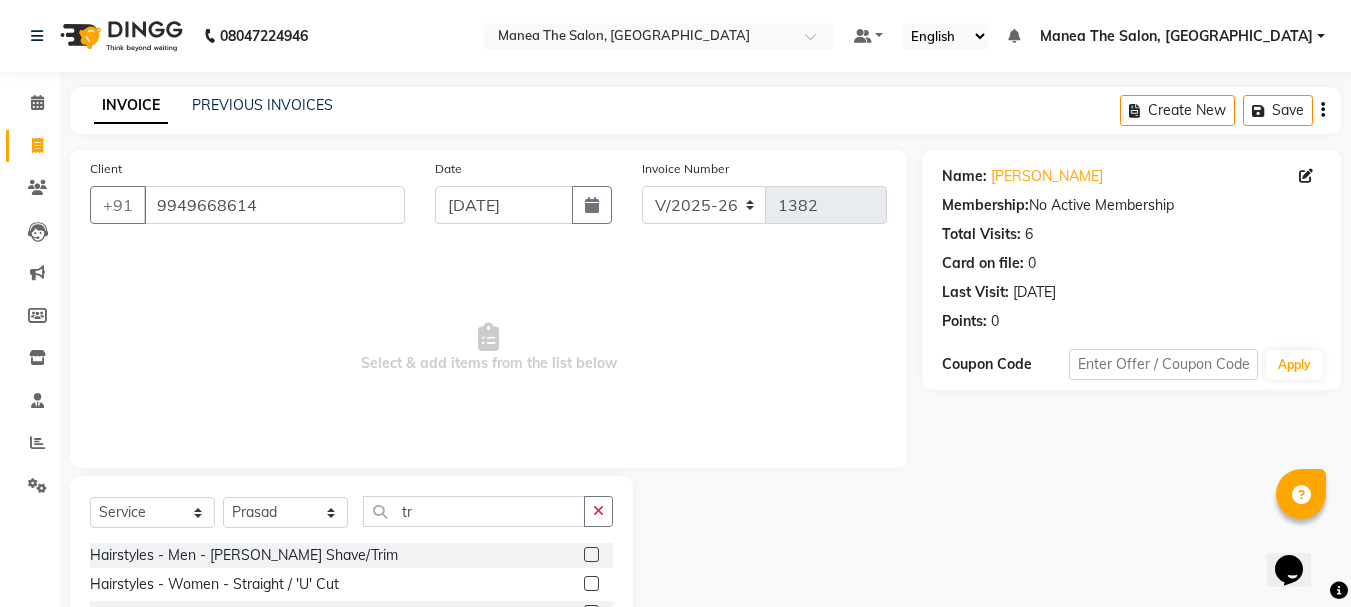 click 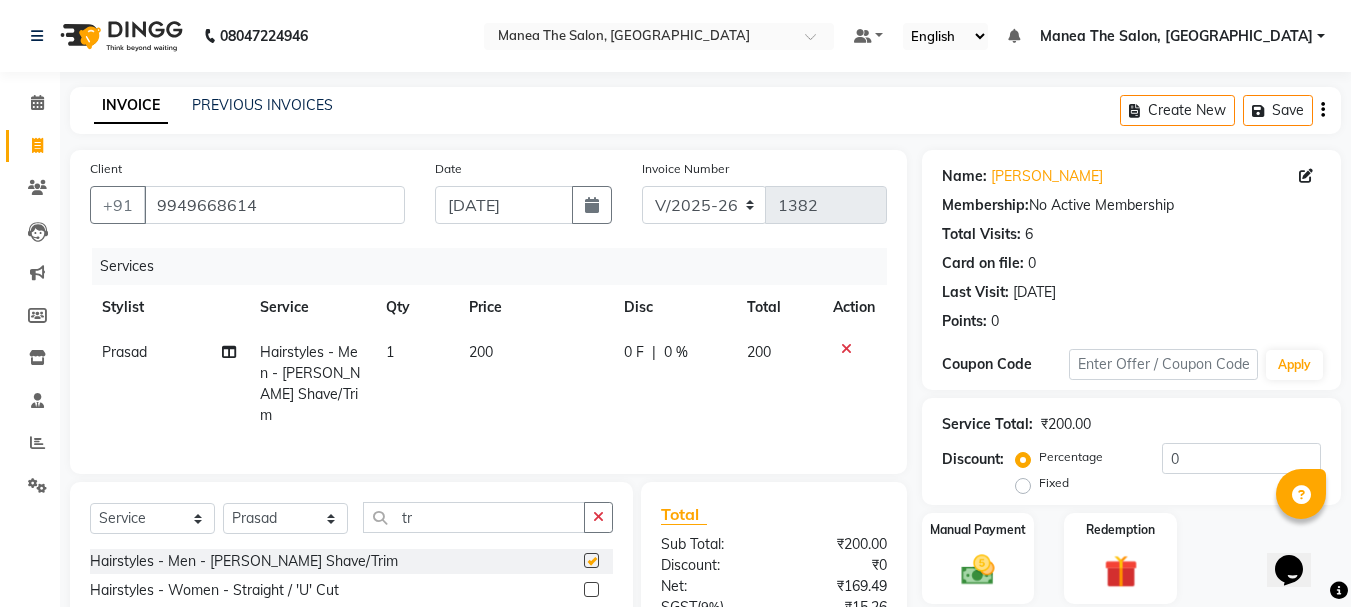 checkbox on "false" 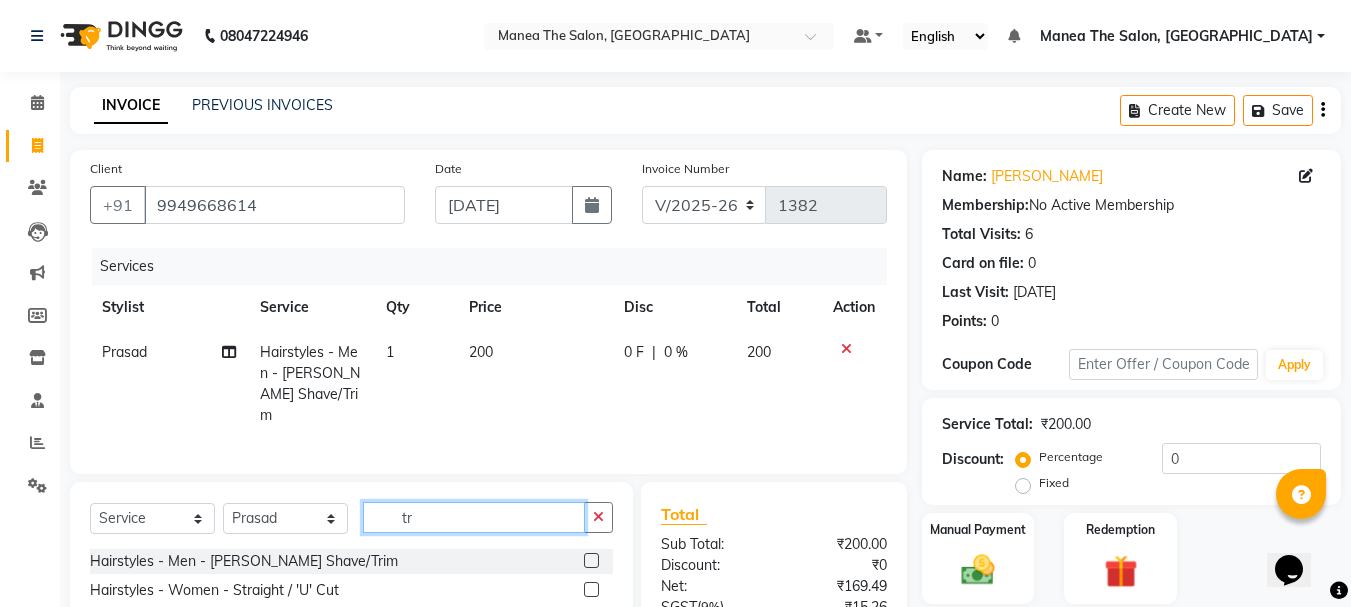 click on "tr" 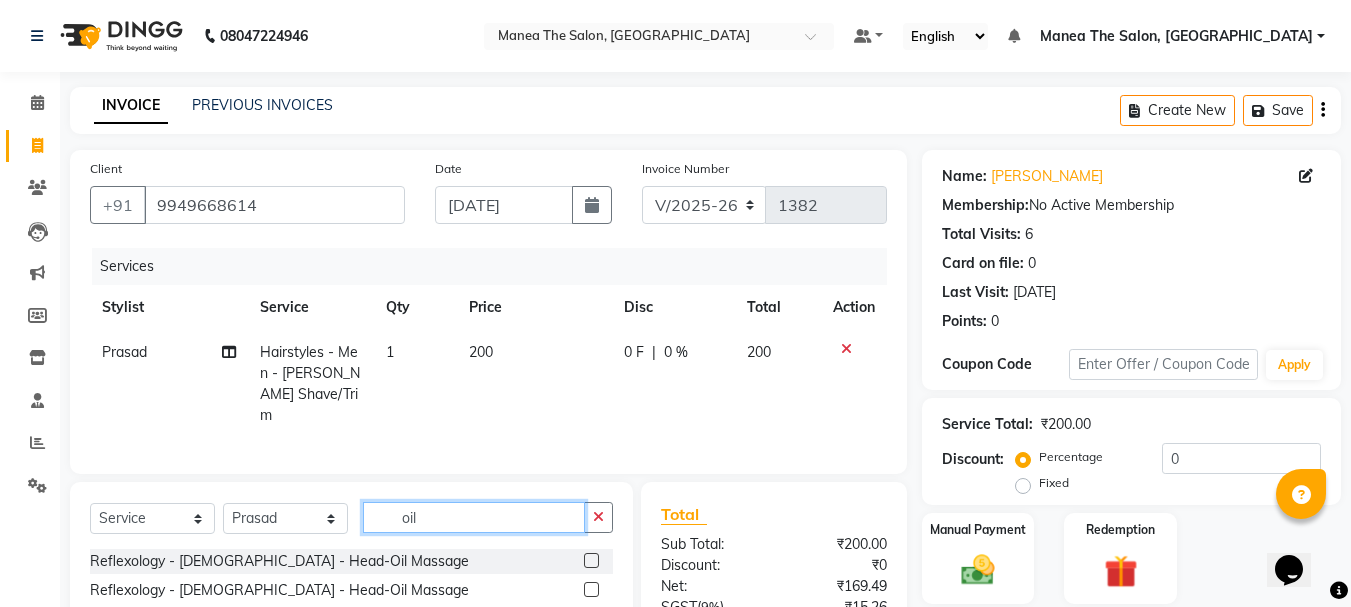 type on "oil" 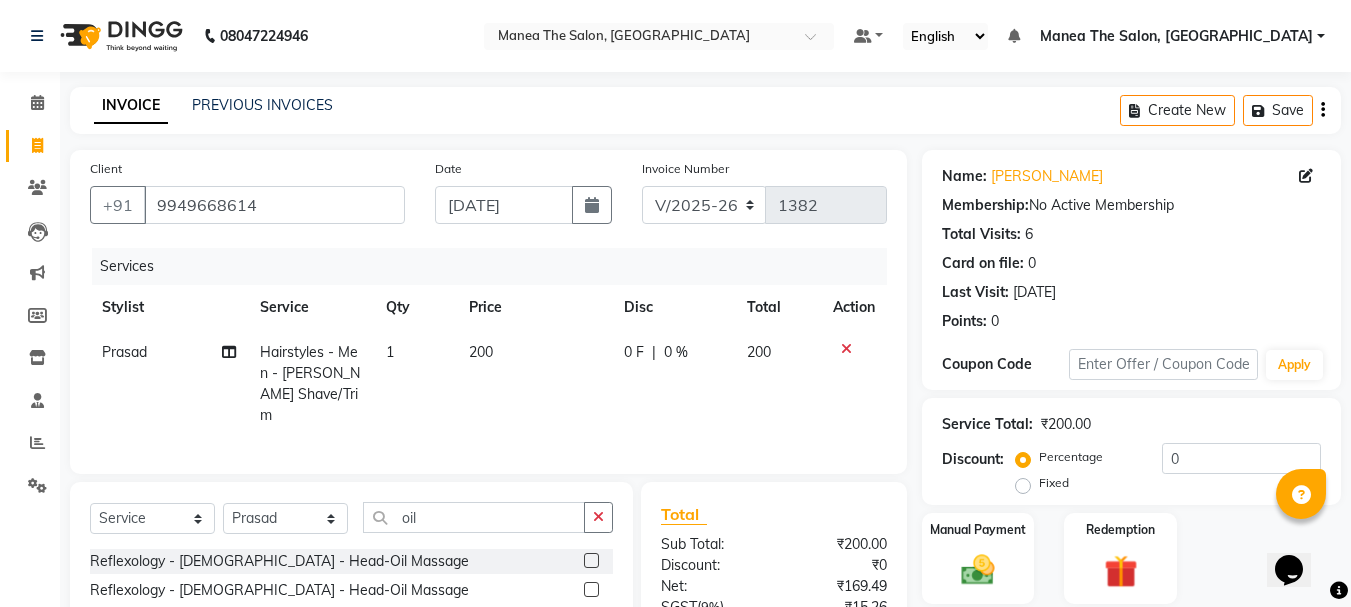 click 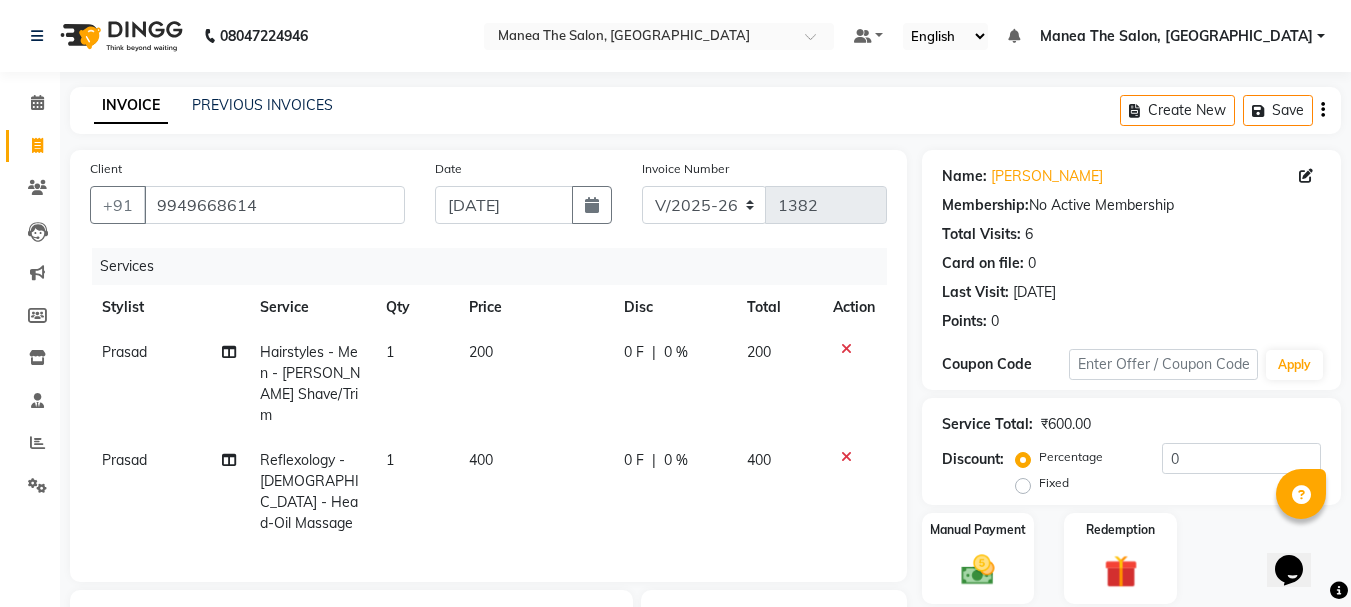 checkbox on "false" 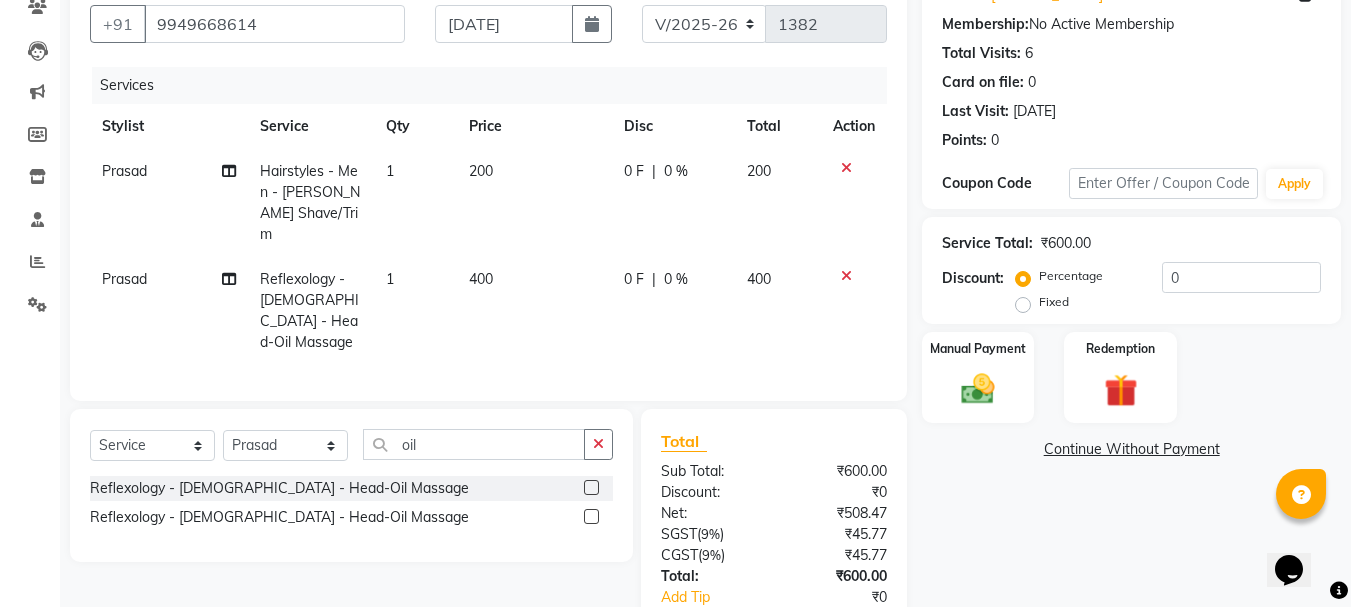 scroll, scrollTop: 200, scrollLeft: 0, axis: vertical 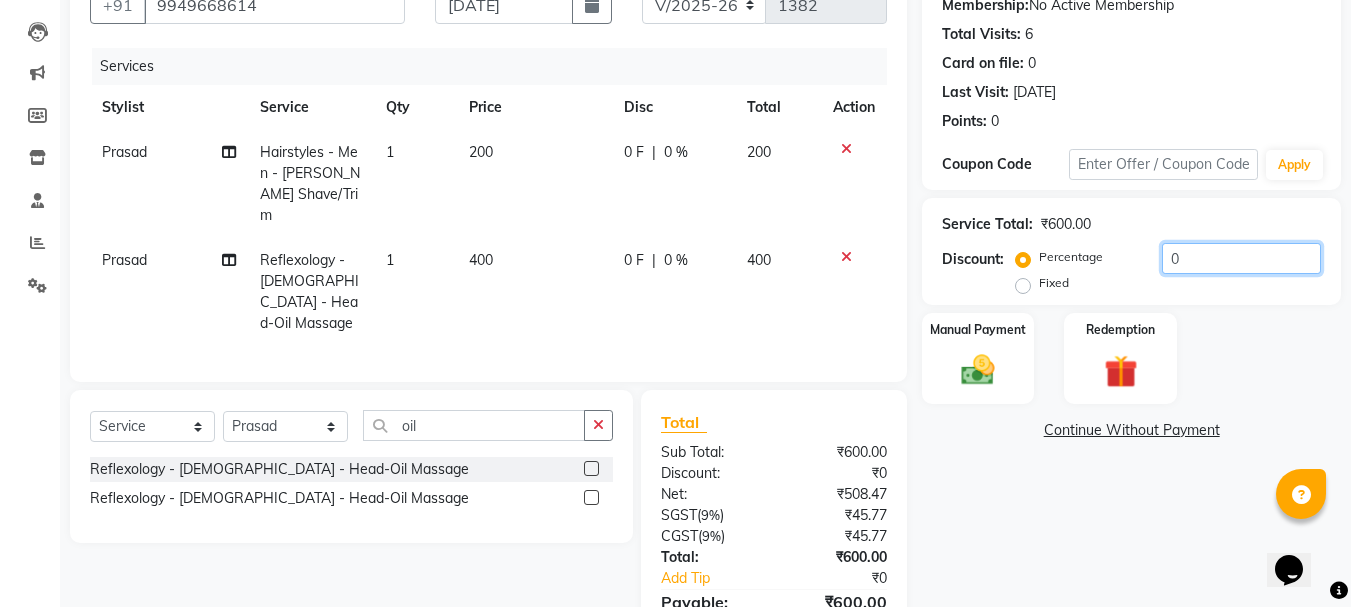 click on "0" 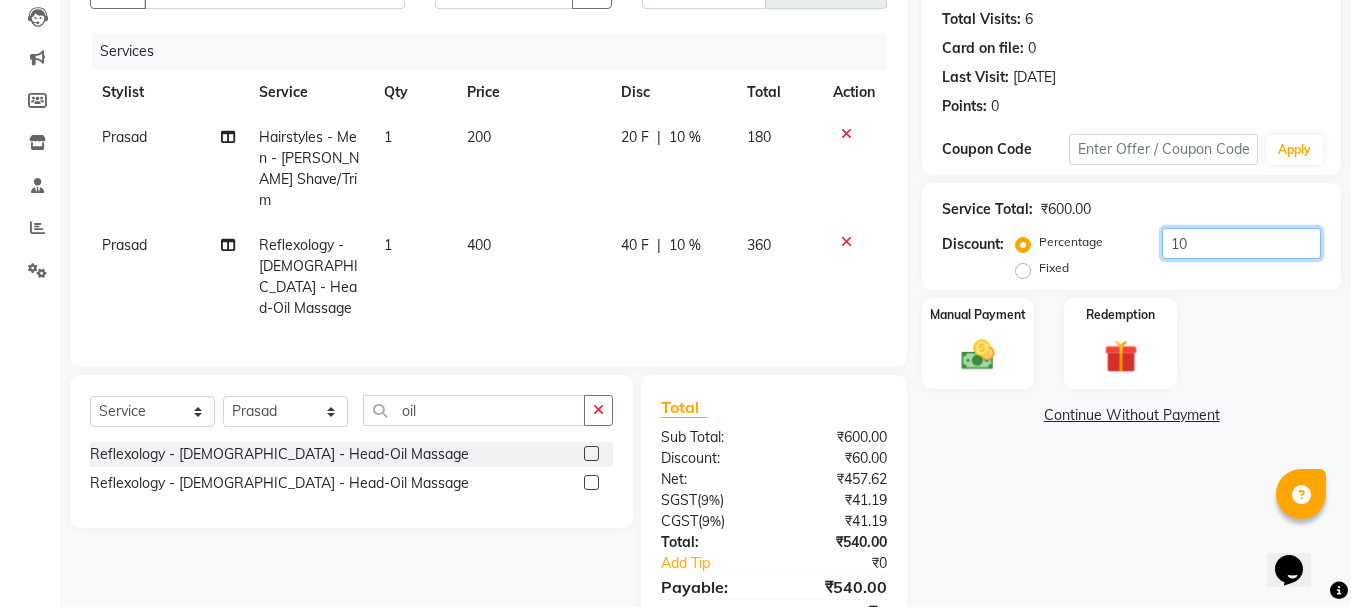 scroll, scrollTop: 180, scrollLeft: 0, axis: vertical 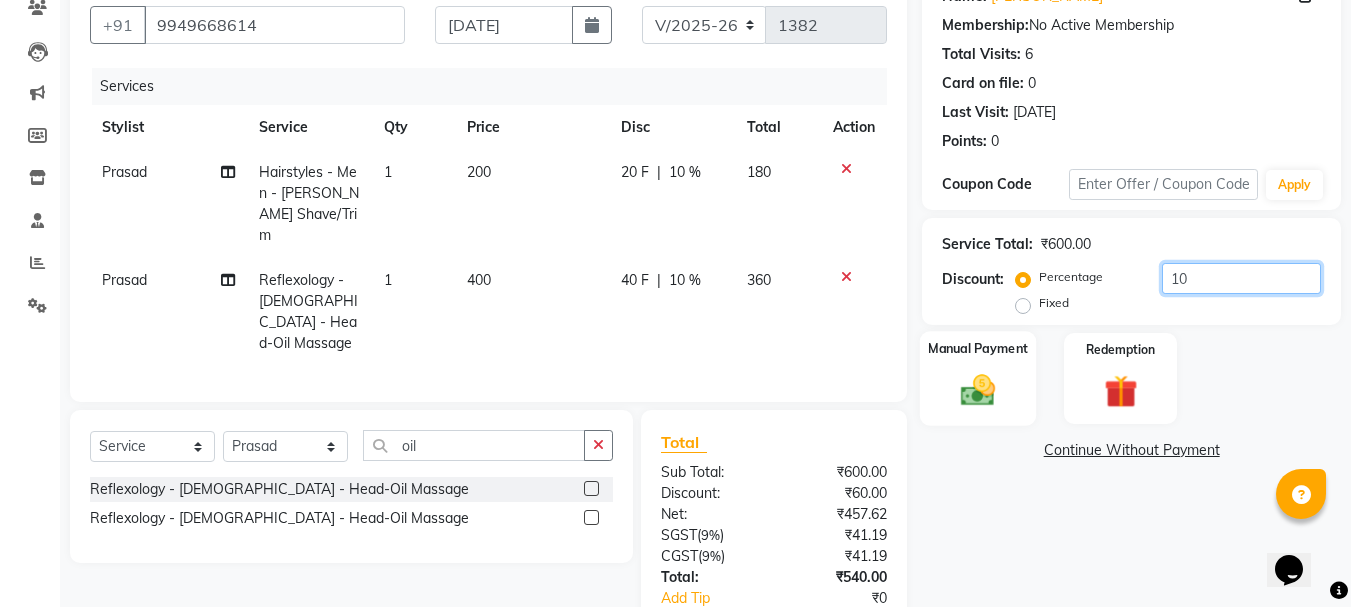 type on "10" 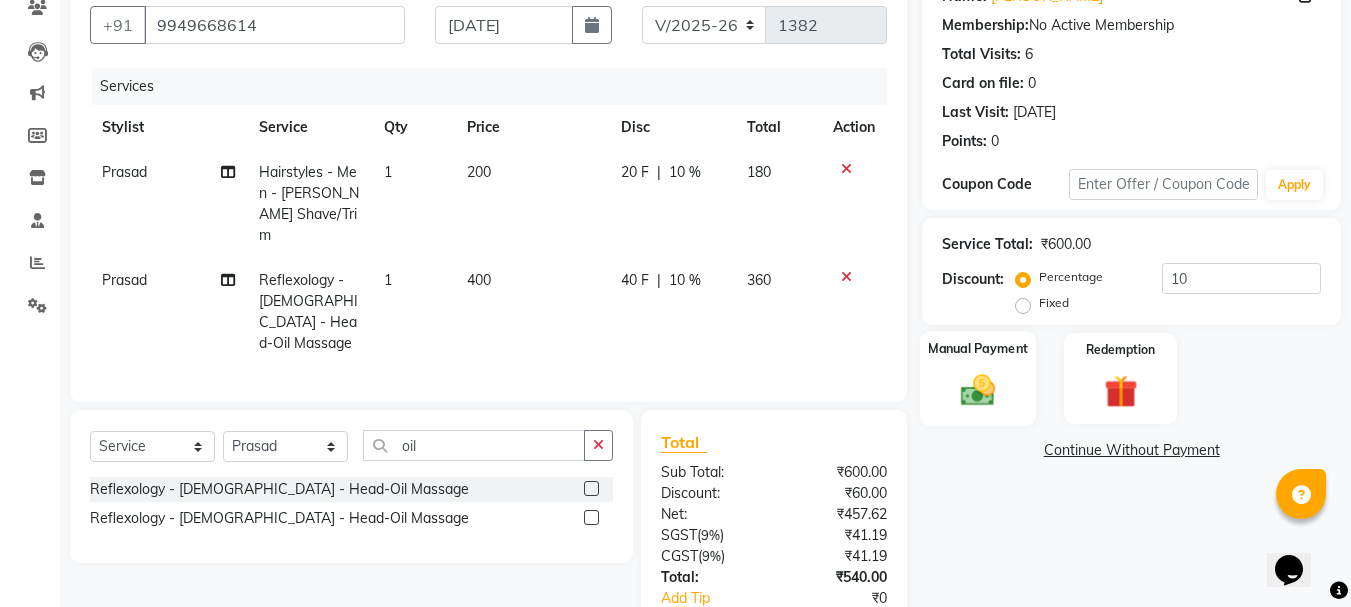 click 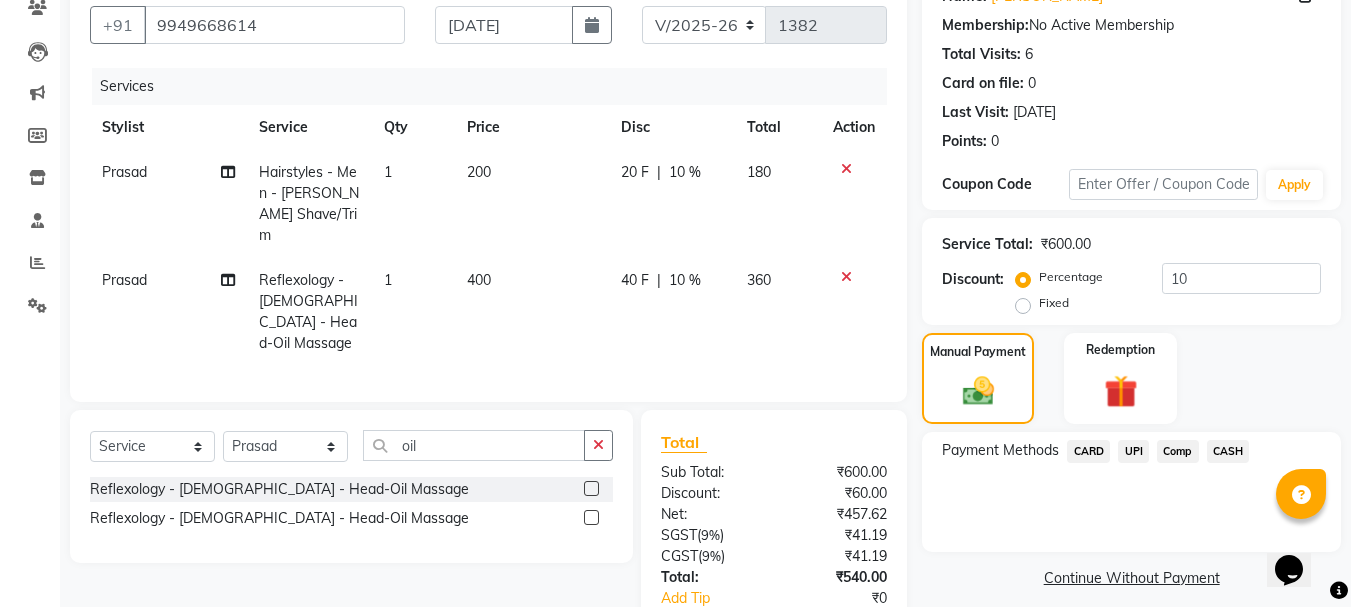 click on "UPI" 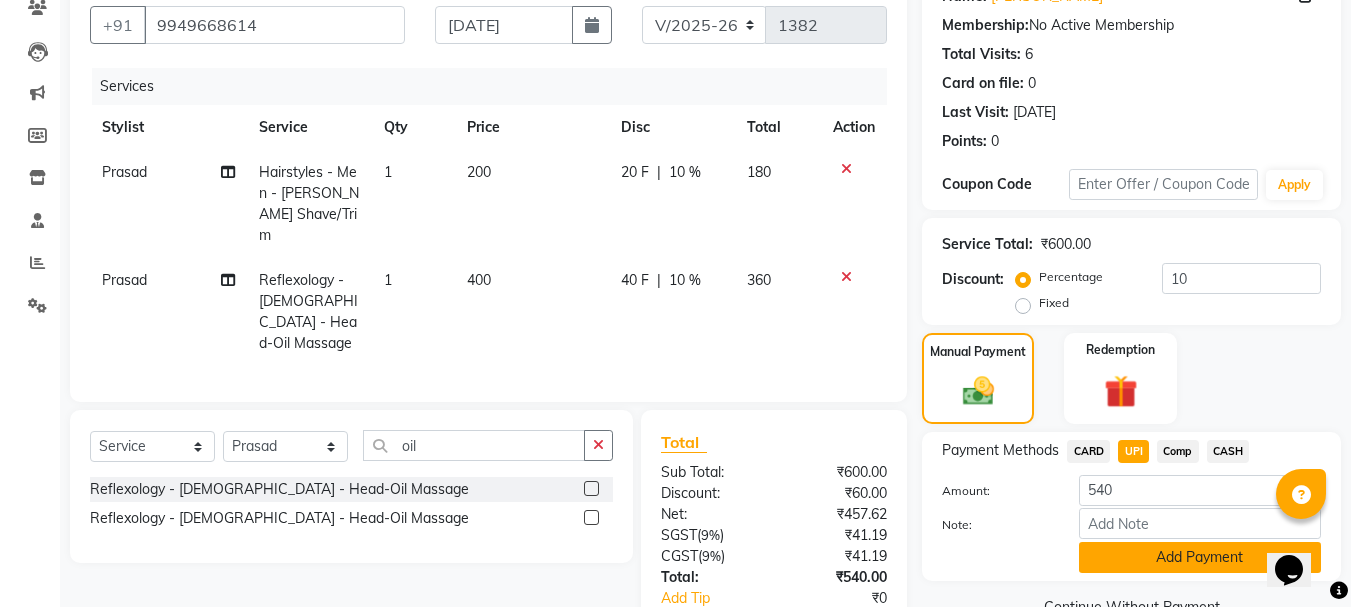 click on "Add Payment" 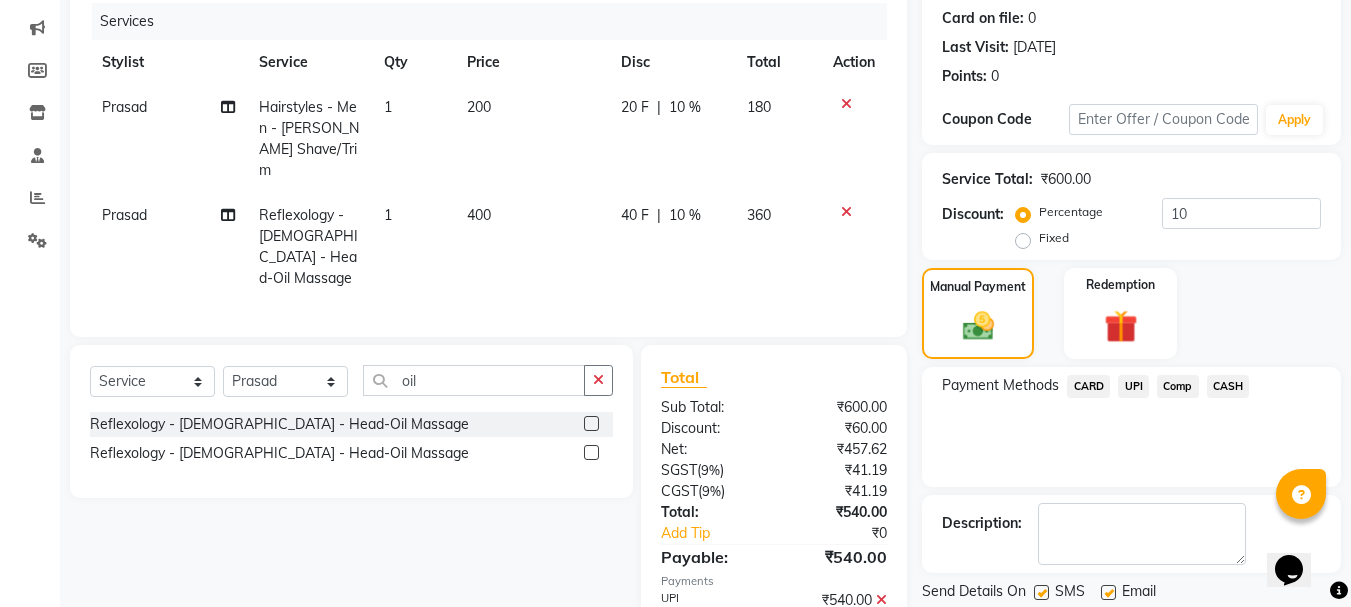 scroll, scrollTop: 322, scrollLeft: 0, axis: vertical 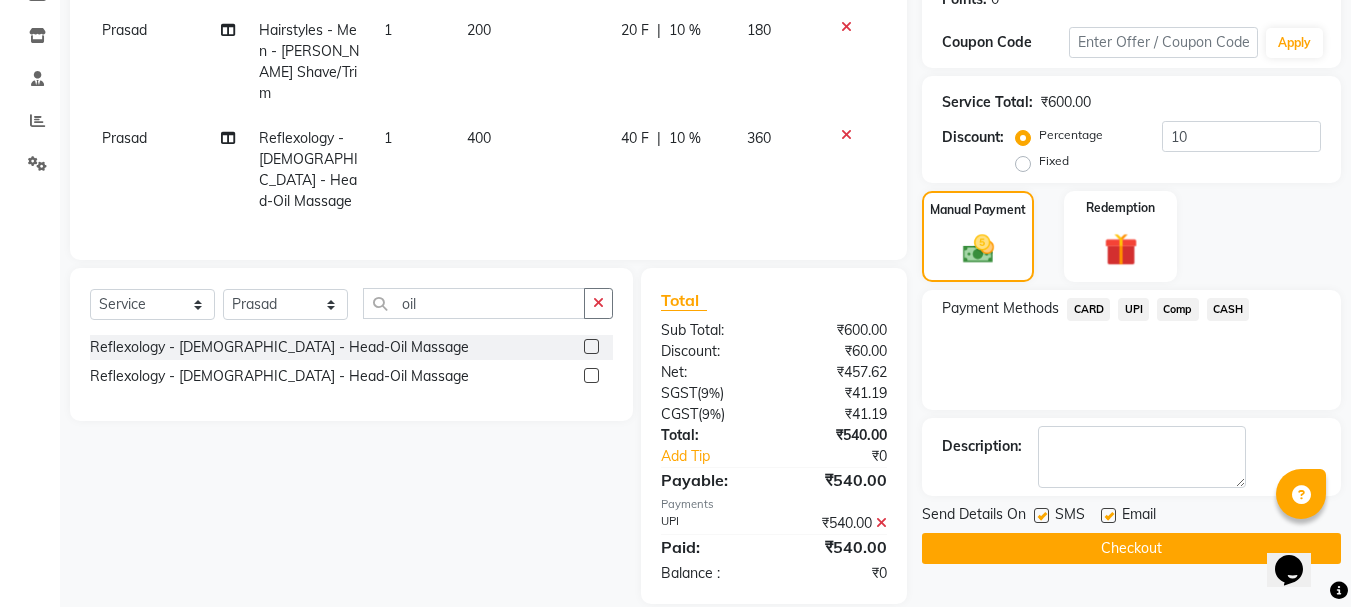 click on "Checkout" 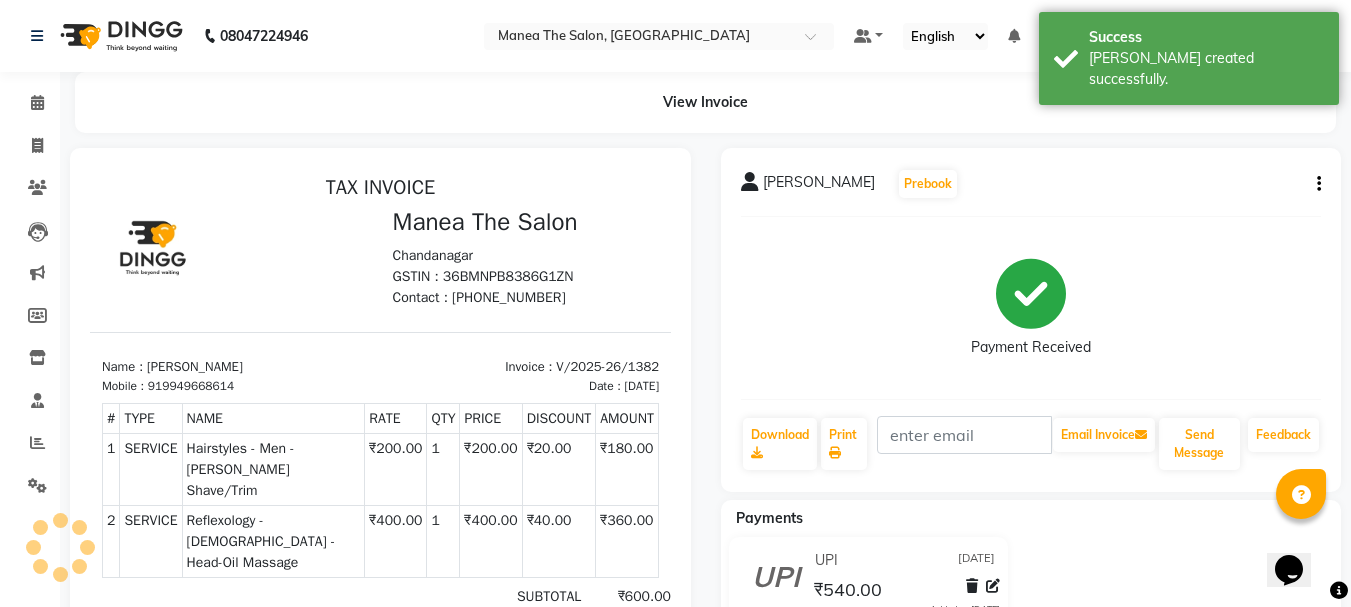 scroll, scrollTop: 0, scrollLeft: 0, axis: both 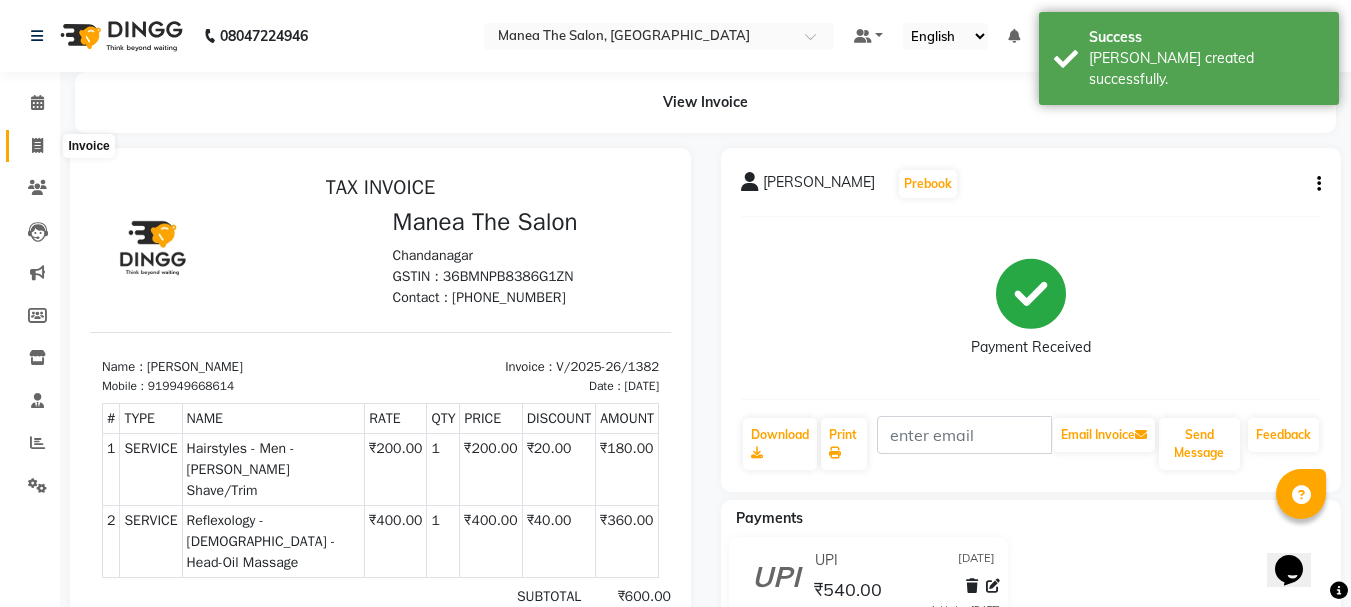 click 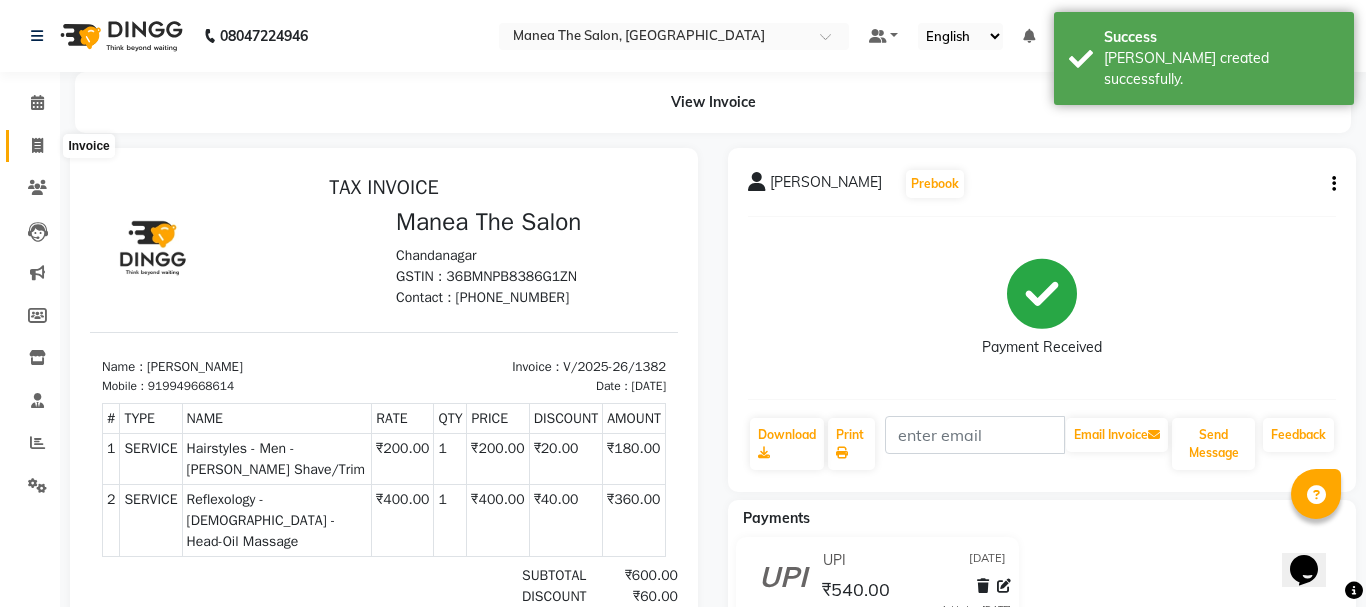 select on "service" 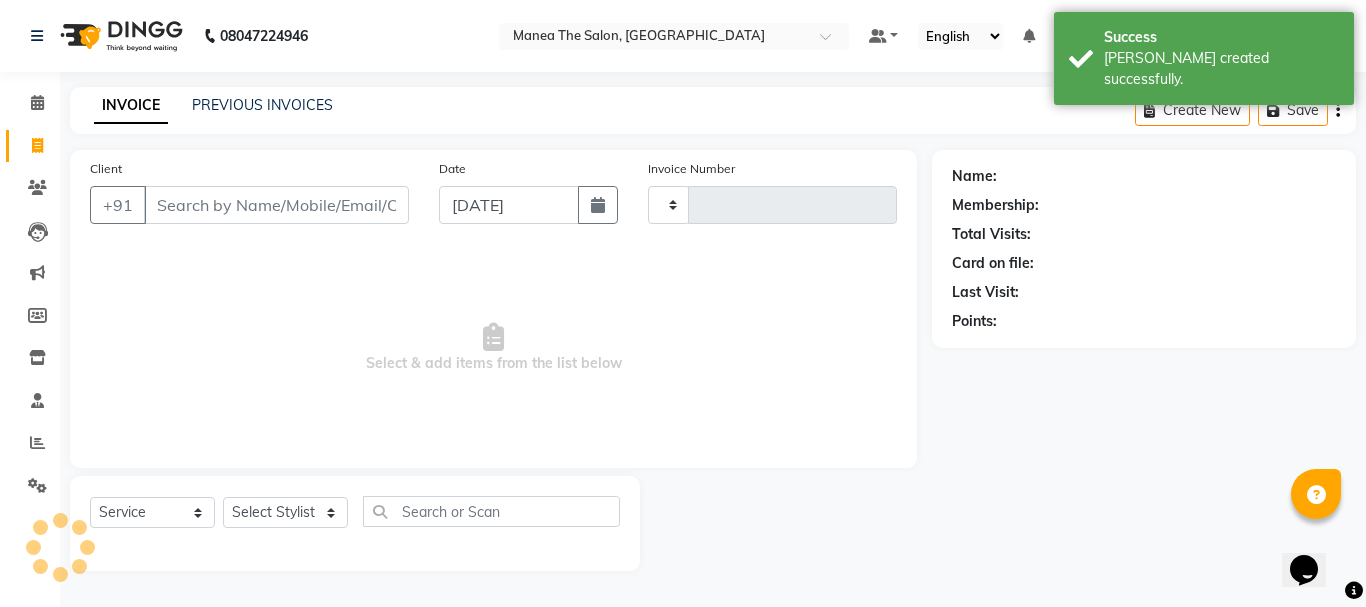 type on "1383" 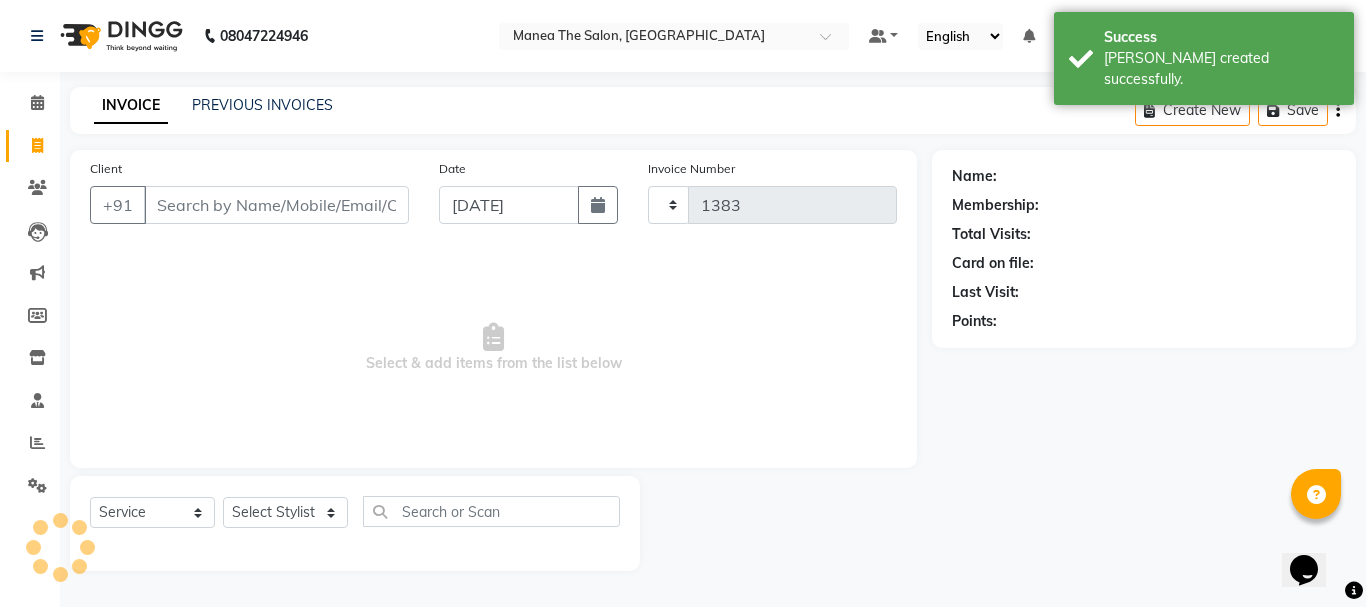 select on "7351" 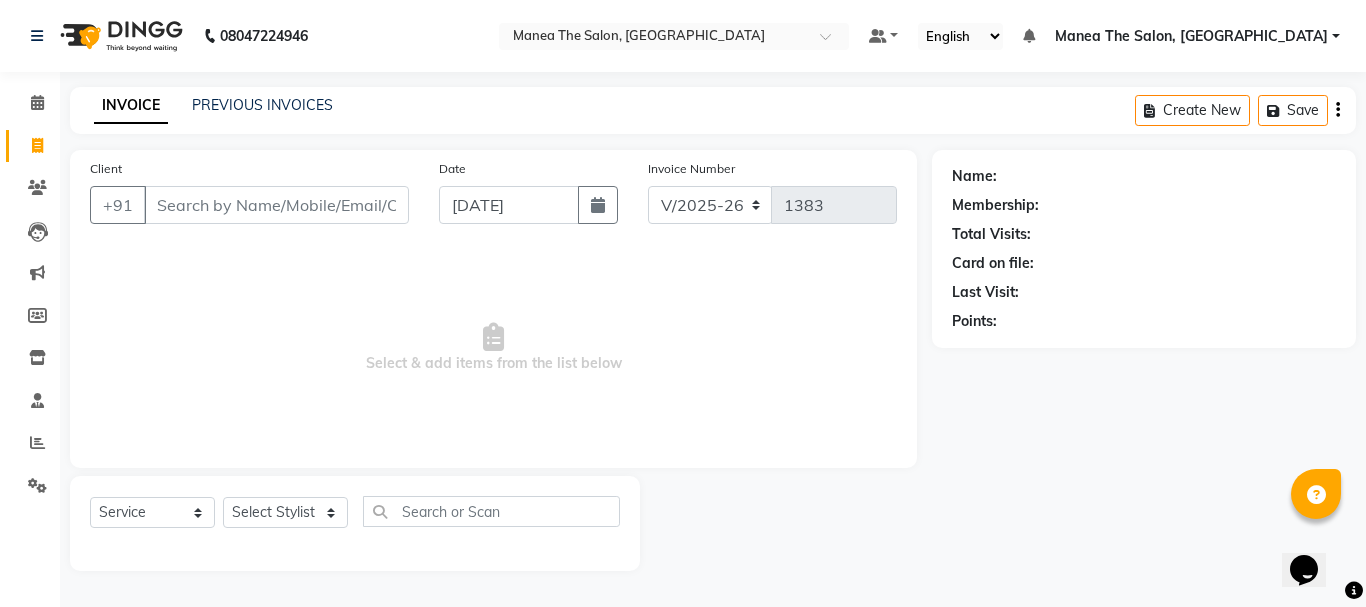 click on "Client" at bounding box center [276, 205] 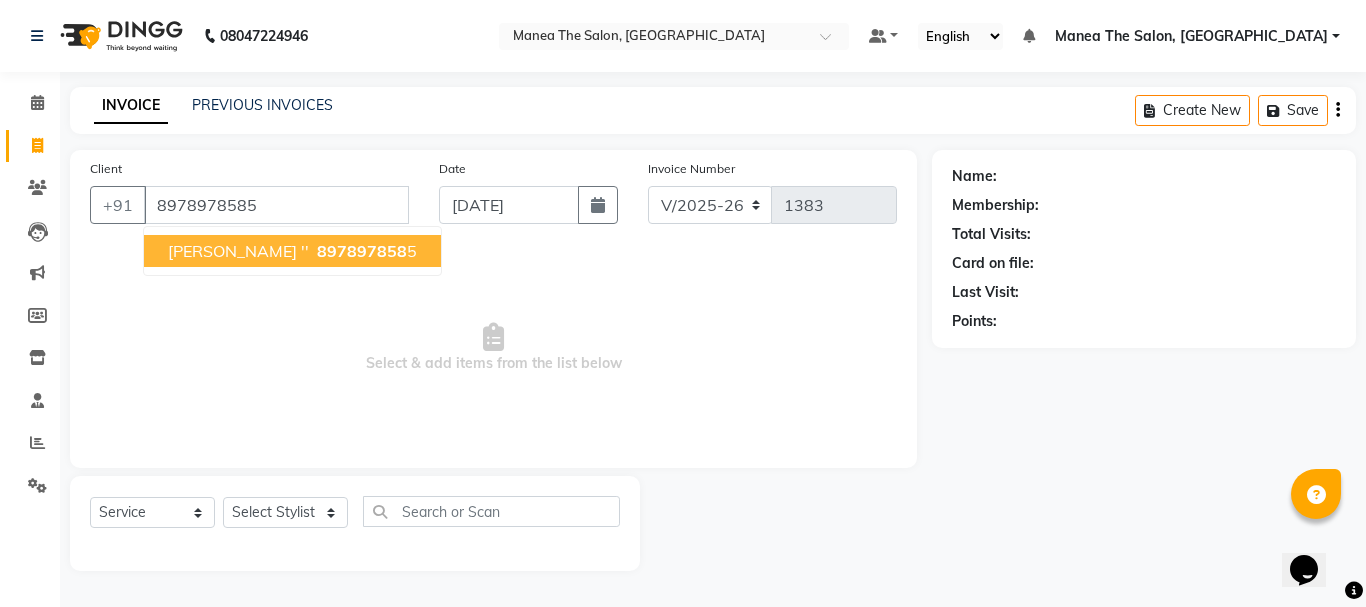 type on "8978978585" 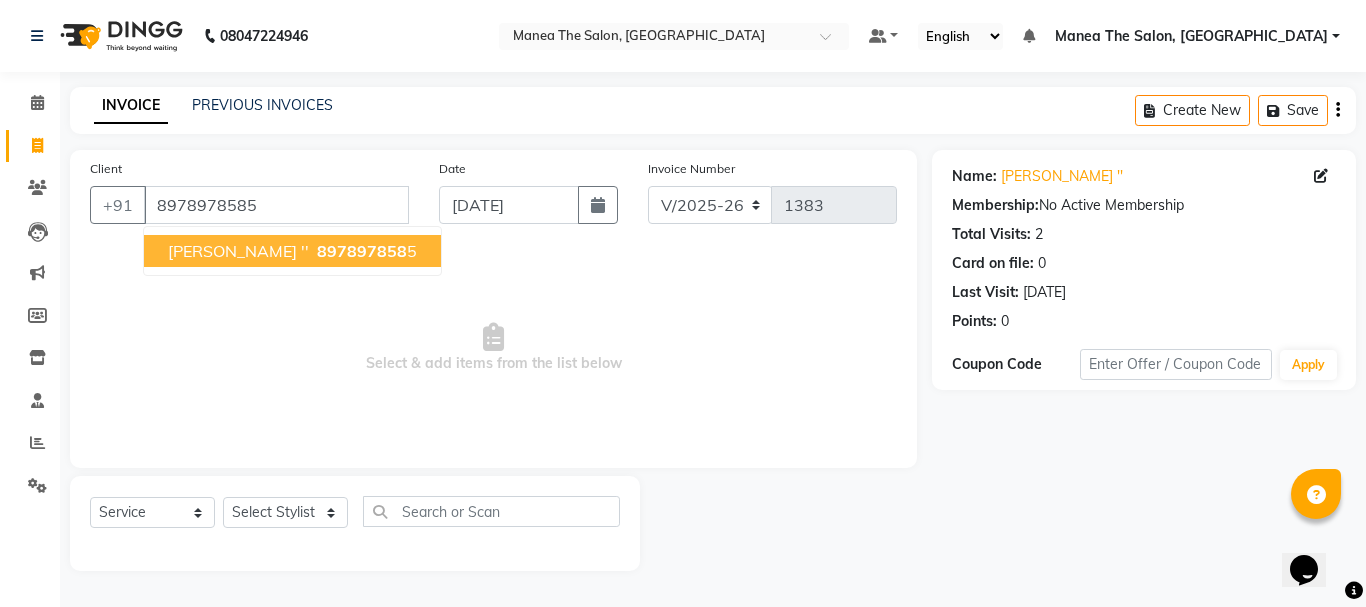 drag, startPoint x: 283, startPoint y: 237, endPoint x: 268, endPoint y: 266, distance: 32.649654 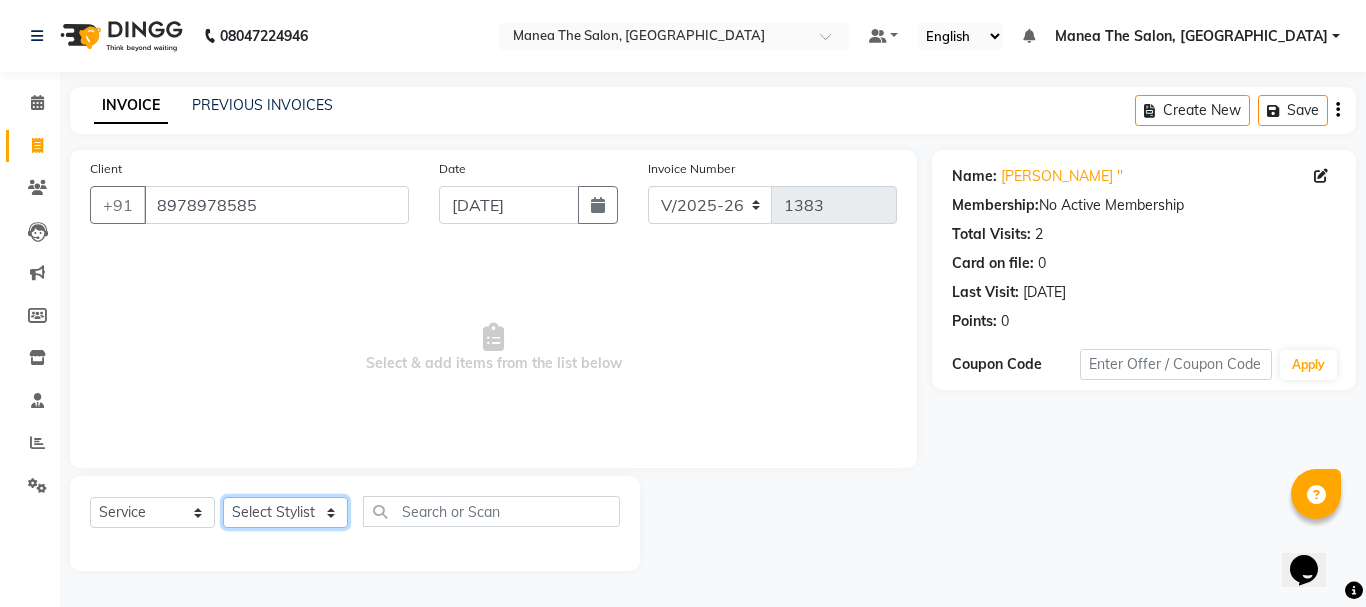 drag, startPoint x: 328, startPoint y: 514, endPoint x: 326, endPoint y: 498, distance: 16.124516 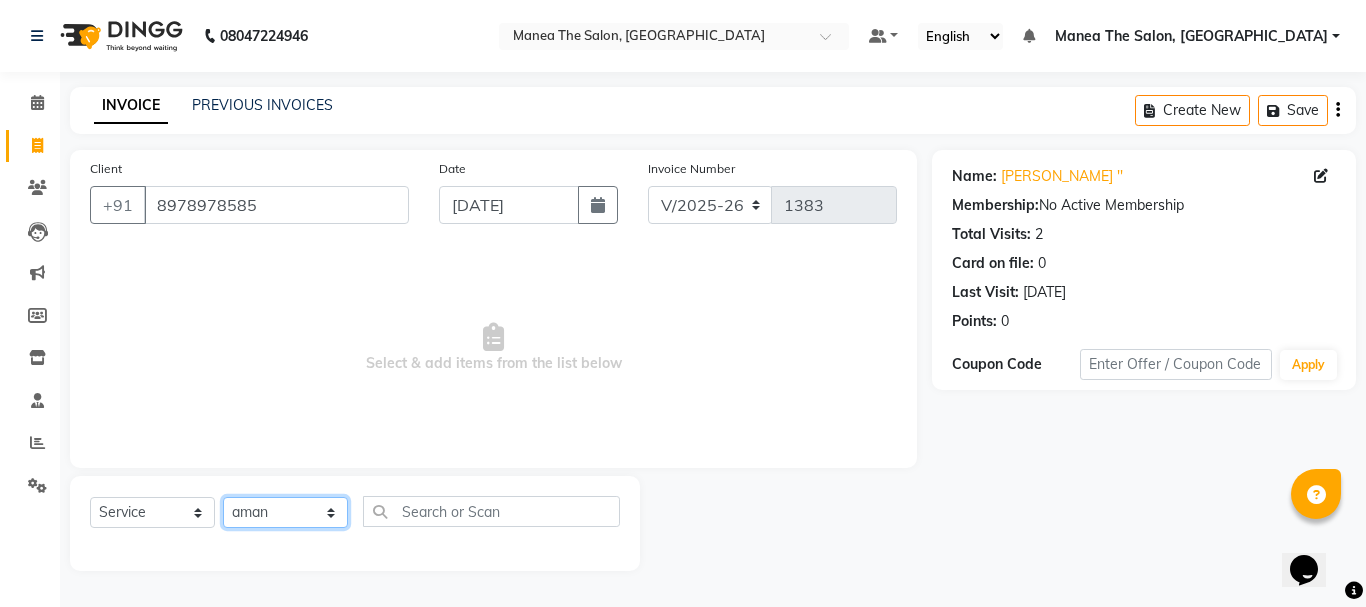 click on "Select Stylist aman Azeem Divya Prasad Rajyalaxmi Renuka shireesha Sulthana" 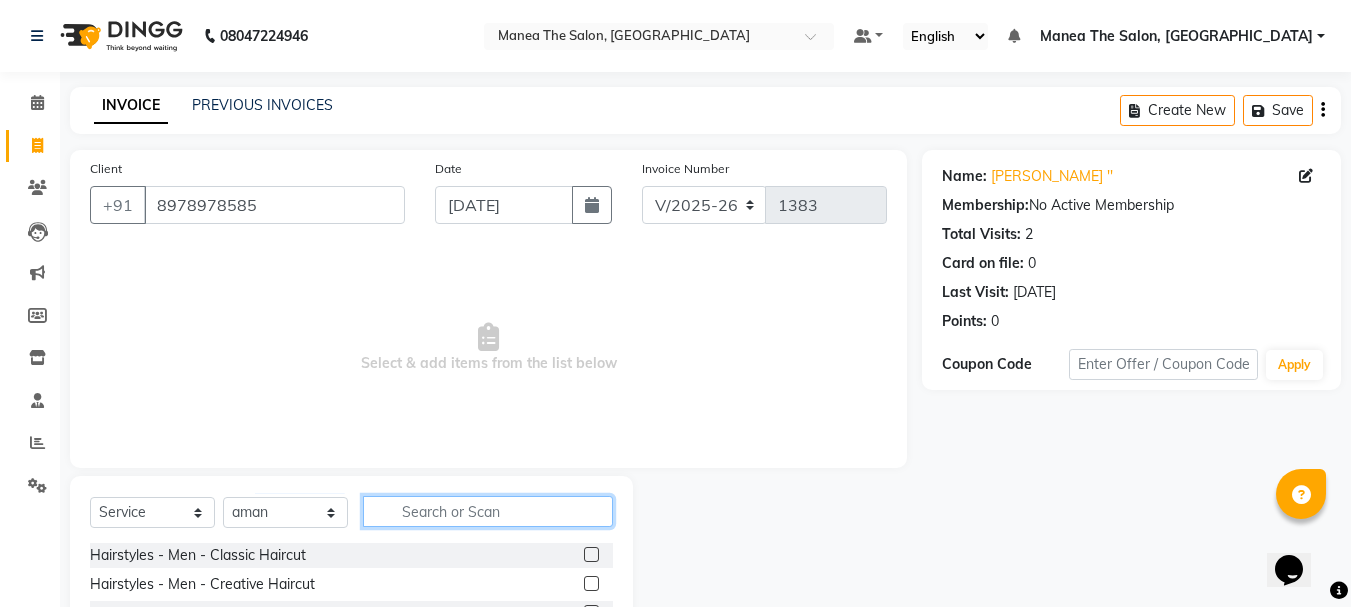 click 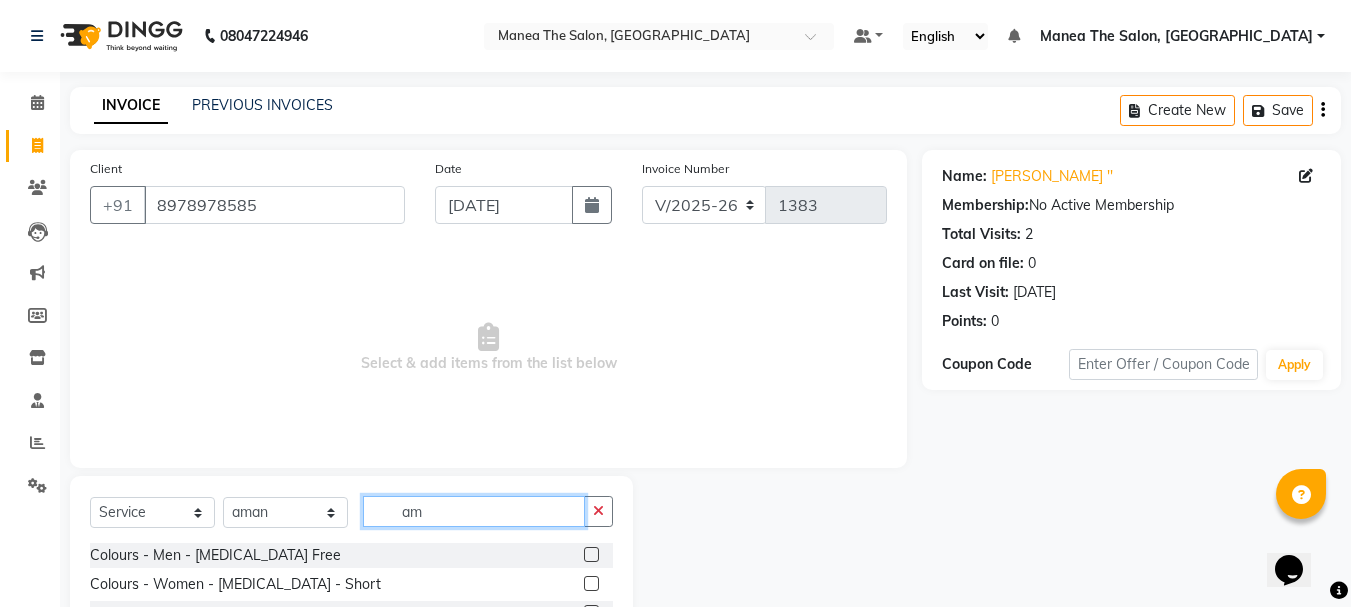 type on "am" 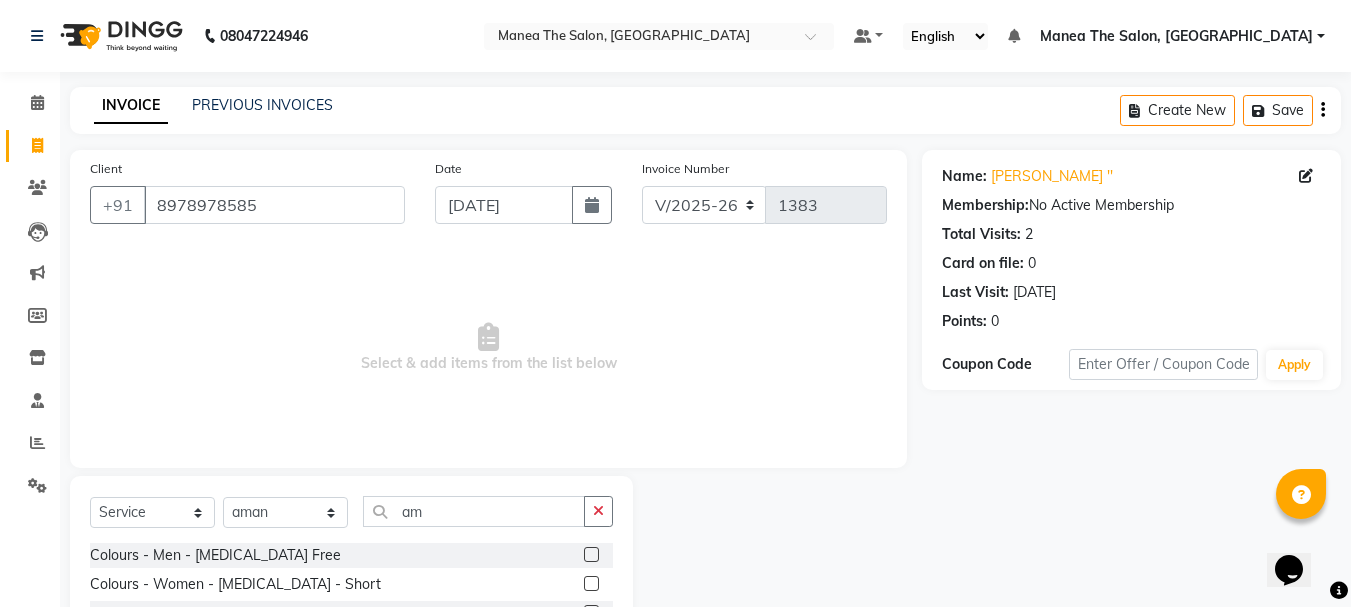 click 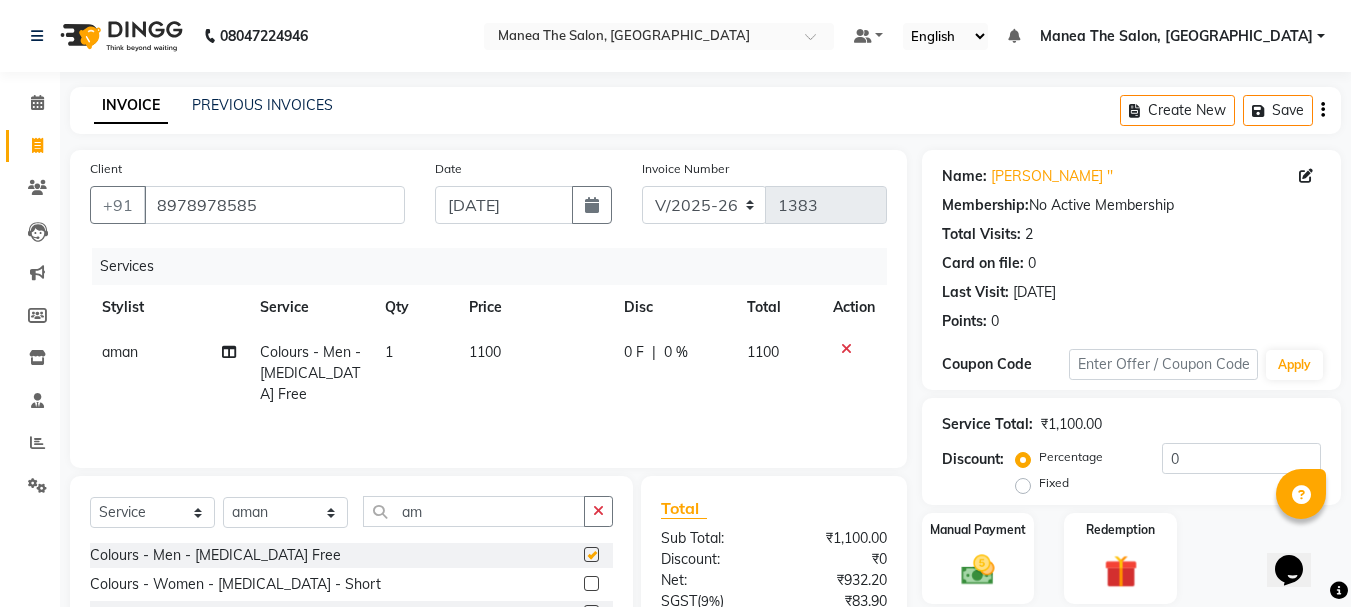checkbox on "false" 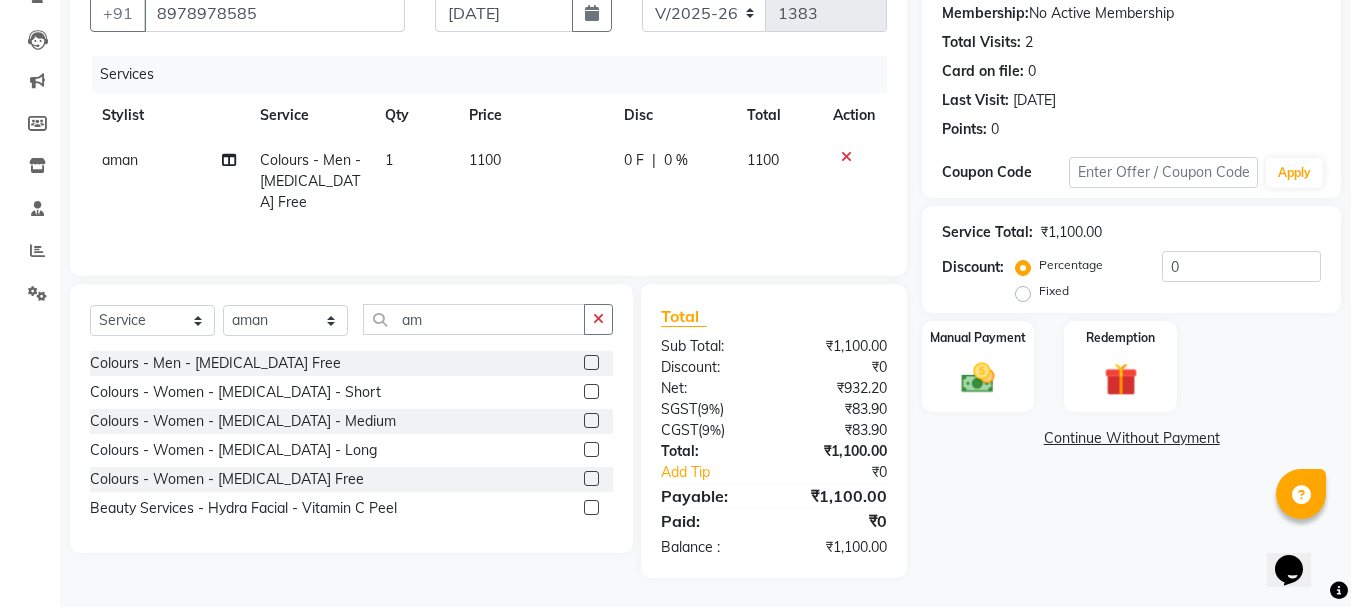 scroll, scrollTop: 193, scrollLeft: 0, axis: vertical 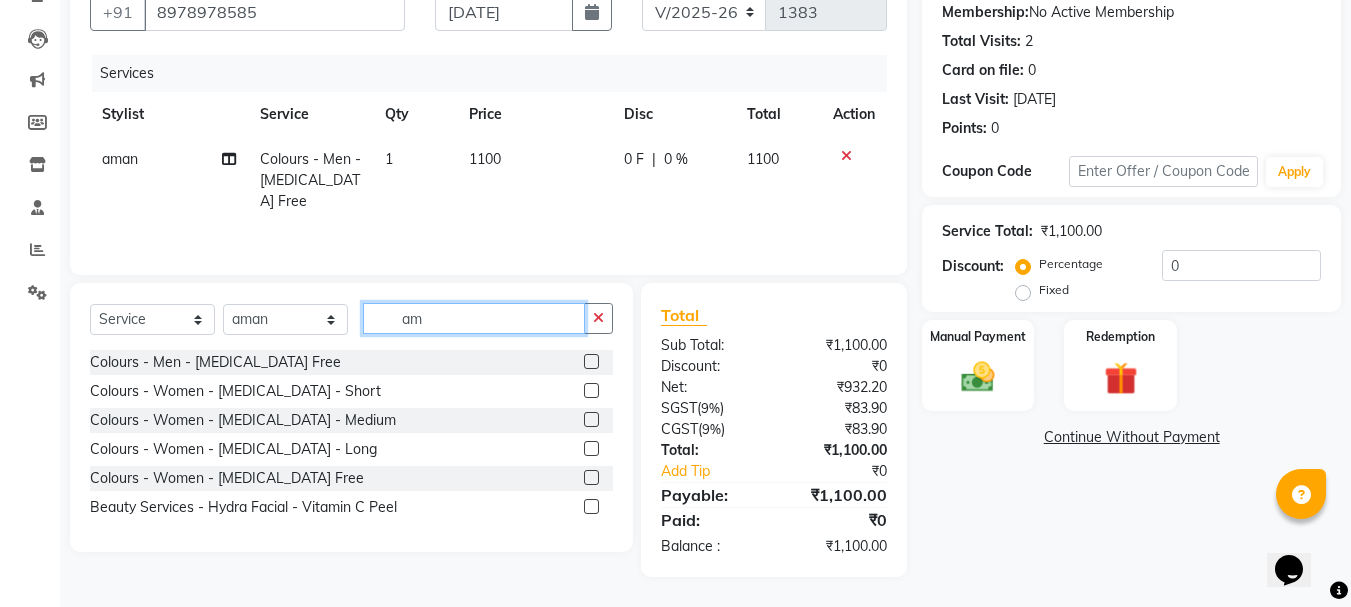 click on "am" 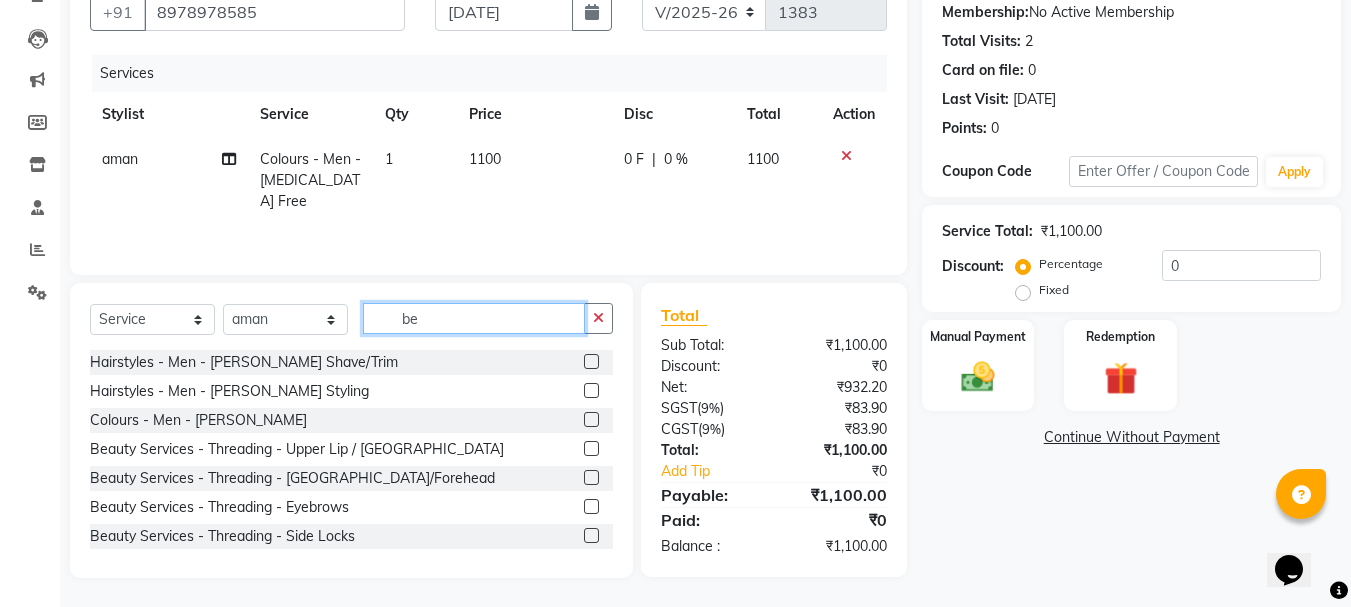 type on "be" 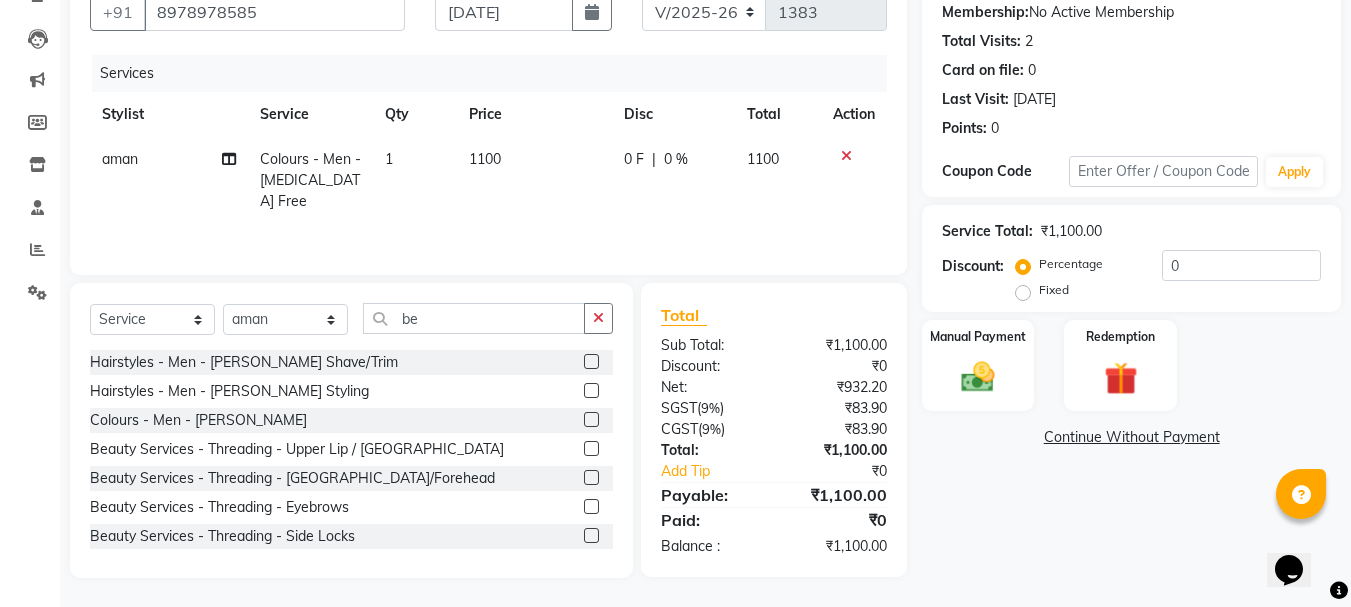click 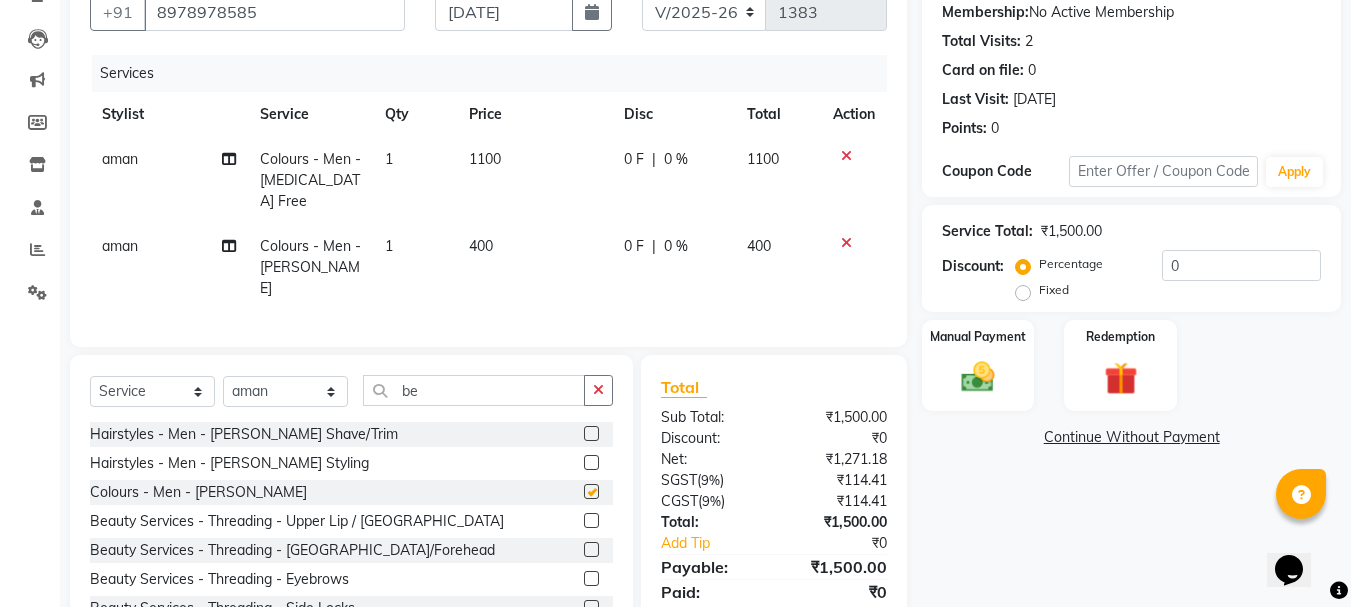 checkbox on "false" 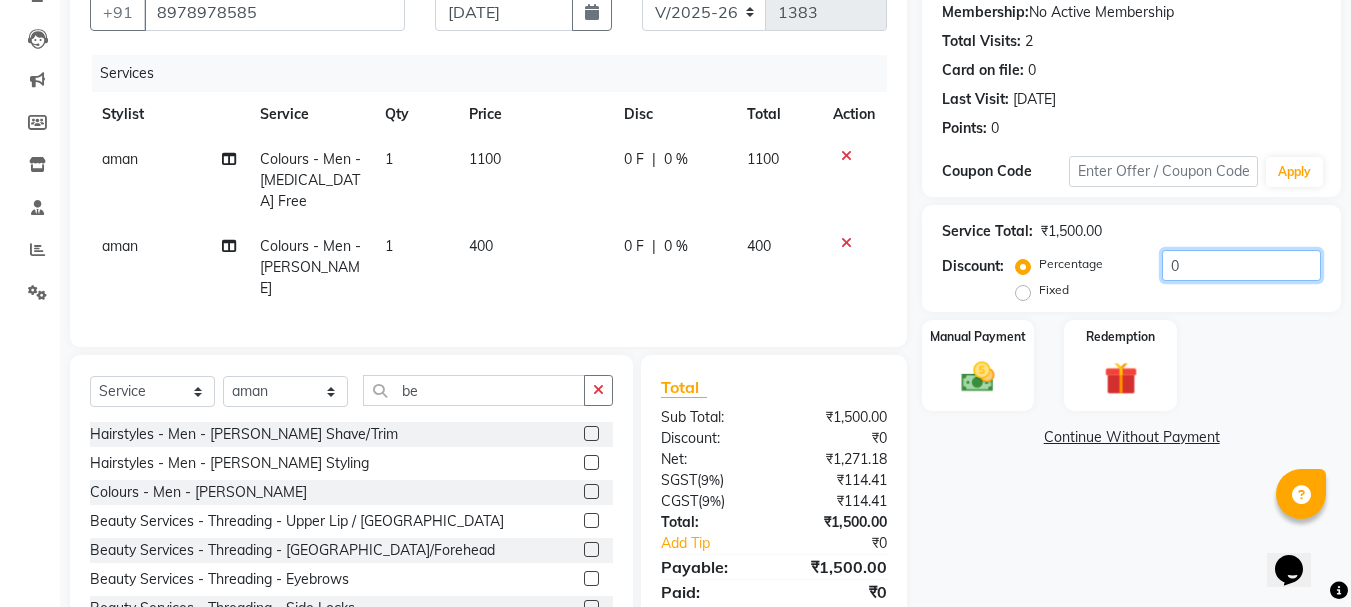 click on "0" 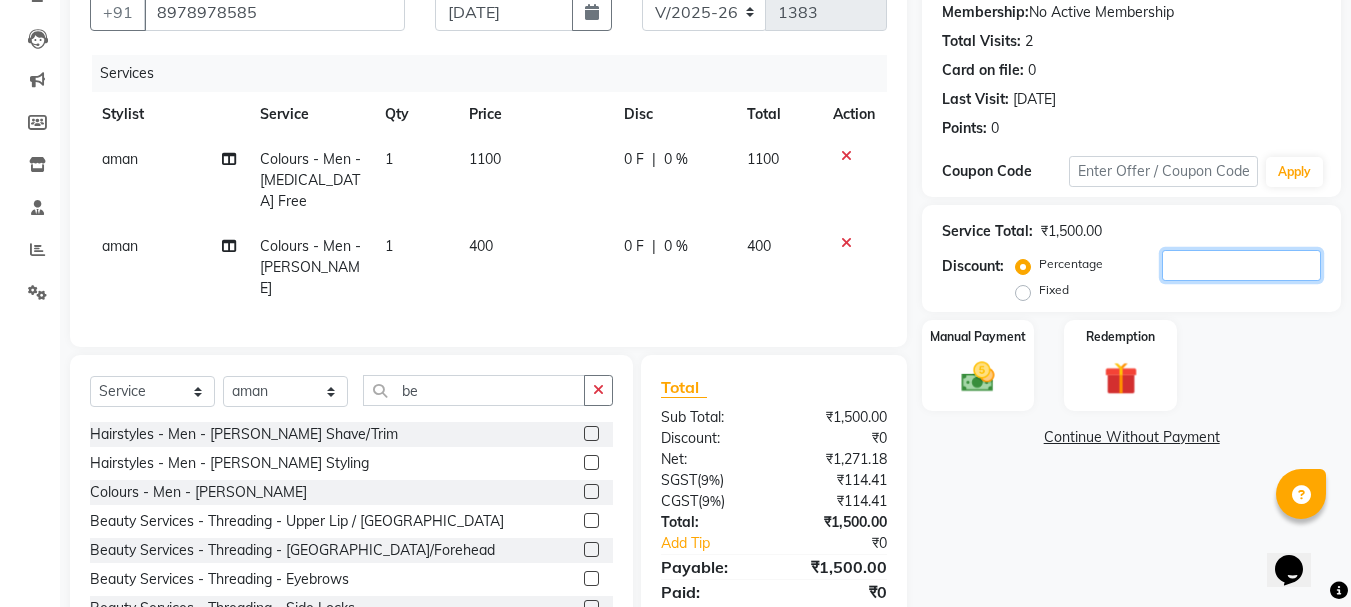 type on "1" 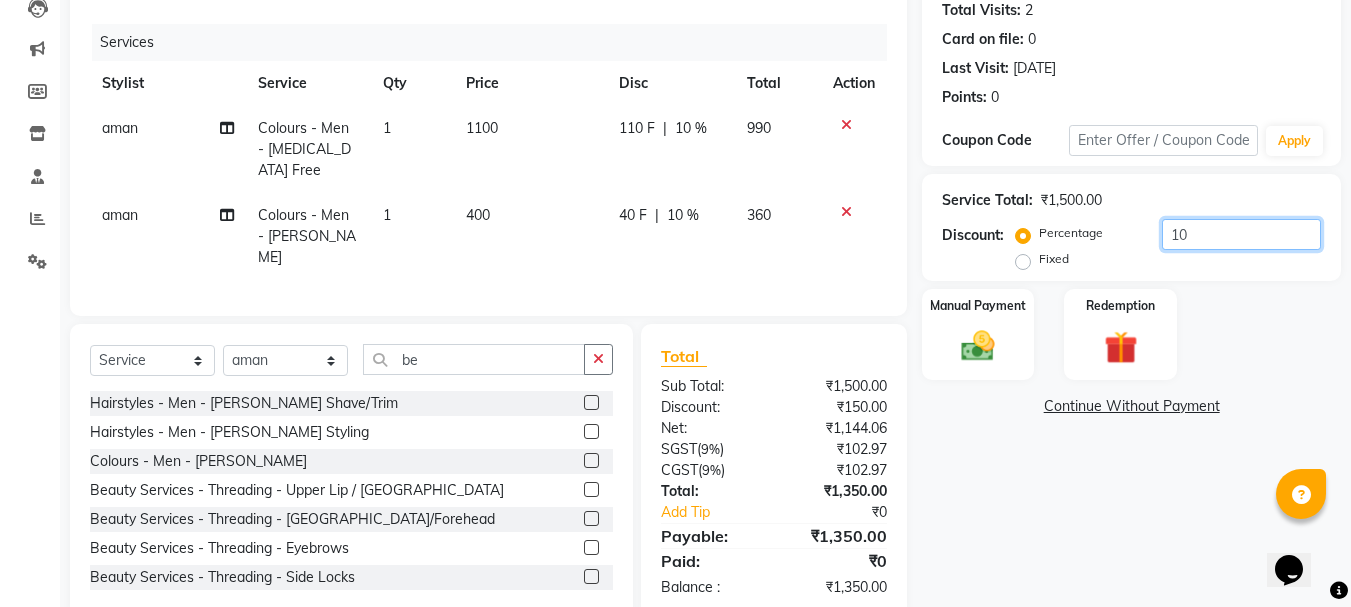 scroll, scrollTop: 239, scrollLeft: 0, axis: vertical 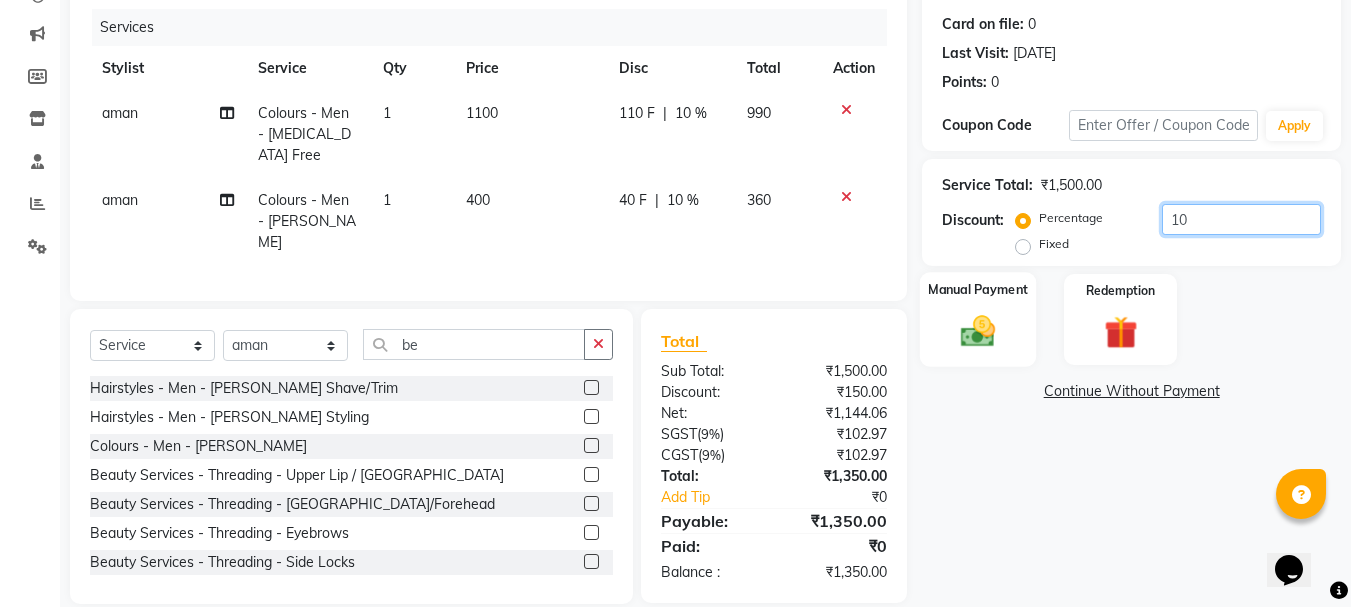 type on "10" 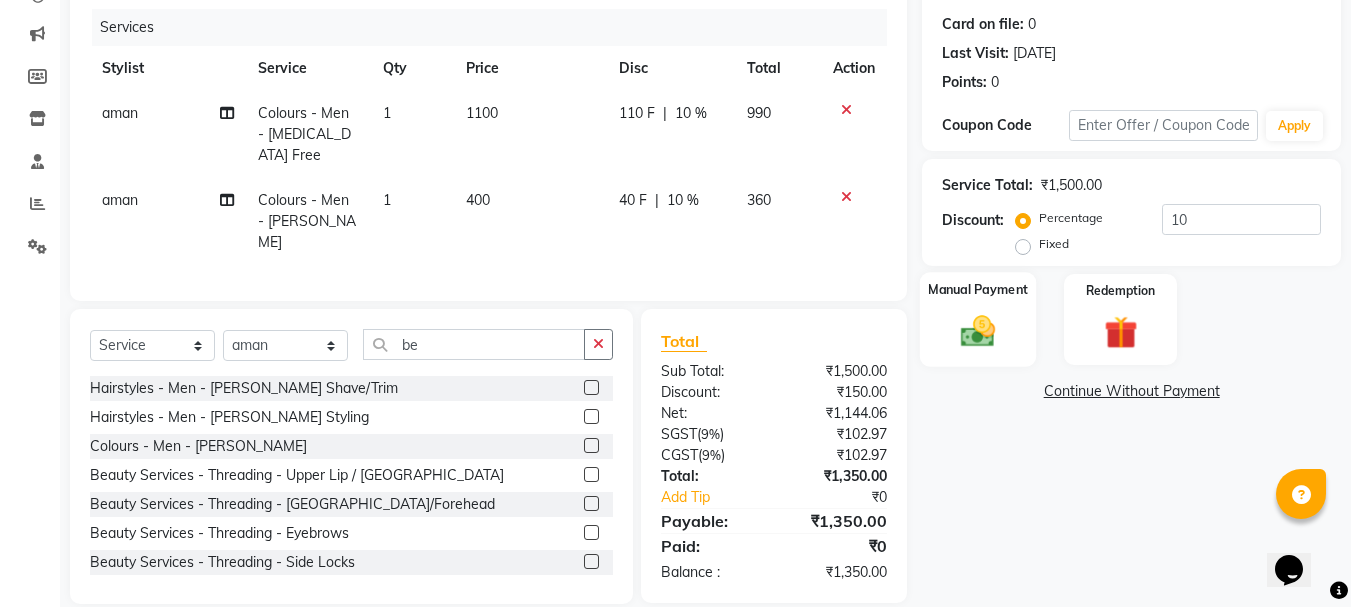 click 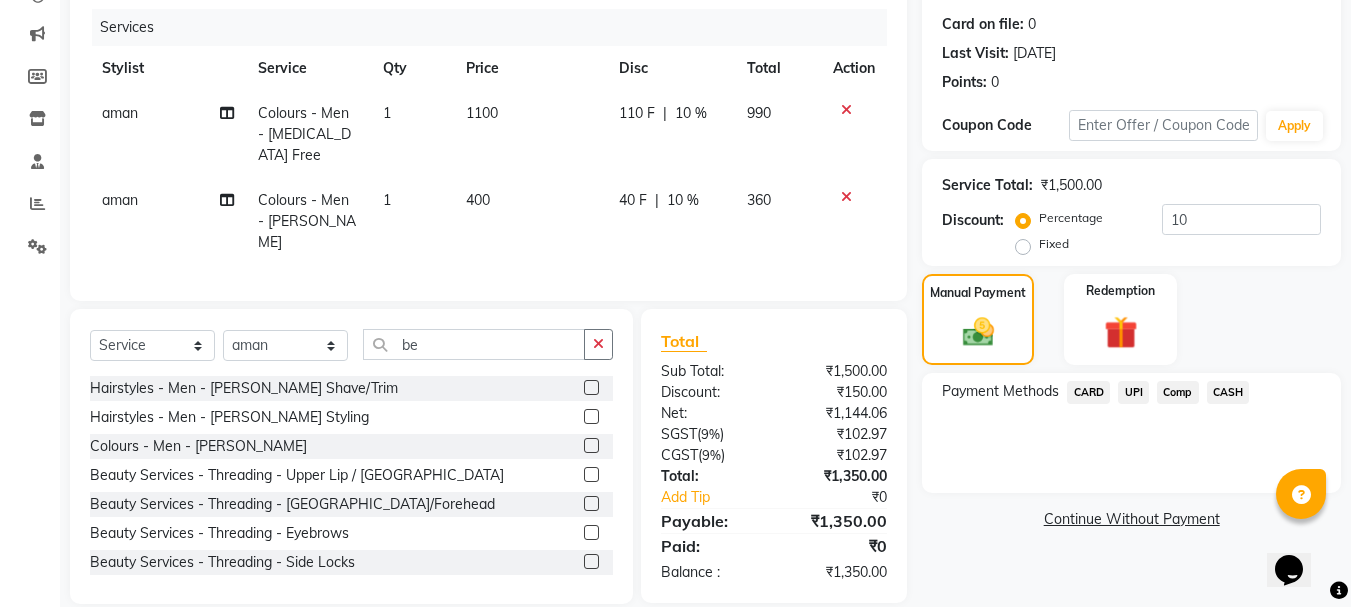 click on "UPI" 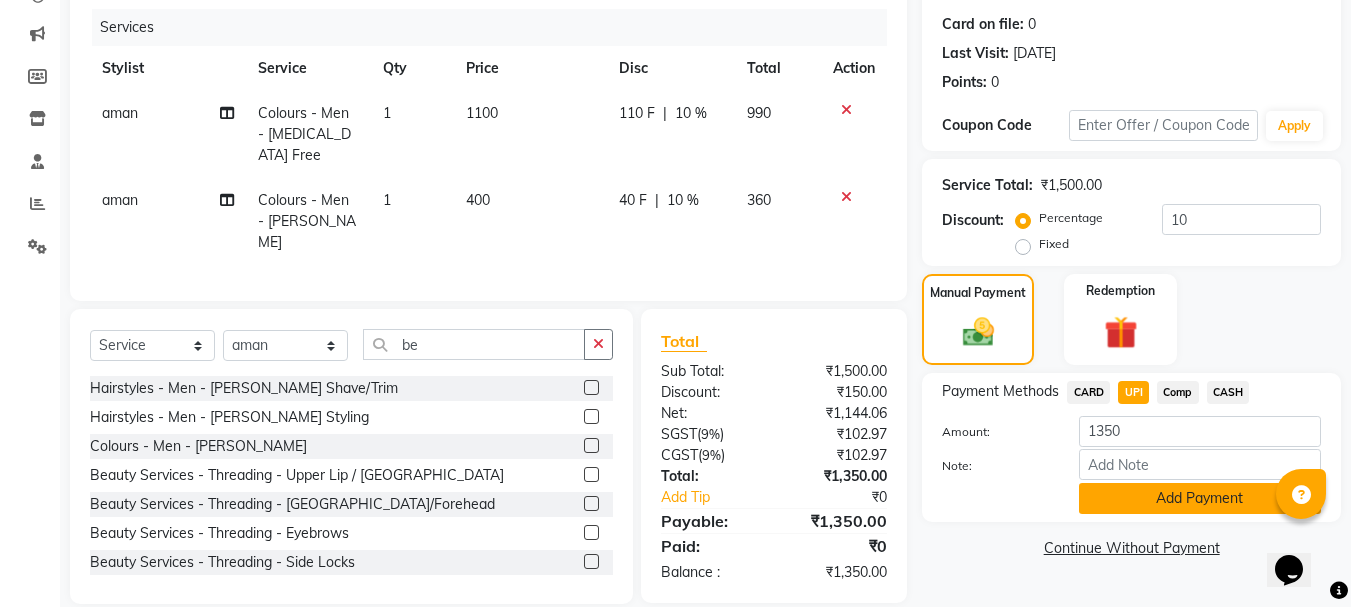click on "Add Payment" 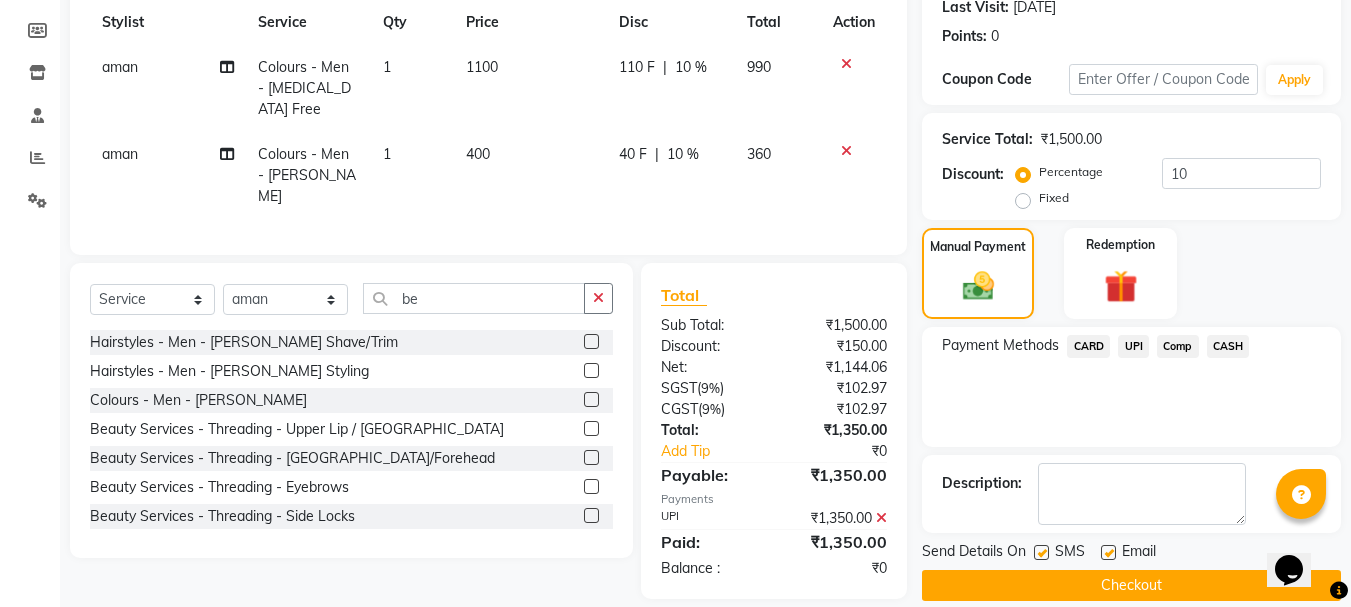 scroll, scrollTop: 309, scrollLeft: 0, axis: vertical 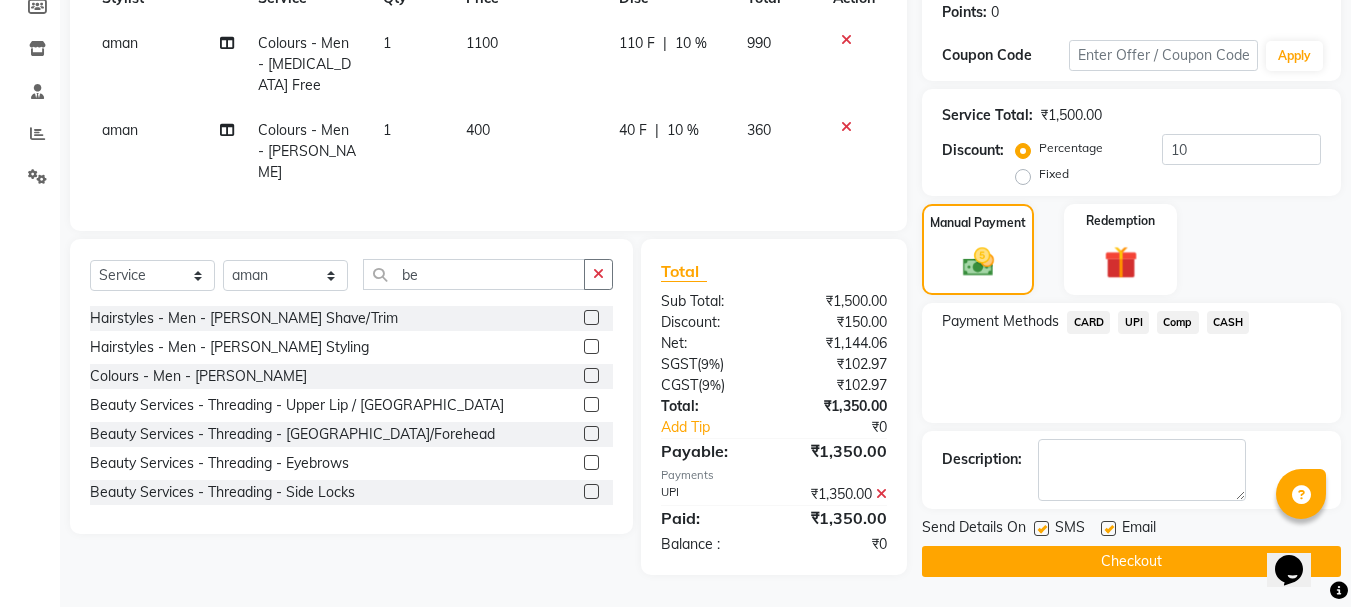 click on "Checkout" 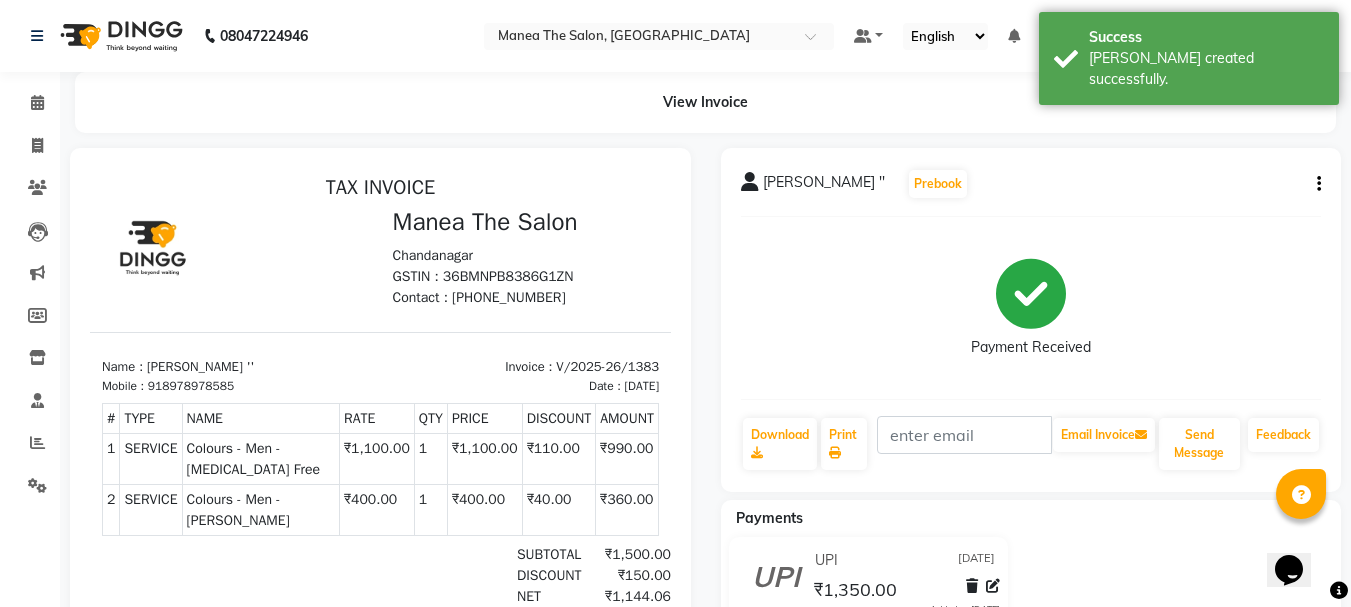 scroll, scrollTop: 0, scrollLeft: 0, axis: both 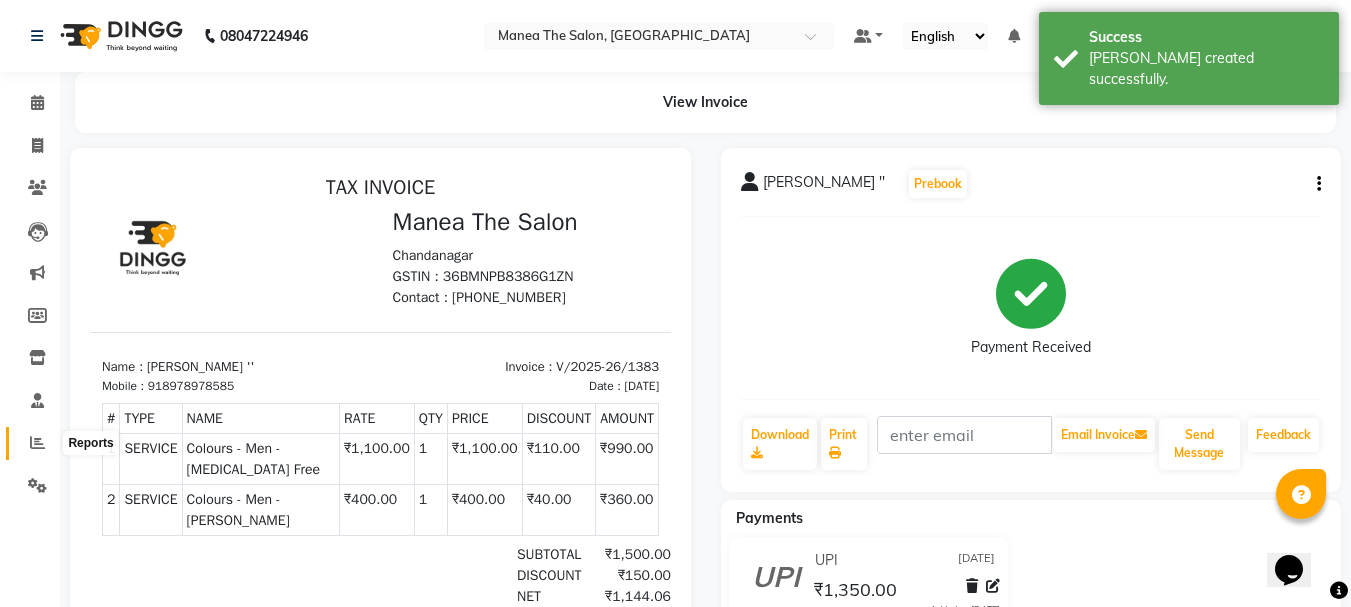 click 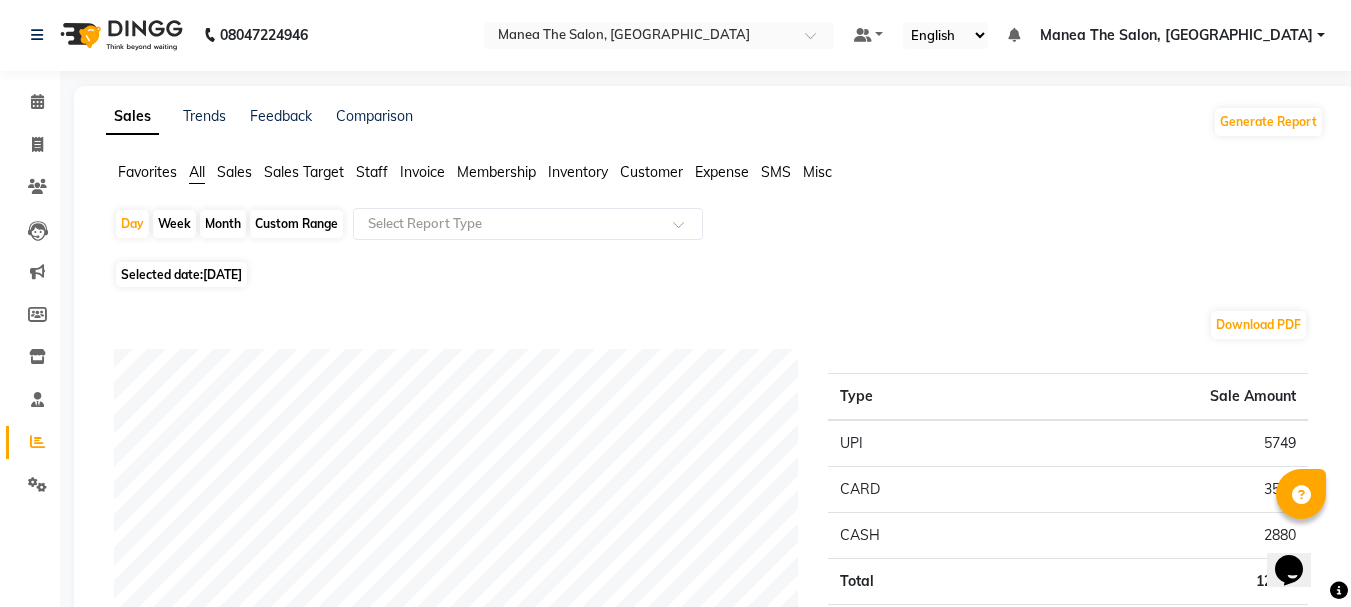 scroll, scrollTop: 0, scrollLeft: 0, axis: both 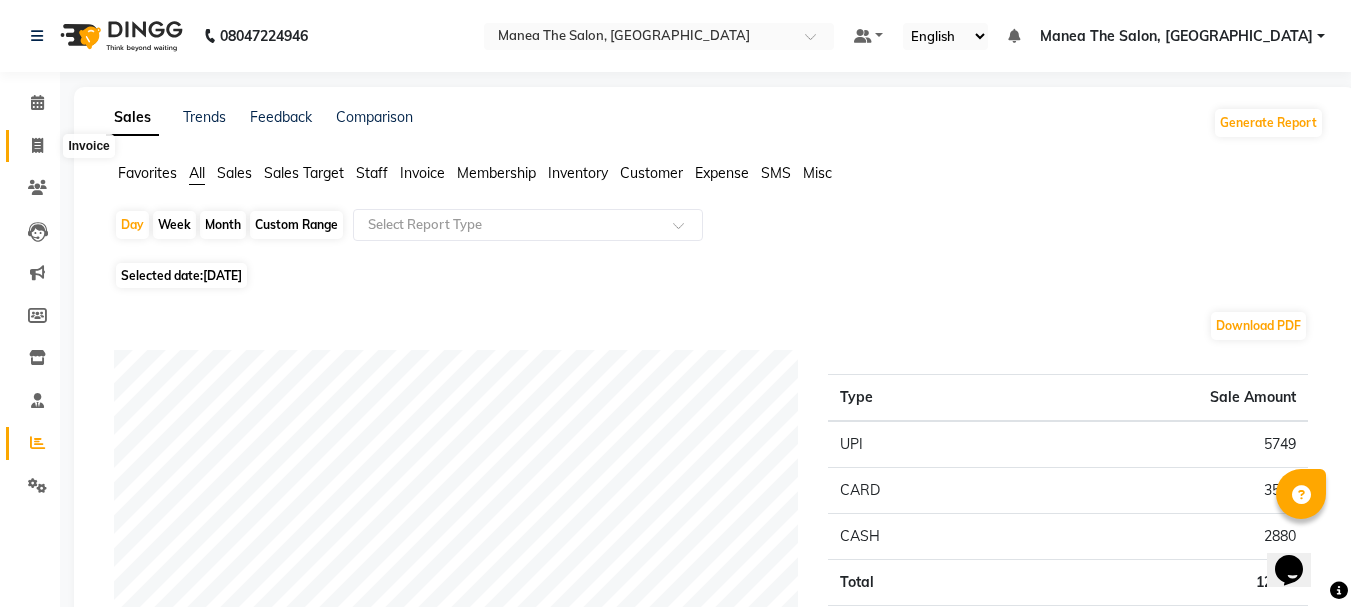 click 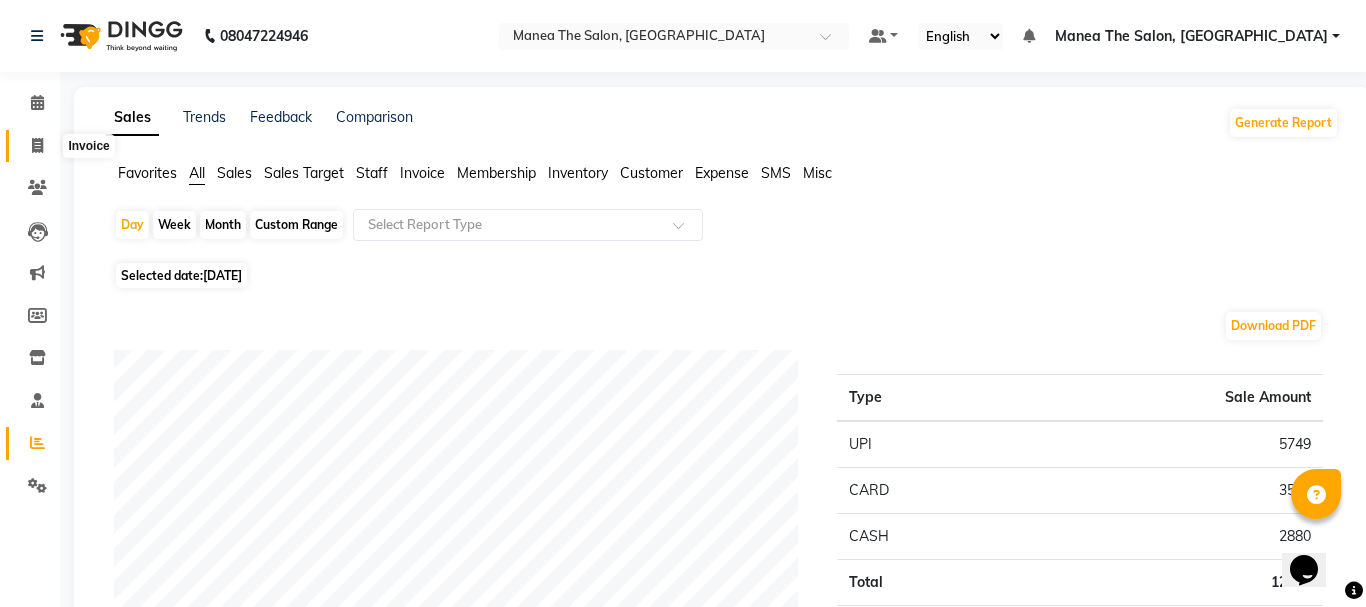 select on "service" 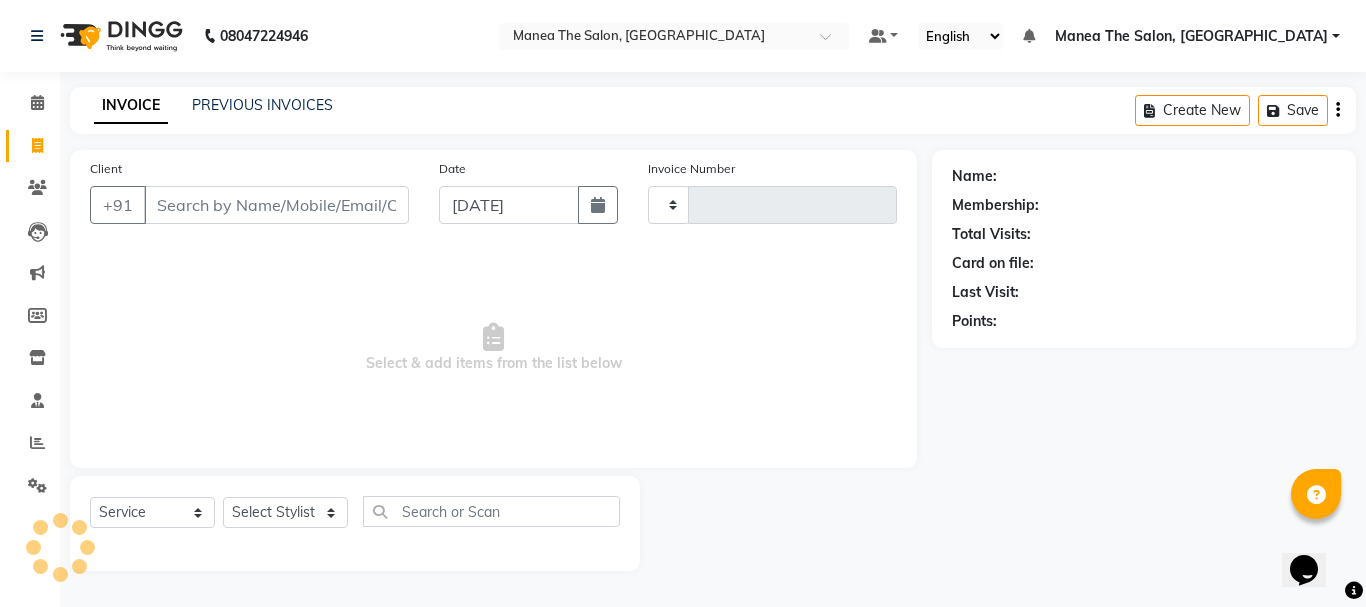 type on "1384" 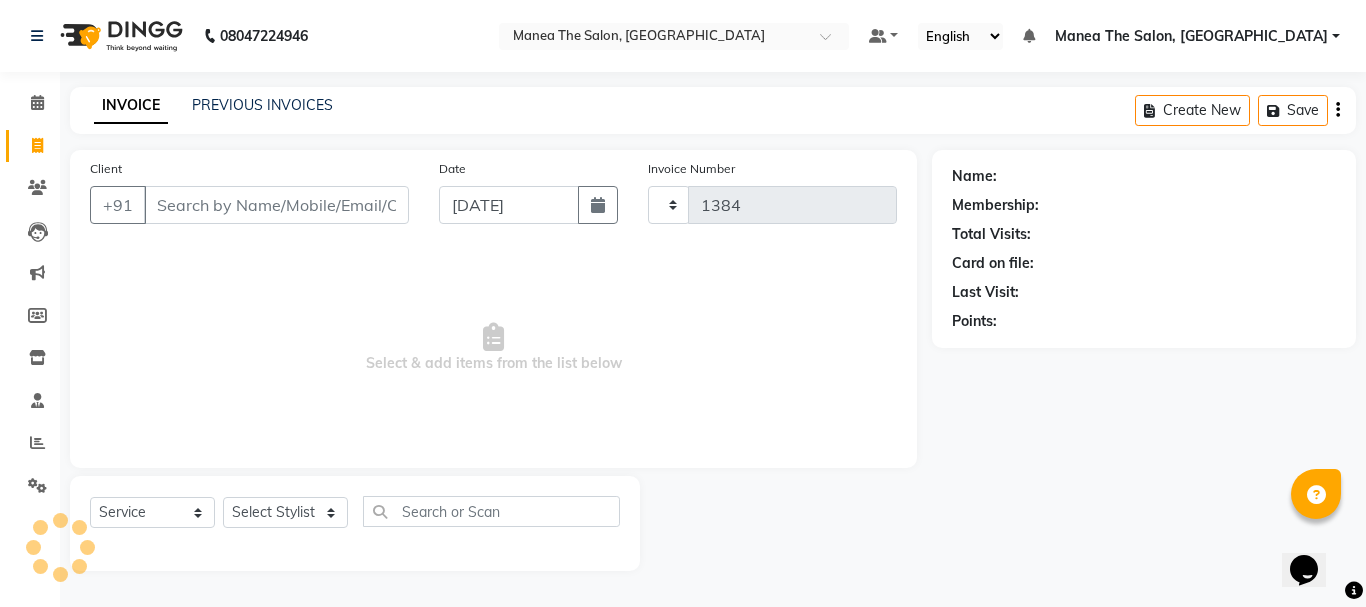 select on "7351" 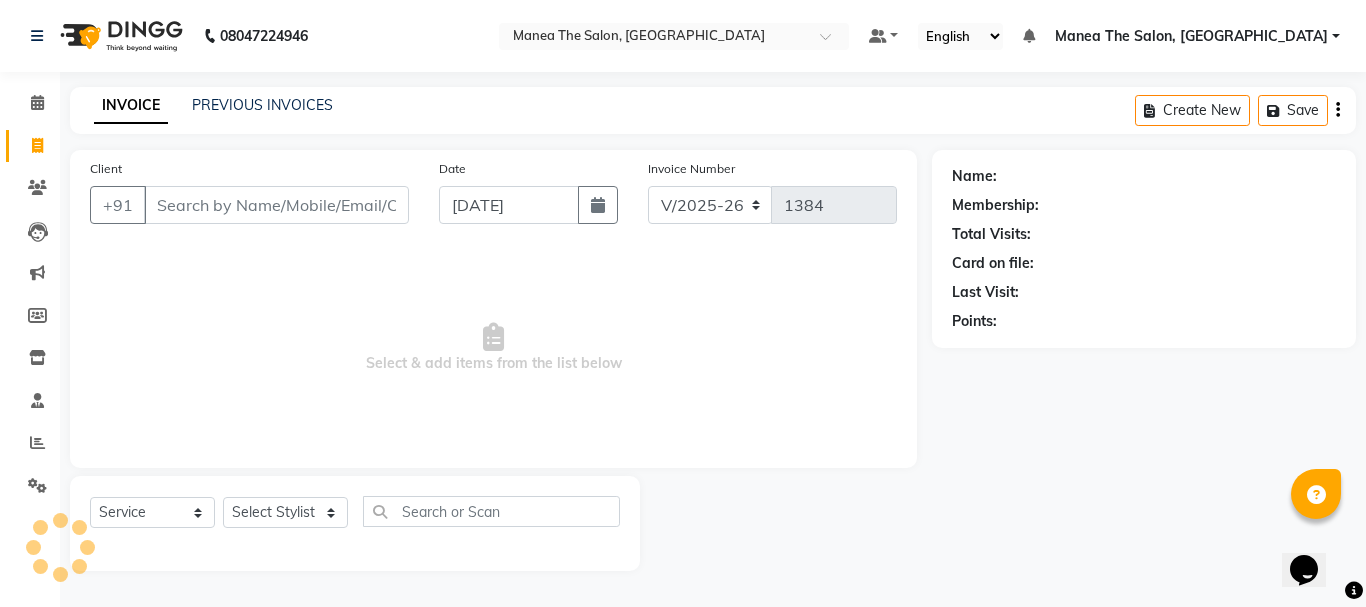 click on "INVOICE PREVIOUS INVOICES Create New   Save" 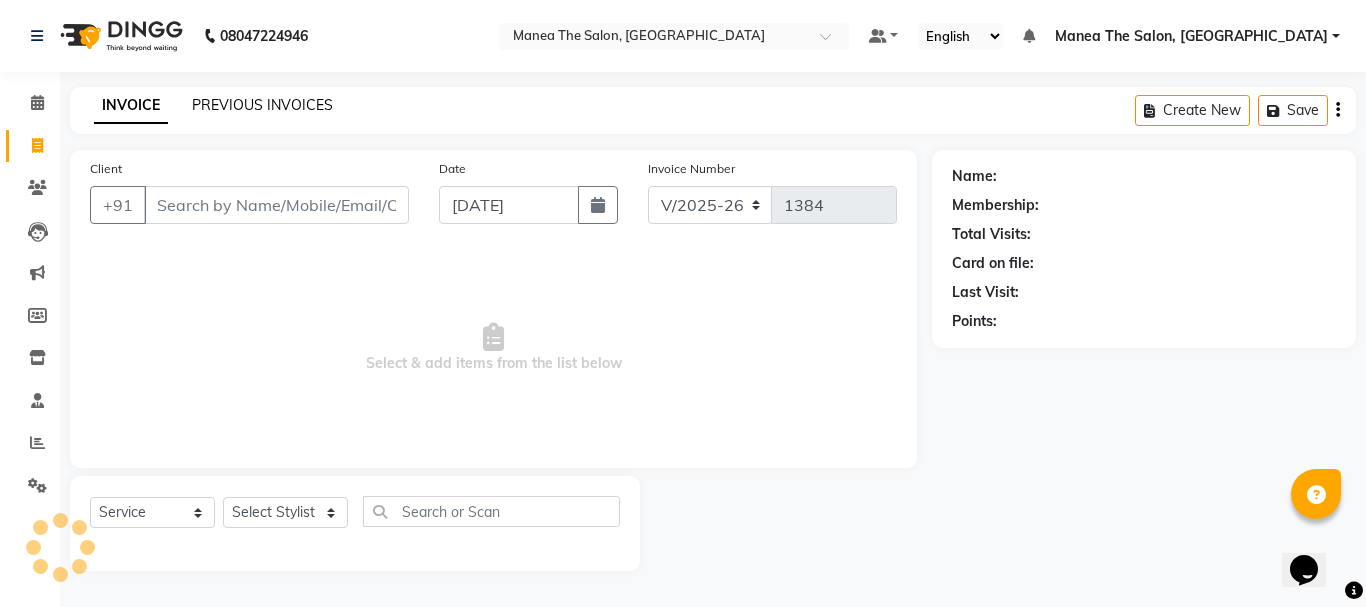 click on "PREVIOUS INVOICES" 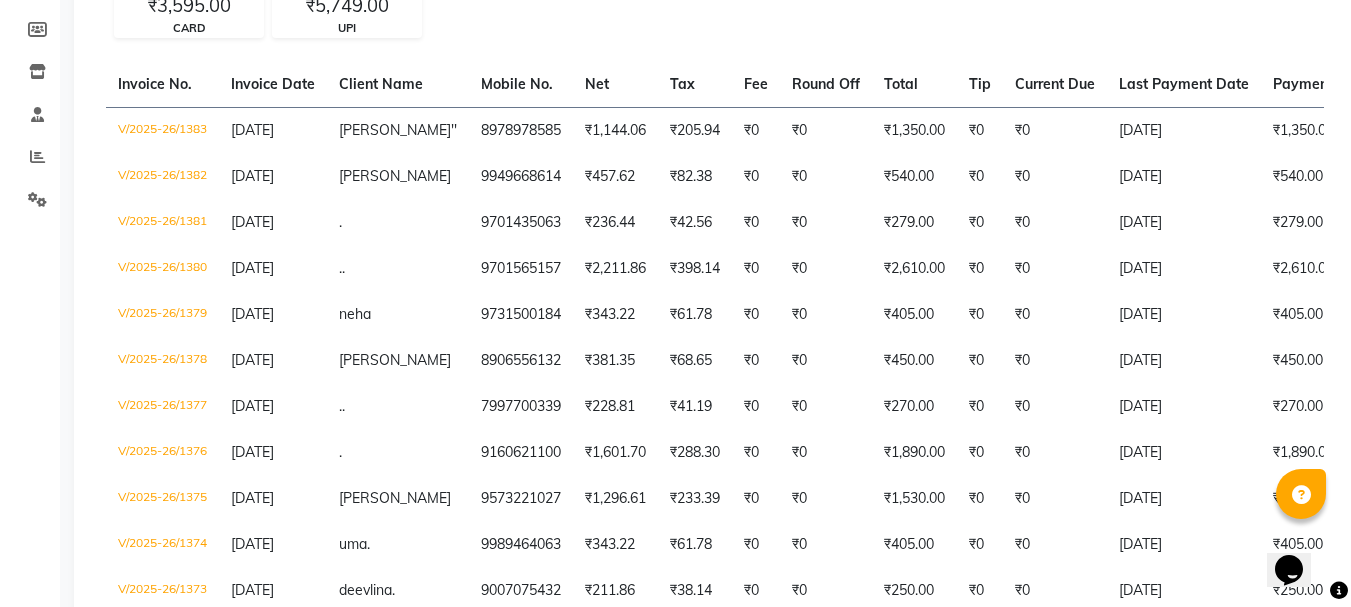 scroll, scrollTop: 300, scrollLeft: 0, axis: vertical 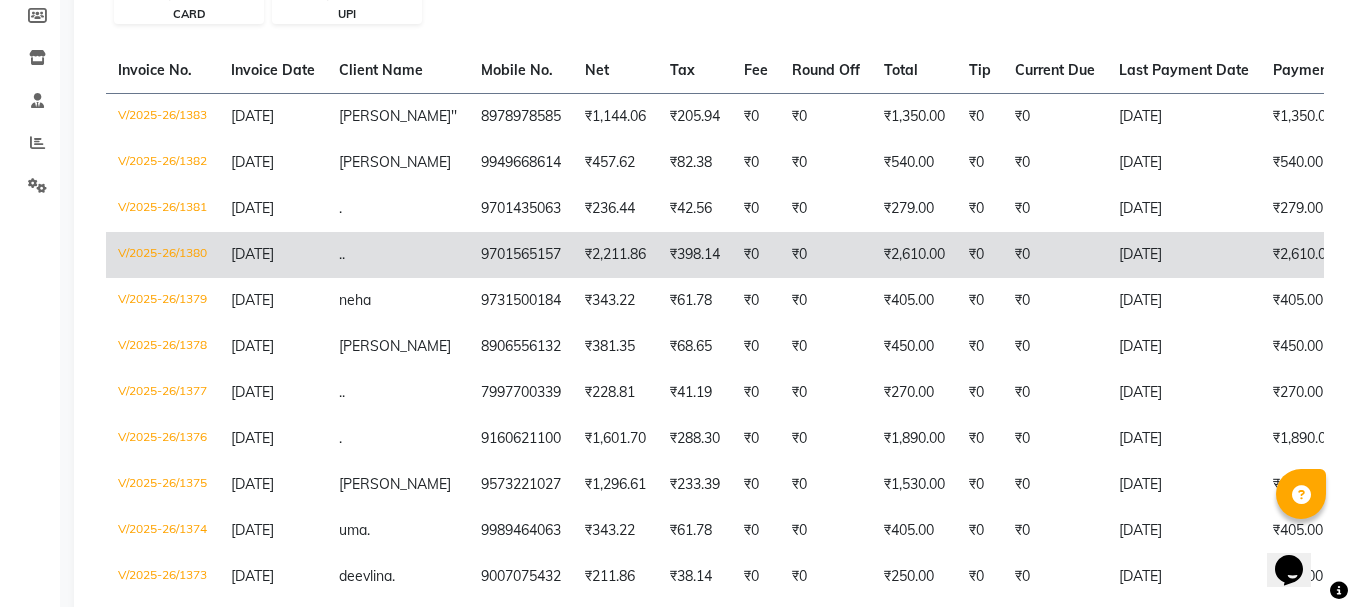 click on "₹2,610.00" 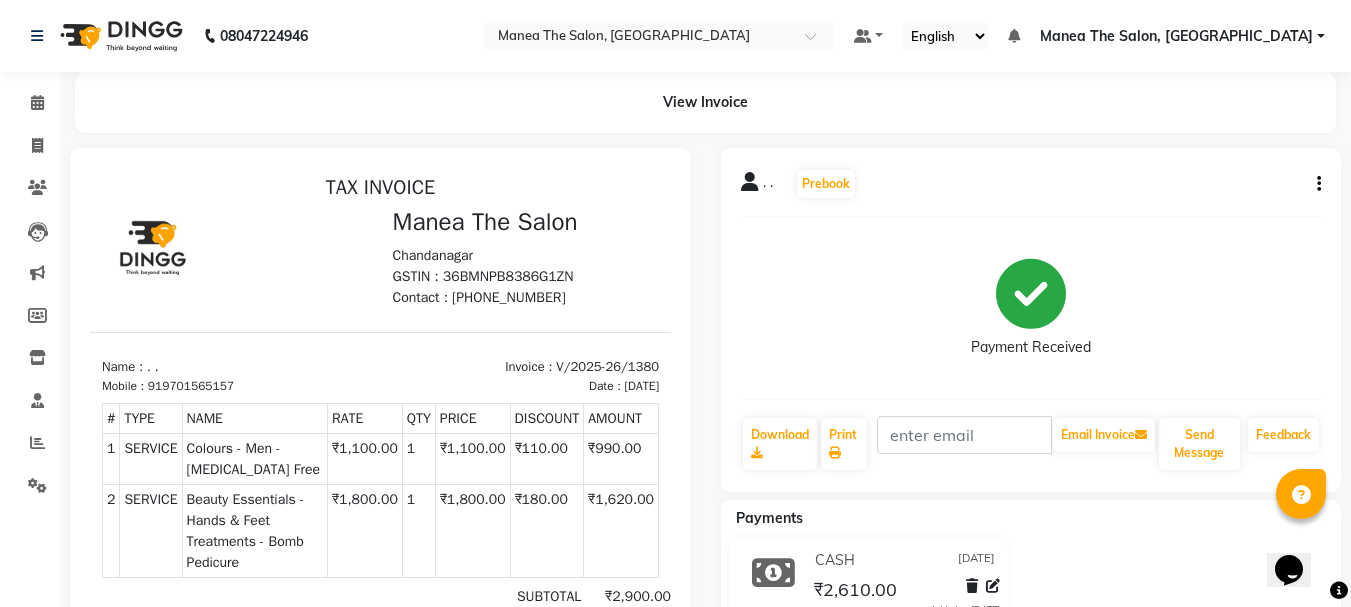 scroll, scrollTop: 0, scrollLeft: 0, axis: both 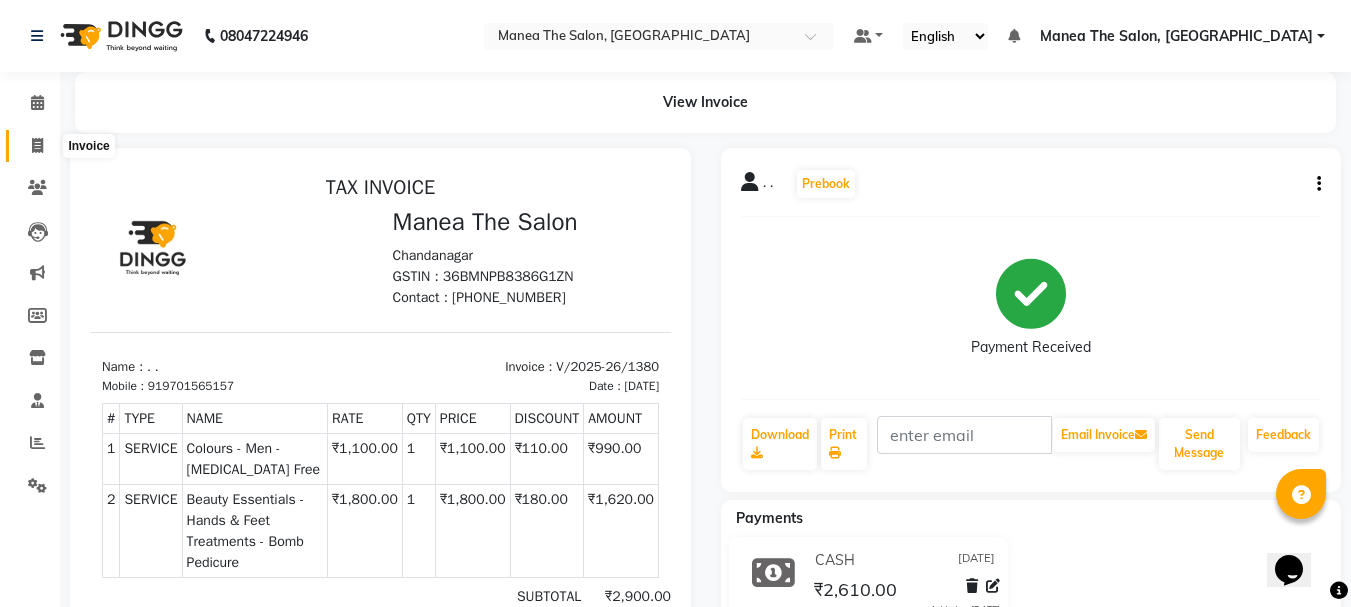 click 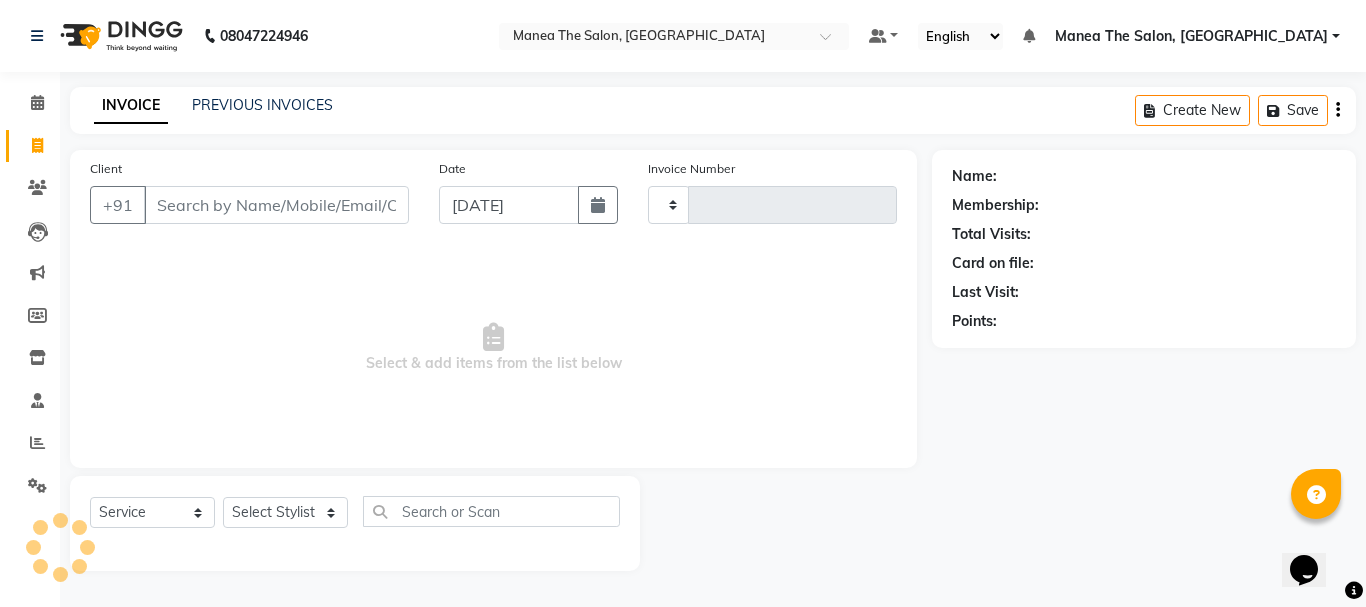 type on "1384" 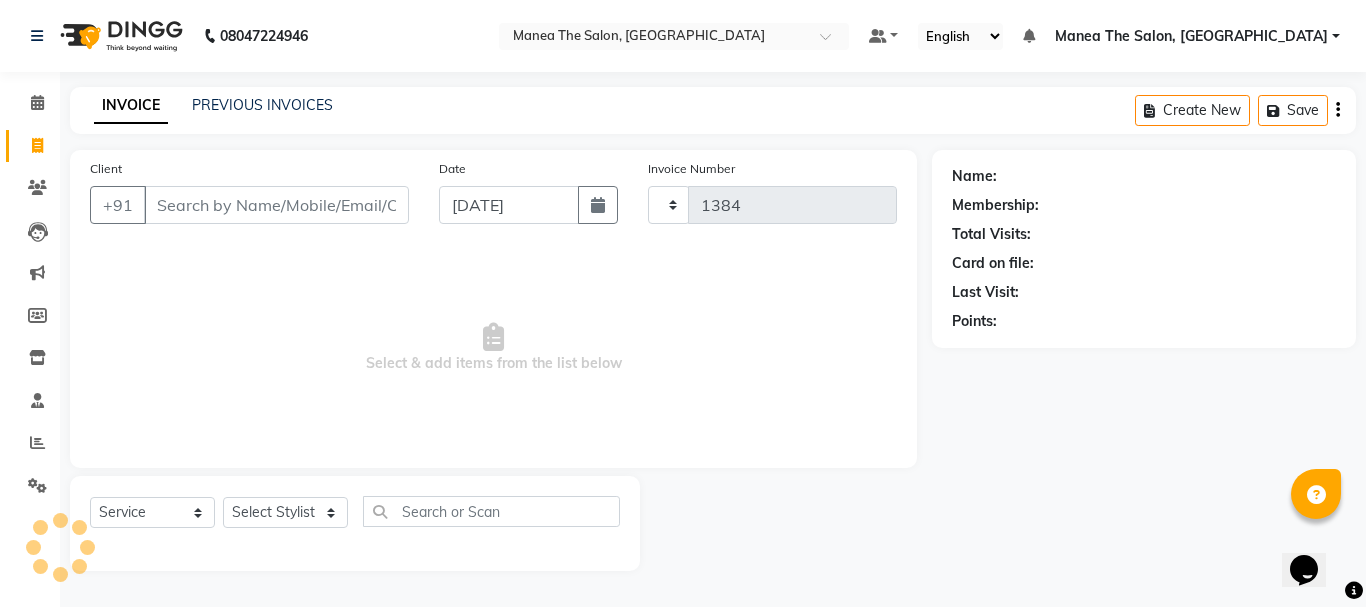 select on "7351" 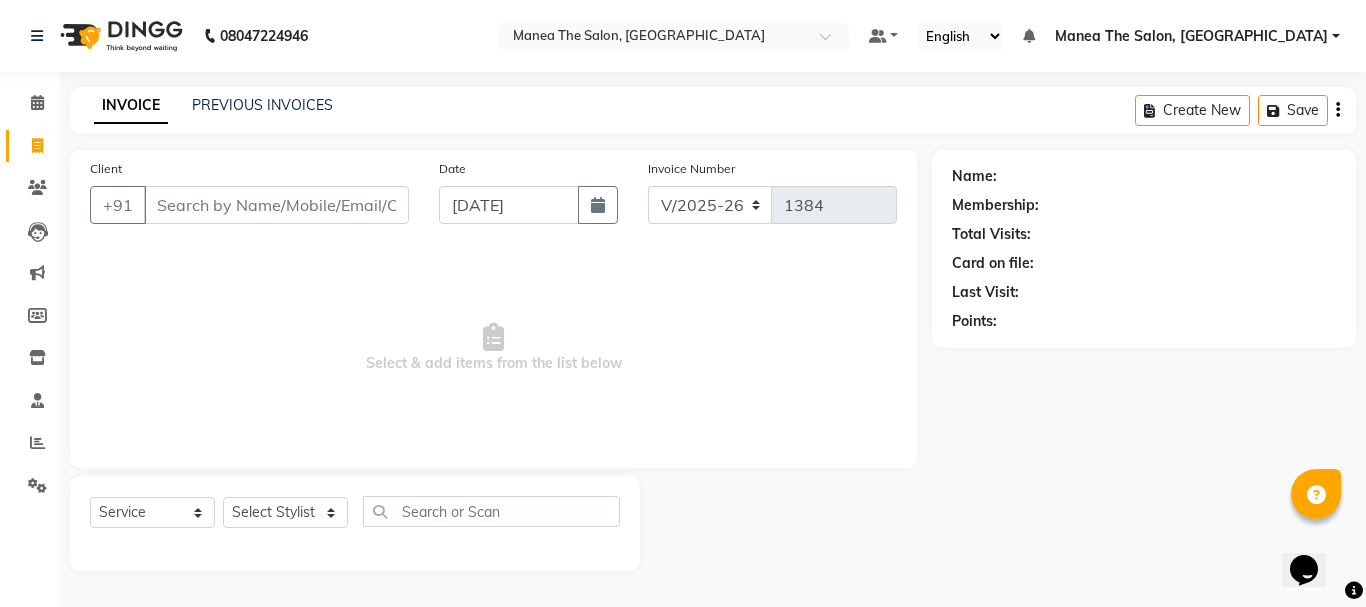 click on "Client" at bounding box center [276, 205] 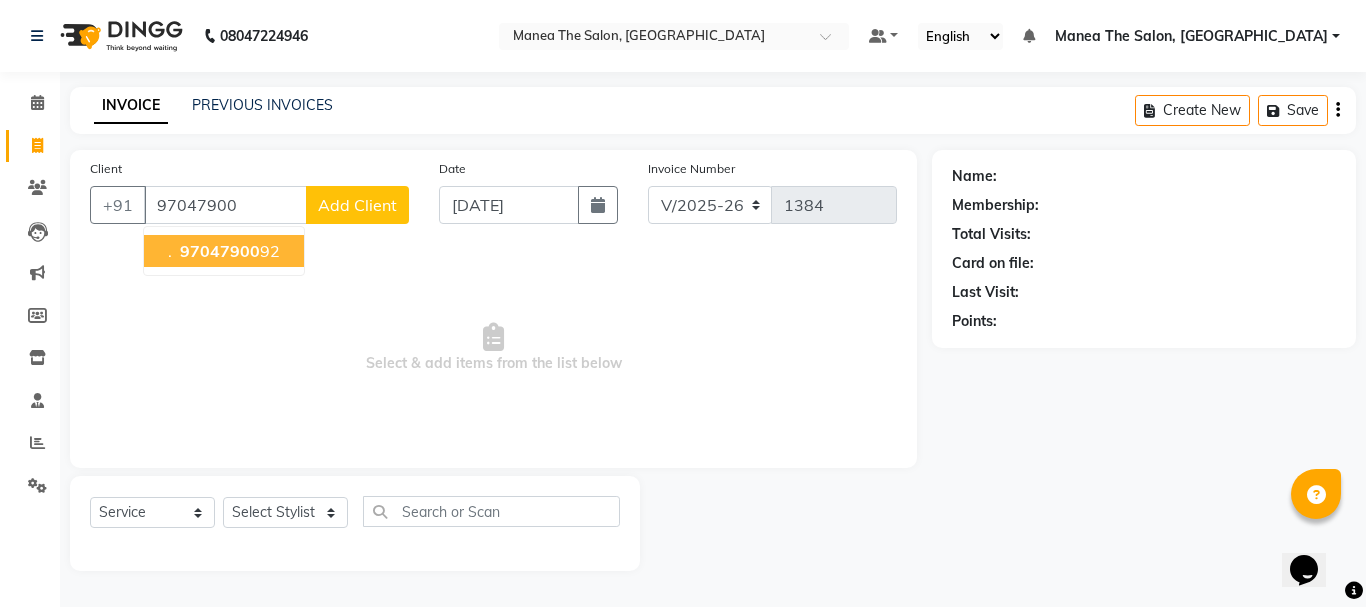 click on "97047900 92" at bounding box center (228, 251) 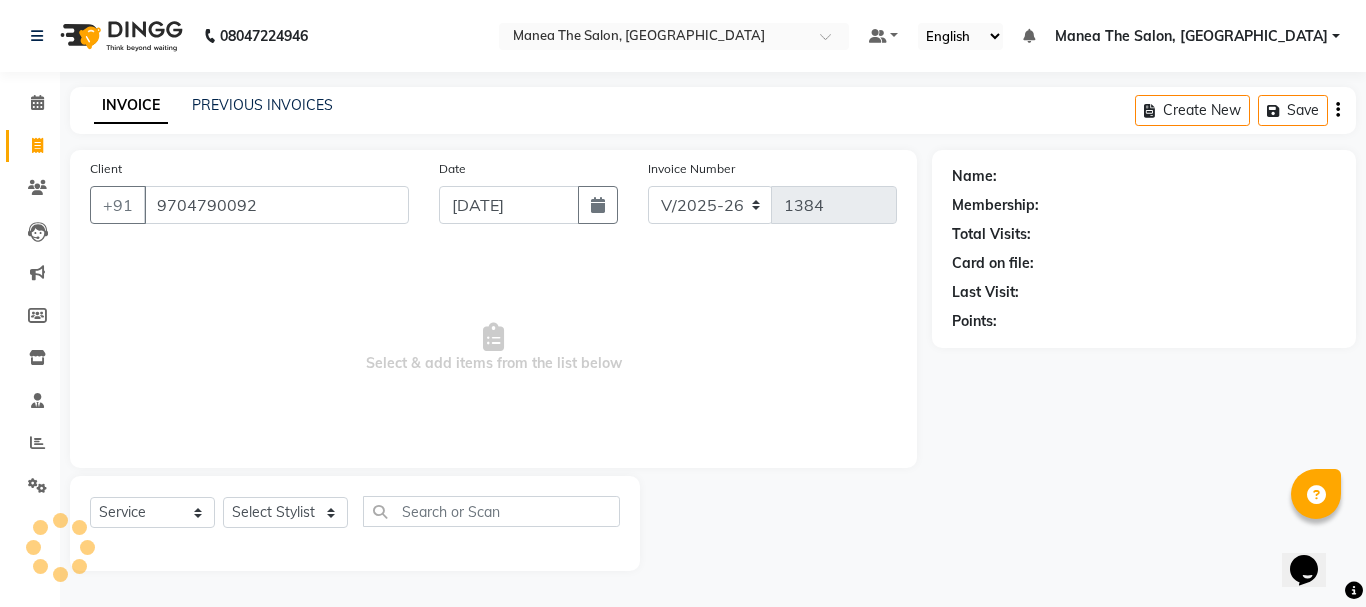 type on "9704790092" 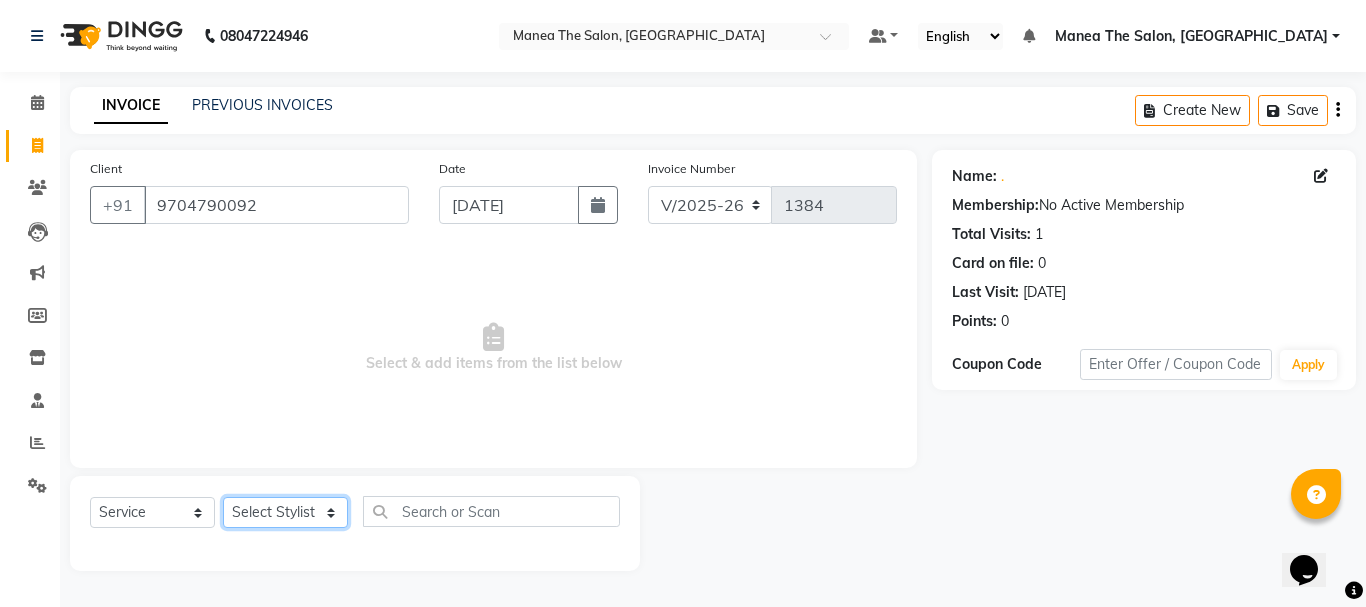 click on "Select Stylist aman Azeem Divya Prasad Rajyalaxmi Renuka shireesha Sulthana" 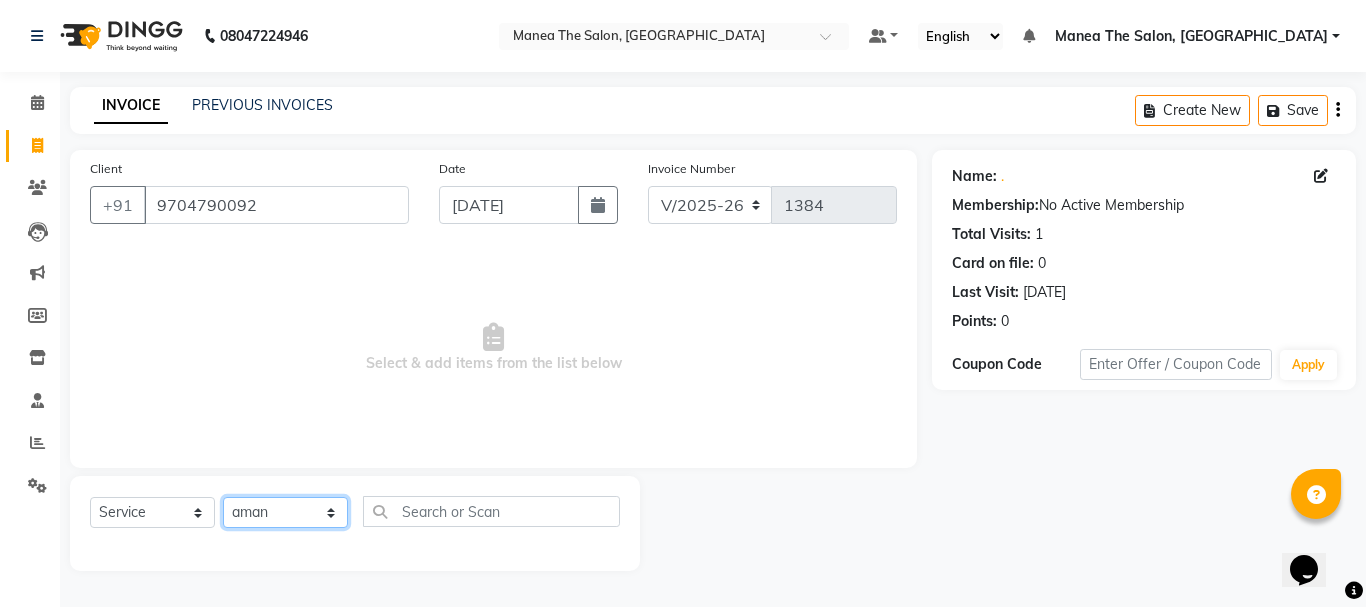 click on "Select Stylist aman Azeem Divya Prasad Rajyalaxmi Renuka shireesha Sulthana" 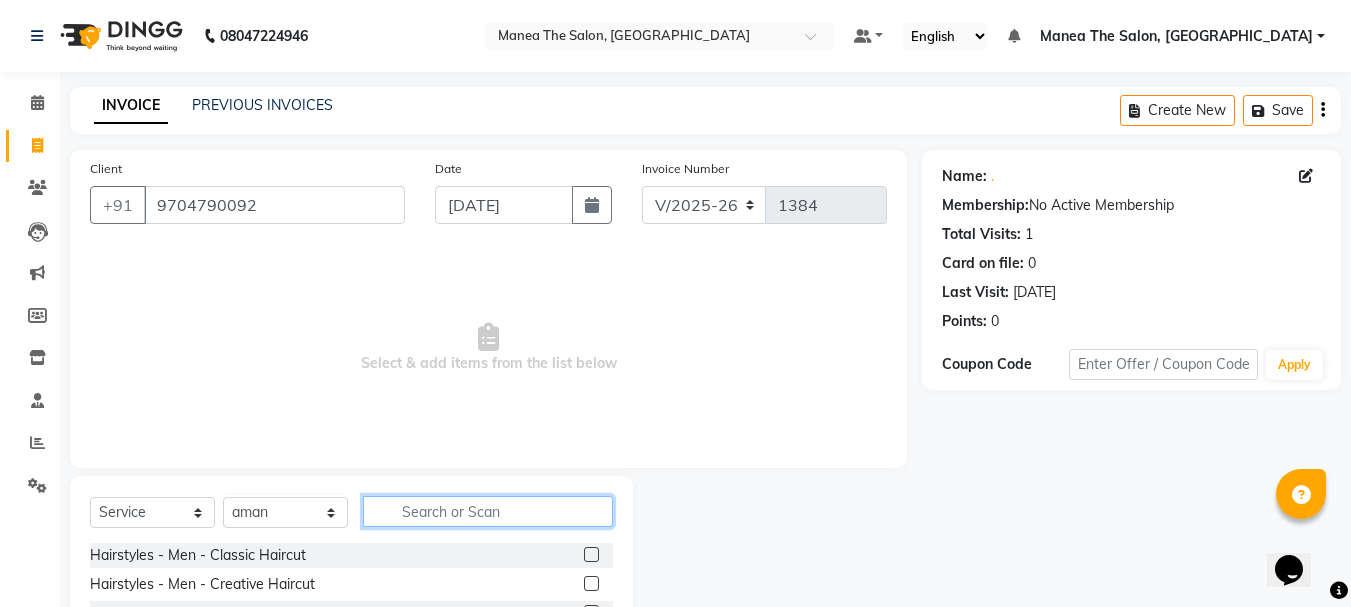 click 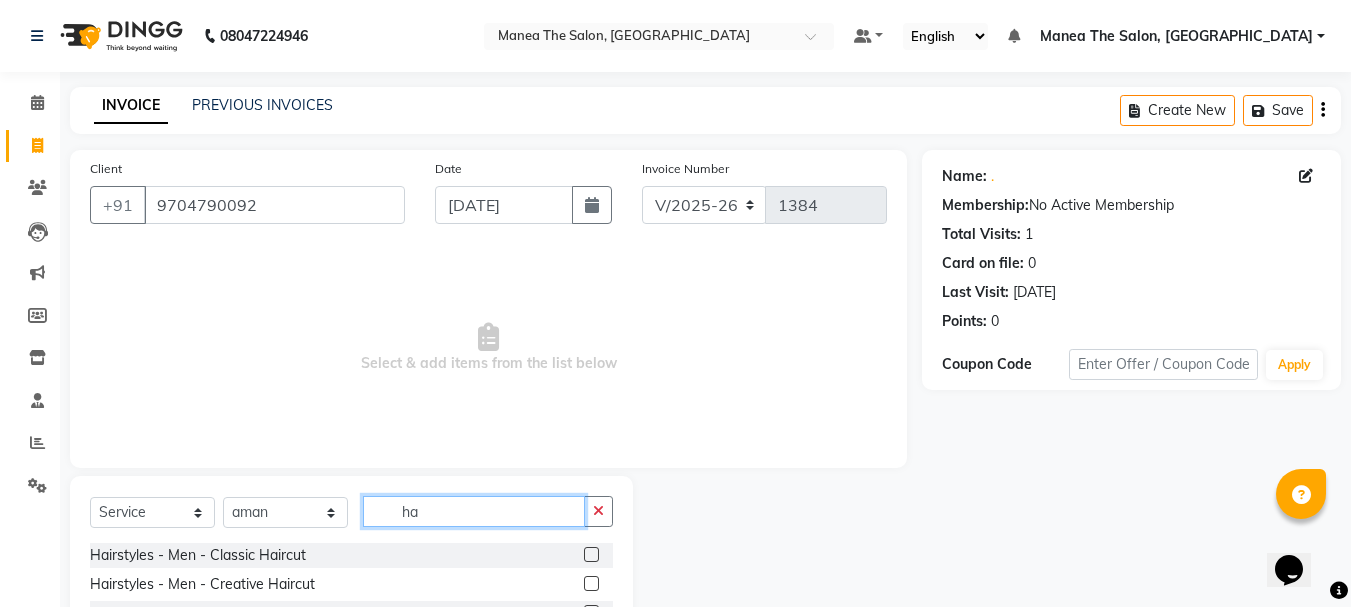 type on "h" 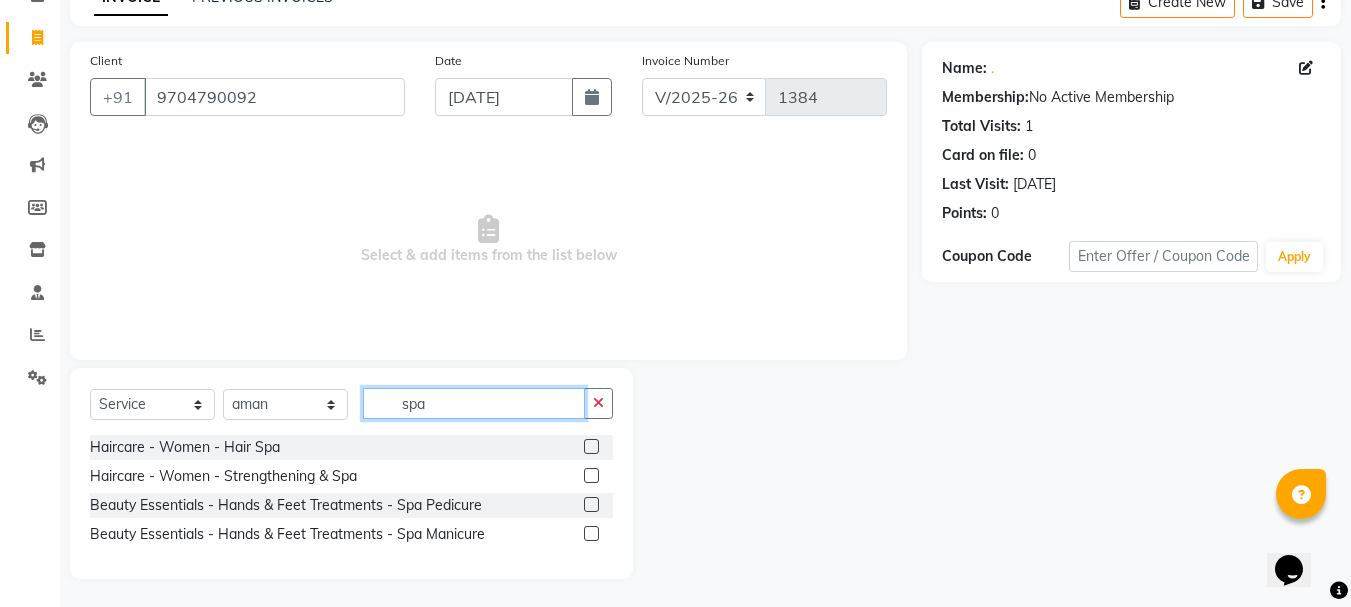 scroll, scrollTop: 110, scrollLeft: 0, axis: vertical 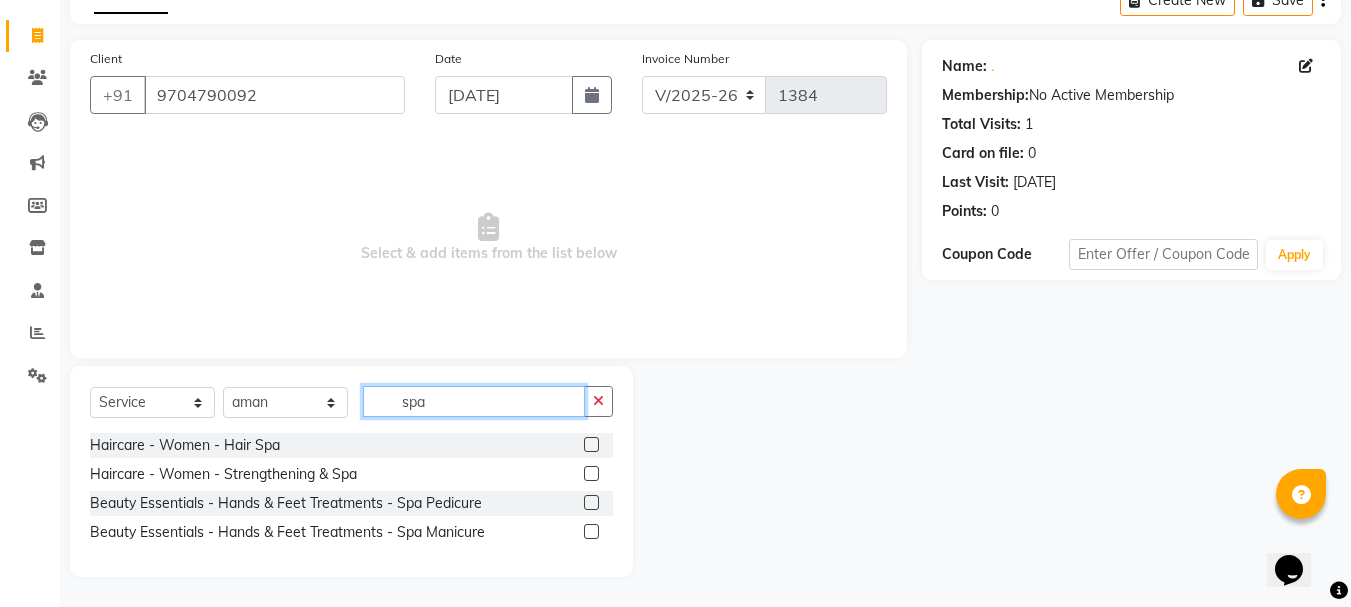 type on "spa" 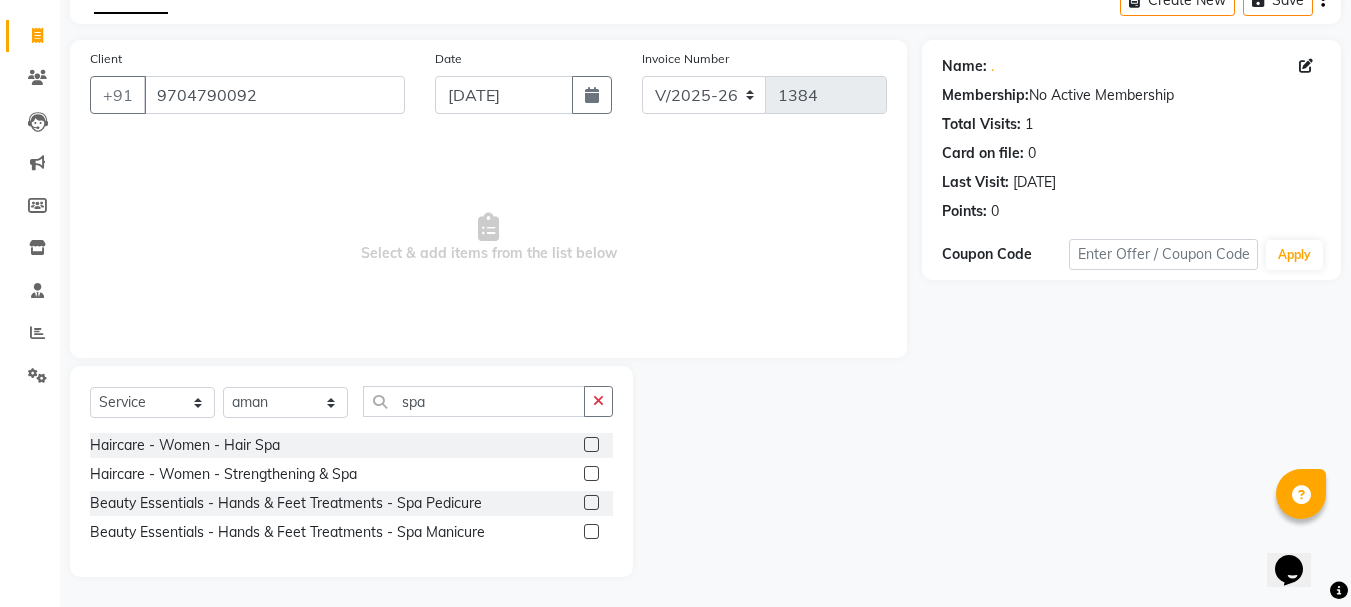 click 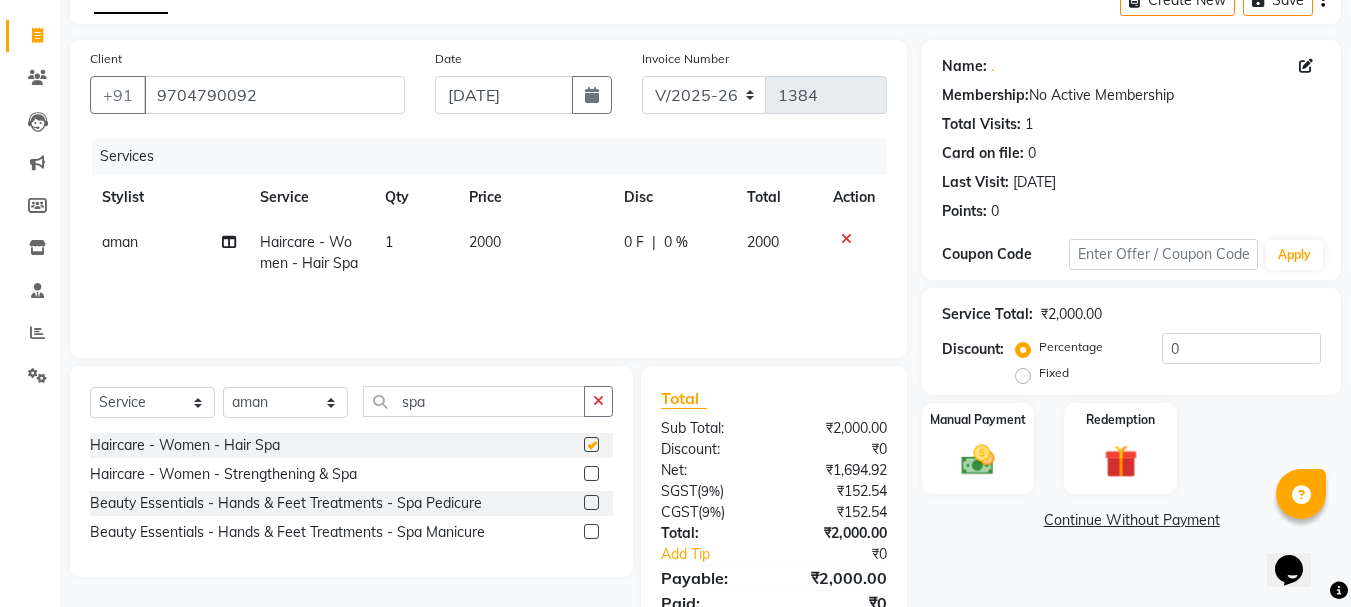 checkbox on "false" 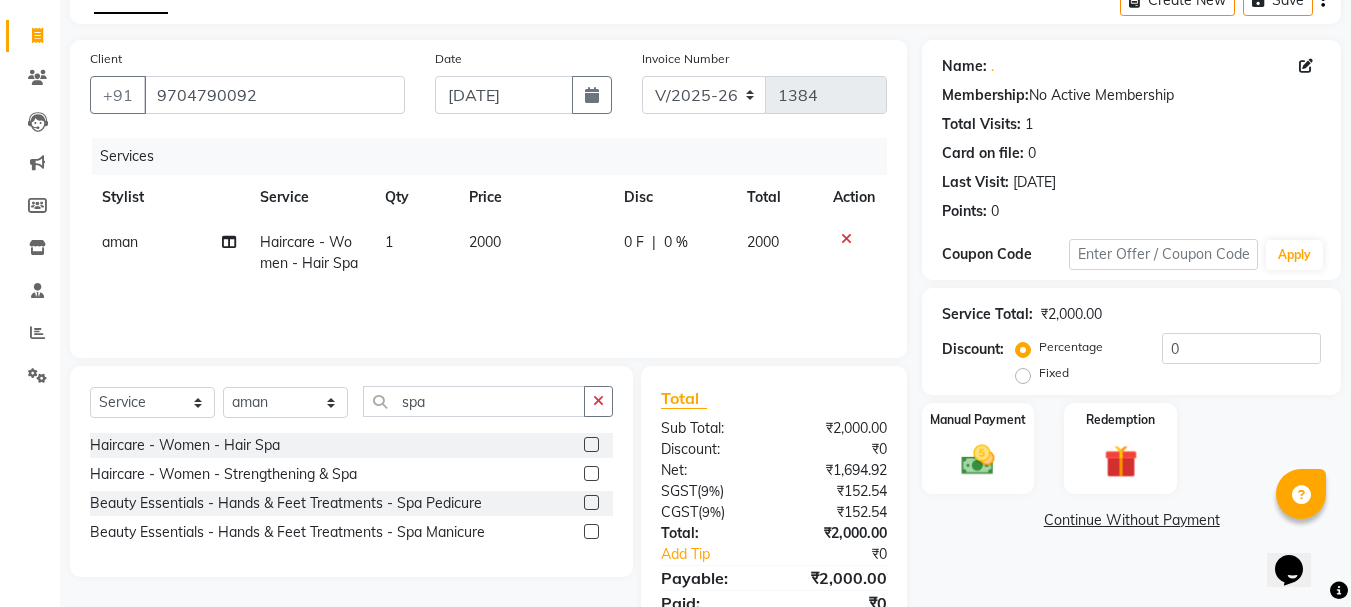 click on "2000" 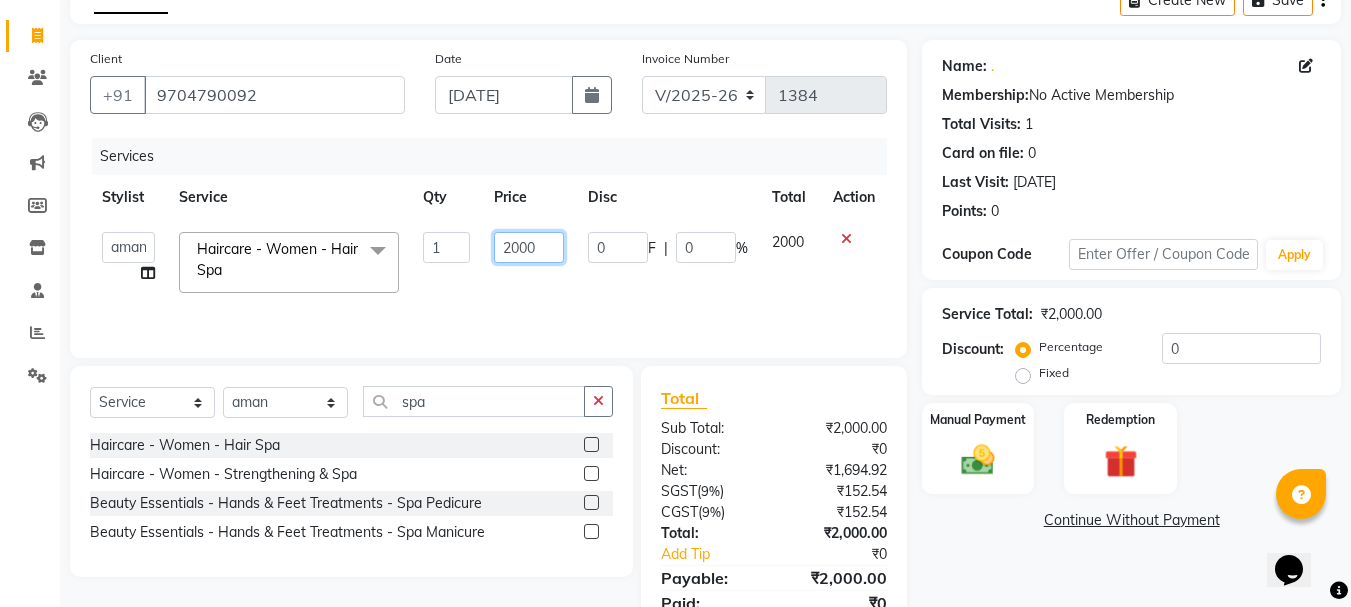 click on "2000" 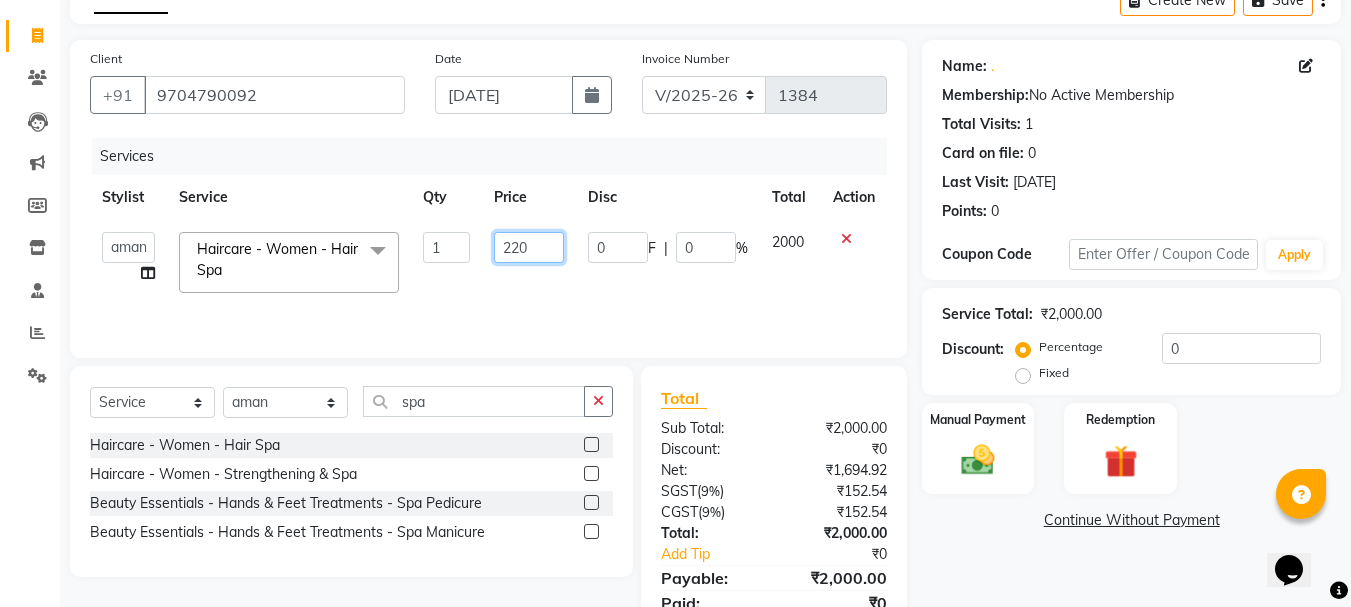 type on "2200" 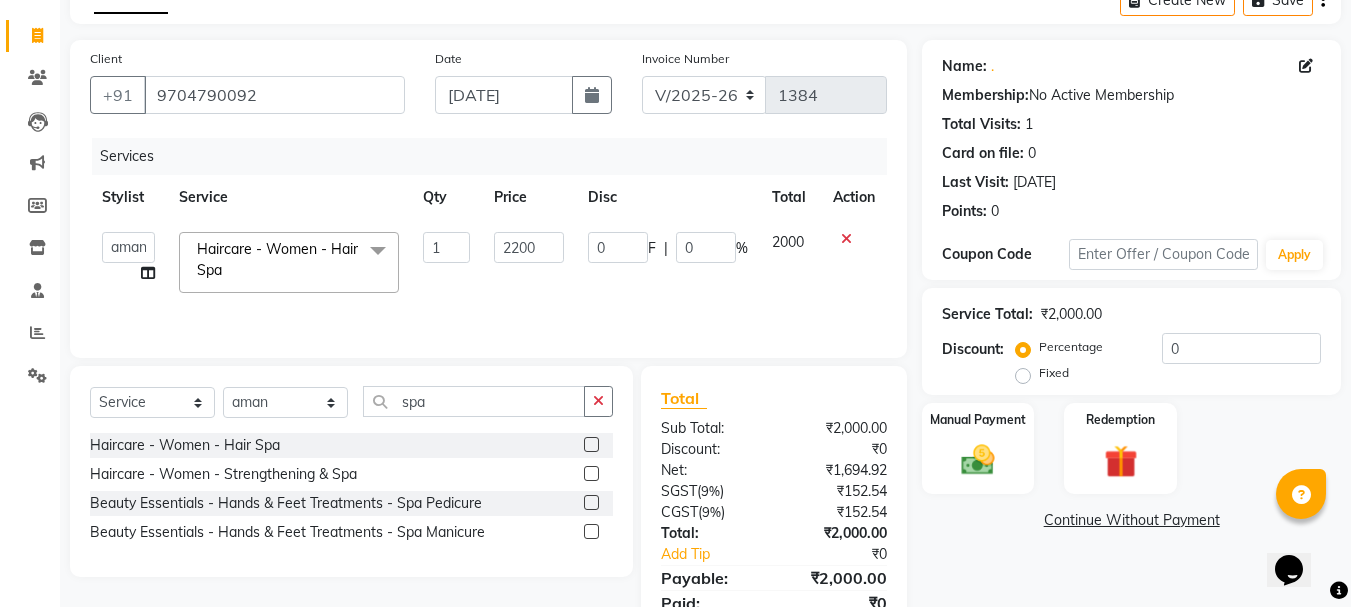 click on "aman   Azeem   Divya   Prasad   Rajyalaxmi   Renuka   shireesha   Sulthana  Haircare - Women - Hair Spa  x Hairstyles - Men - Classic Haircut Hairstyles - Men - Creative Haircut Hairstyles - Men - Head Shave Hairstyles - Men - Kids (U-12) Hairstyles - Men - Beard Shave/Trim Hairstyles - Men - Beard Styling Hairstyles - Men - Moustache Styling Hairstyles - Men - Ironing Hairstyles - Men - Wash & Styling Hairstyles - Men - Wash & Blastdry Hairstyles - Women - Fringe Cut / Bangs Hairstyles - Women - Straight / 'U' Cut Hairstyles - Women - Creative cut Hairstyles - Women - Blowdry Straight Hairstyles - Women - Blowdry Curls Hairstyles - Women - Ironing / Tonging Hairstyles - Women - Hair Styling [Up Do] Hairstyles - Women - Kids (U-12) Hairstyles - Women - Wash & Blastdry Hairstyles - Women - Wash, Conditioning & Blow Dry Colours - Men - Streaks (Per Streak) Colours - Men - Global Colours - Men - Ammonia Free Colours - Men - Beard Colours - Men - Moustache Colours - Men - Side Locks Colours - Women - Per Streak" 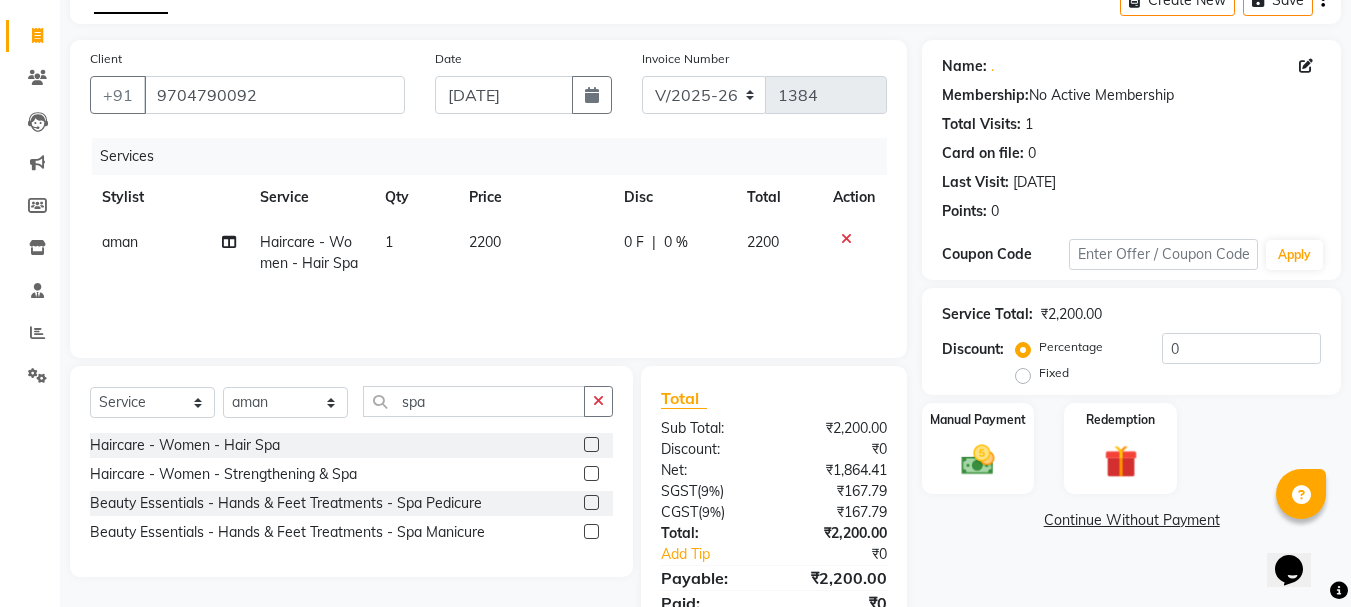 scroll, scrollTop: 193, scrollLeft: 0, axis: vertical 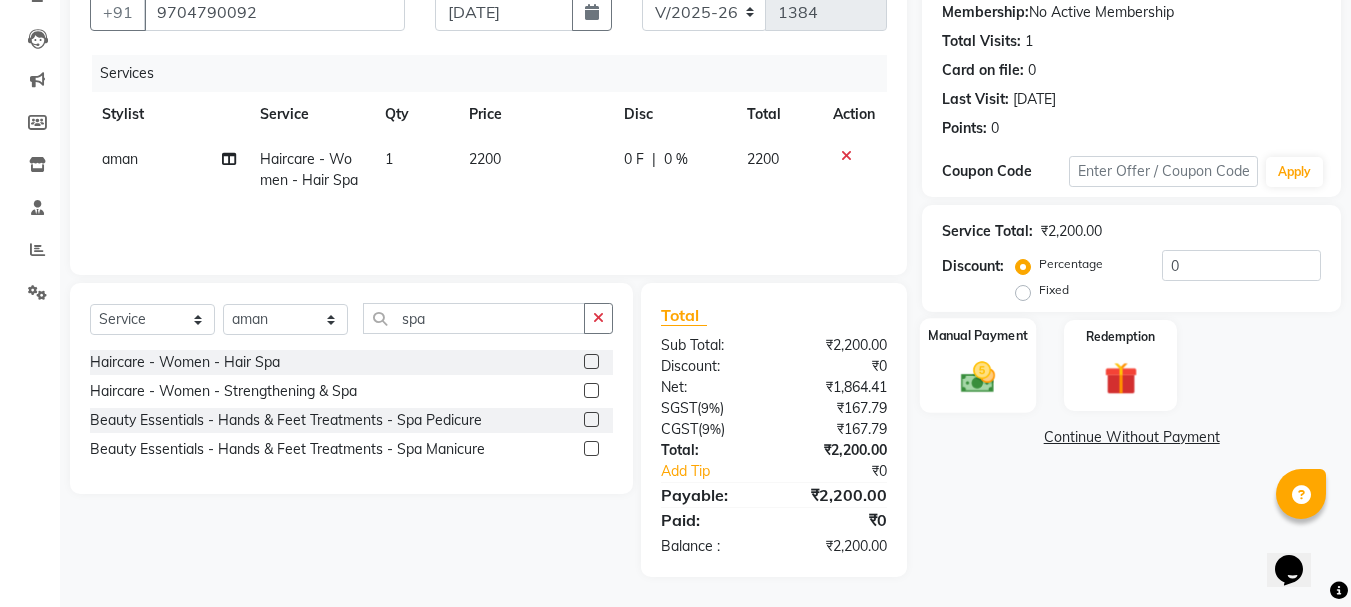click 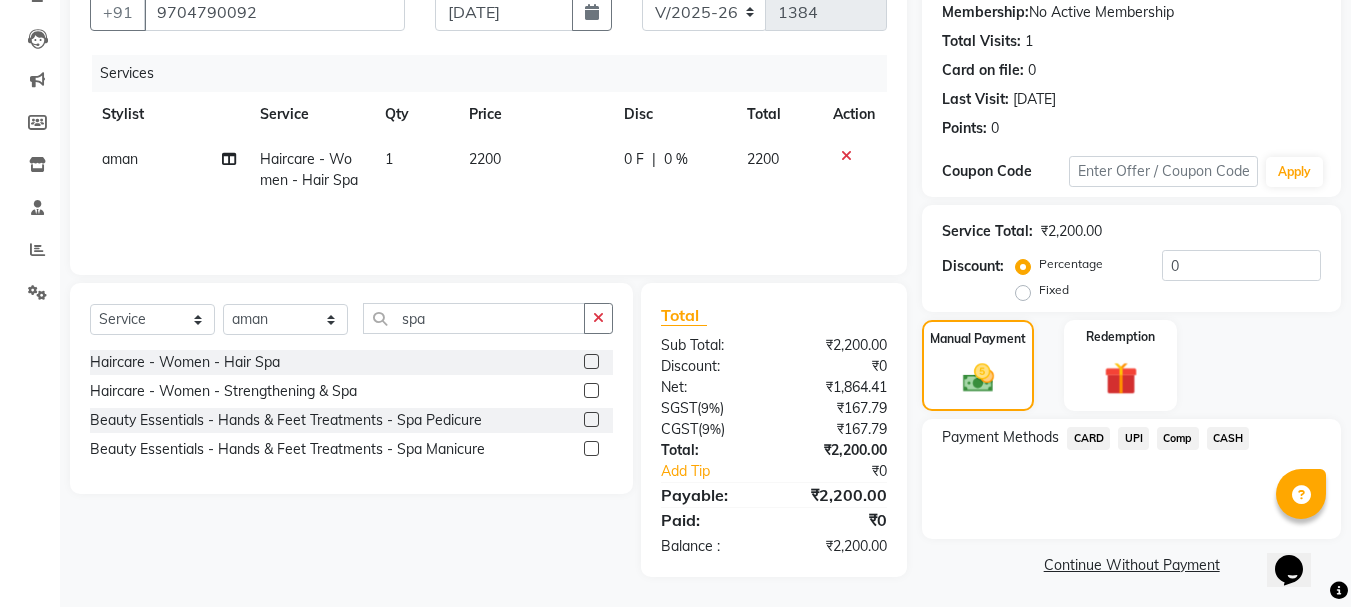 click on "UPI" 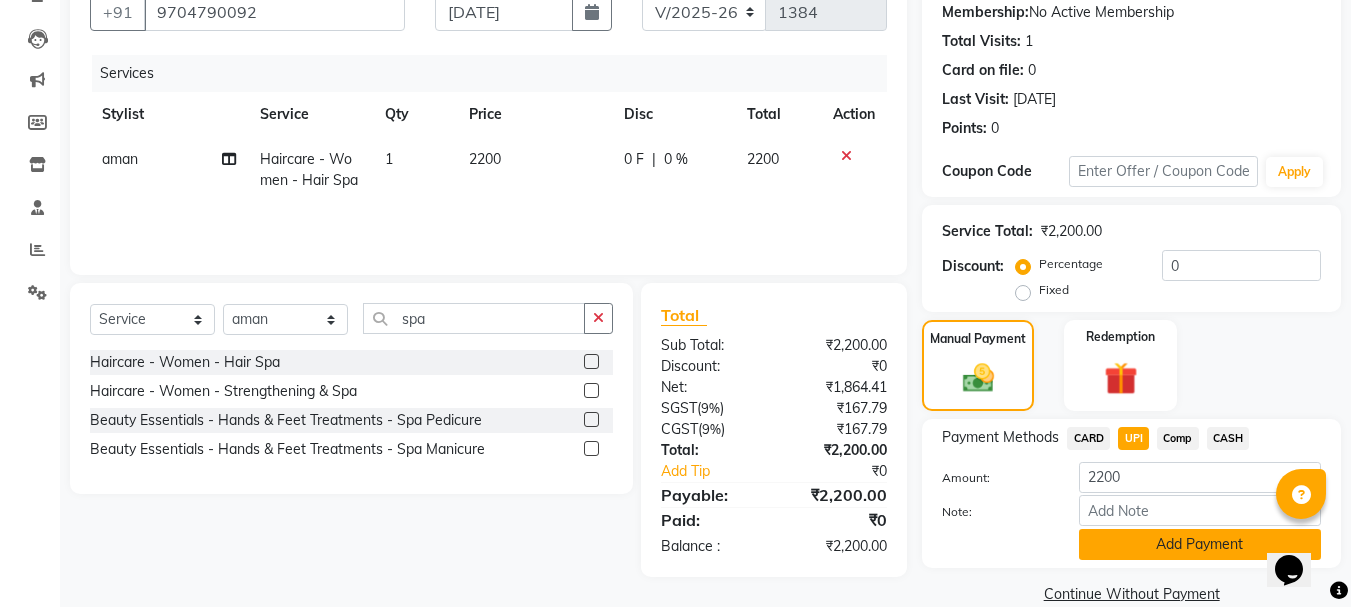 click on "Add Payment" 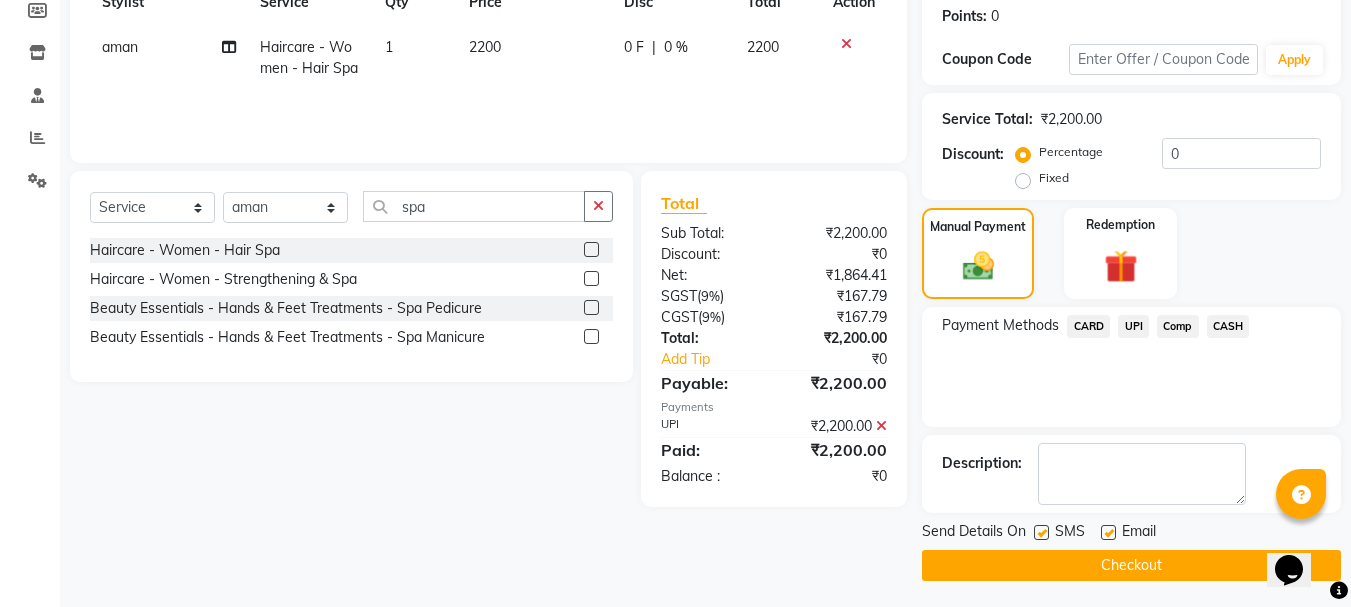 scroll, scrollTop: 309, scrollLeft: 0, axis: vertical 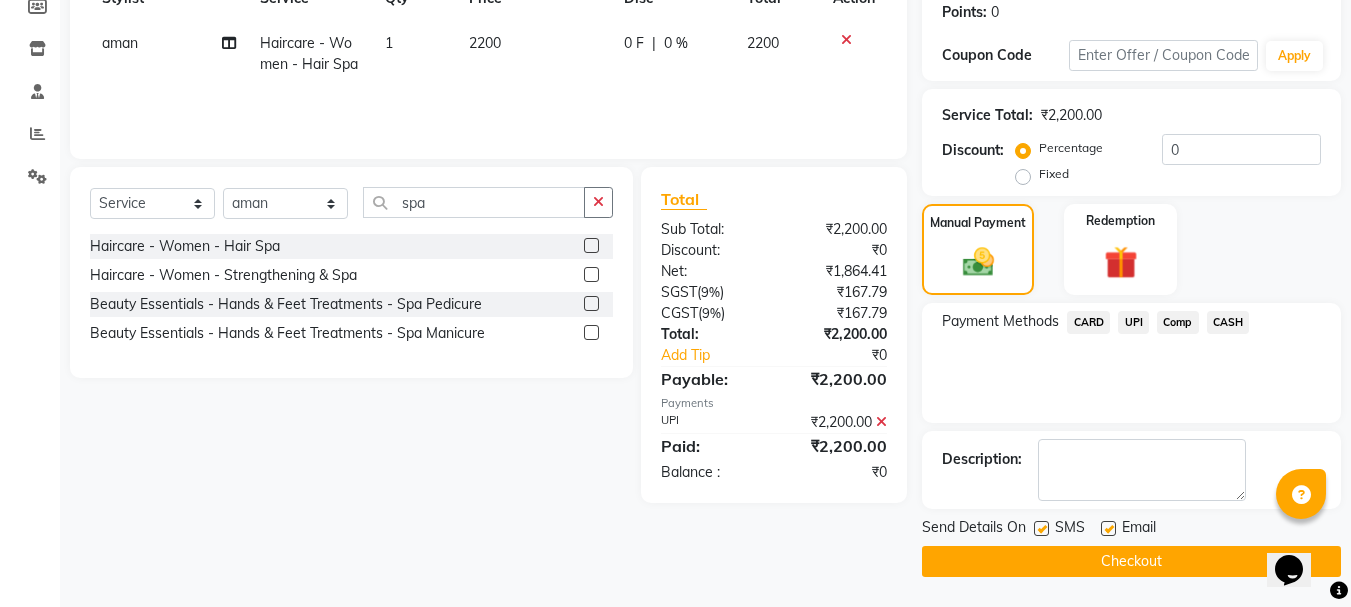click on "Checkout" 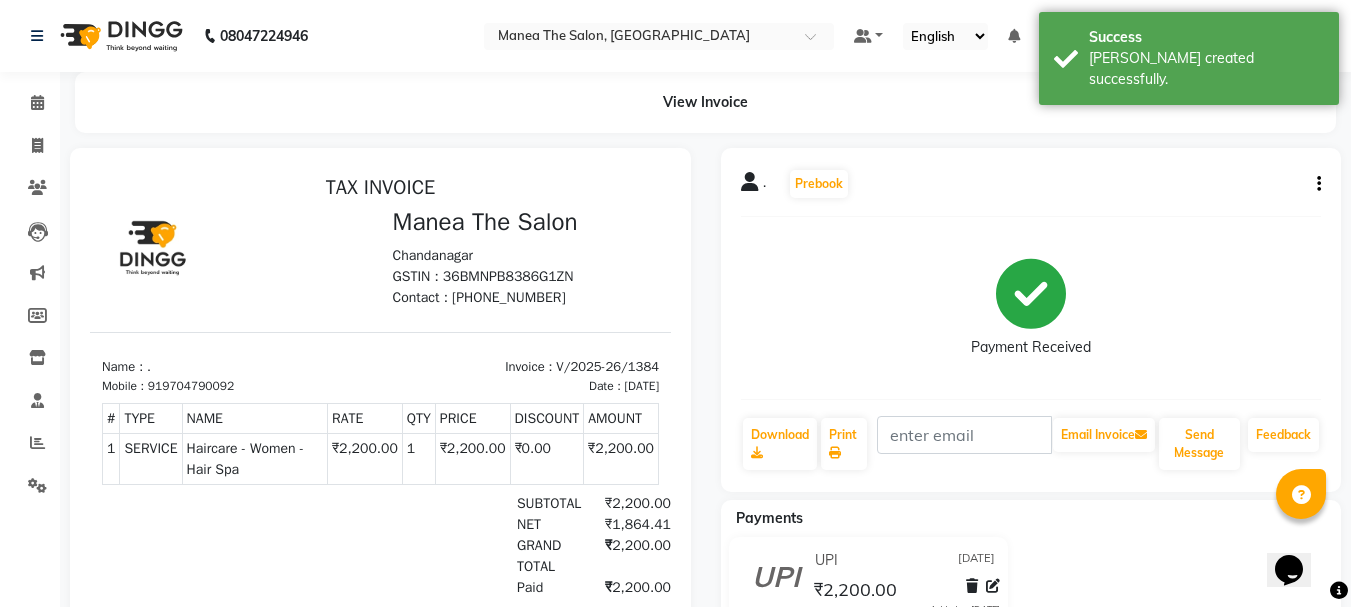 scroll, scrollTop: 0, scrollLeft: 0, axis: both 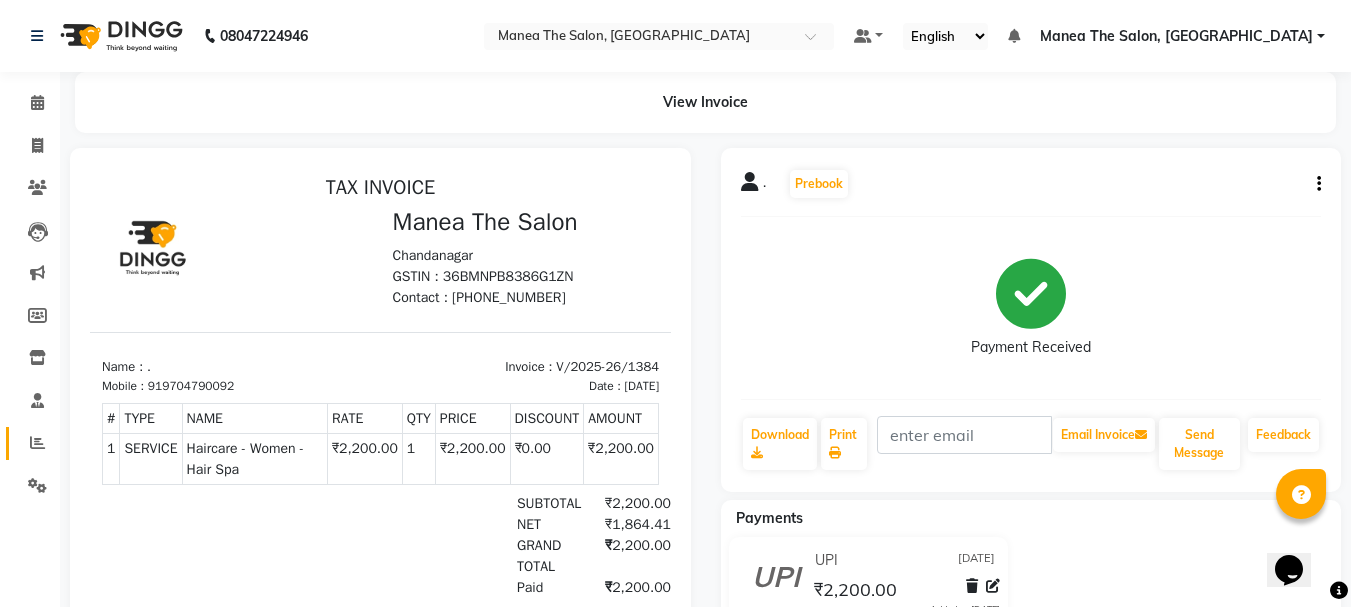 drag, startPoint x: 1114, startPoint y: 567, endPoint x: 27, endPoint y: 448, distance: 1093.4944 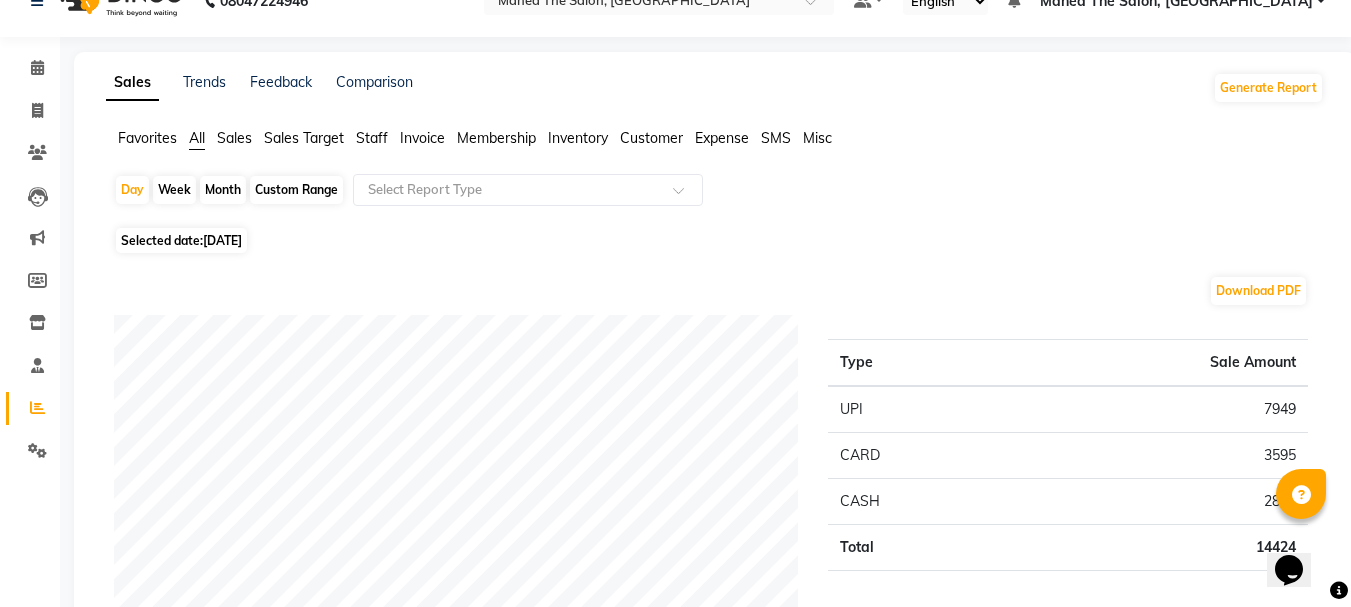 scroll, scrollTop: 0, scrollLeft: 0, axis: both 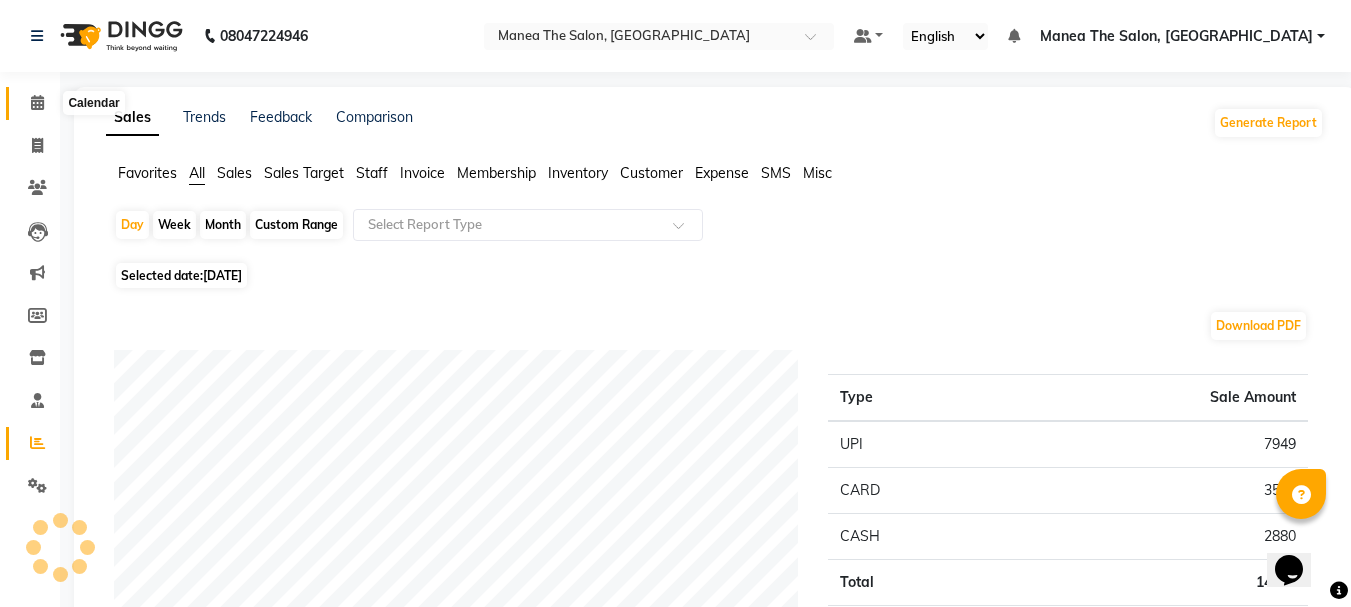click 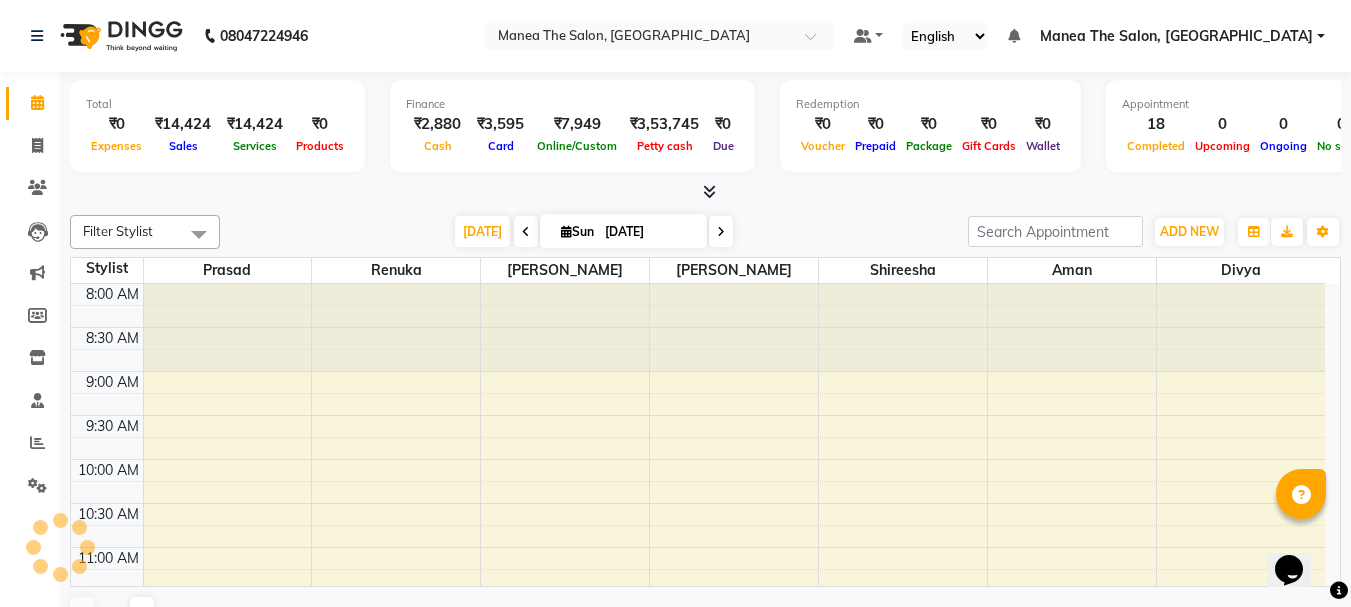 scroll, scrollTop: 0, scrollLeft: 0, axis: both 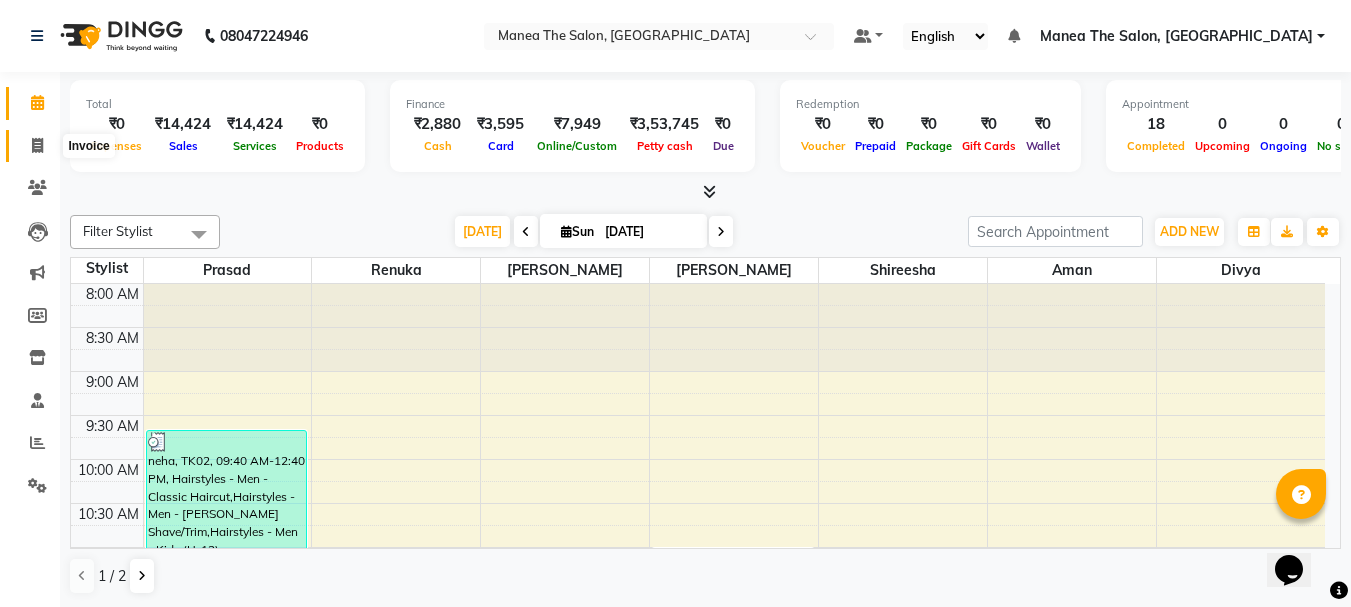 click 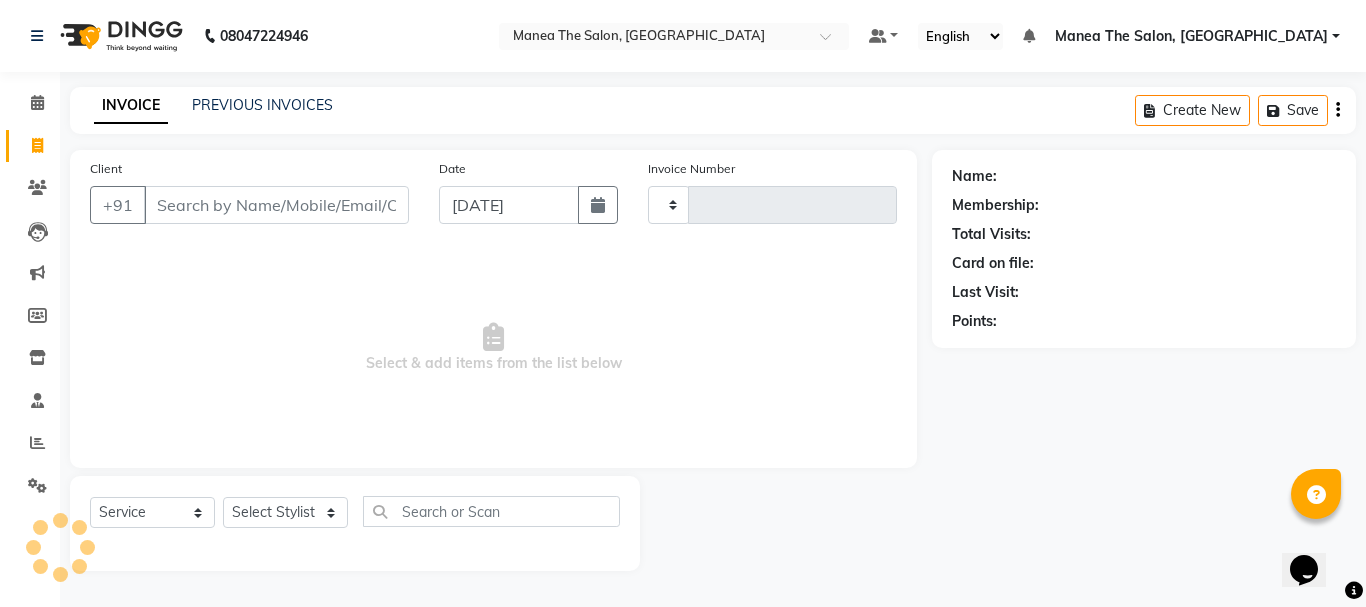 type on "1385" 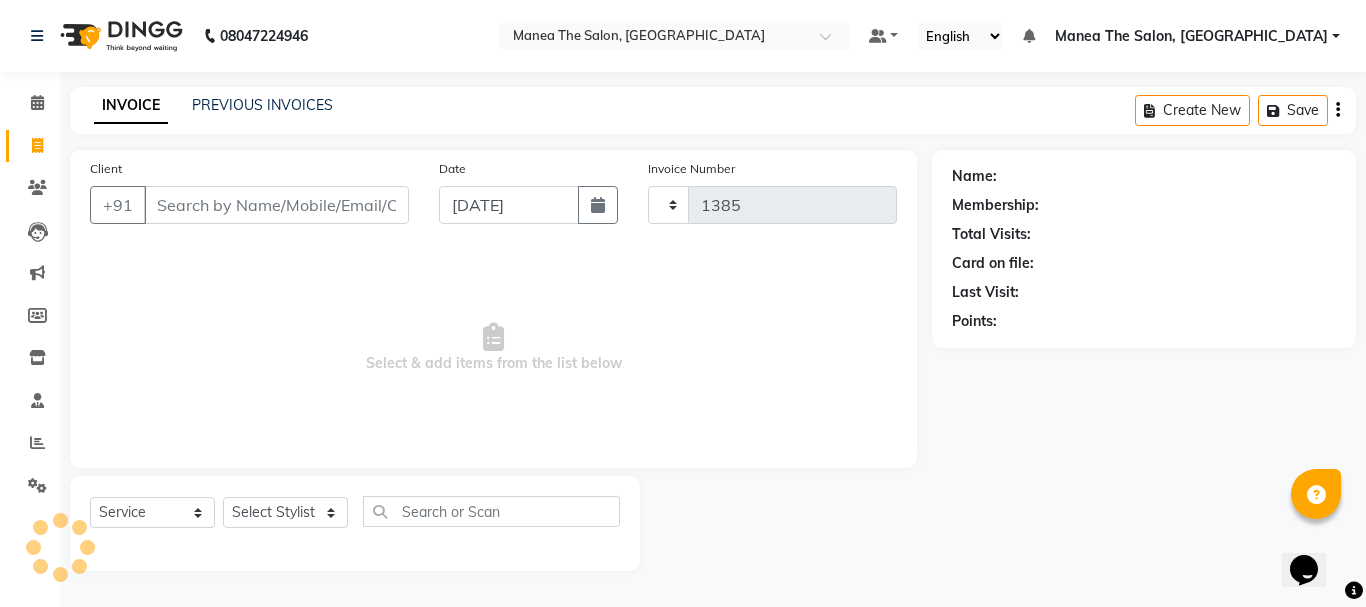 select on "7351" 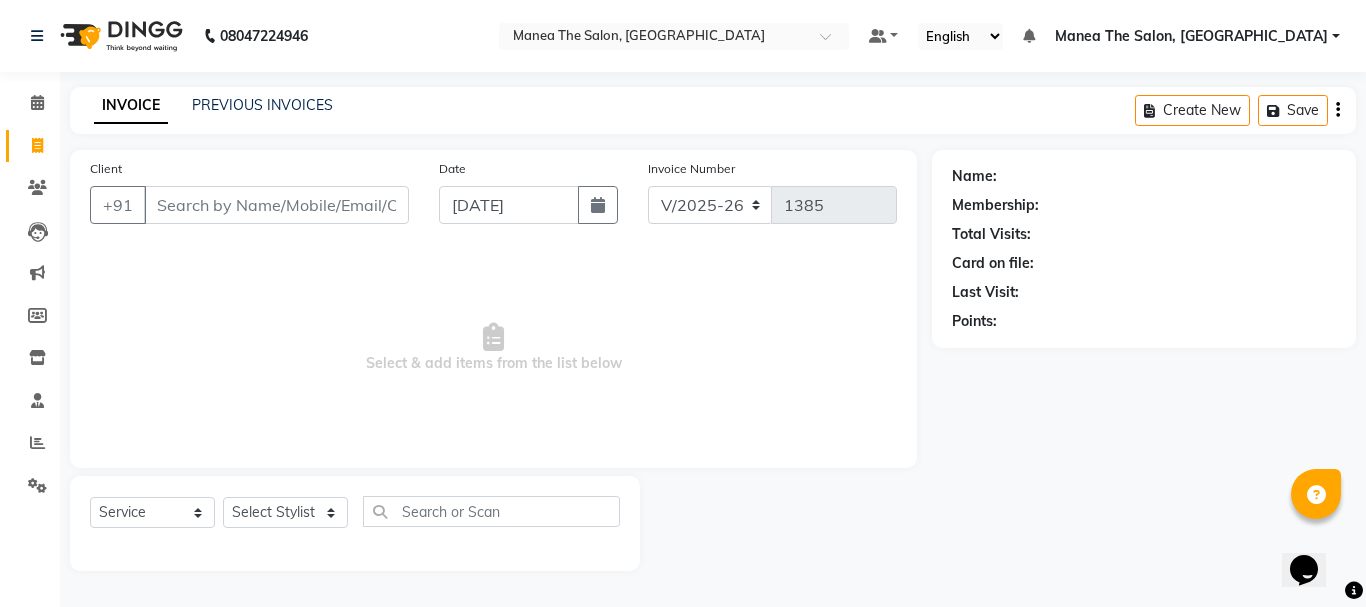 click on "Client" at bounding box center (276, 205) 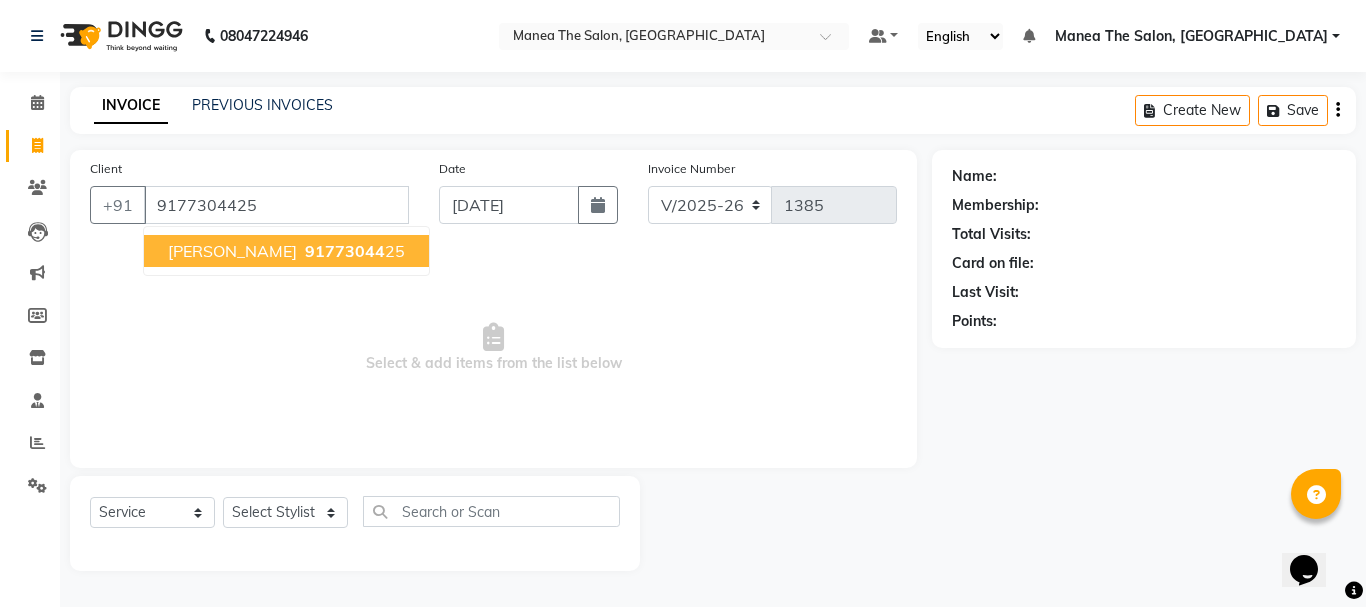 type on "9177304425" 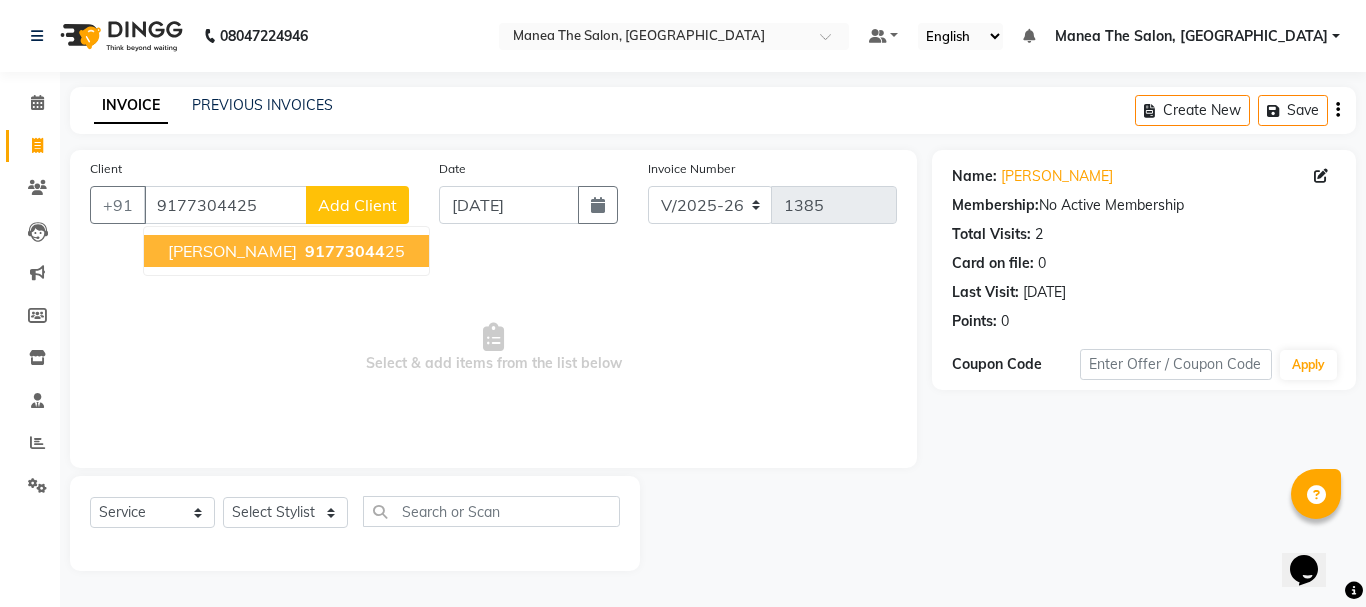 click on "[PERSON_NAME]" at bounding box center [232, 251] 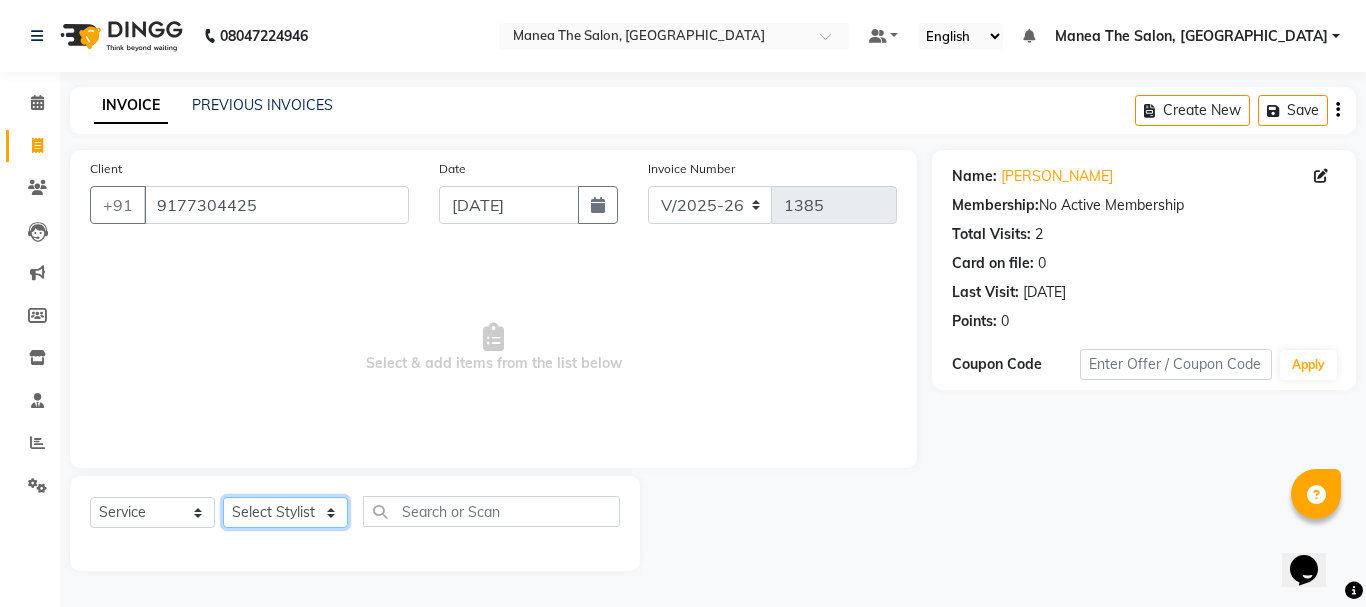 click on "Select Stylist aman Azeem Divya Prasad Rajyalaxmi Renuka shireesha Sulthana" 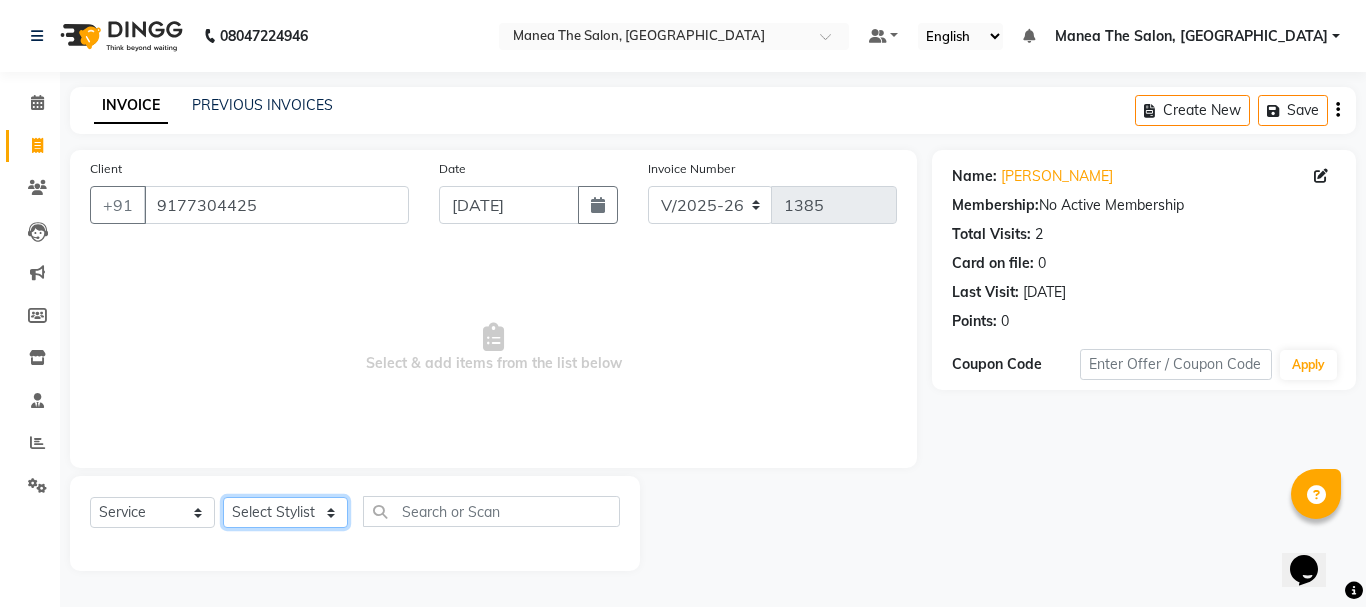 select on "63576" 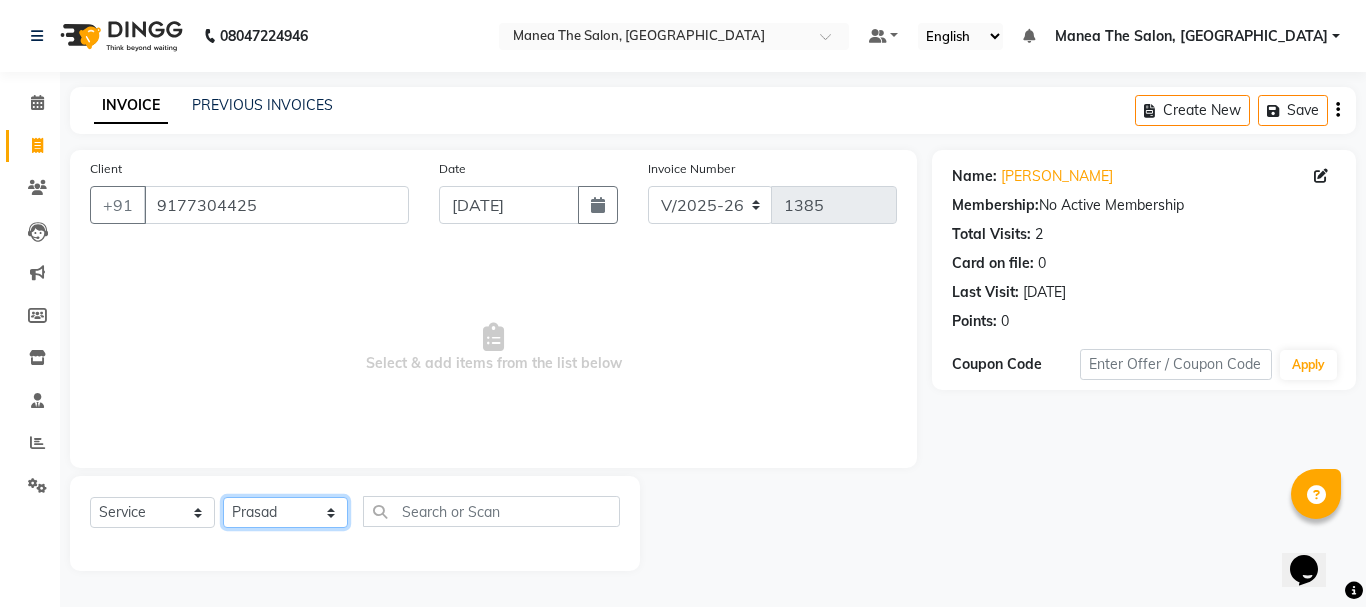 click on "Select Stylist aman Azeem Divya Prasad Rajyalaxmi Renuka shireesha Sulthana" 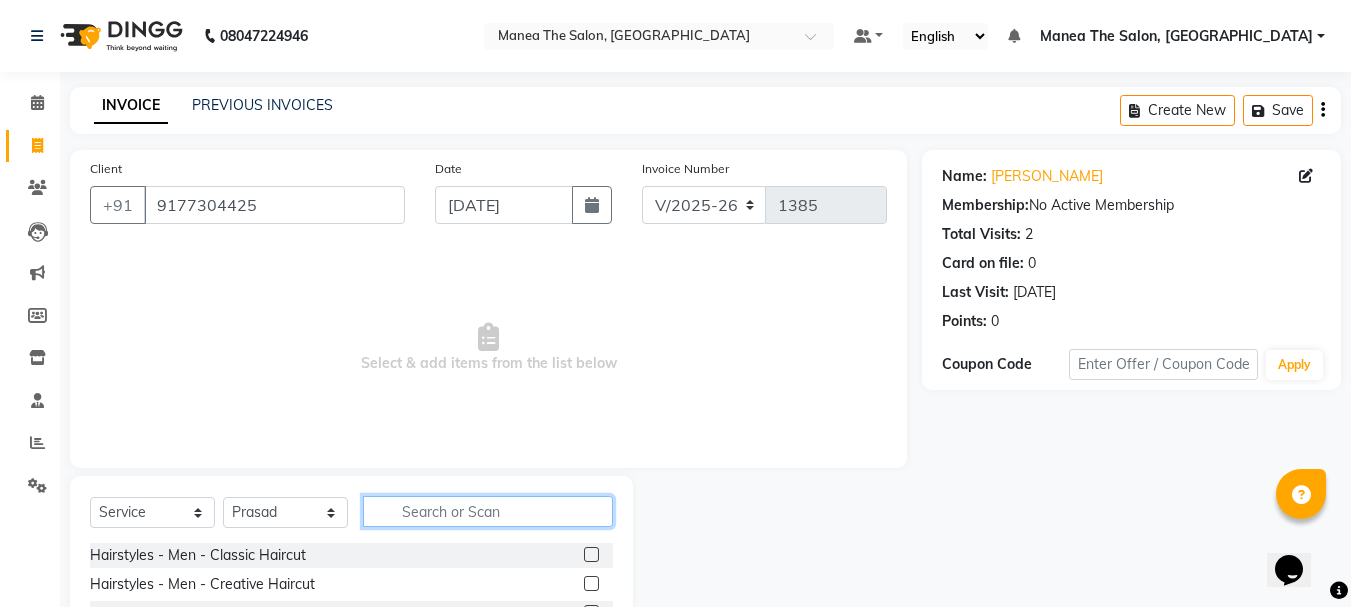 click 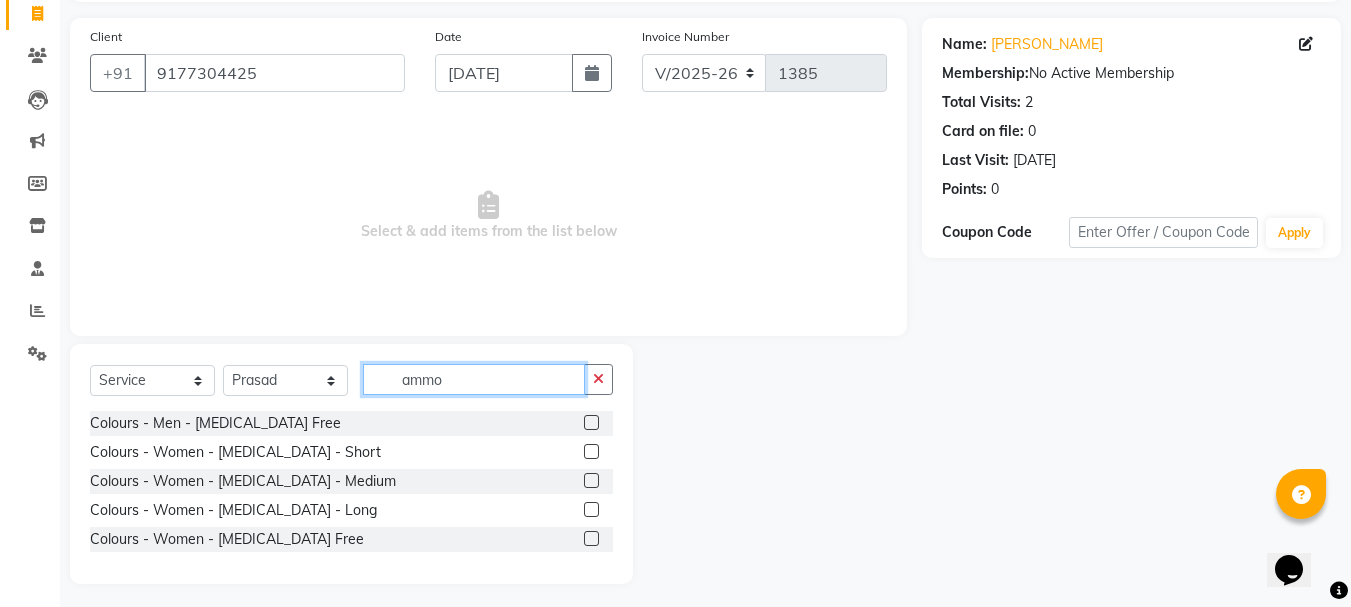scroll, scrollTop: 139, scrollLeft: 0, axis: vertical 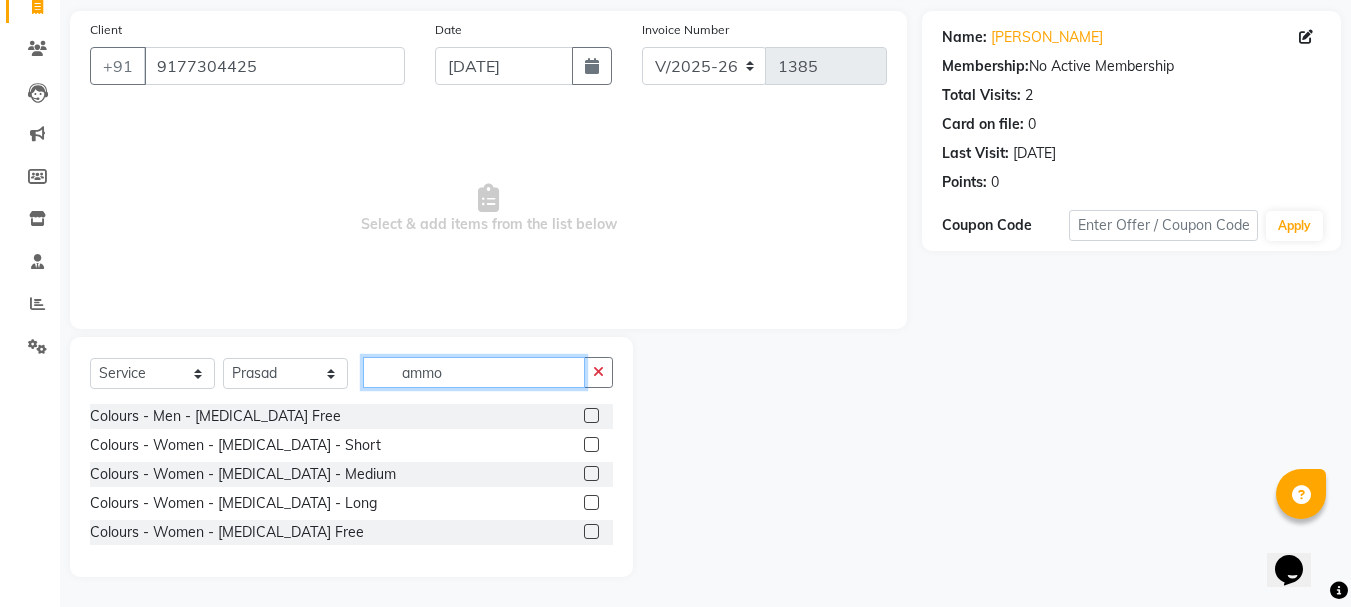 type on "ammo" 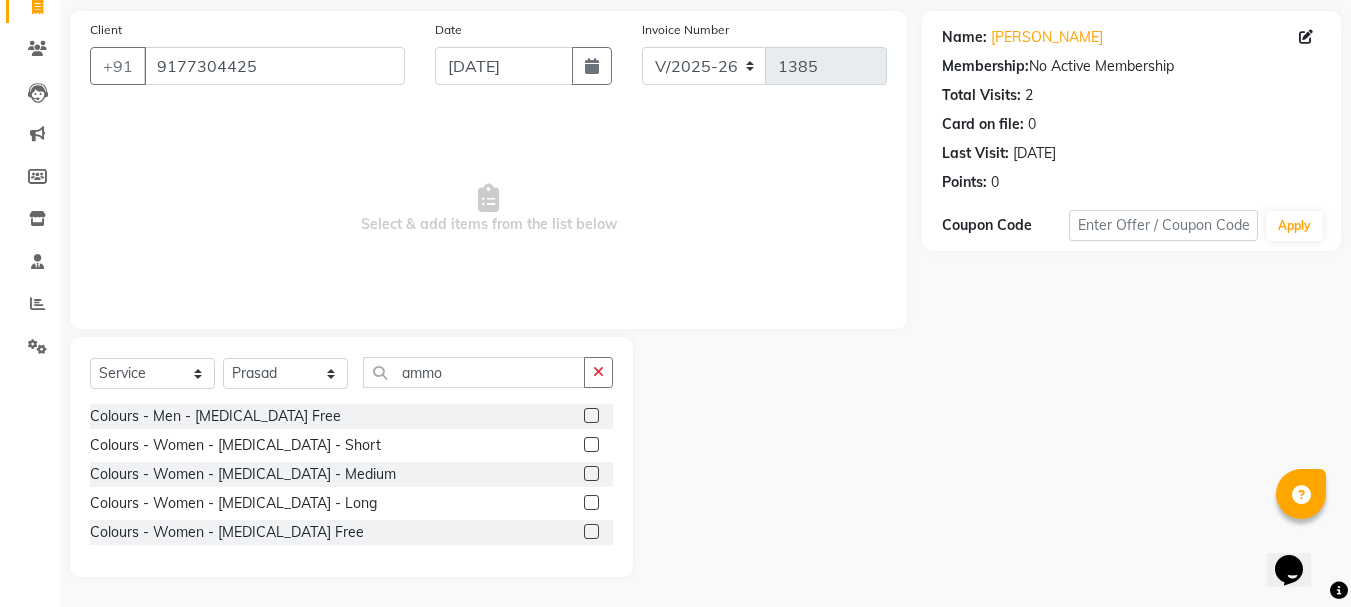 click 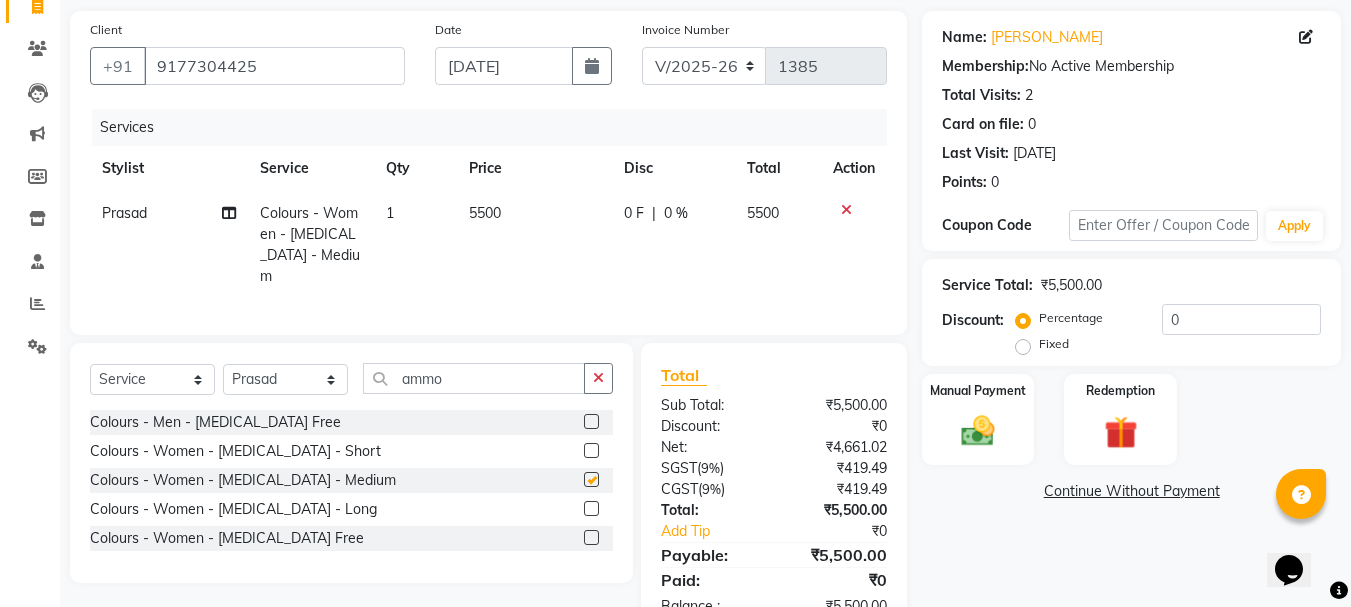 checkbox on "false" 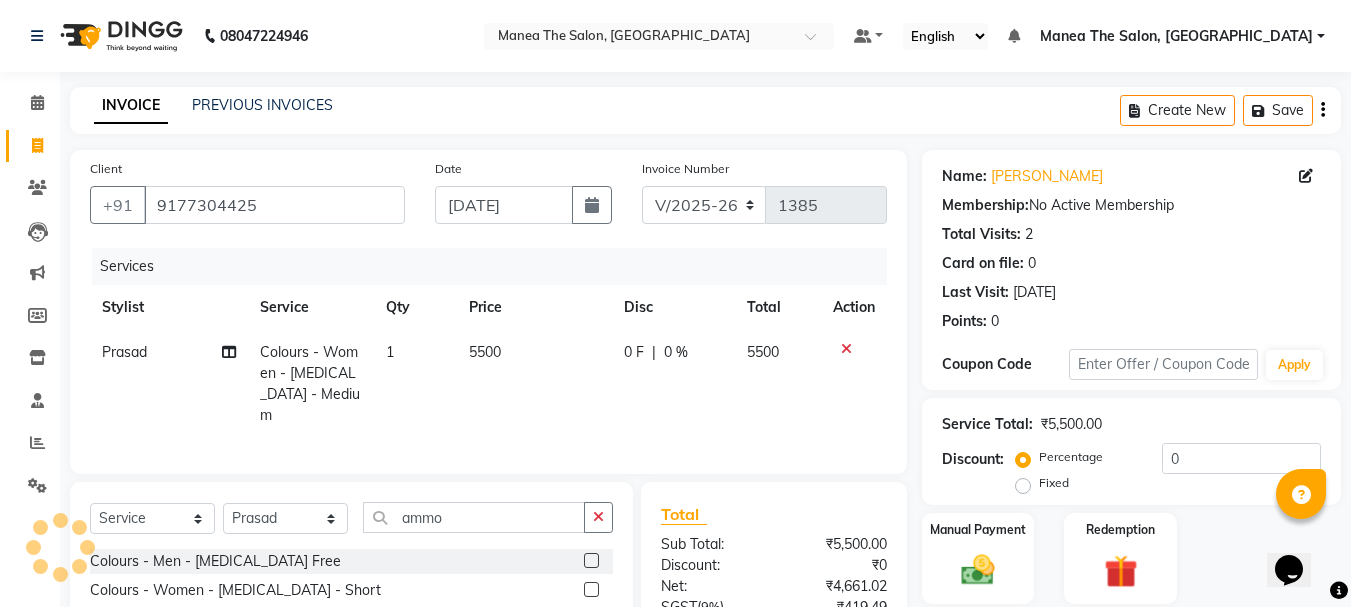 scroll, scrollTop: 193, scrollLeft: 0, axis: vertical 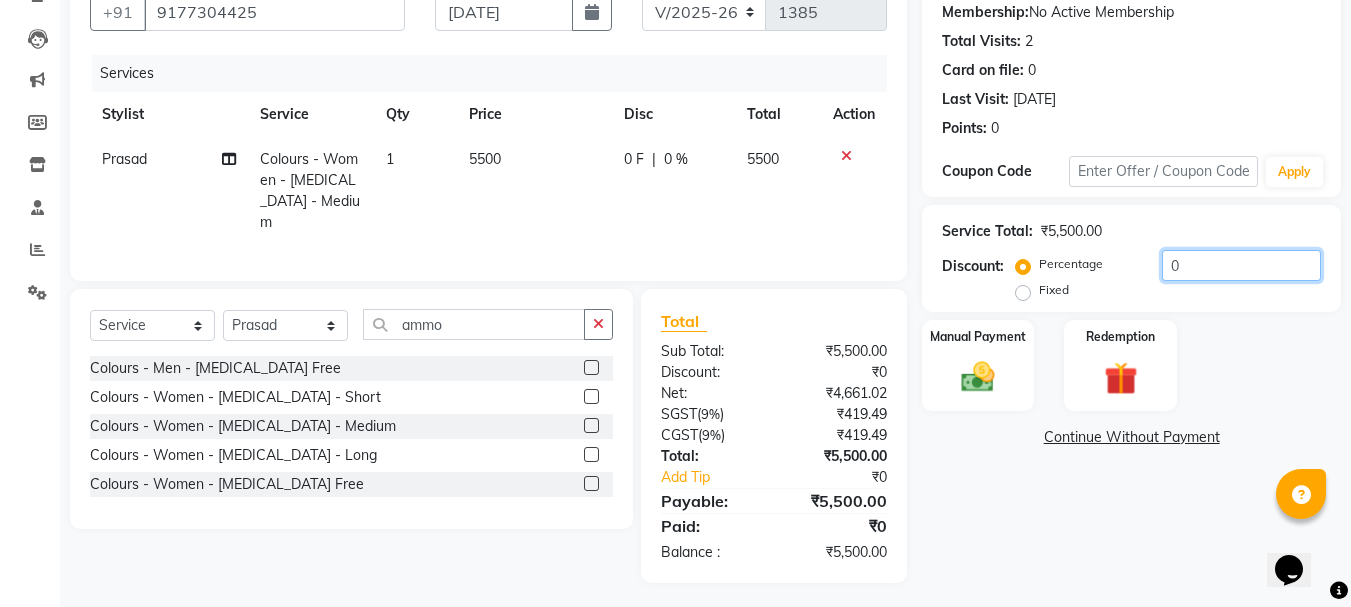 click on "0" 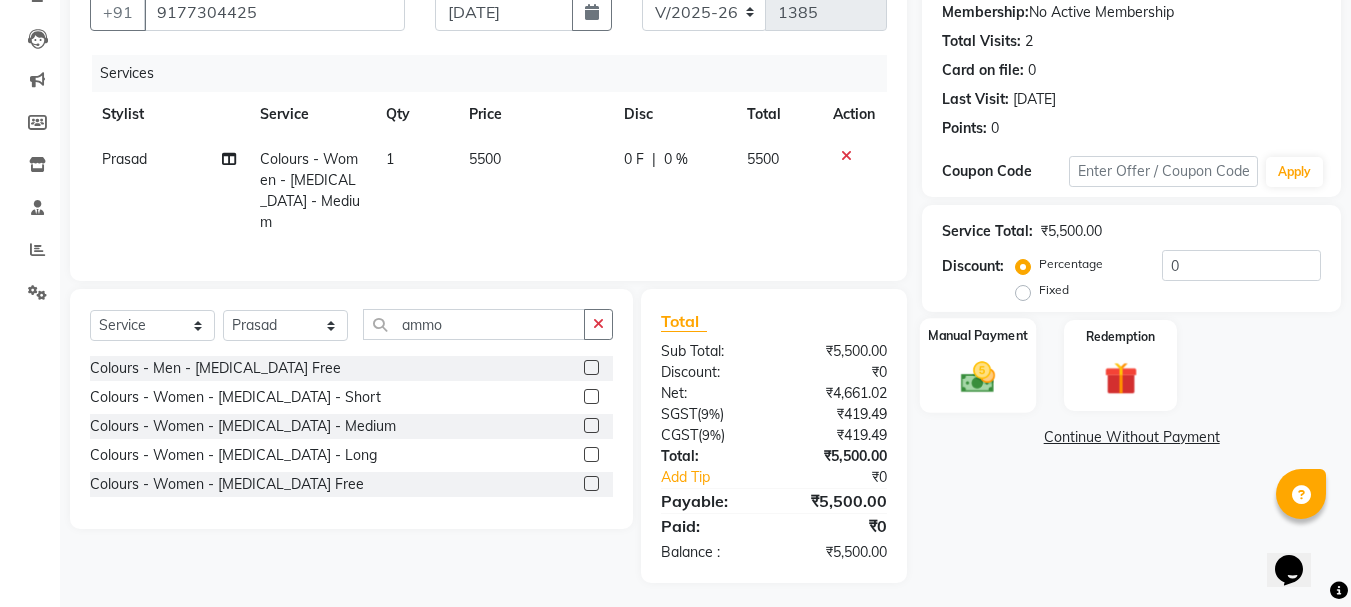 click 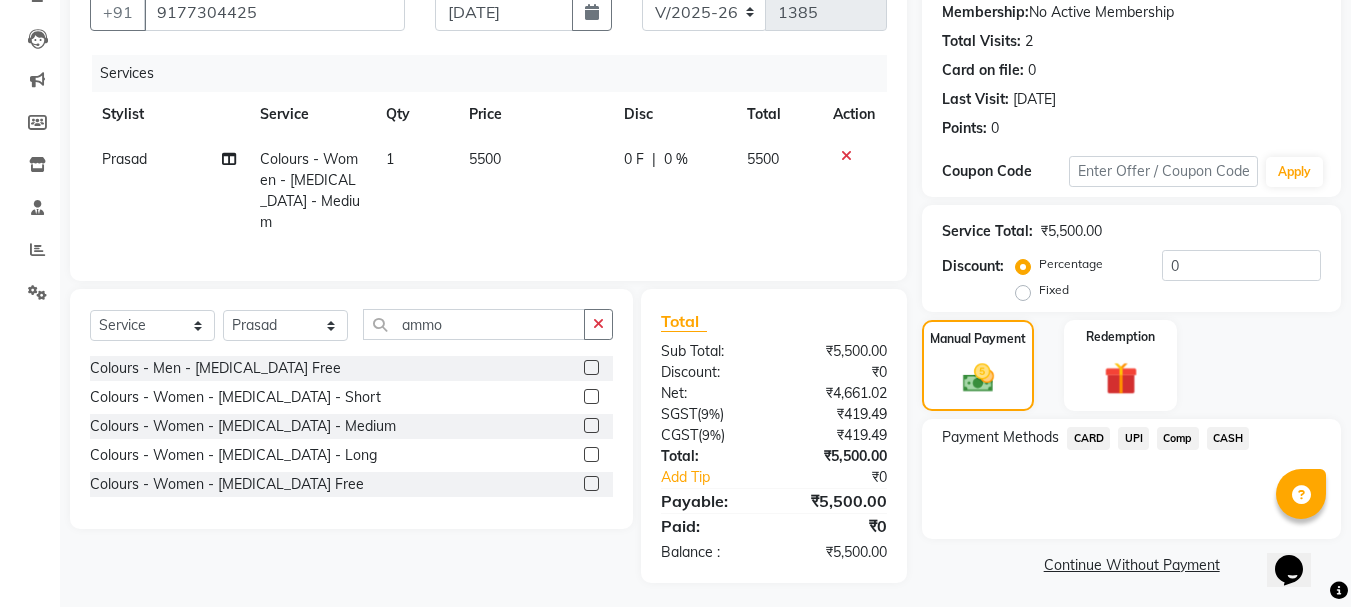click on "UPI" 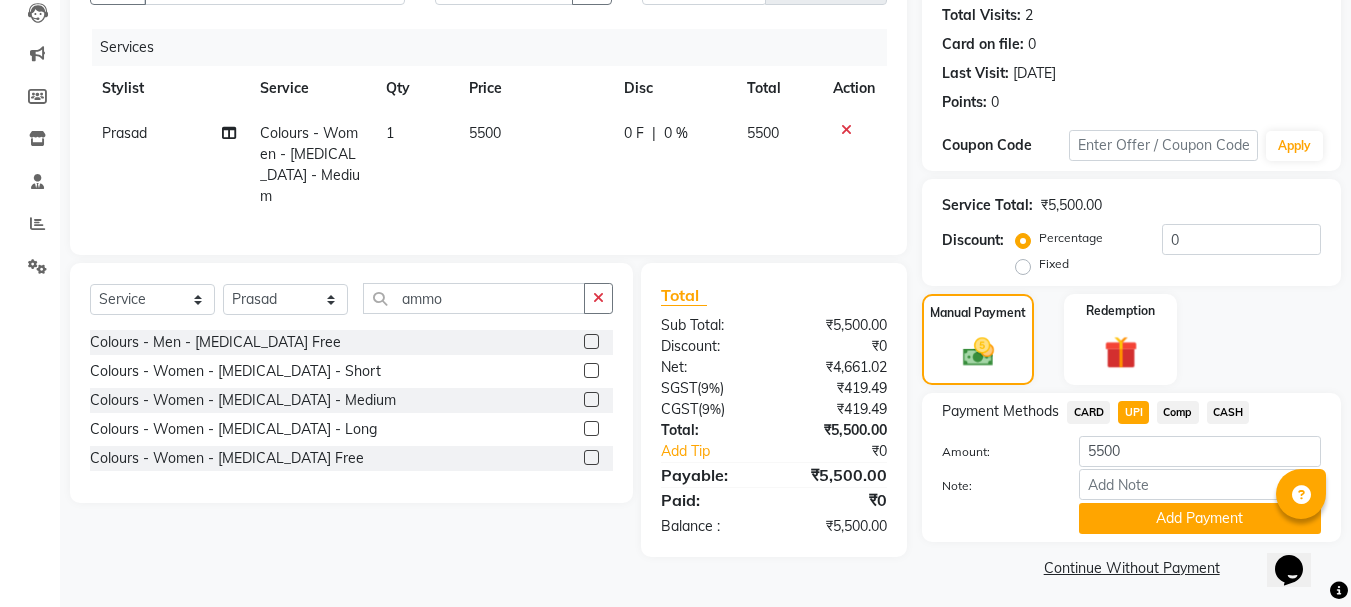 scroll, scrollTop: 225, scrollLeft: 0, axis: vertical 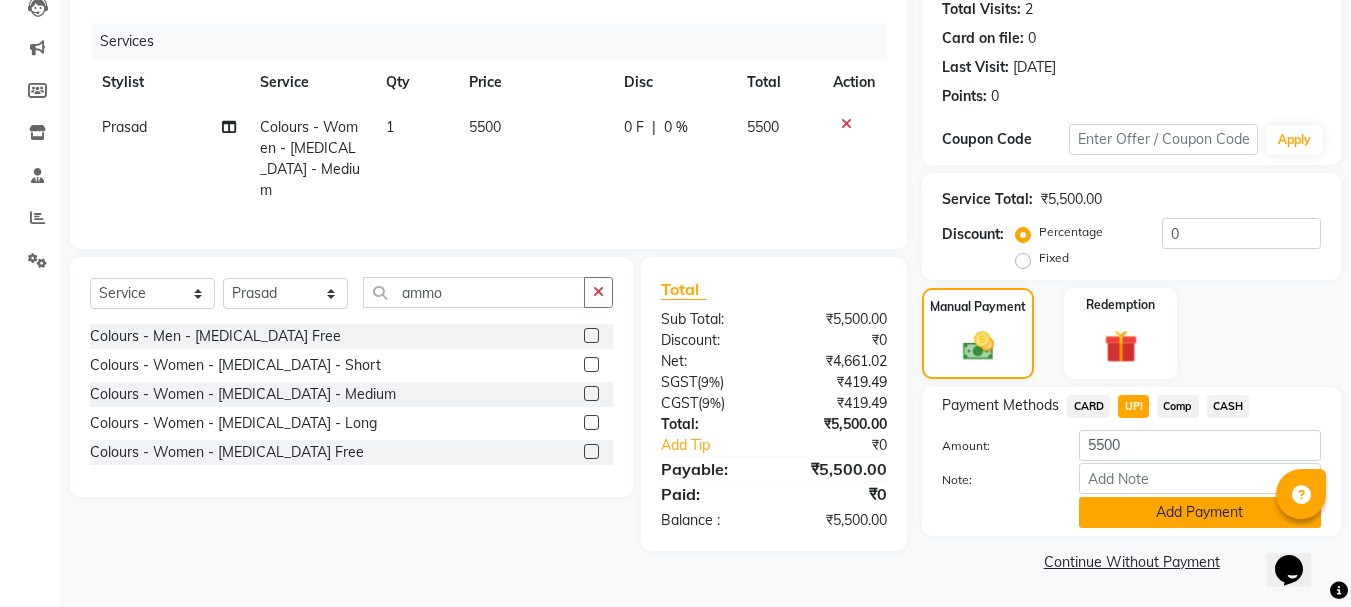 click on "Add Payment" 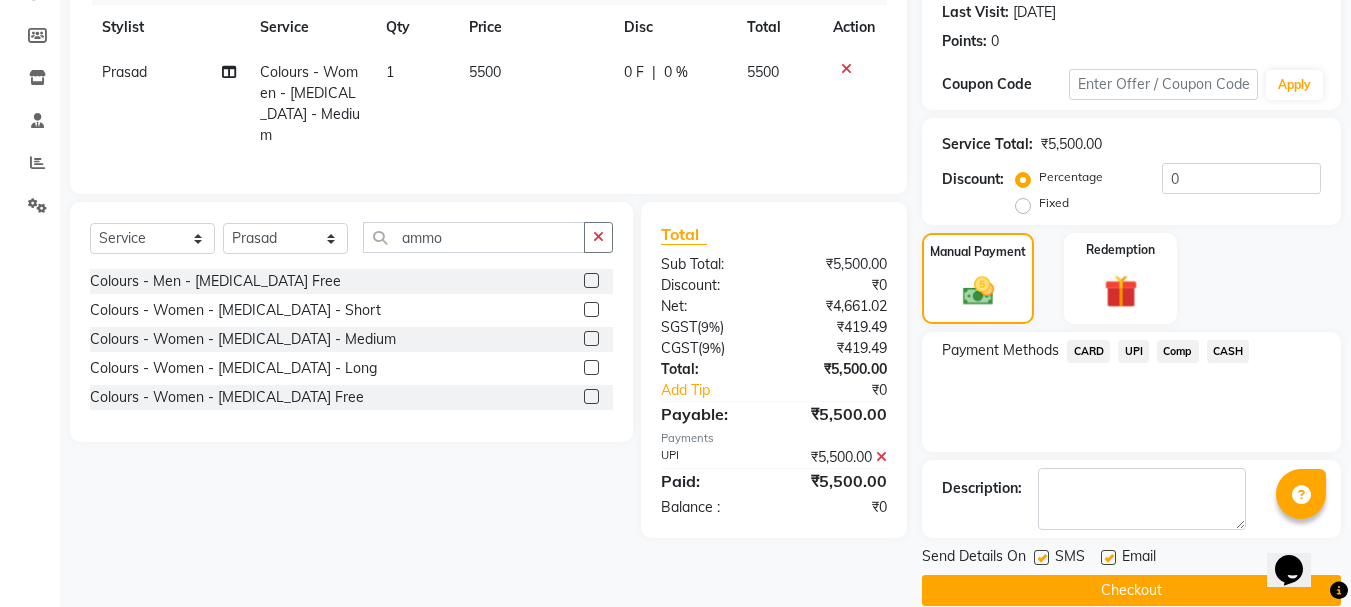 scroll, scrollTop: 309, scrollLeft: 0, axis: vertical 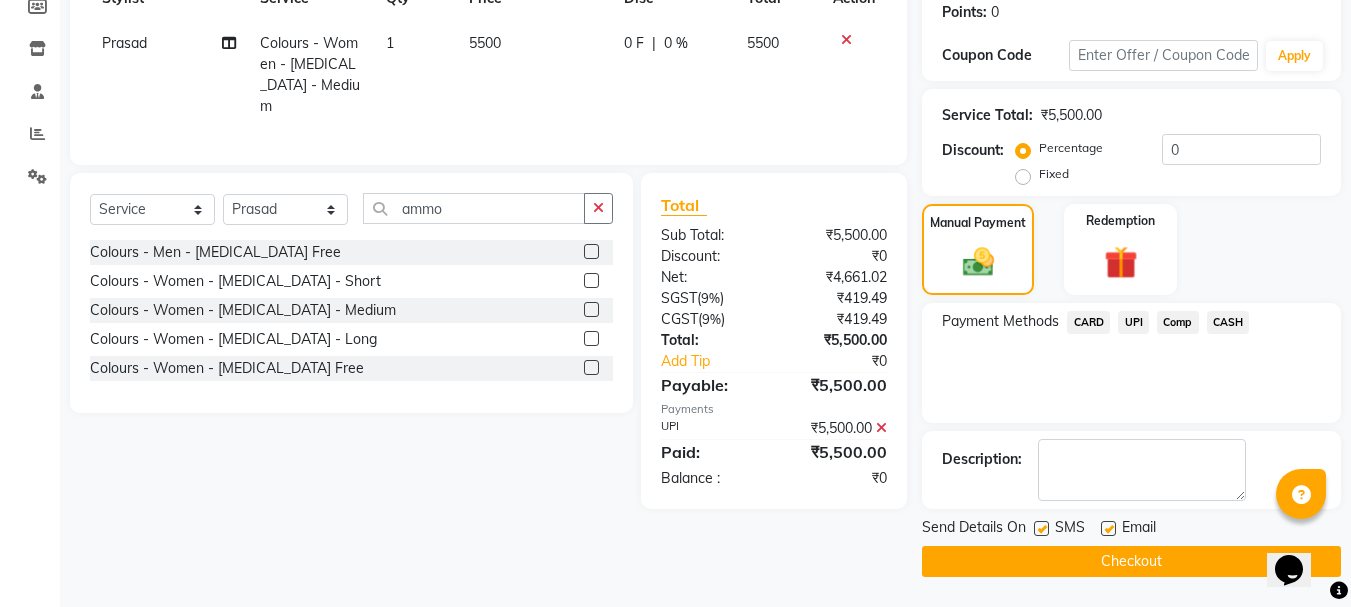 click on "Checkout" 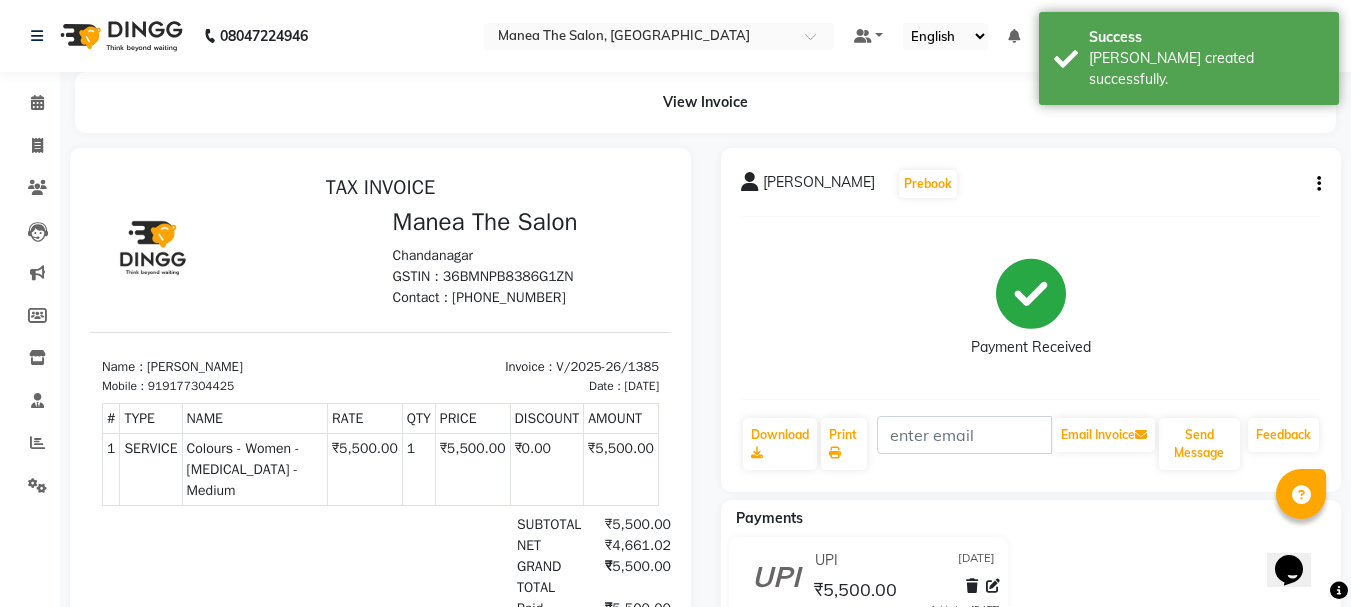 scroll, scrollTop: 0, scrollLeft: 0, axis: both 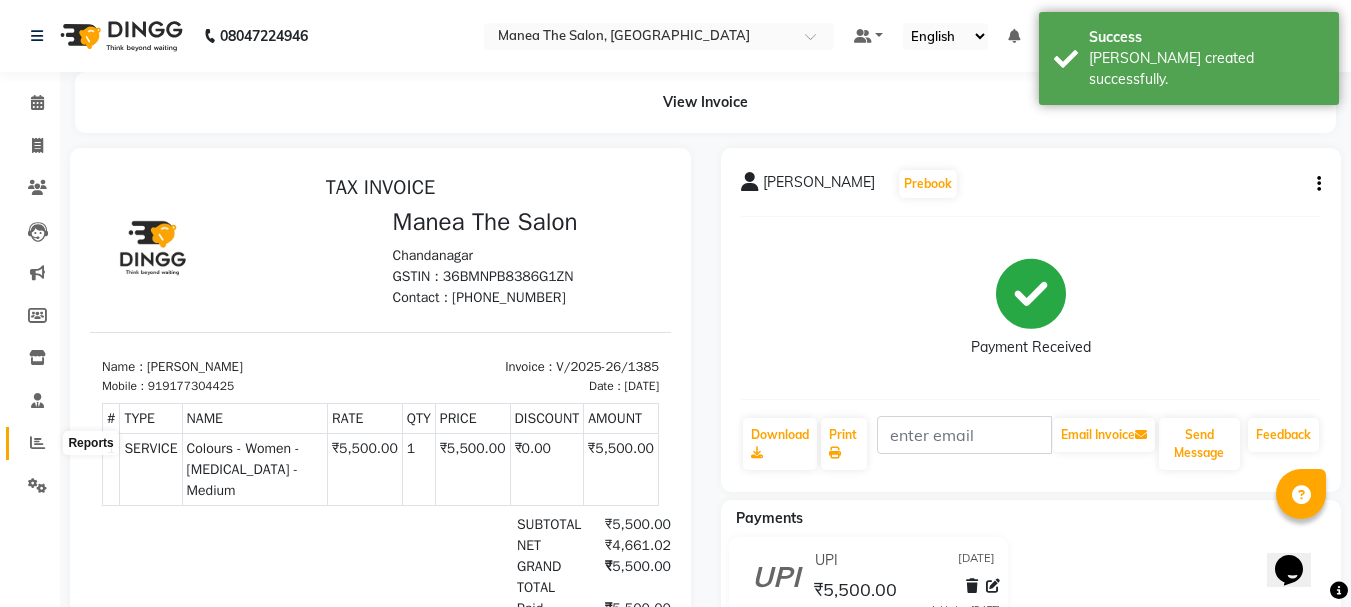 click 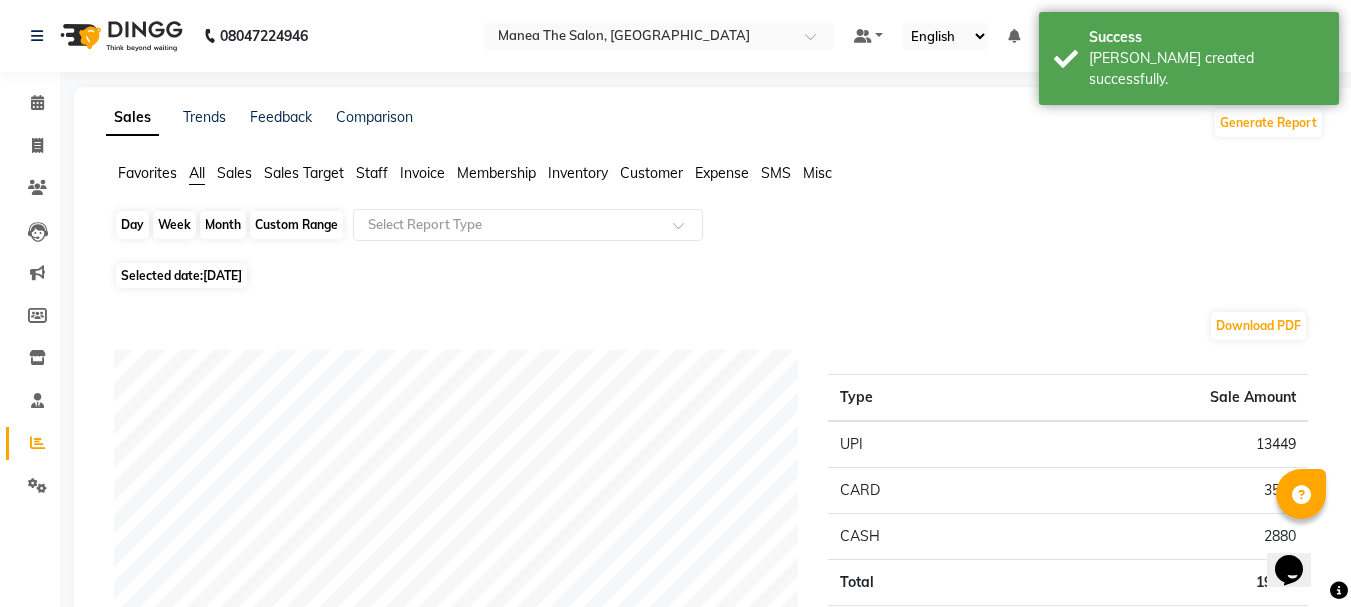 click on "Day" 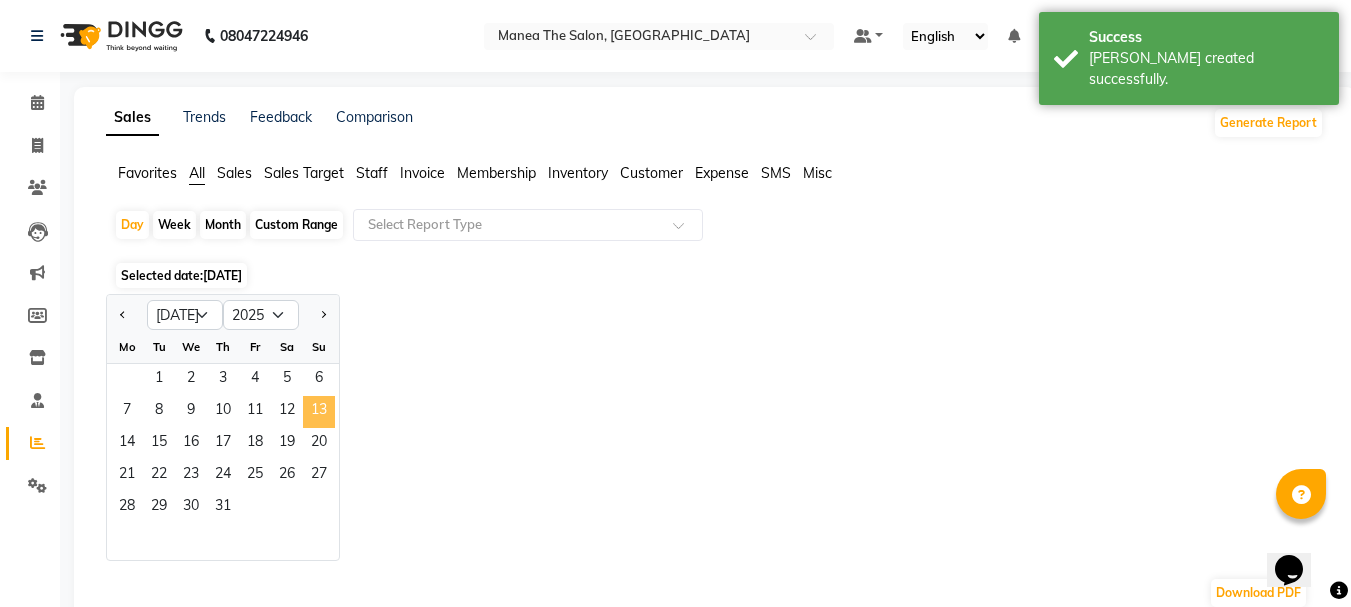 click on "13" 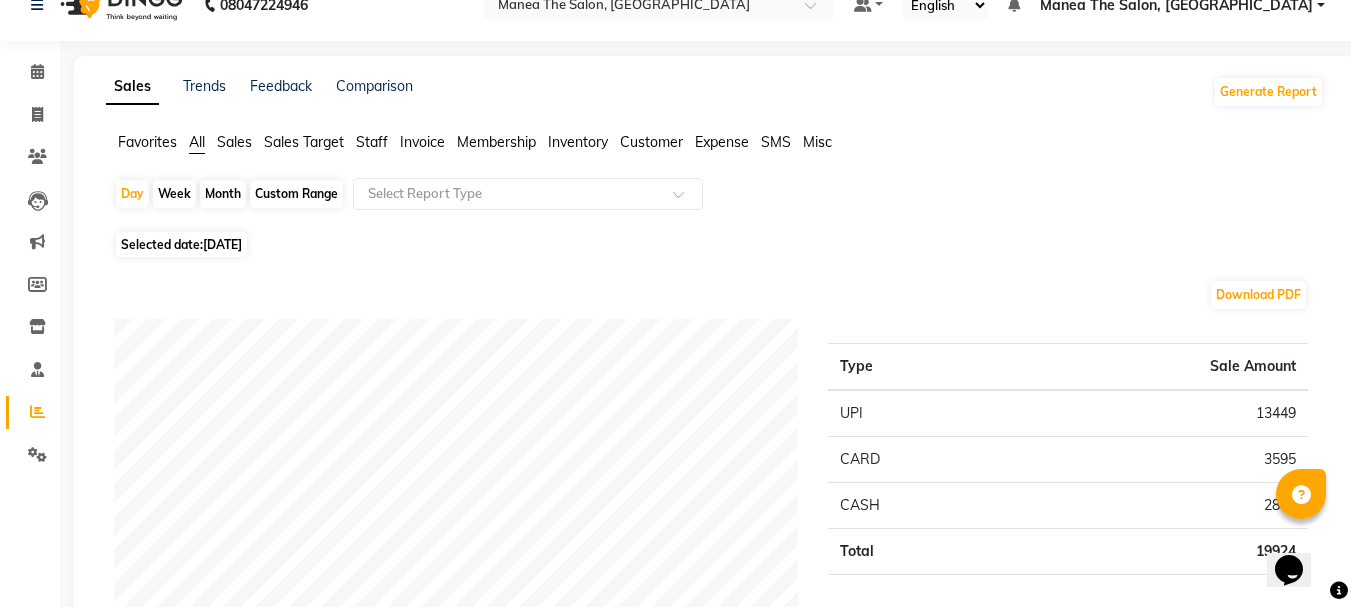 scroll, scrollTop: 0, scrollLeft: 0, axis: both 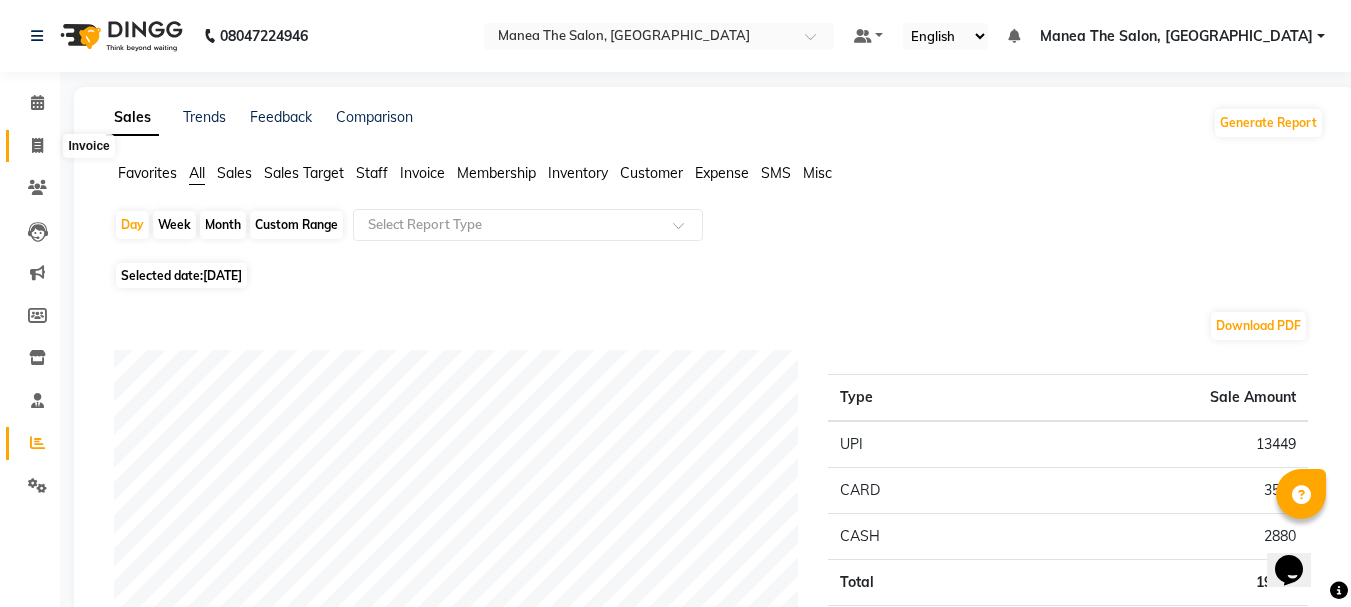 click 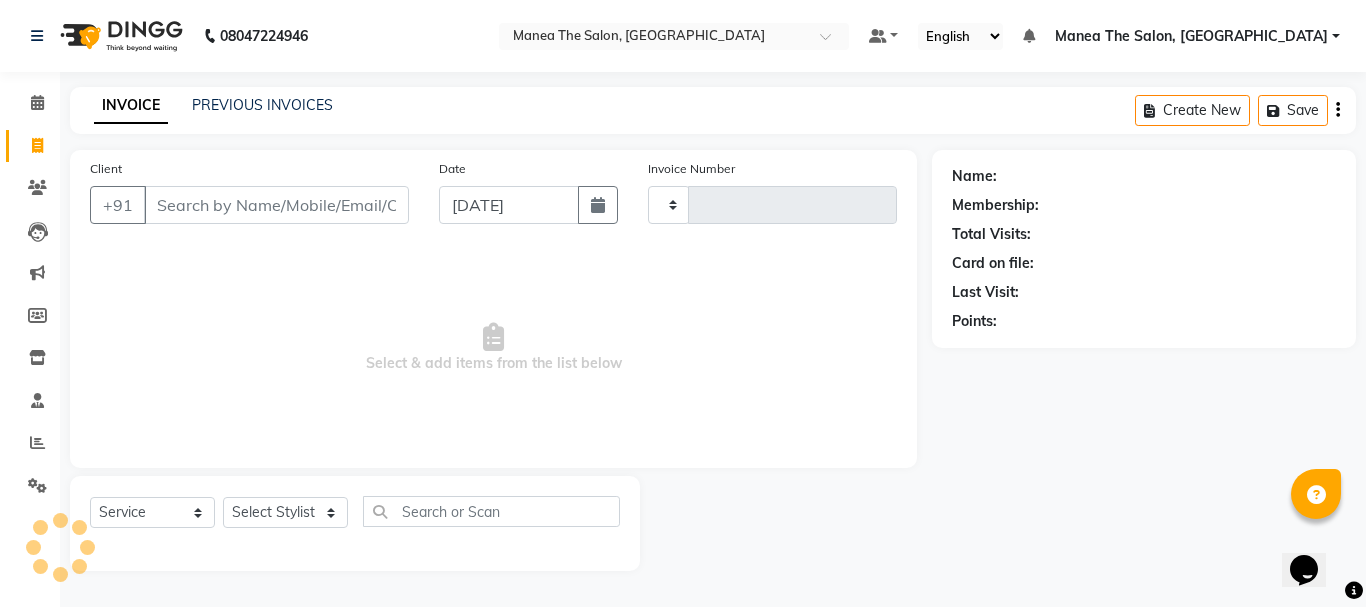 type on "1386" 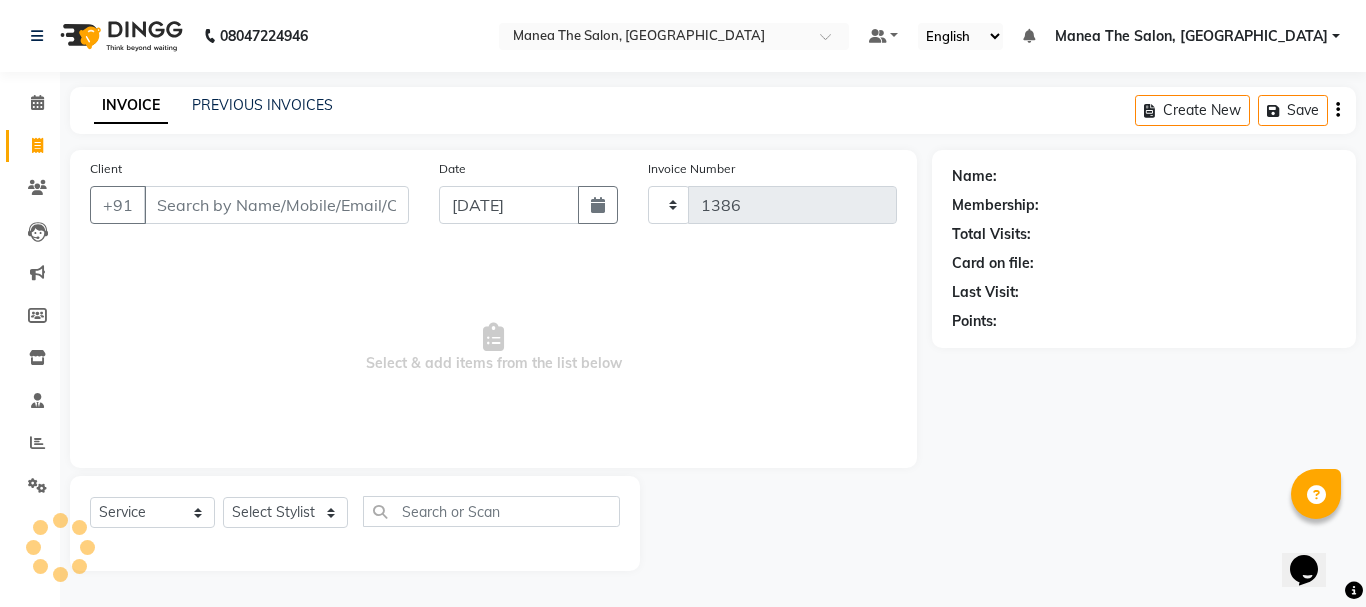 select on "7351" 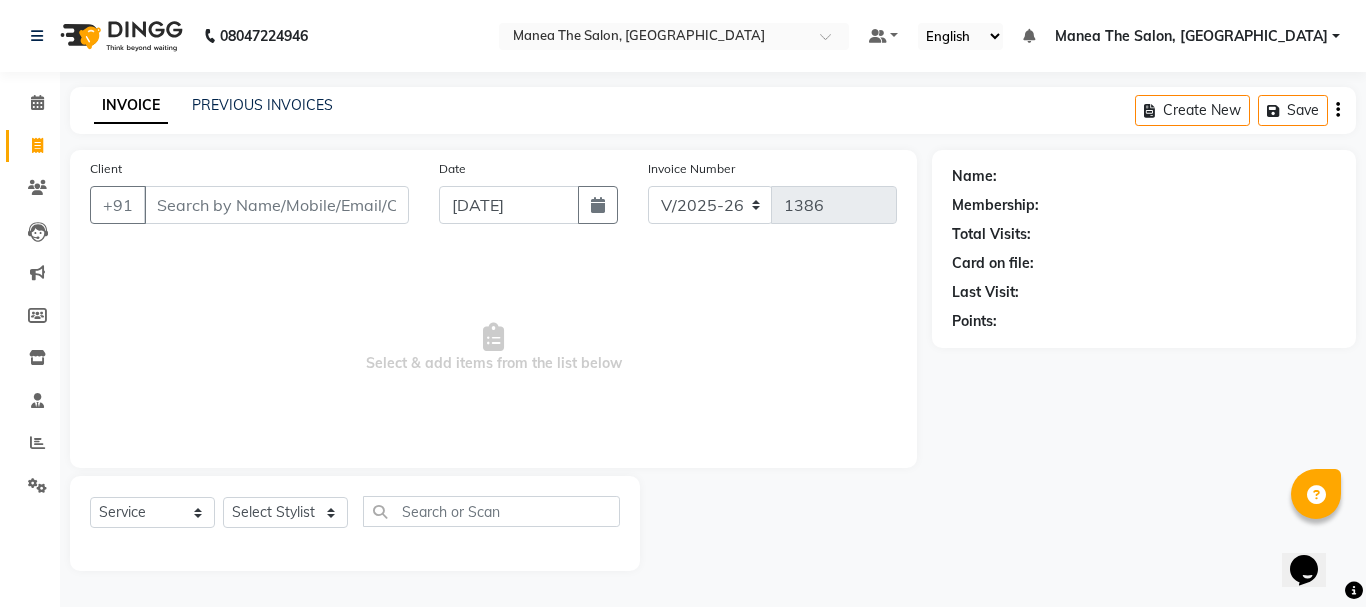 click on "INVOICE PREVIOUS INVOICES" 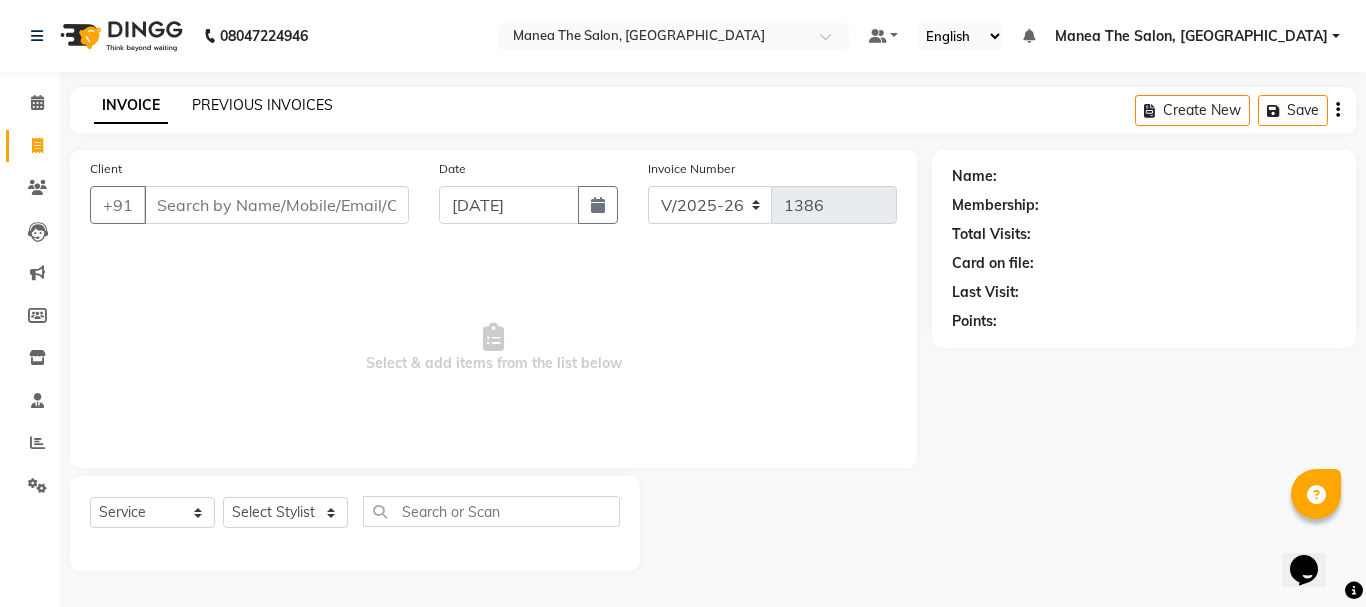 click on "PREVIOUS INVOICES" 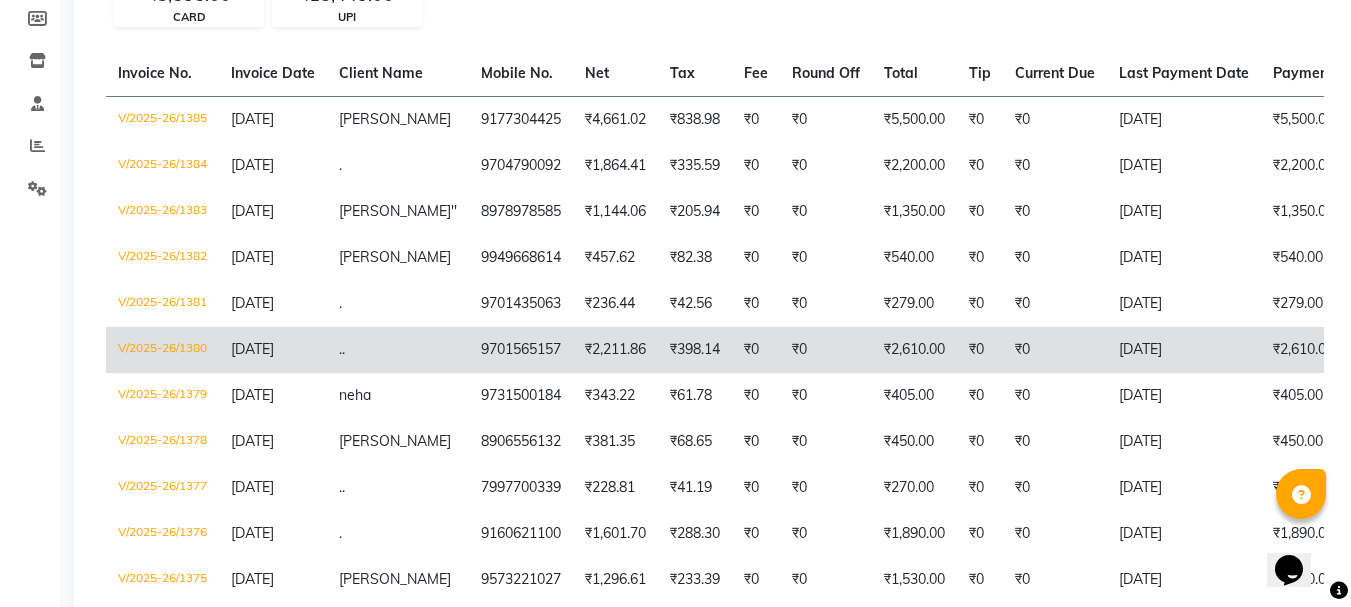 scroll, scrollTop: 300, scrollLeft: 0, axis: vertical 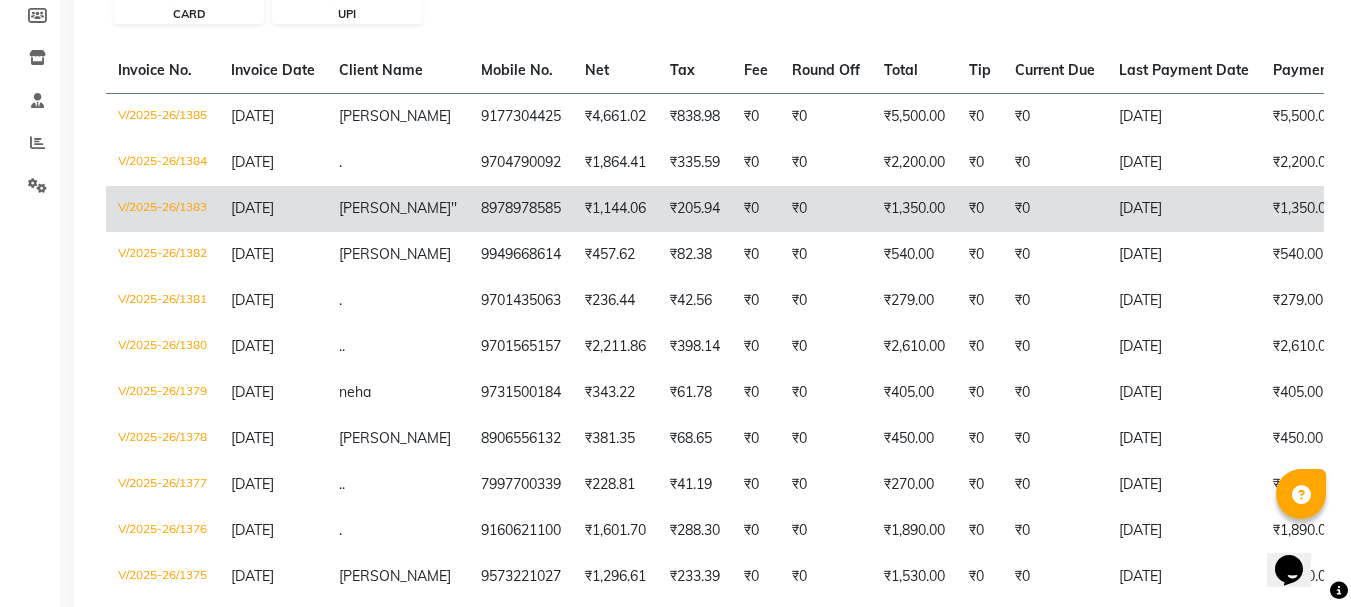 click on "₹205.94" 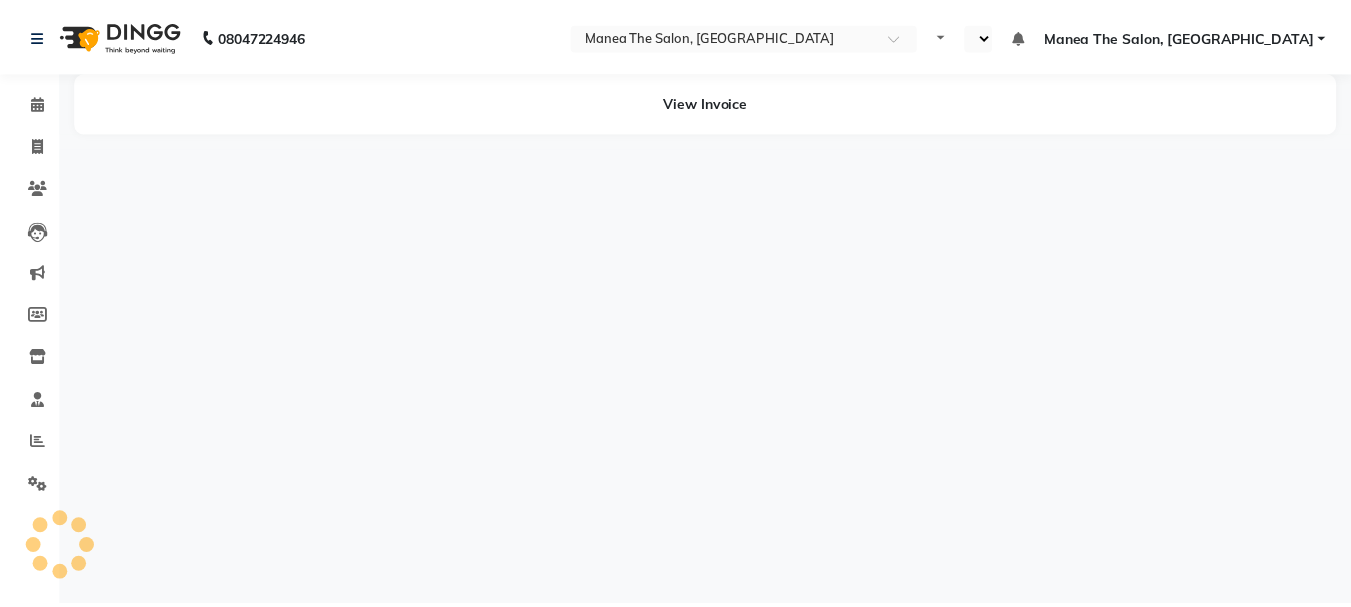 scroll, scrollTop: 0, scrollLeft: 0, axis: both 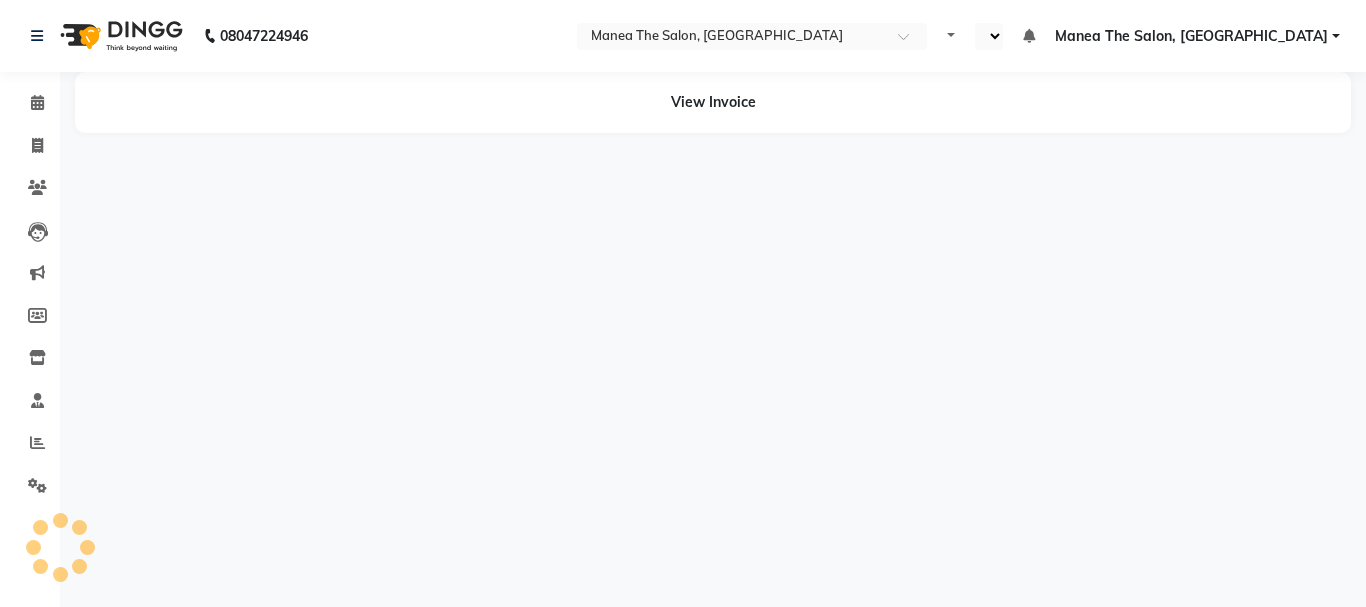 select on "en" 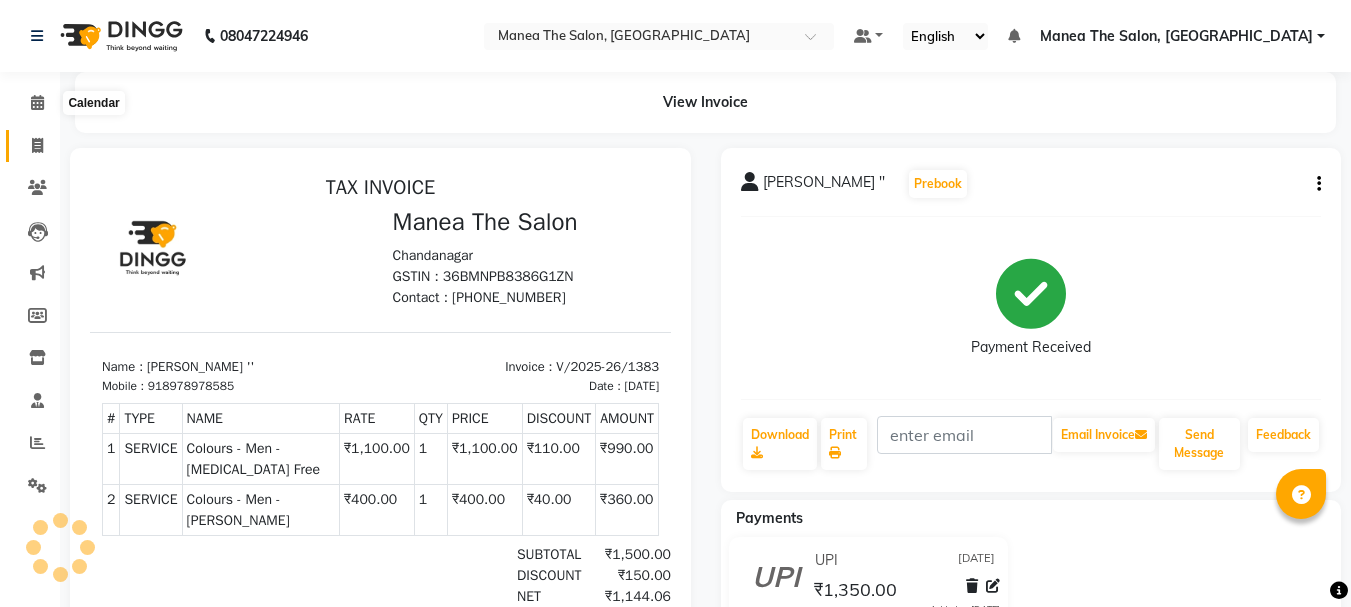 scroll, scrollTop: 0, scrollLeft: 0, axis: both 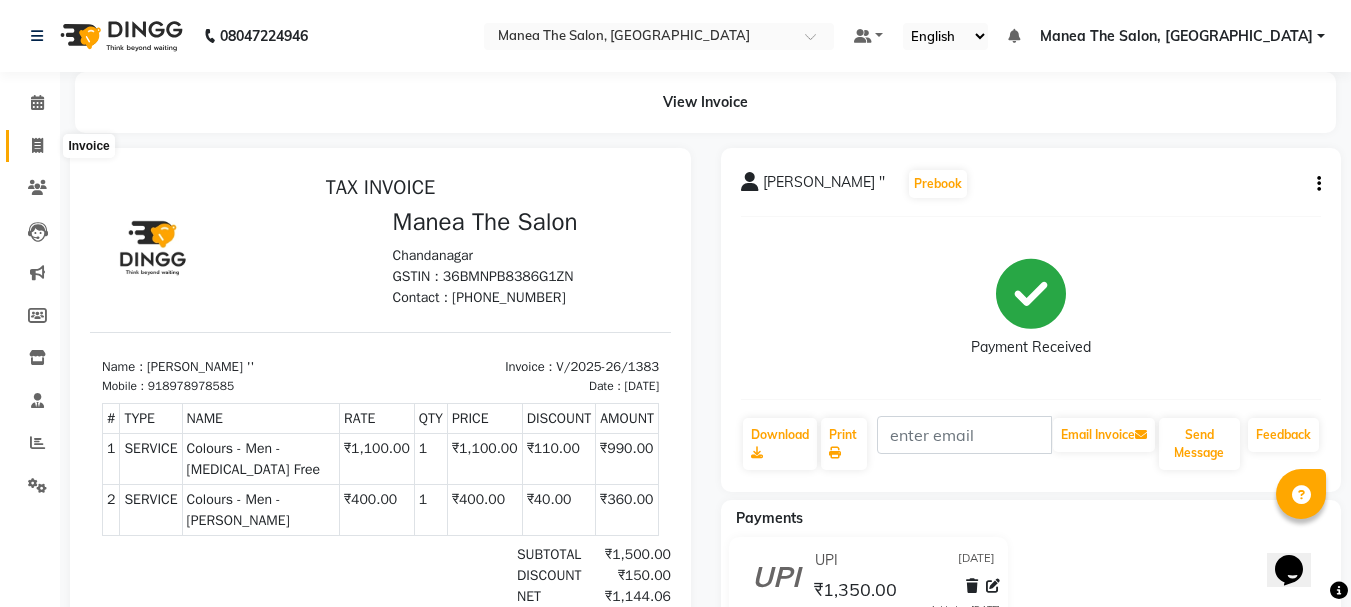 click 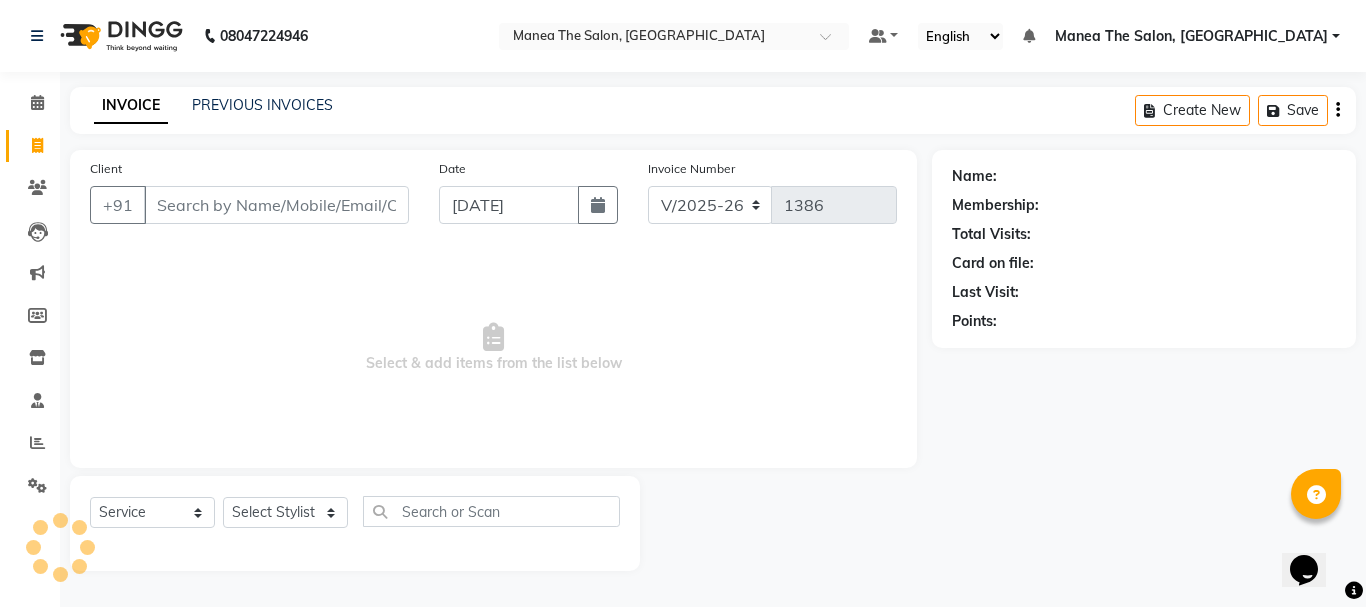 click on "PREVIOUS INVOICES" 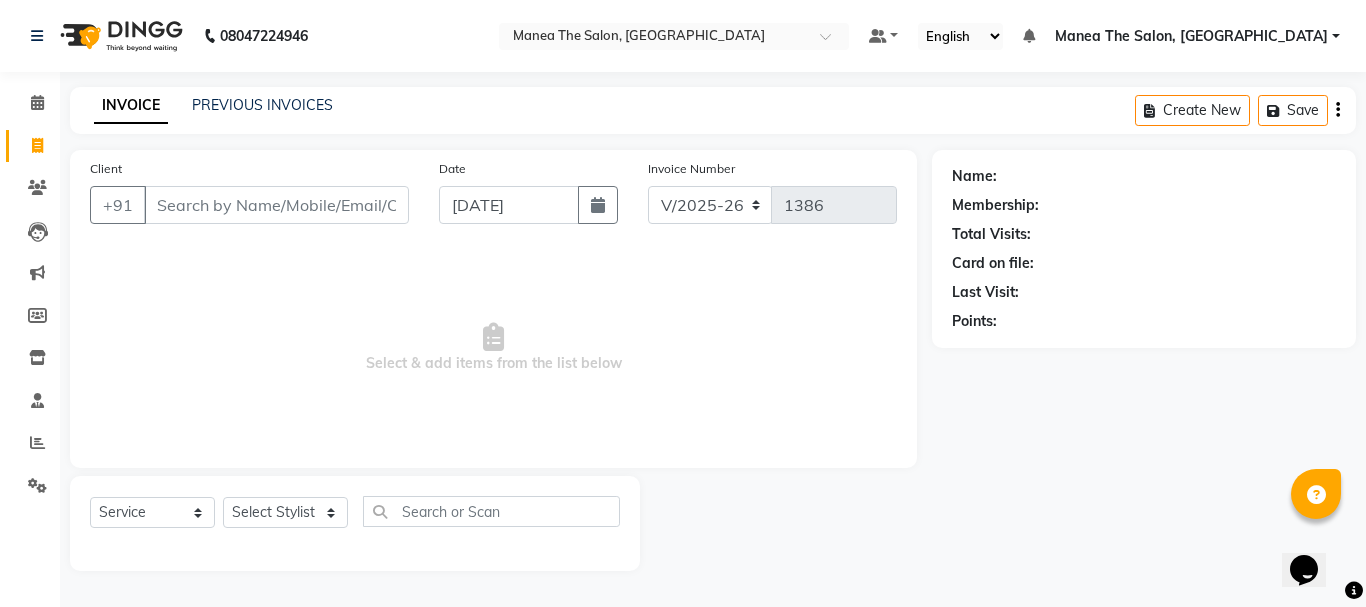 click on "PREVIOUS INVOICES" 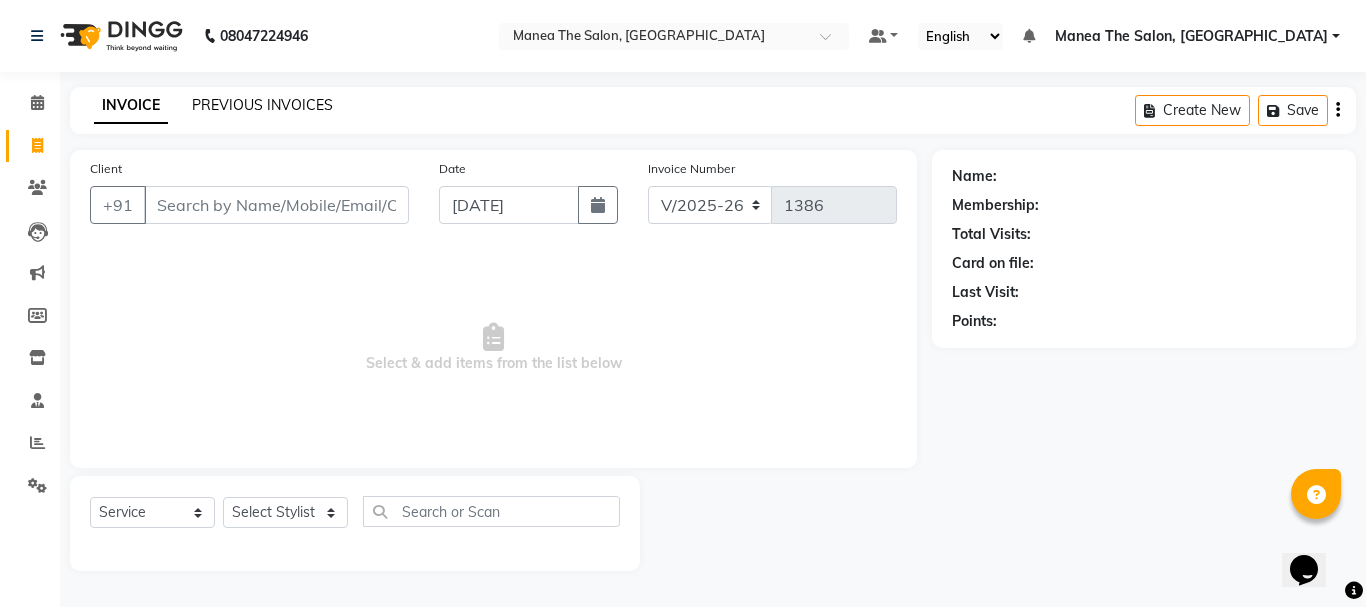 click on "PREVIOUS INVOICES" 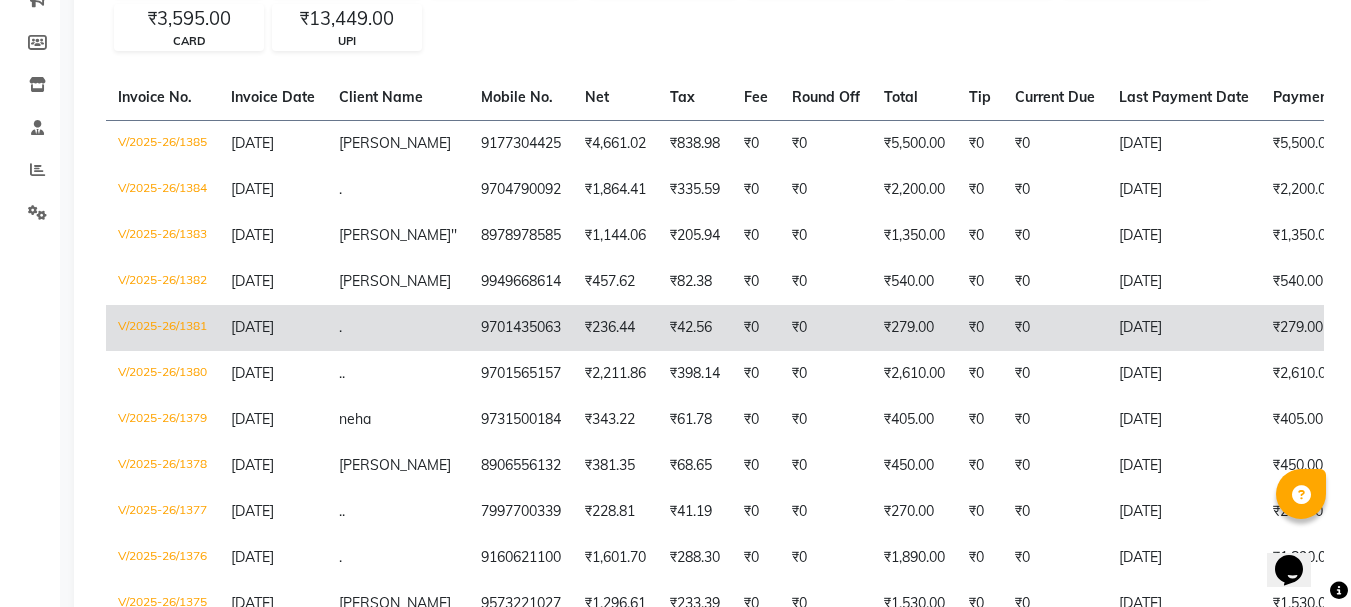scroll, scrollTop: 300, scrollLeft: 0, axis: vertical 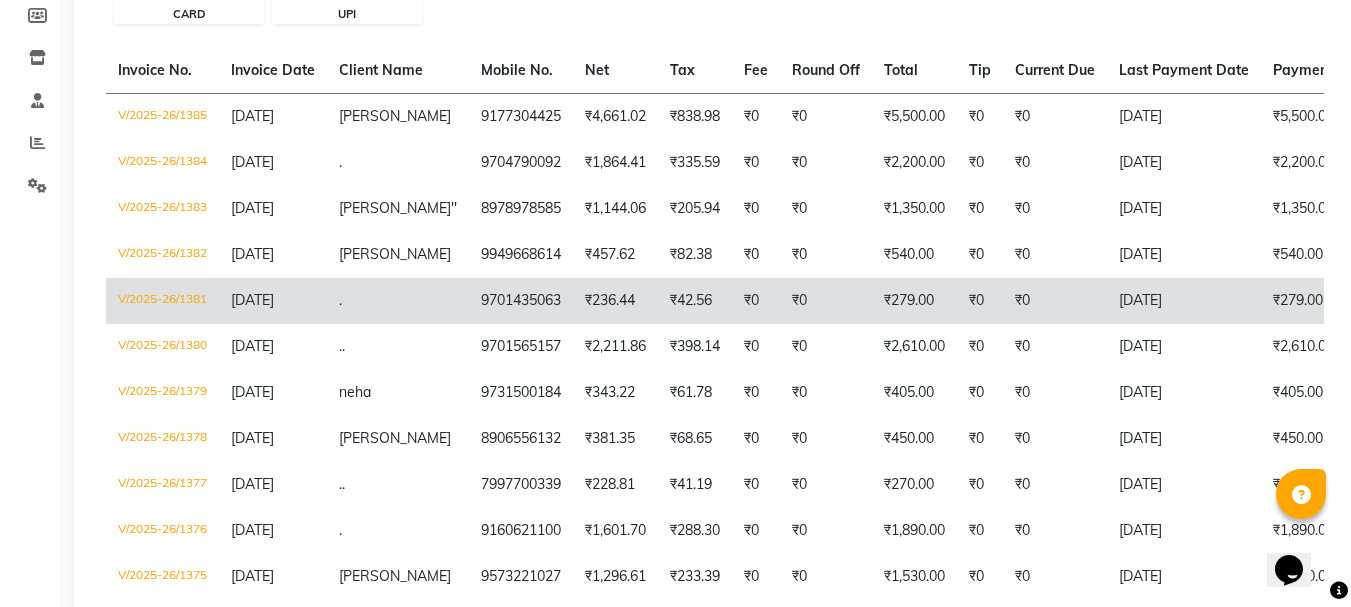 click on "₹236.44" 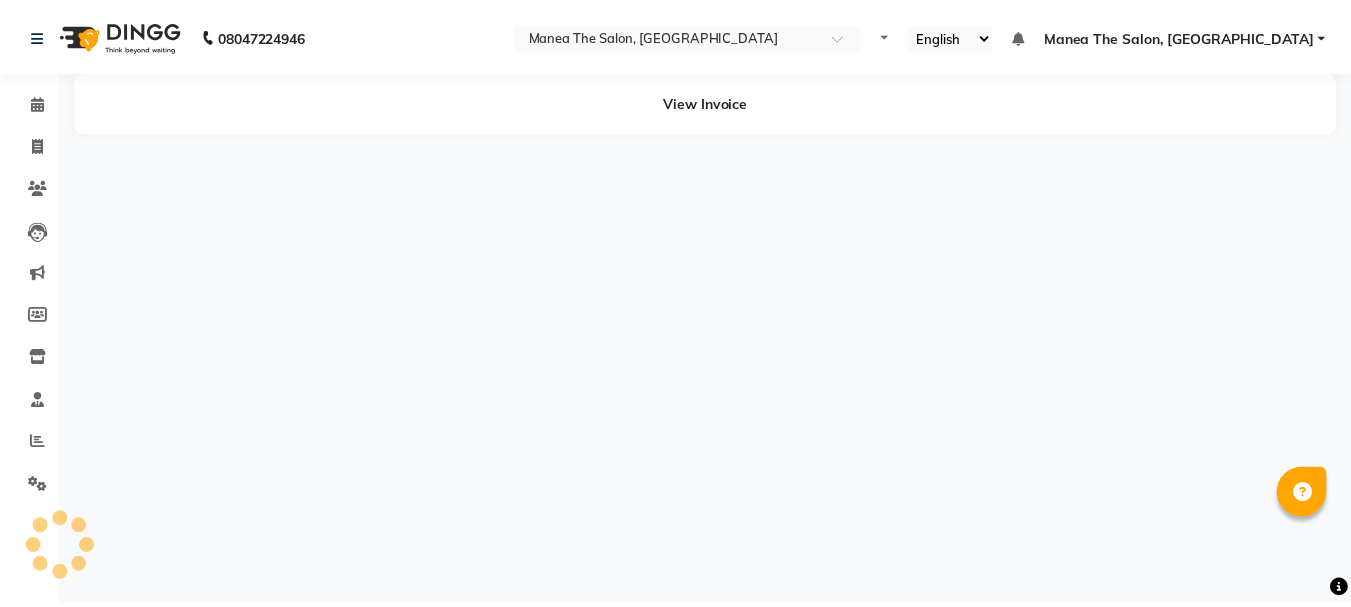 scroll, scrollTop: 0, scrollLeft: 0, axis: both 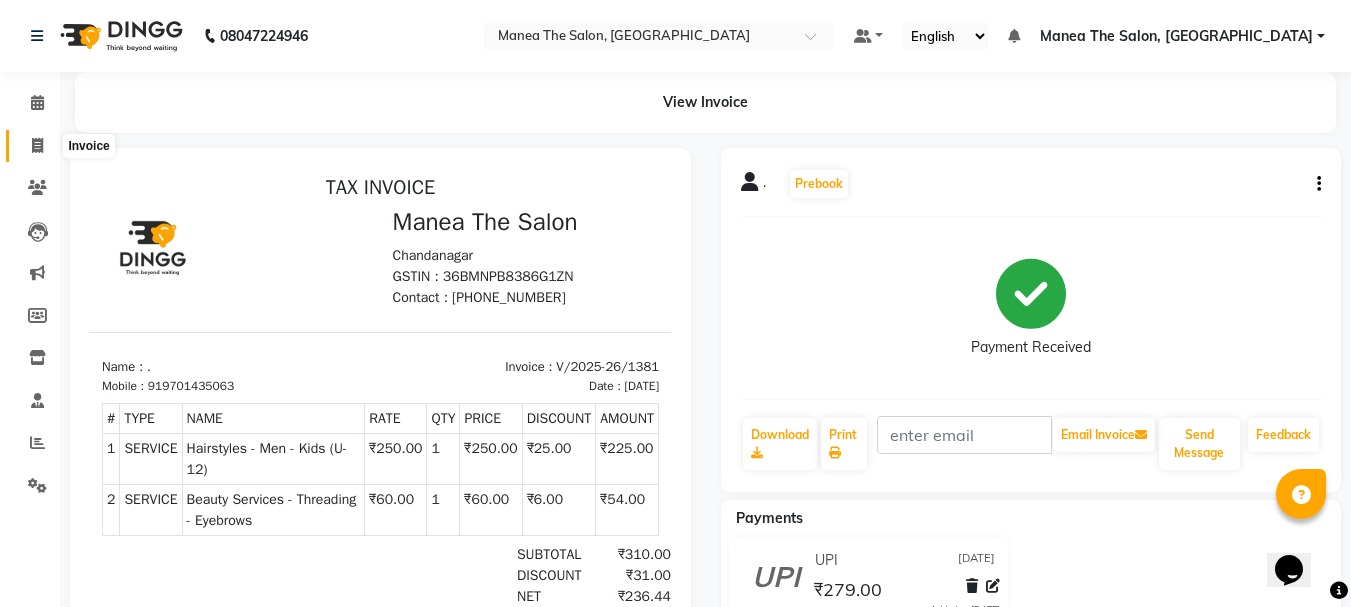 click 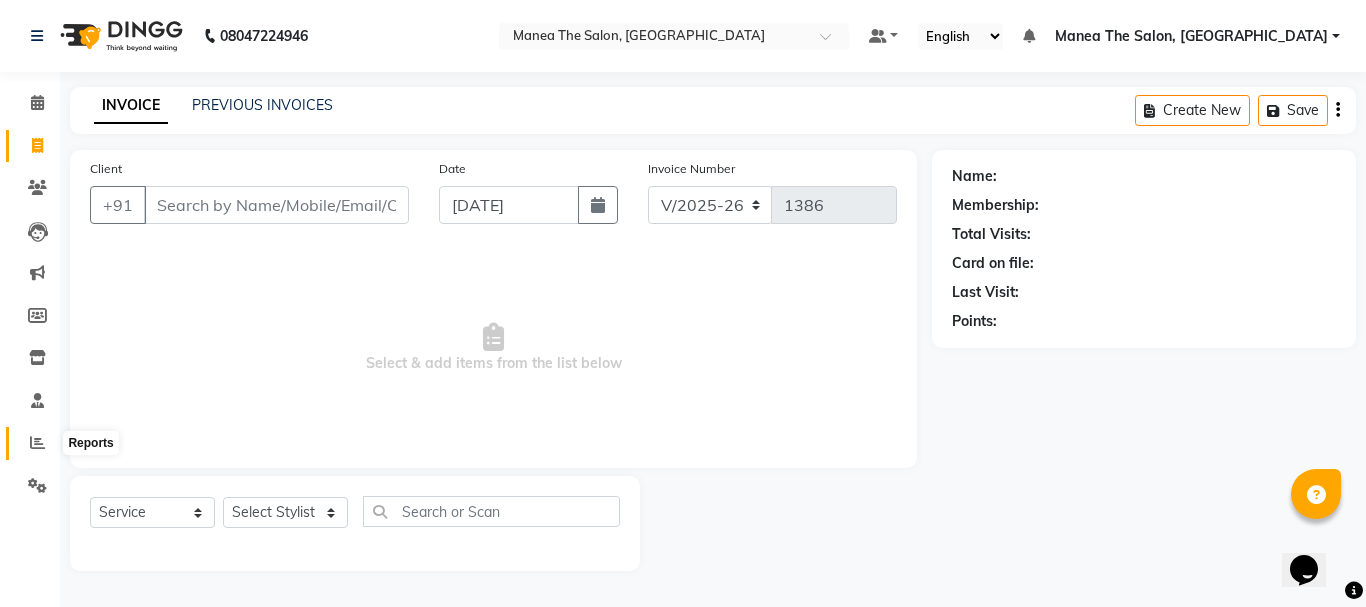 click 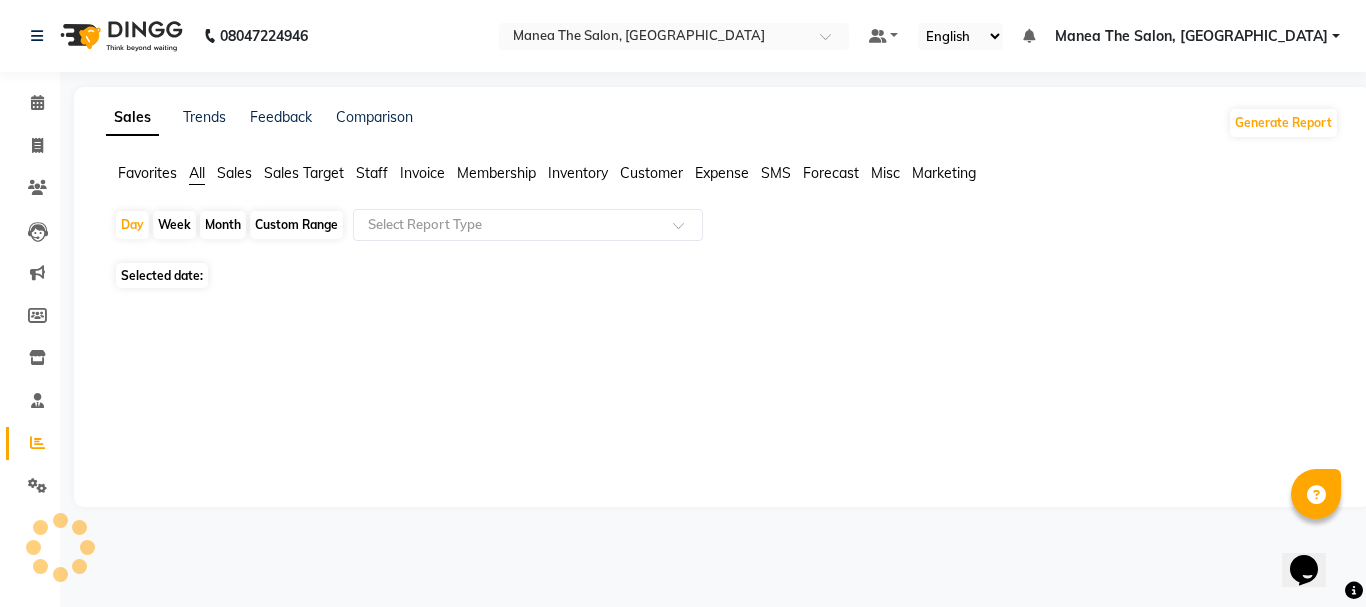 click on "Month" 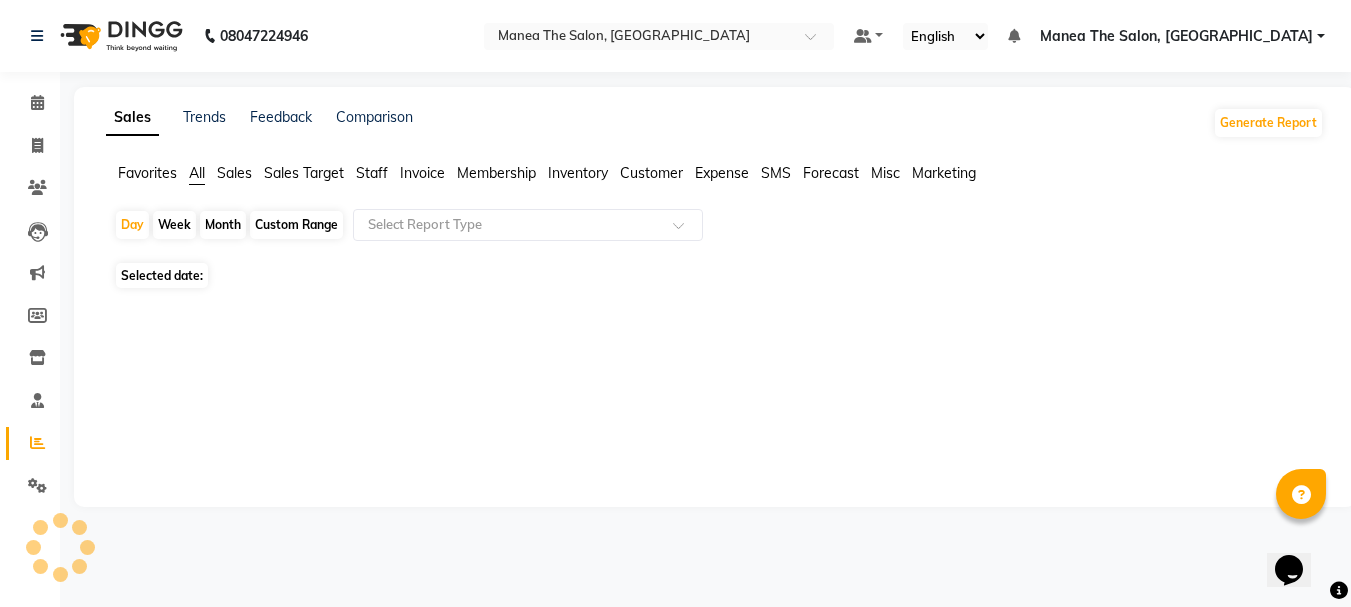 select on "7" 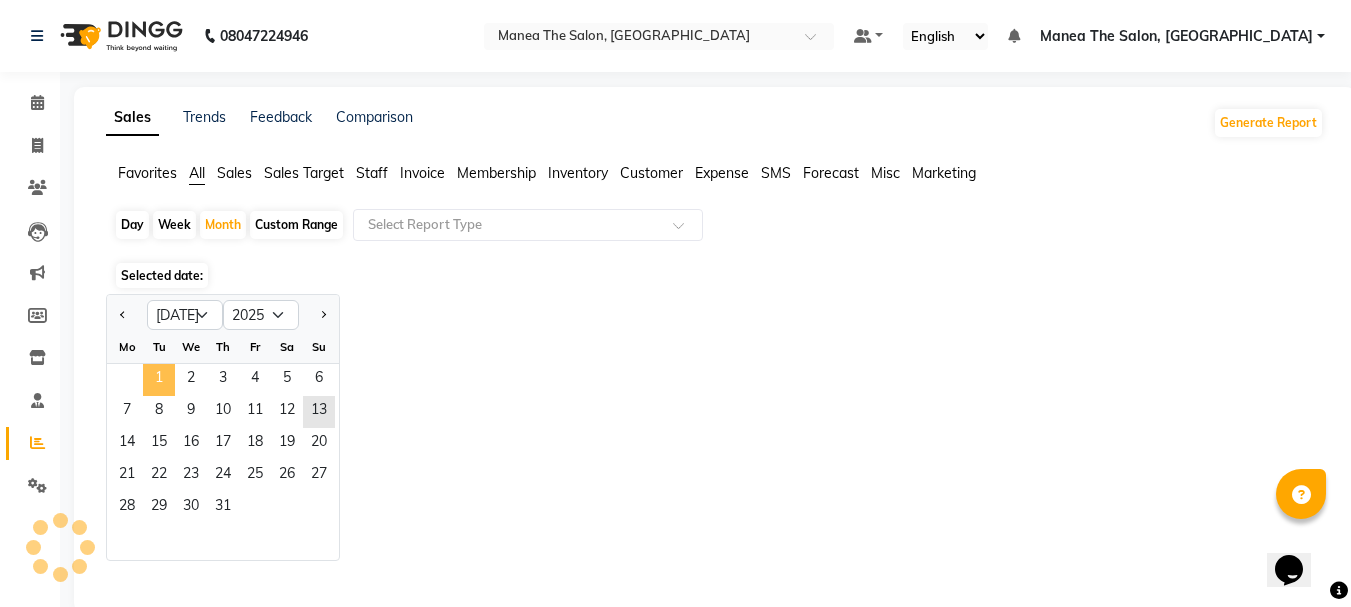 click on "1" 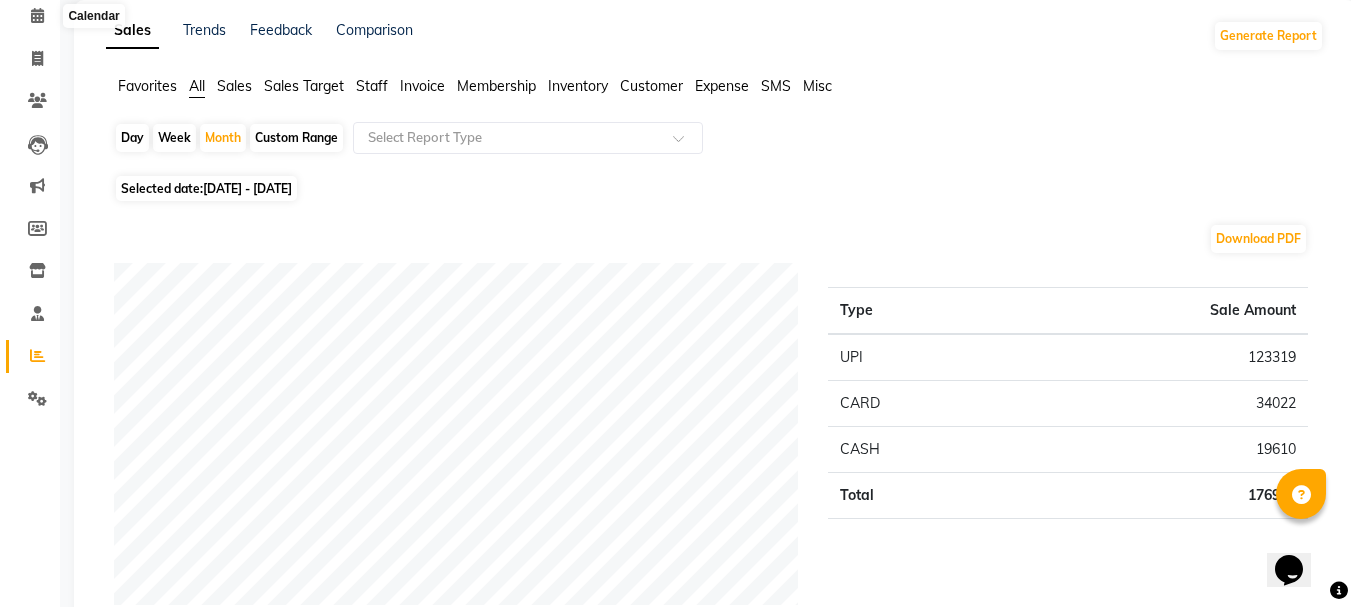 scroll, scrollTop: 0, scrollLeft: 0, axis: both 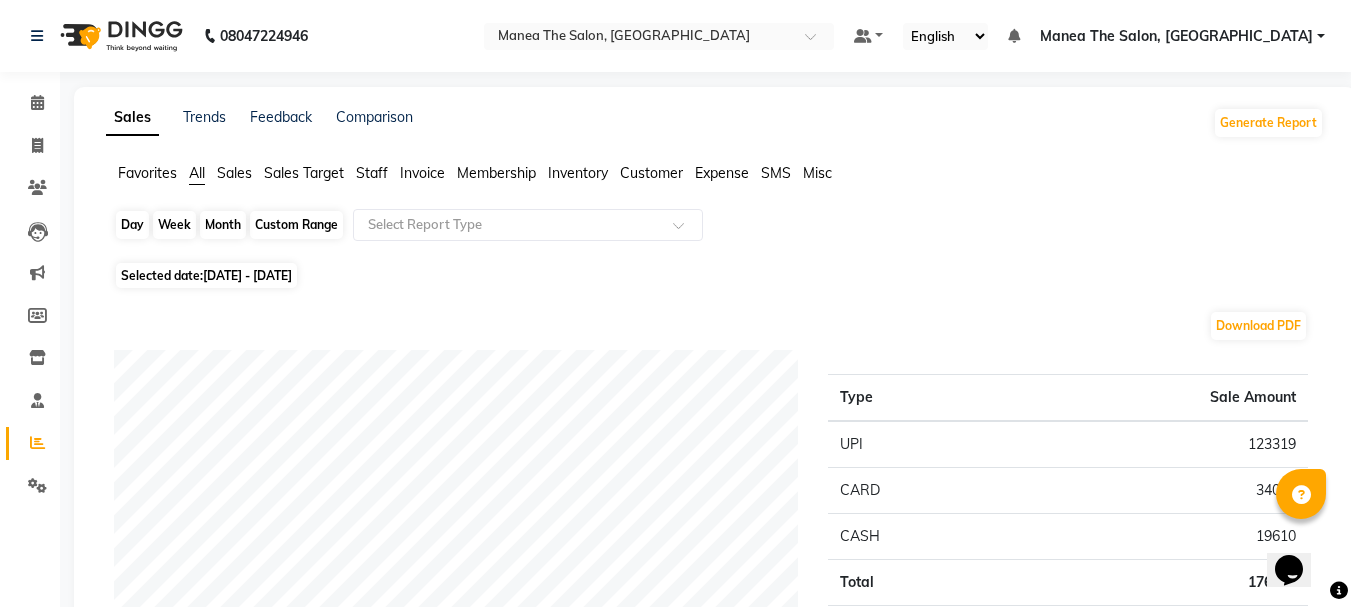 click on "Month" 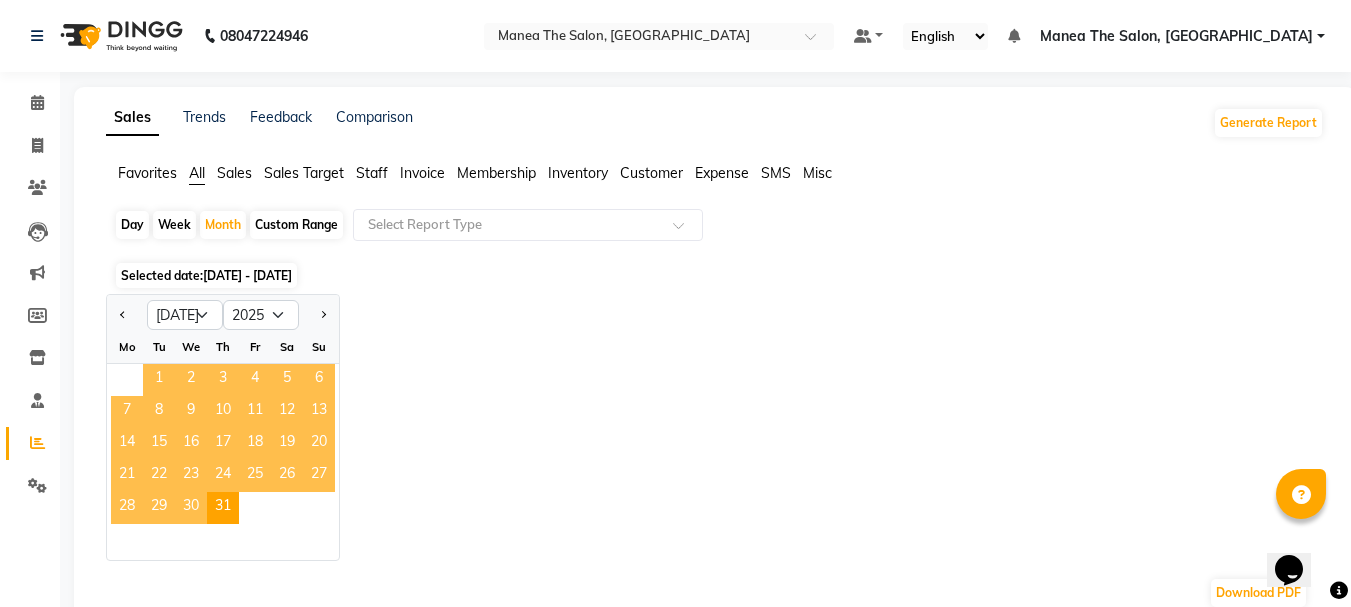 click on "1" 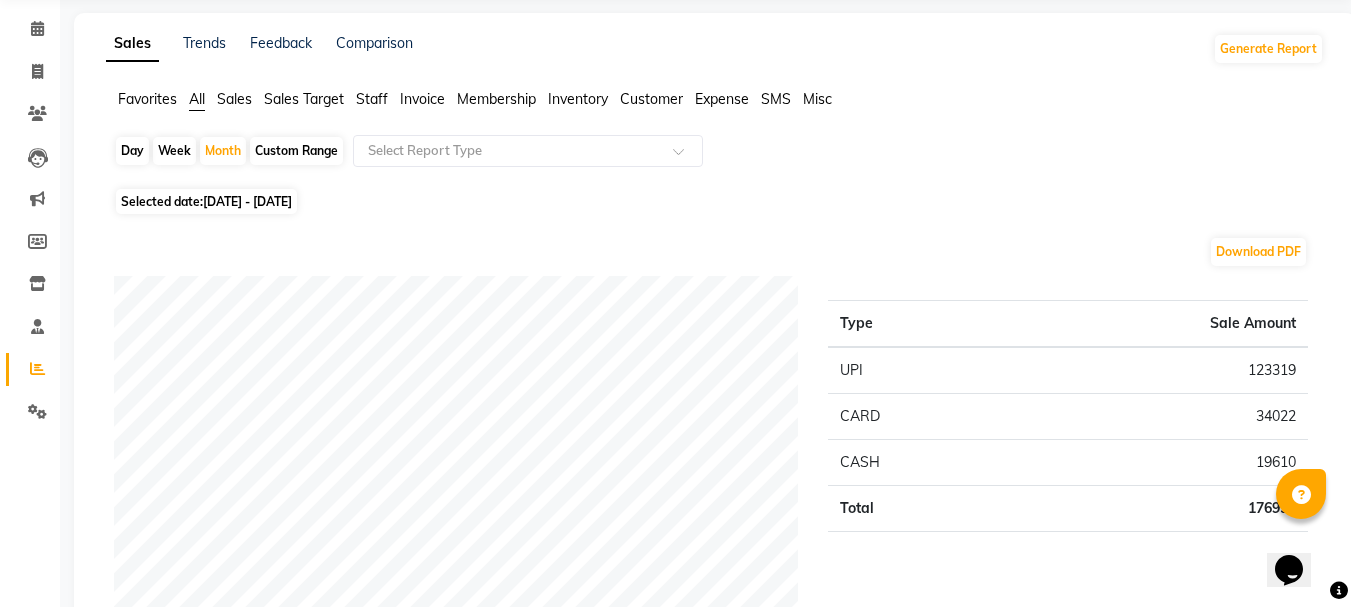 scroll, scrollTop: 0, scrollLeft: 0, axis: both 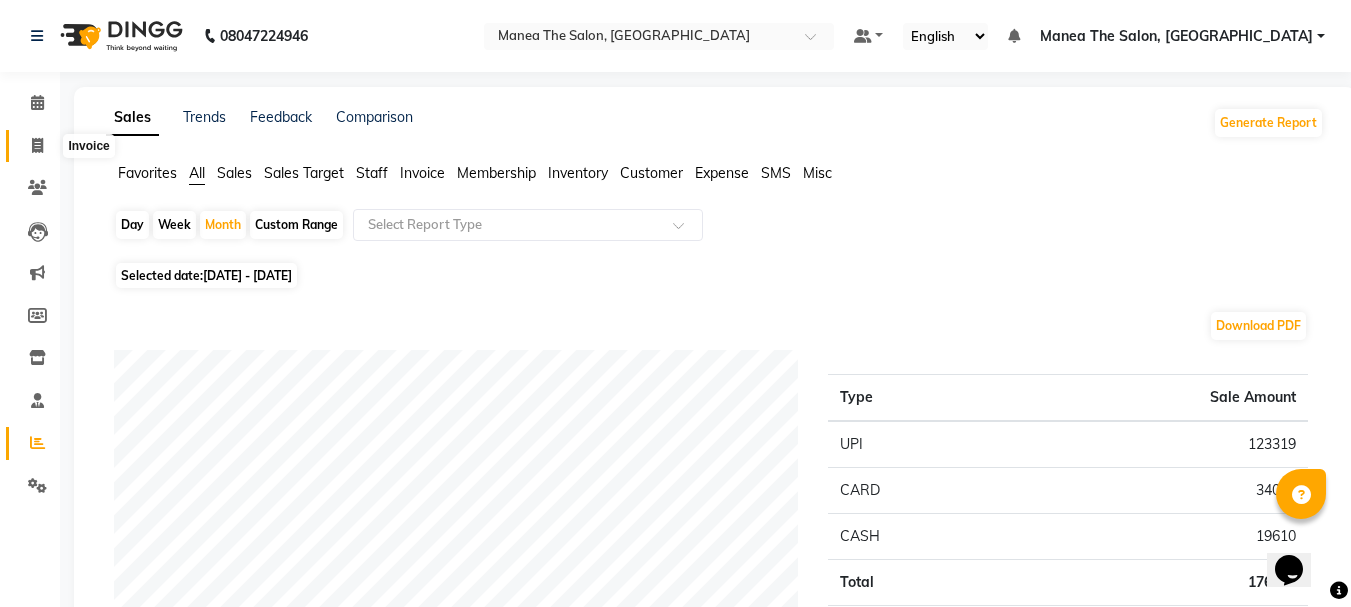 click 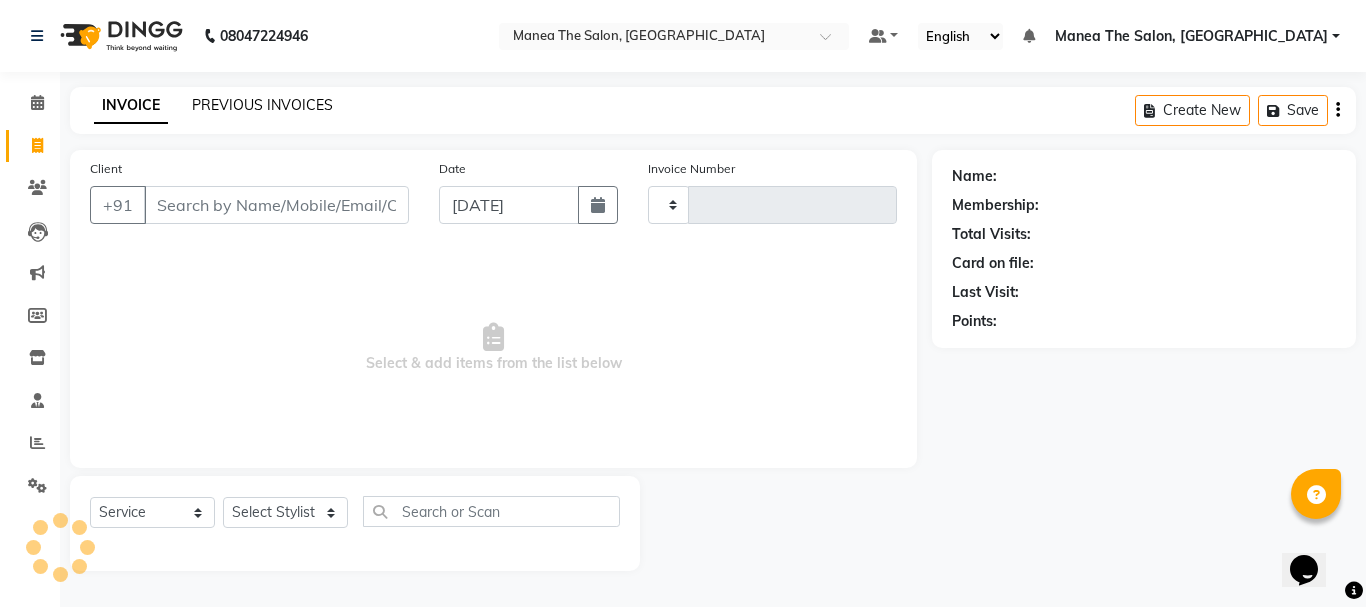 type on "1386" 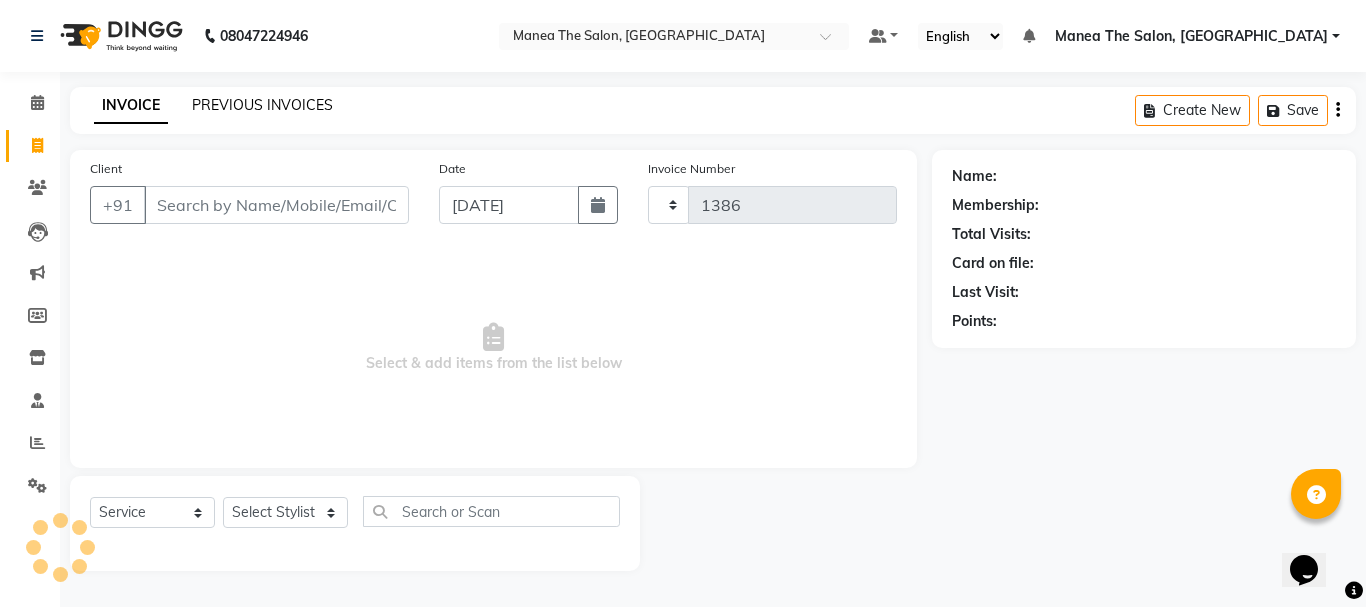 select on "7351" 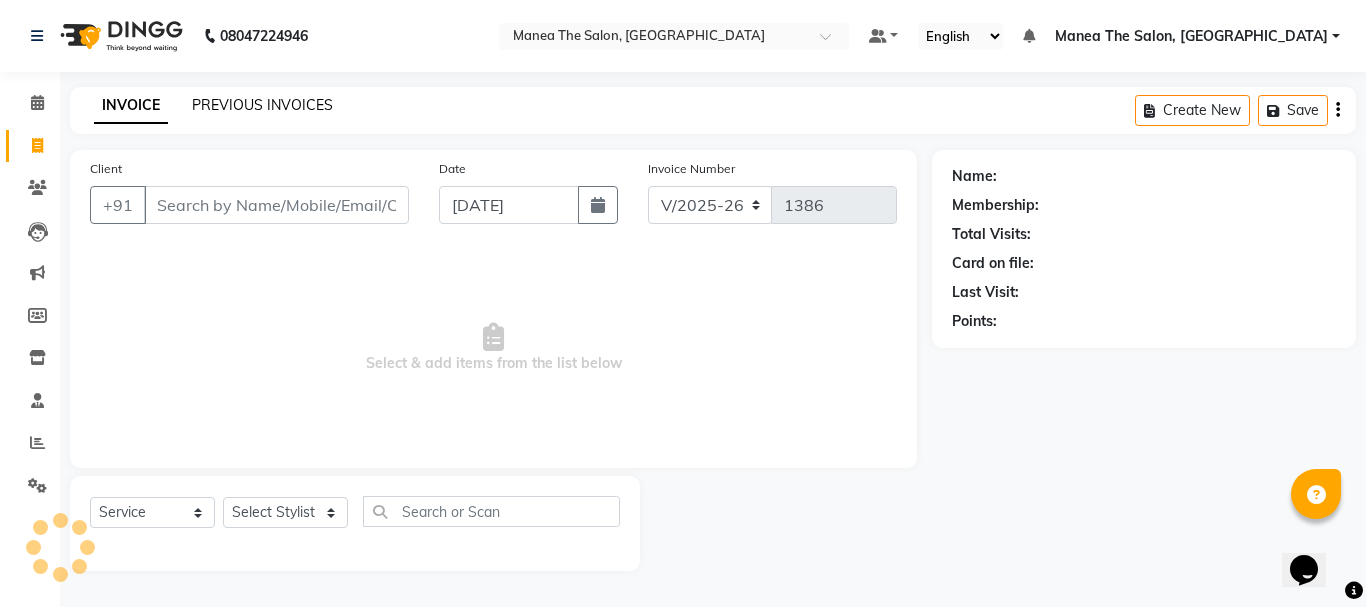 click on "PREVIOUS INVOICES" 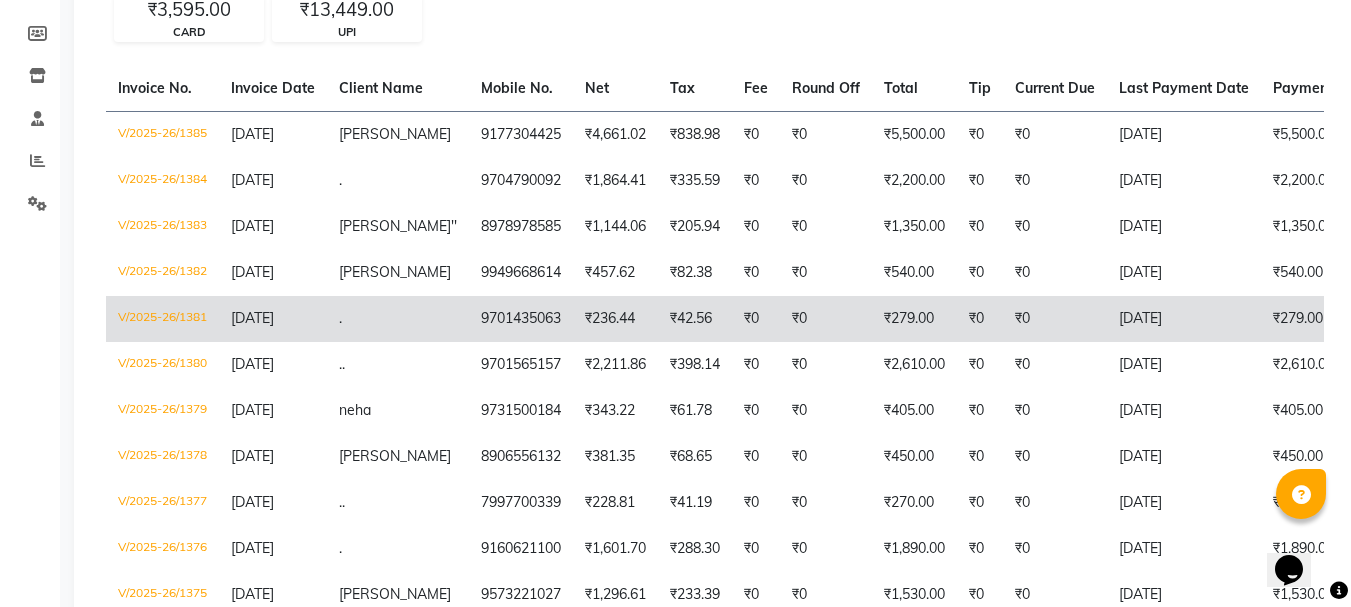 scroll, scrollTop: 247, scrollLeft: 0, axis: vertical 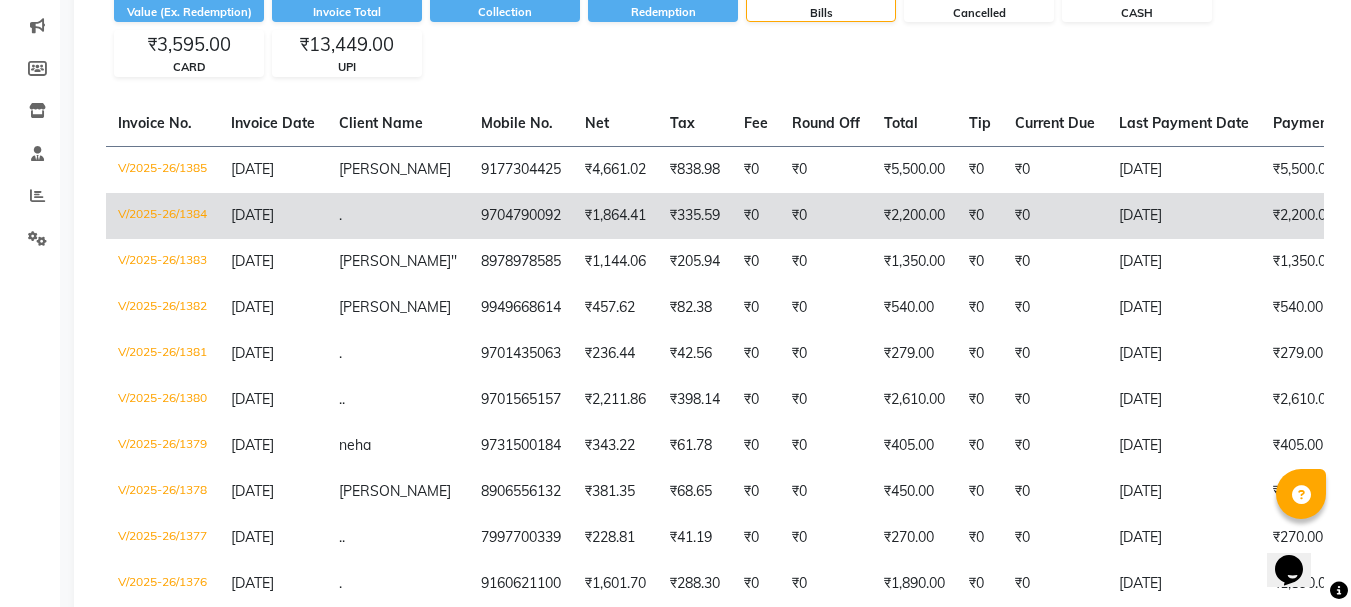 click on "₹0" 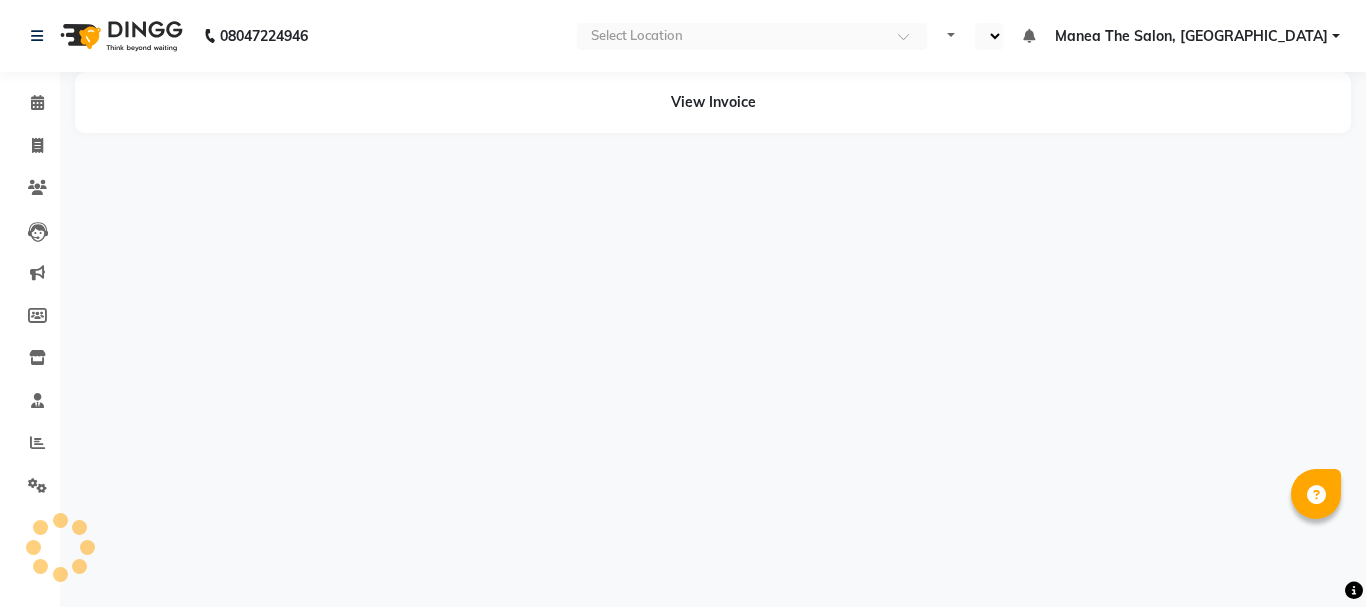 select on "en" 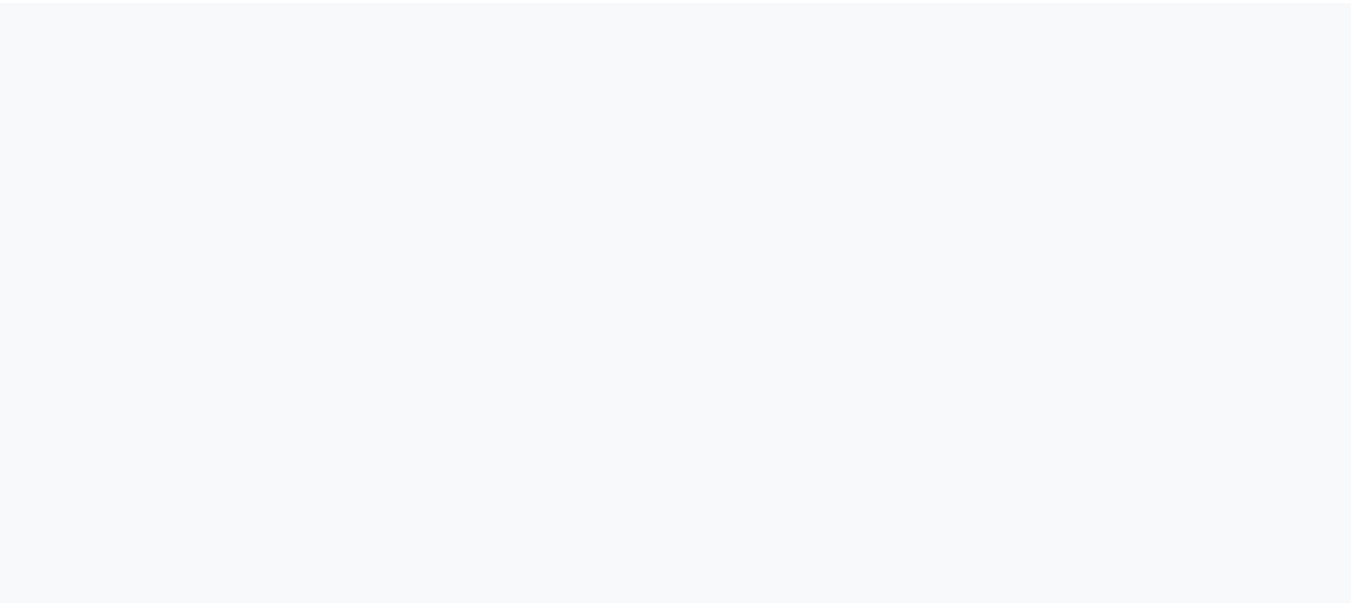 scroll, scrollTop: 0, scrollLeft: 0, axis: both 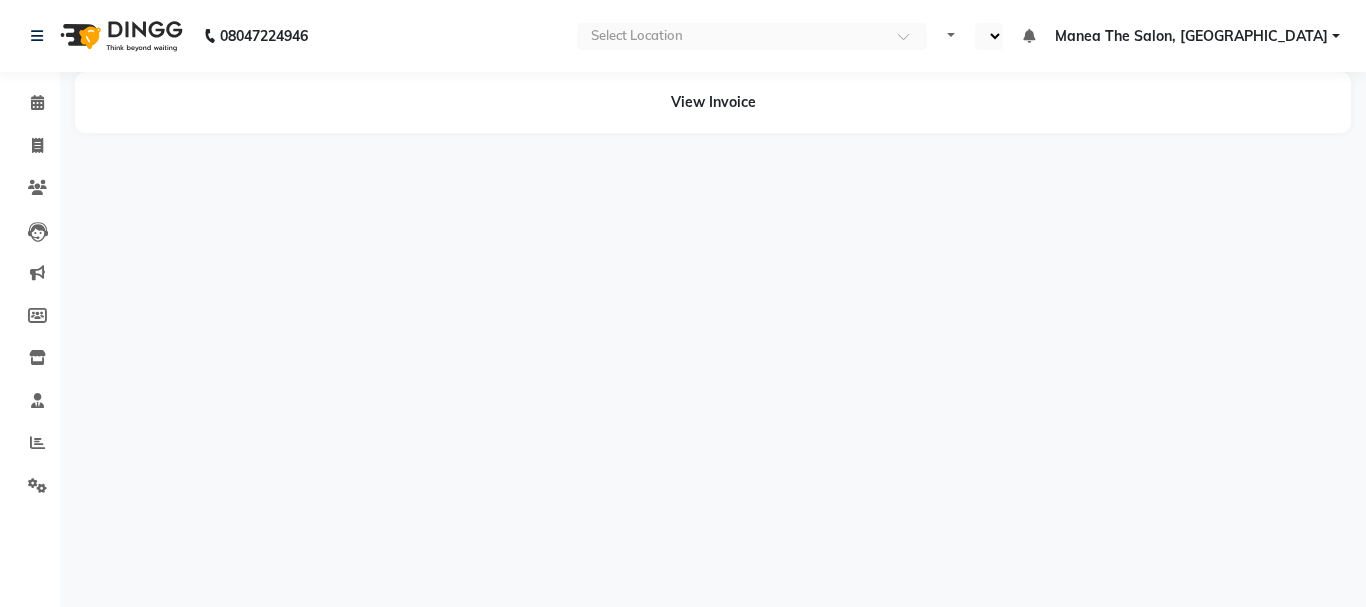select on "en" 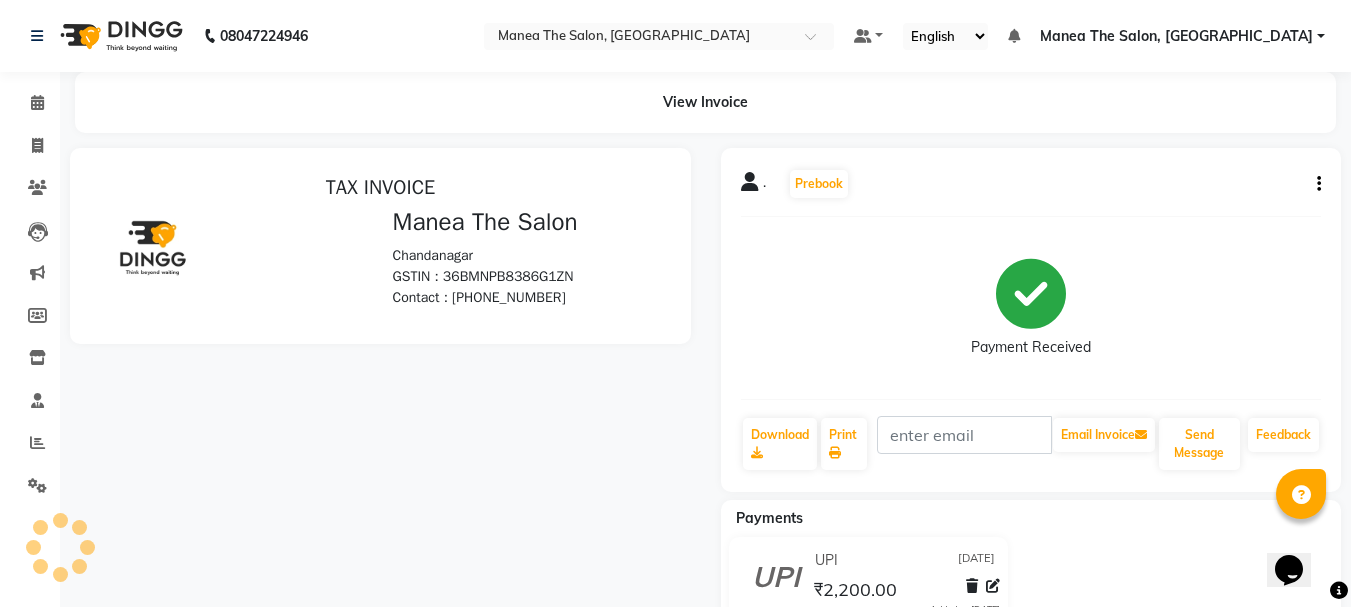 scroll, scrollTop: 0, scrollLeft: 0, axis: both 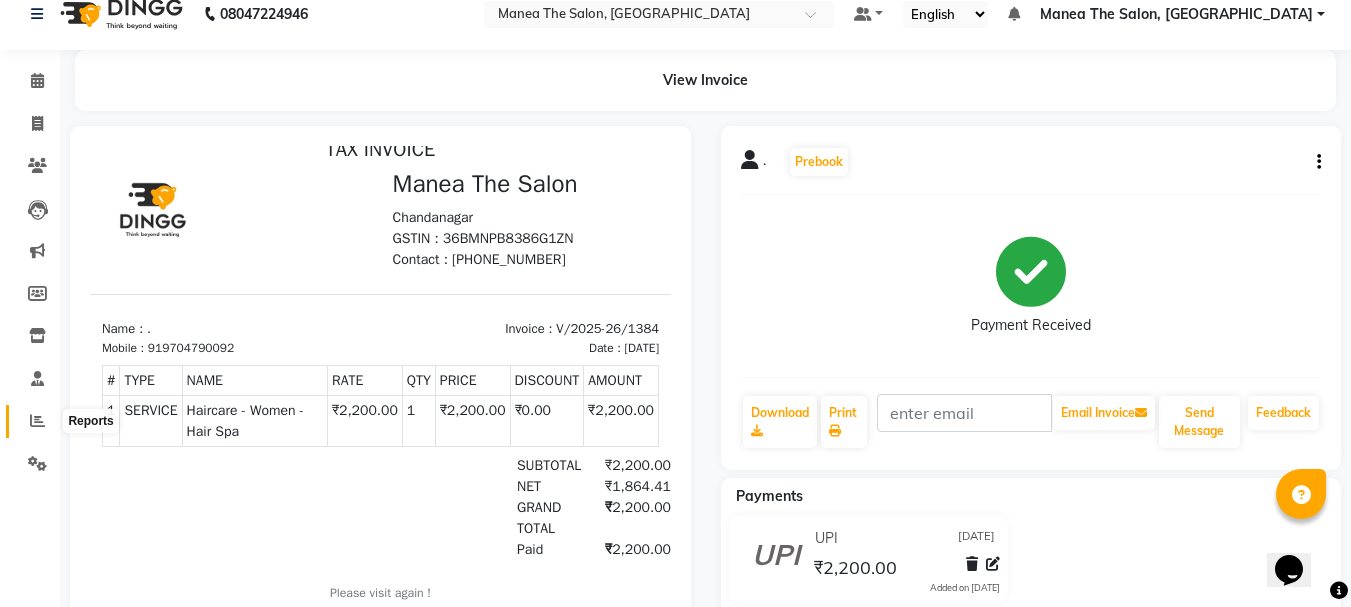 click 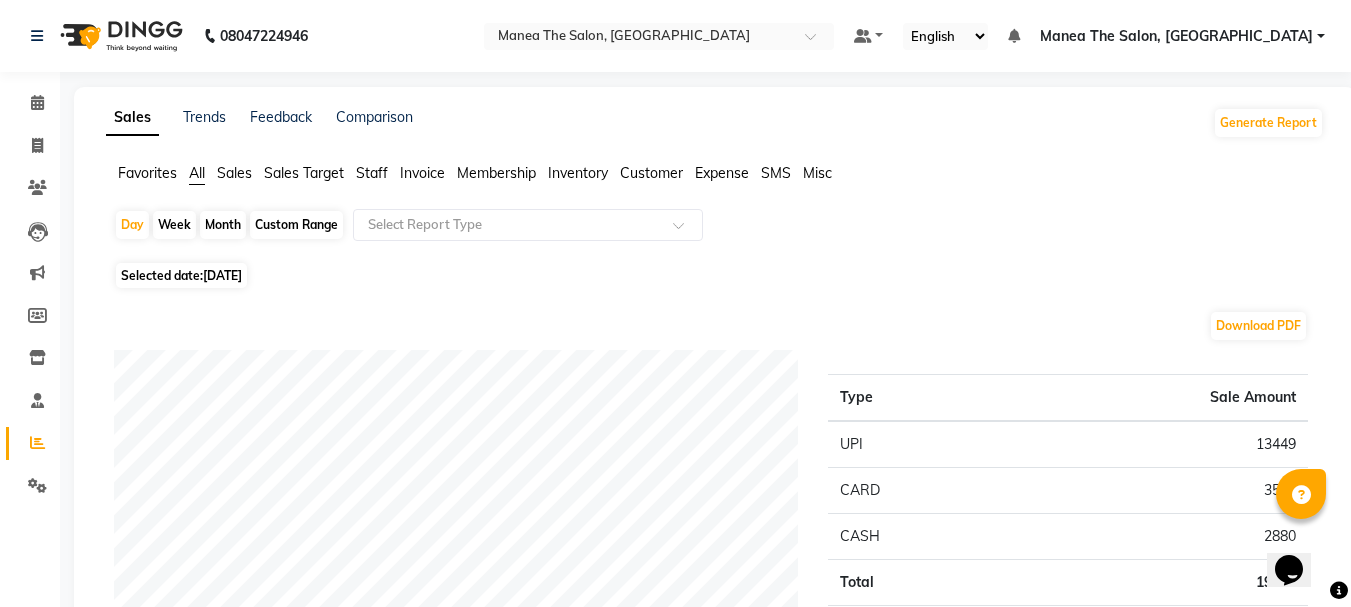 click on "Month" 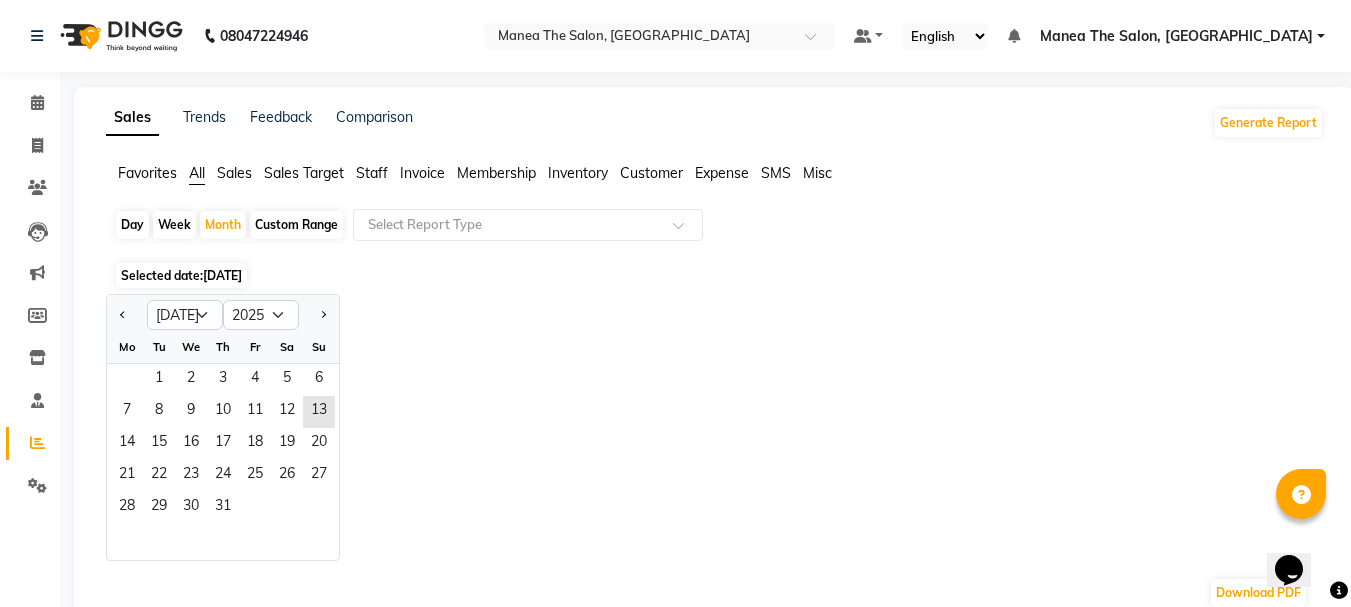 click on "Day" 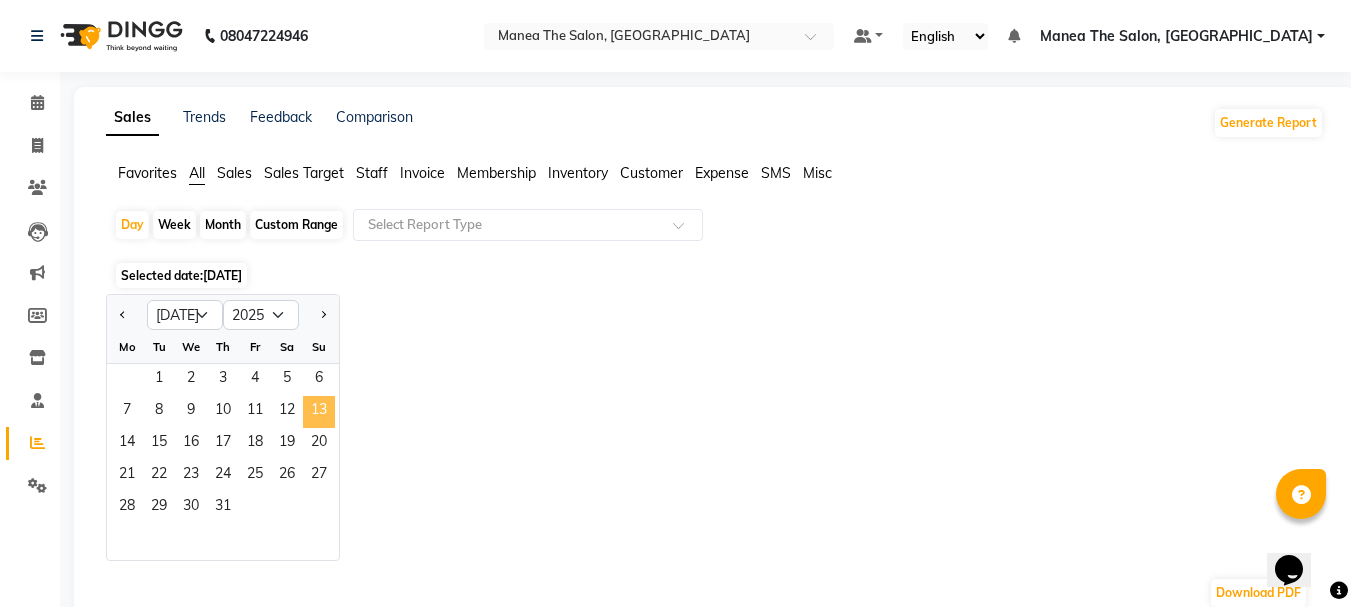 click on "13" 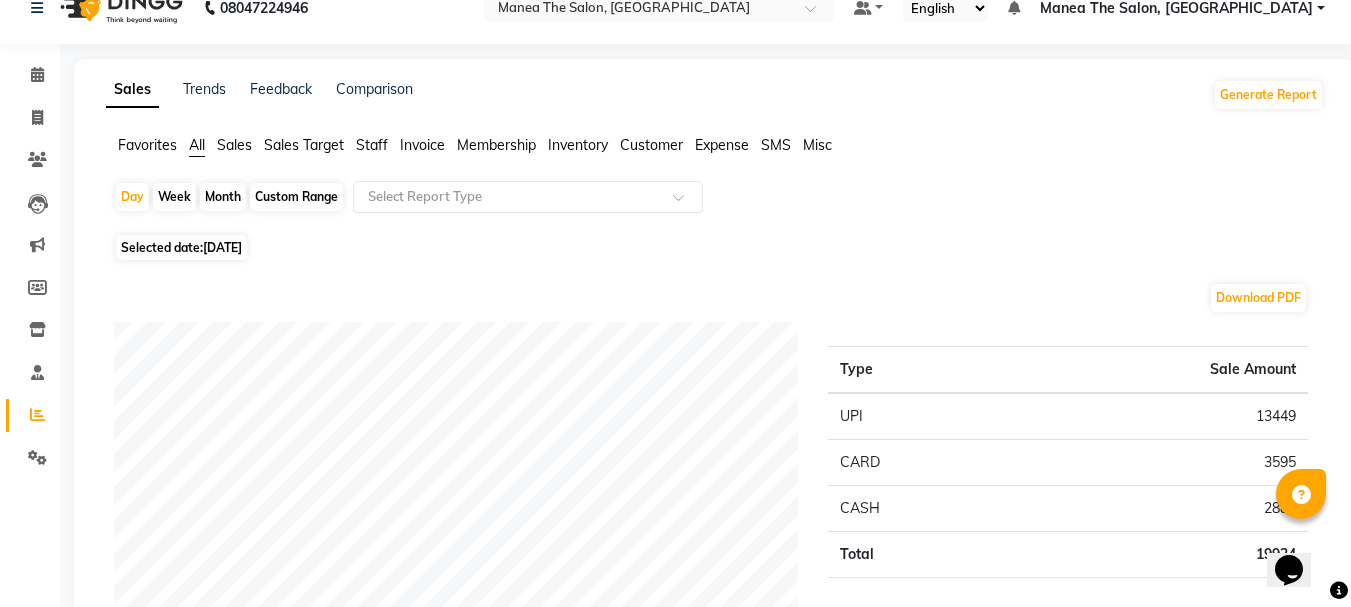 scroll, scrollTop: 0, scrollLeft: 0, axis: both 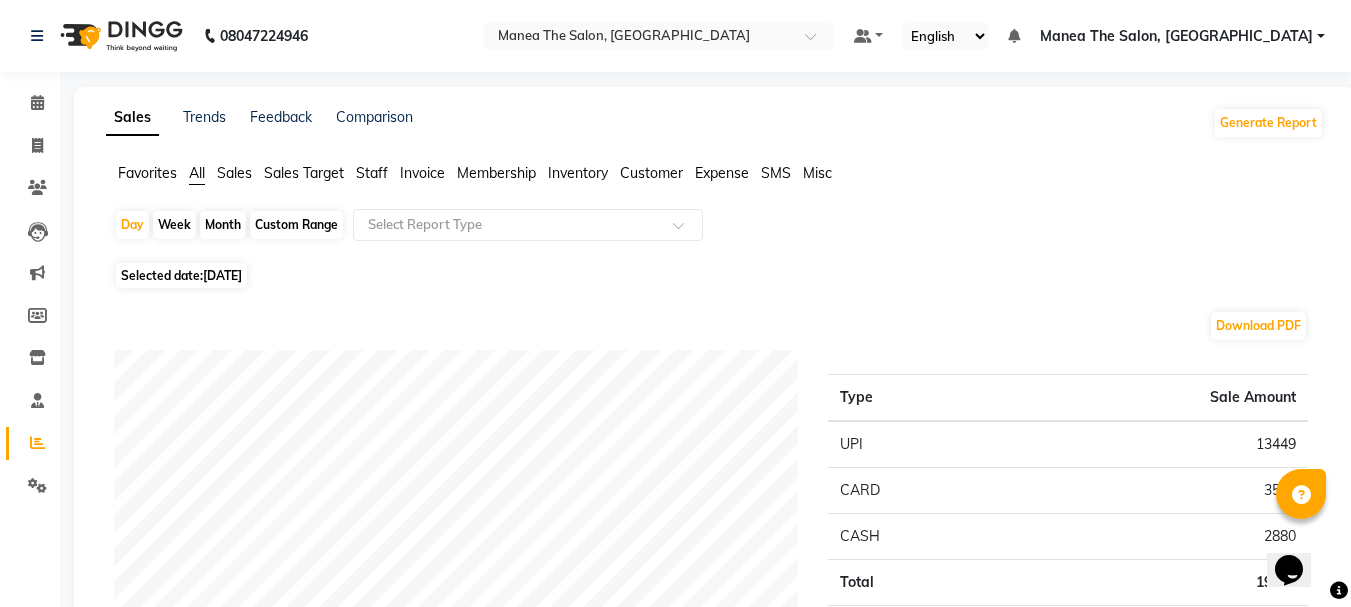 click on "Month" 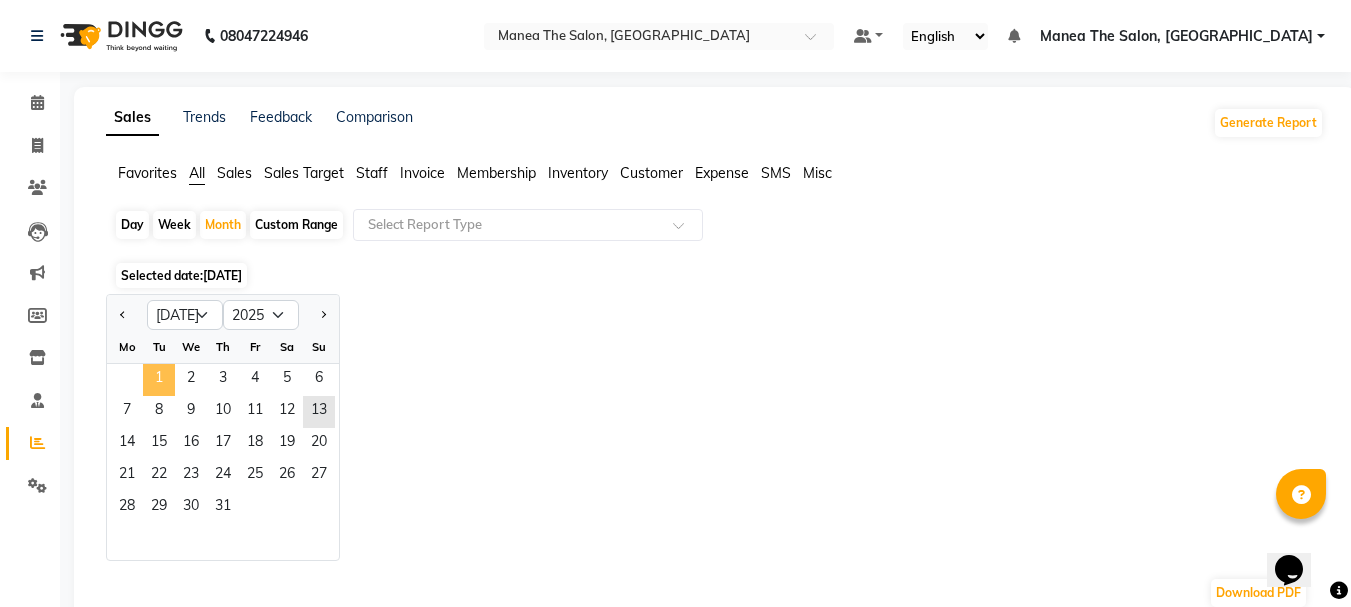 click on "1" 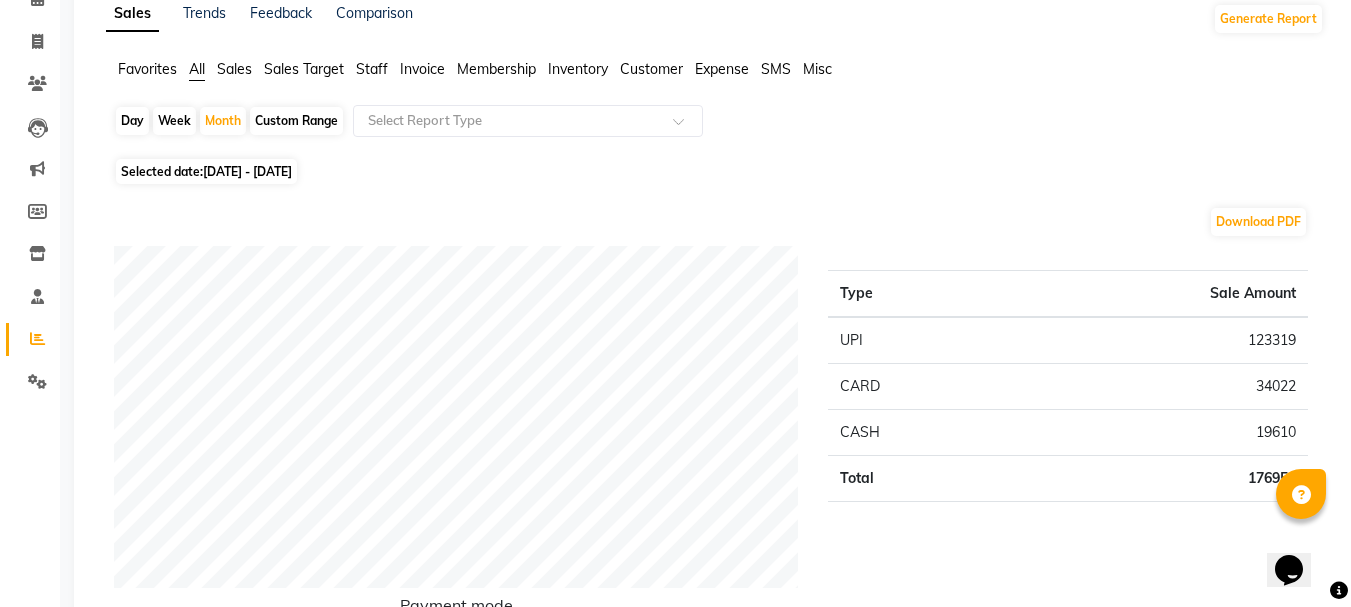 scroll, scrollTop: 0, scrollLeft: 0, axis: both 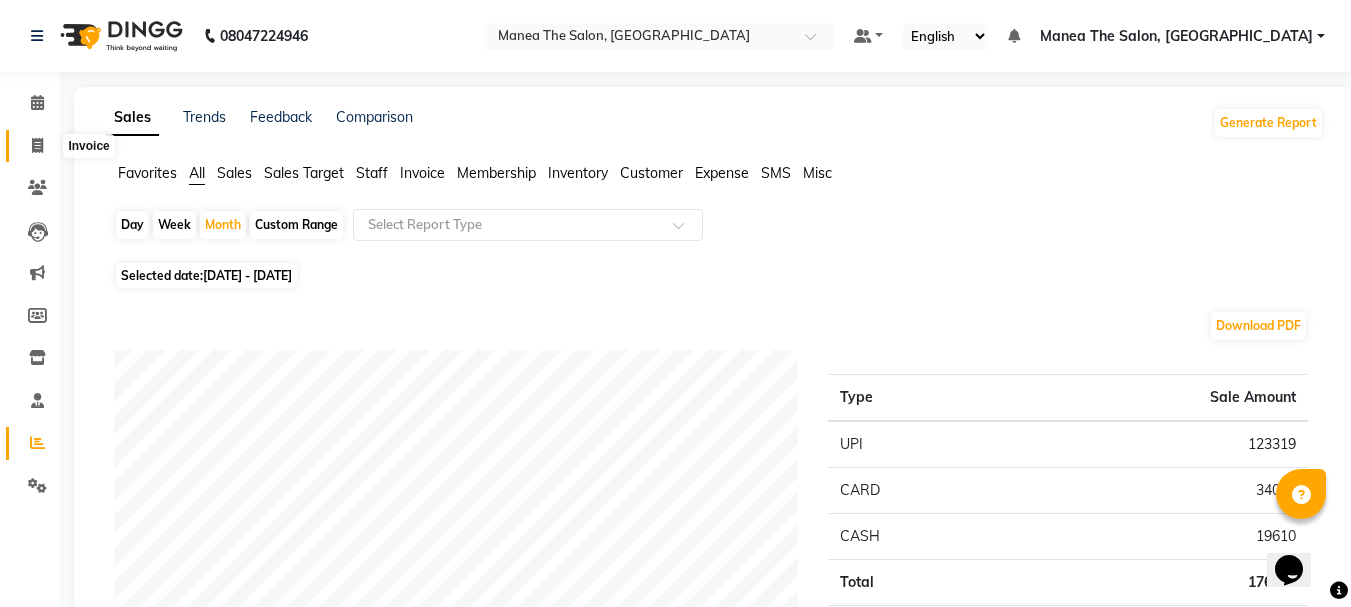 click 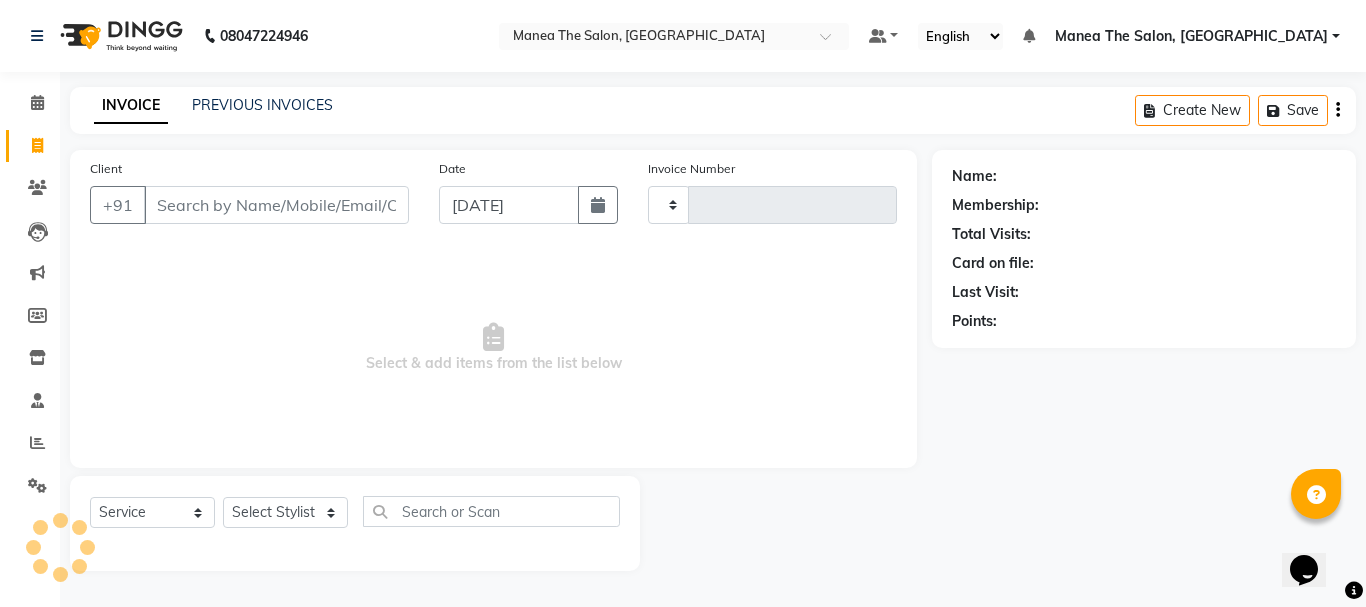 type on "1386" 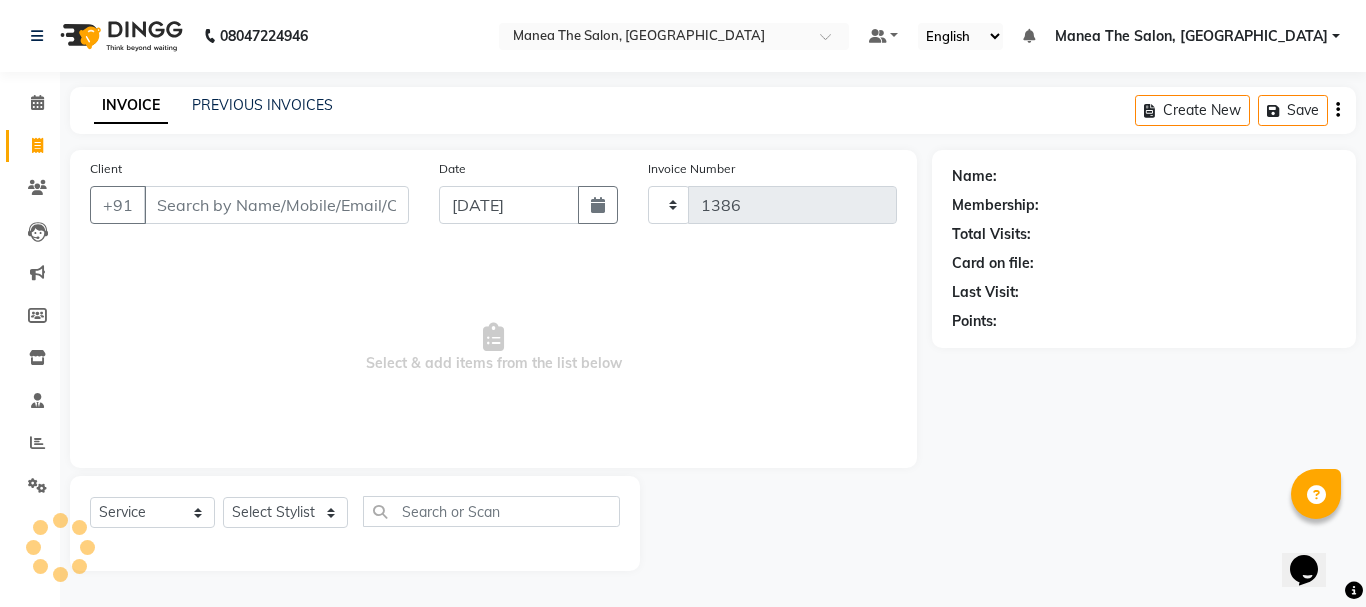 select on "7351" 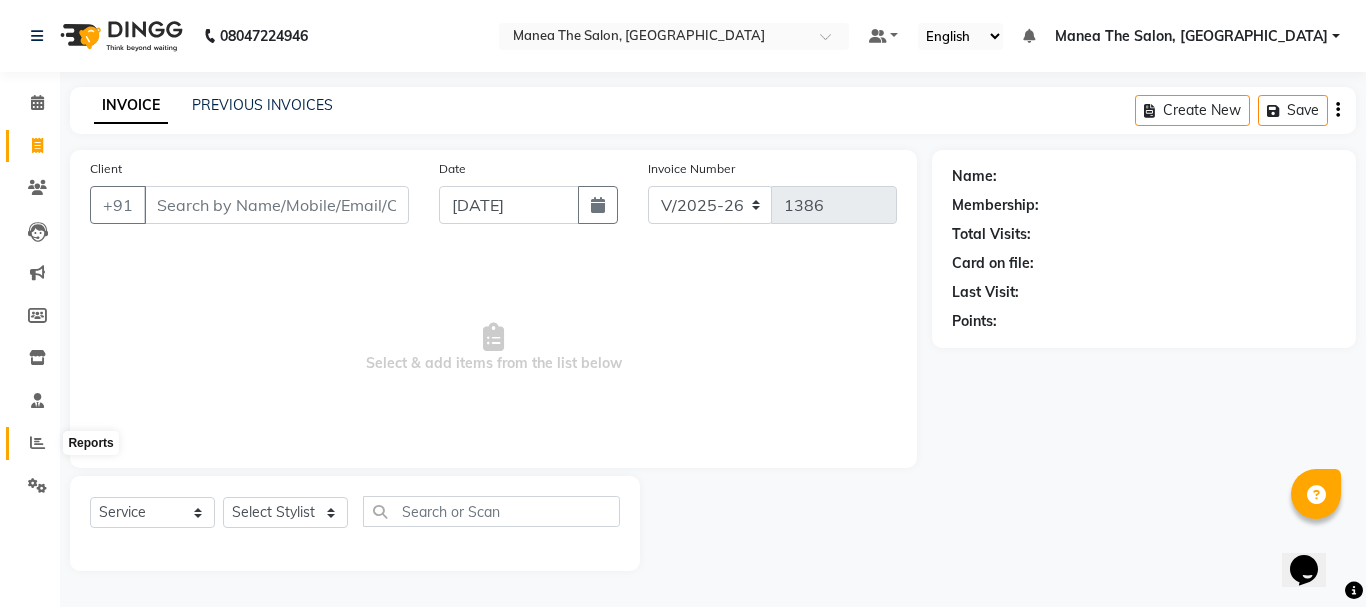 click 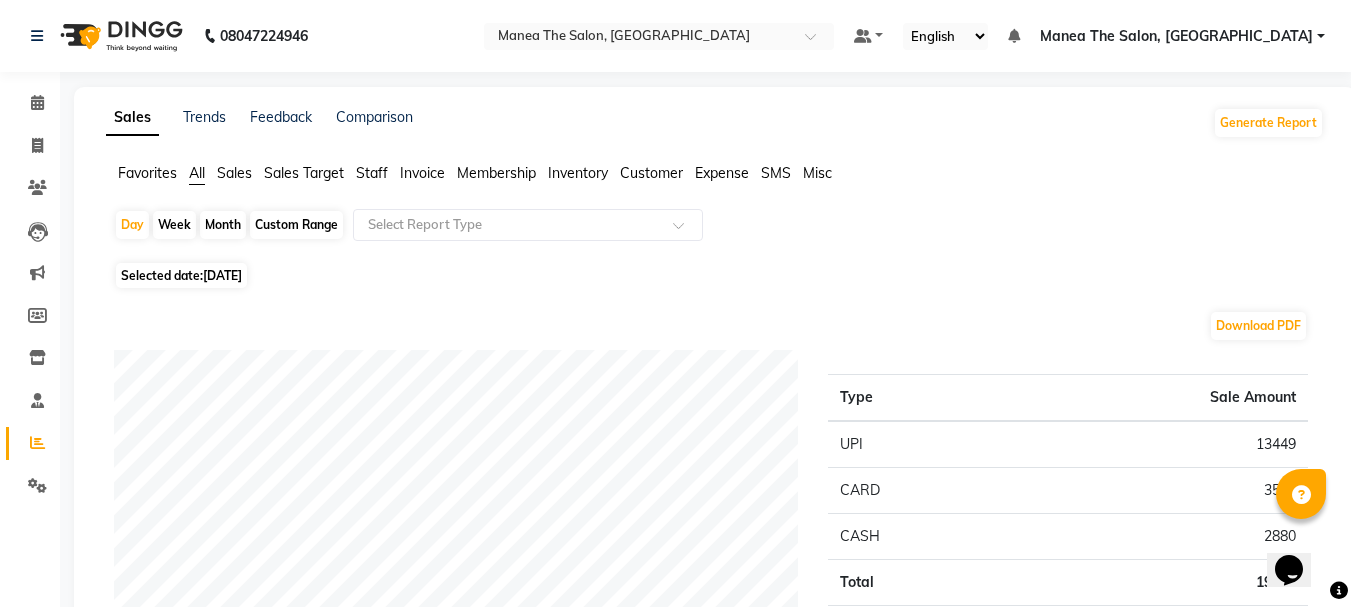 click on "Day   Week   Month   Custom Range  Select Report Type" 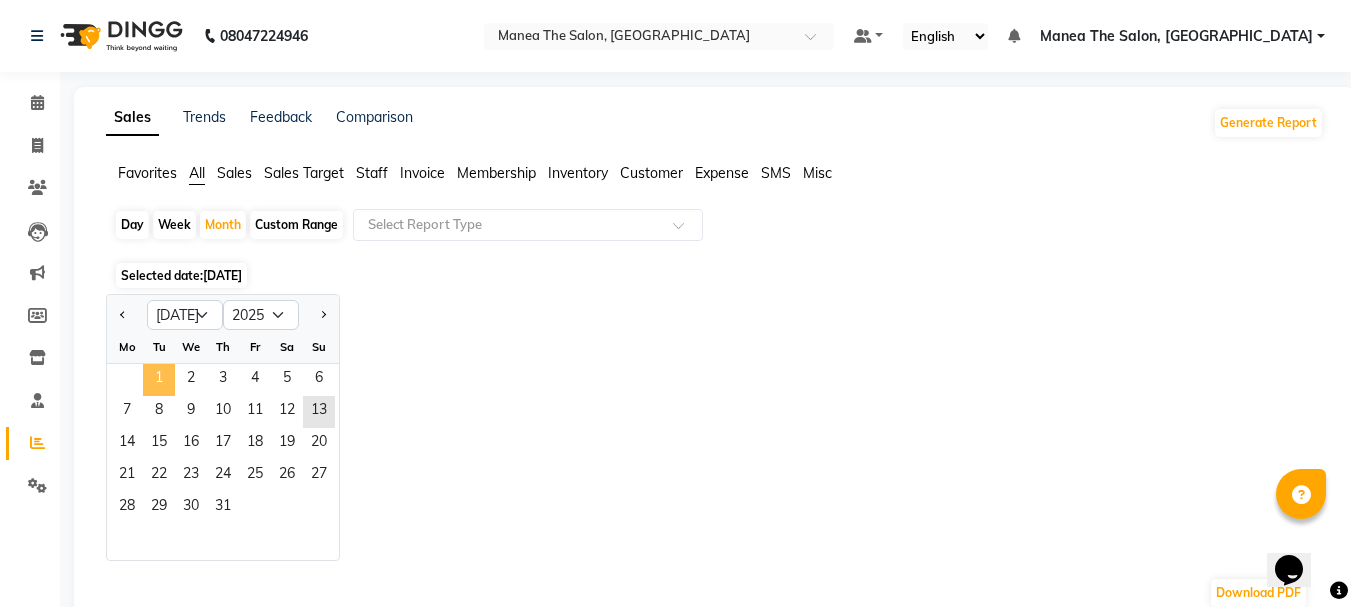 click on "1" 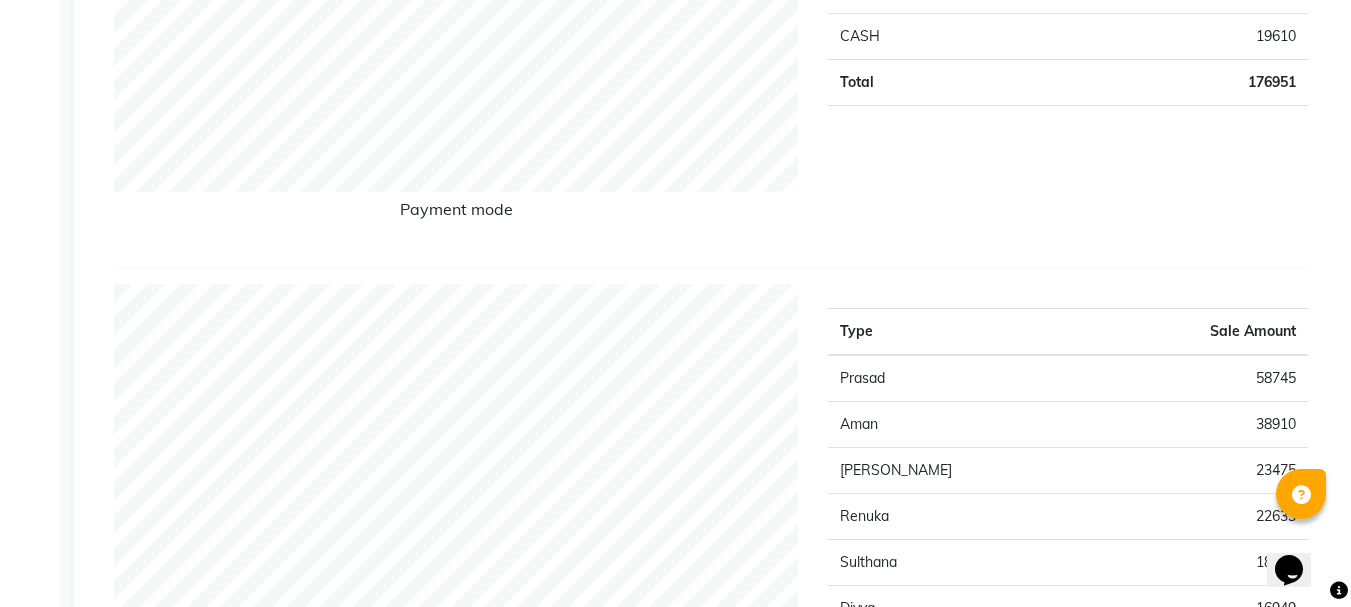 scroll, scrollTop: 0, scrollLeft: 0, axis: both 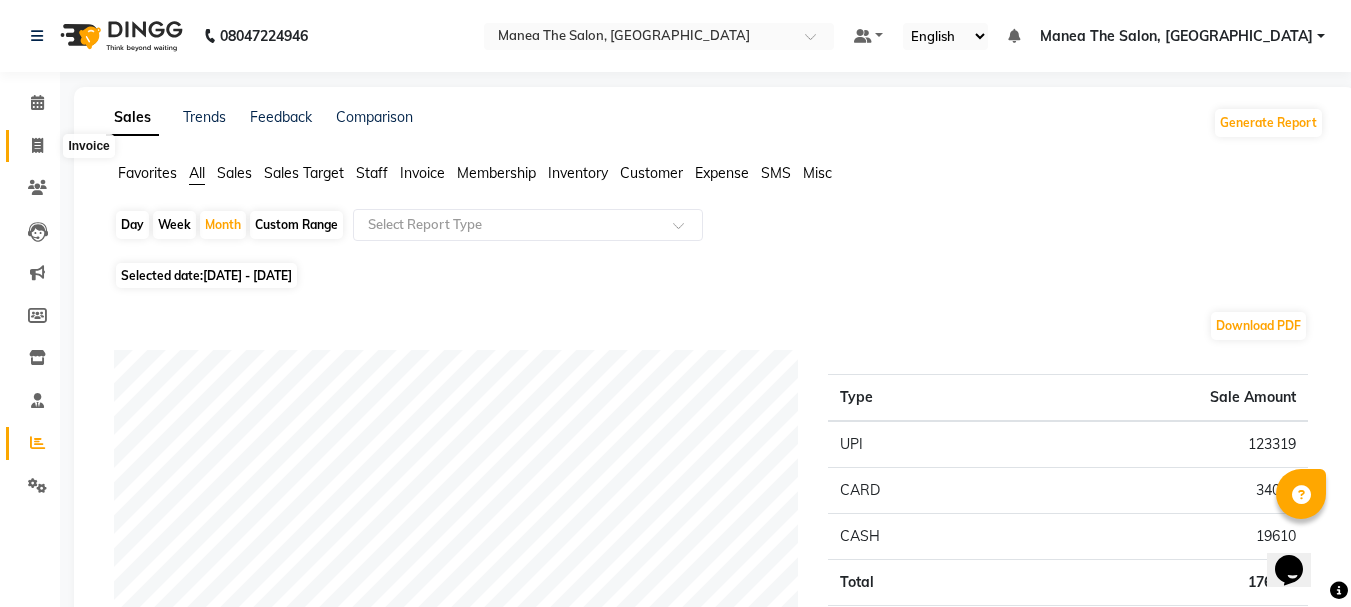 click 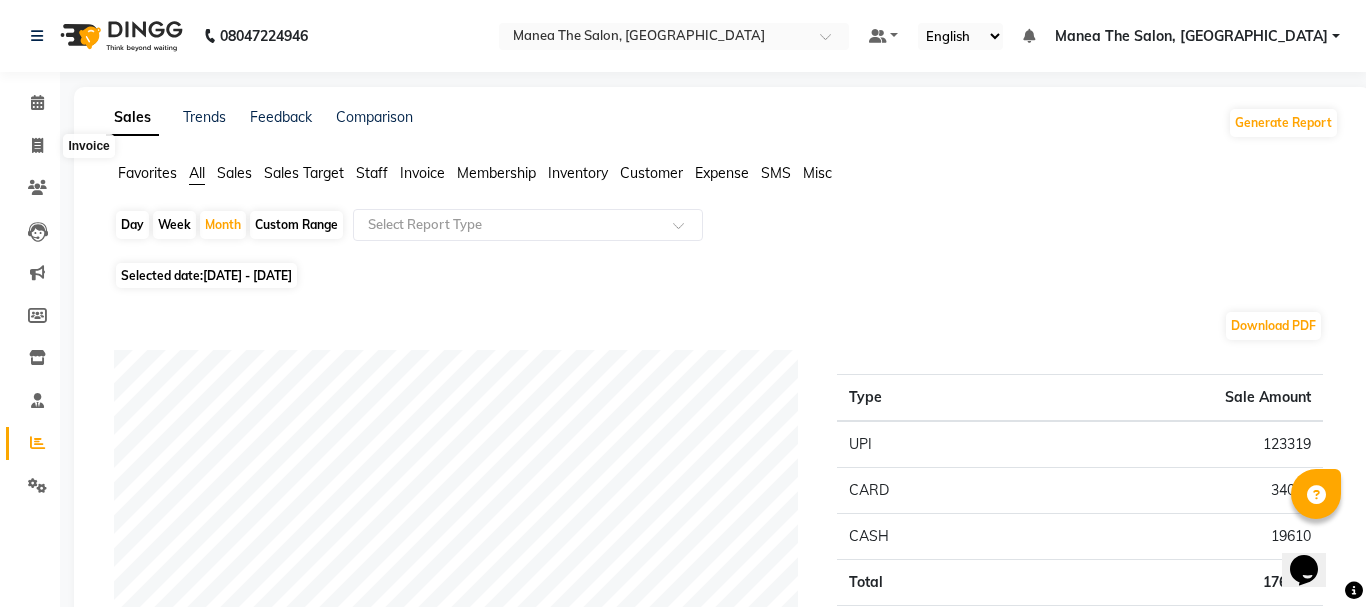 select on "7351" 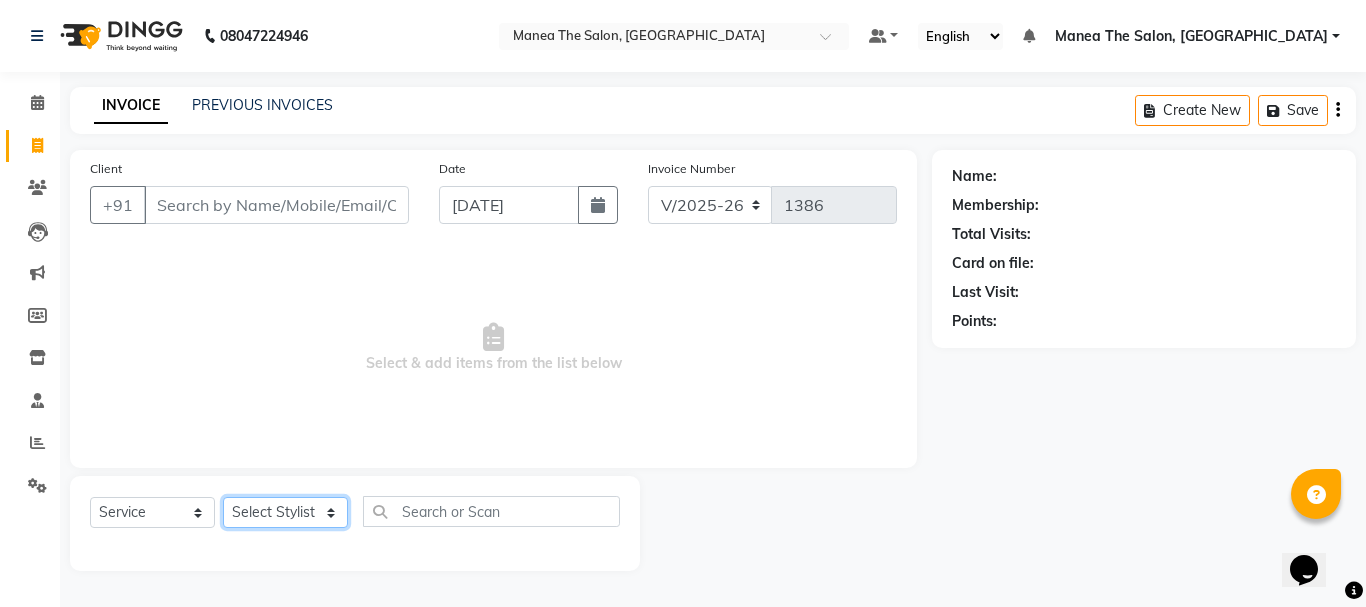click on "Select Stylist aman Azeem Divya Prasad Rajyalaxmi Renuka shireesha Sulthana" 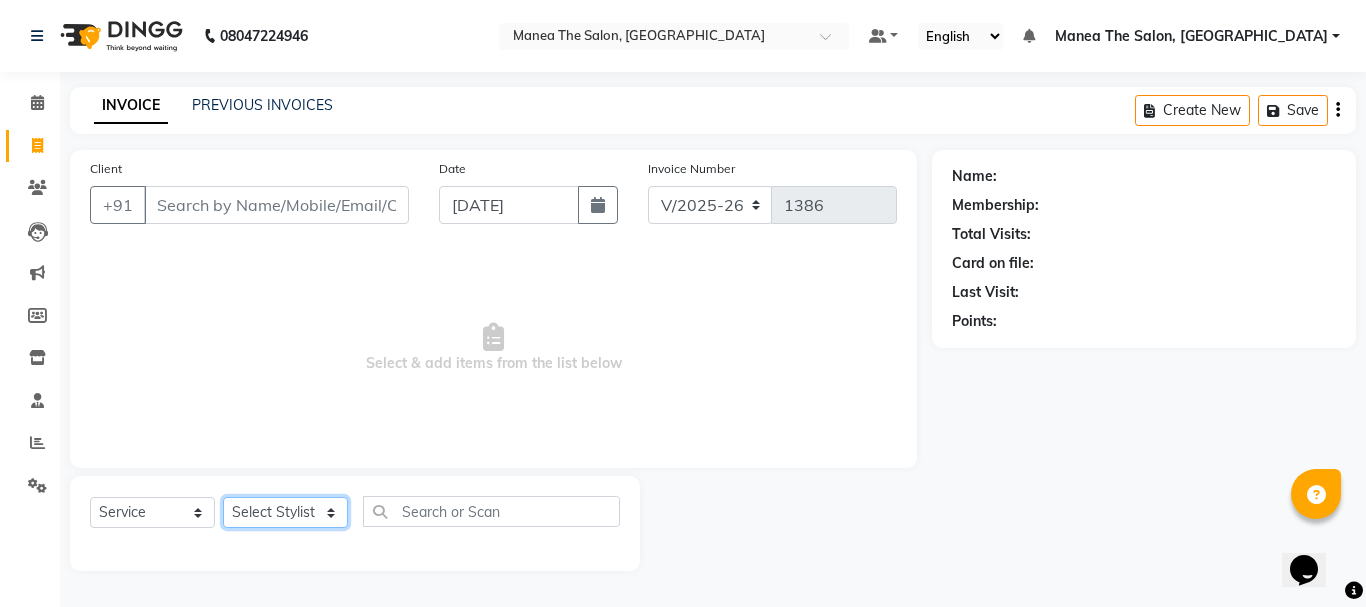 select on "63577" 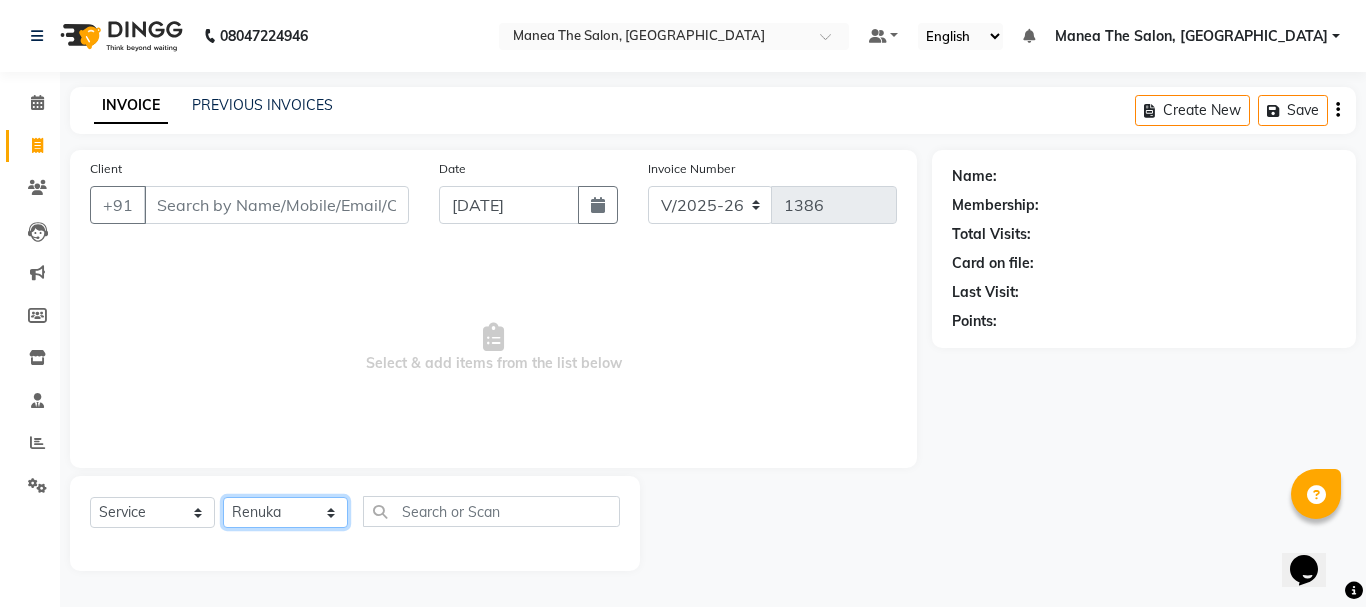 click on "Select Stylist aman Azeem Divya Prasad Rajyalaxmi Renuka shireesha Sulthana" 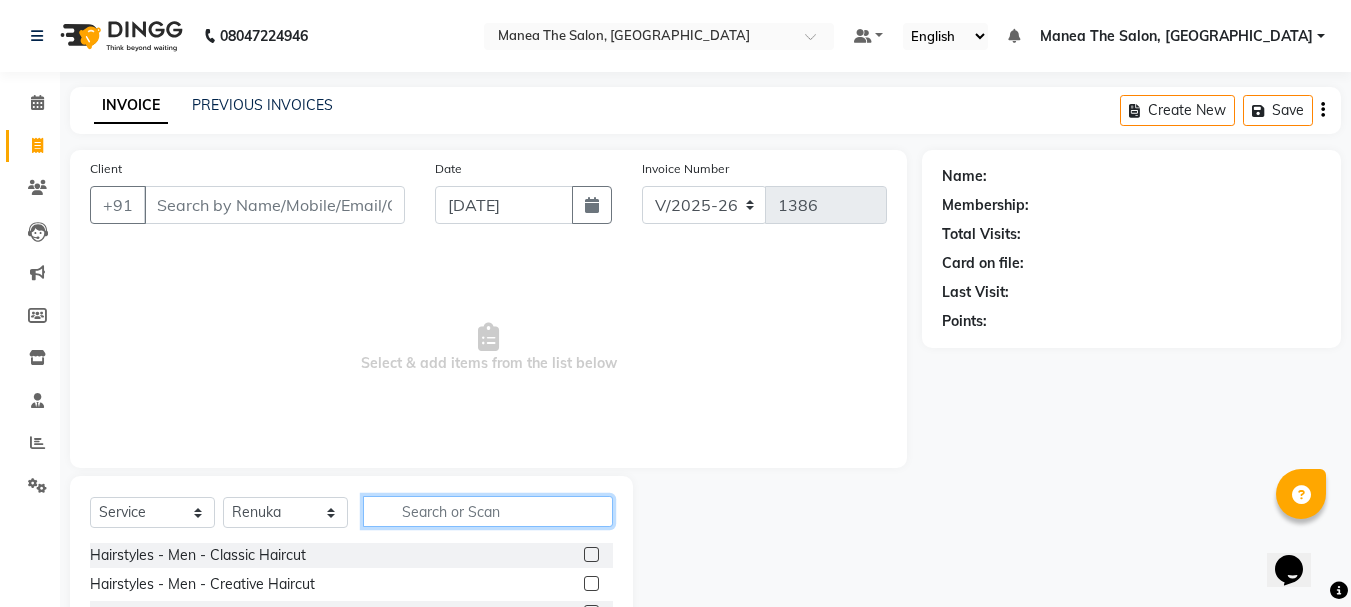 click 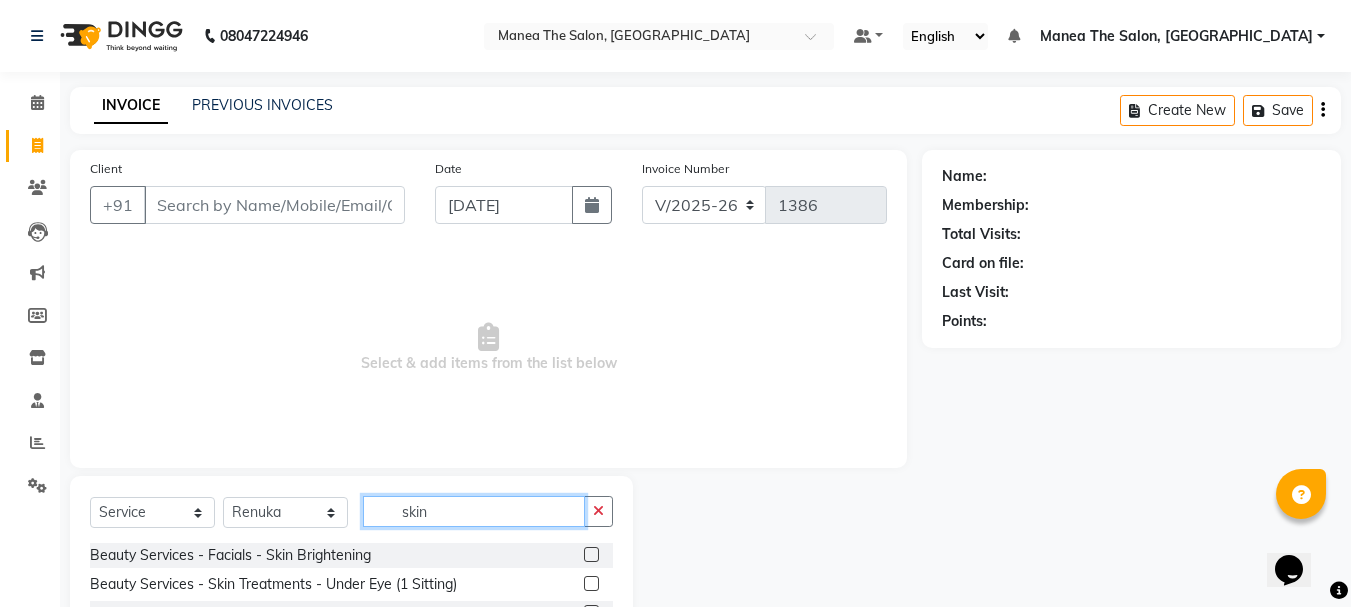 type on "skin" 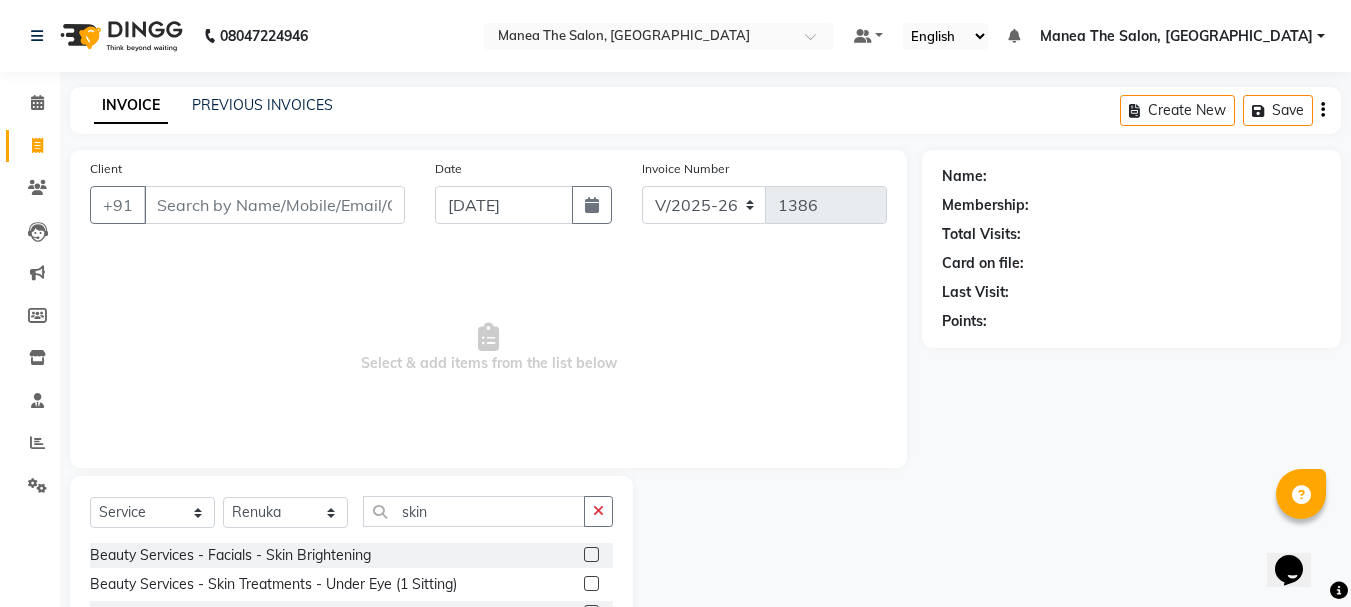 click 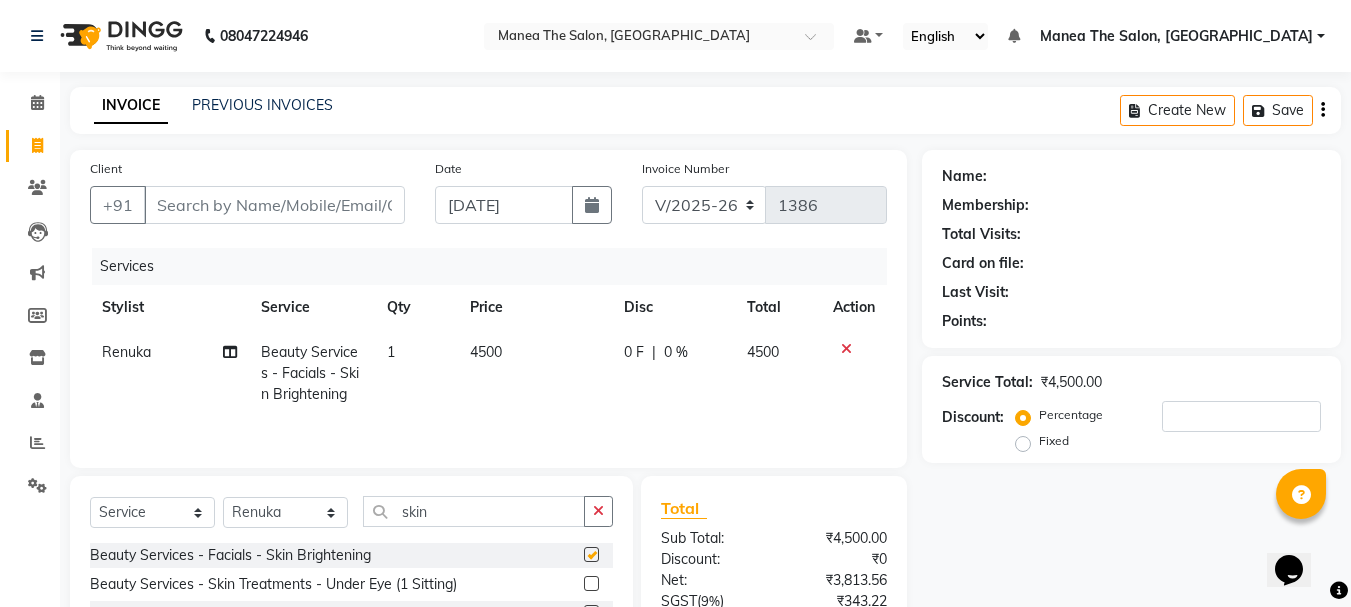 checkbox on "false" 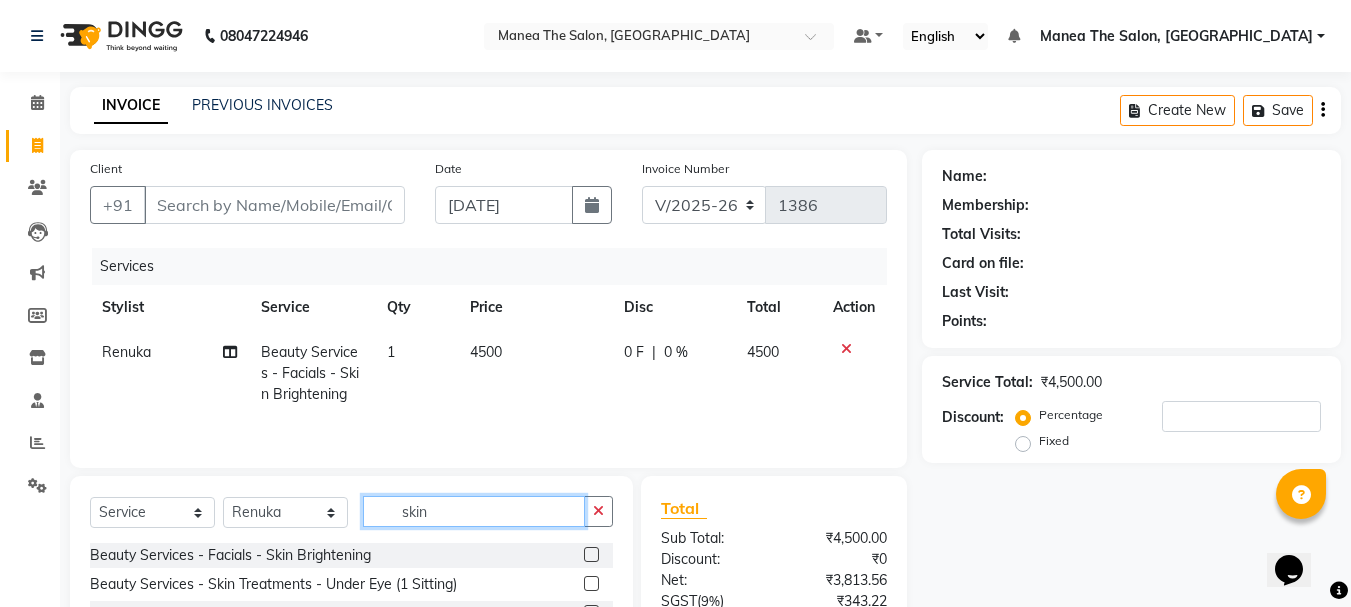 click on "skin" 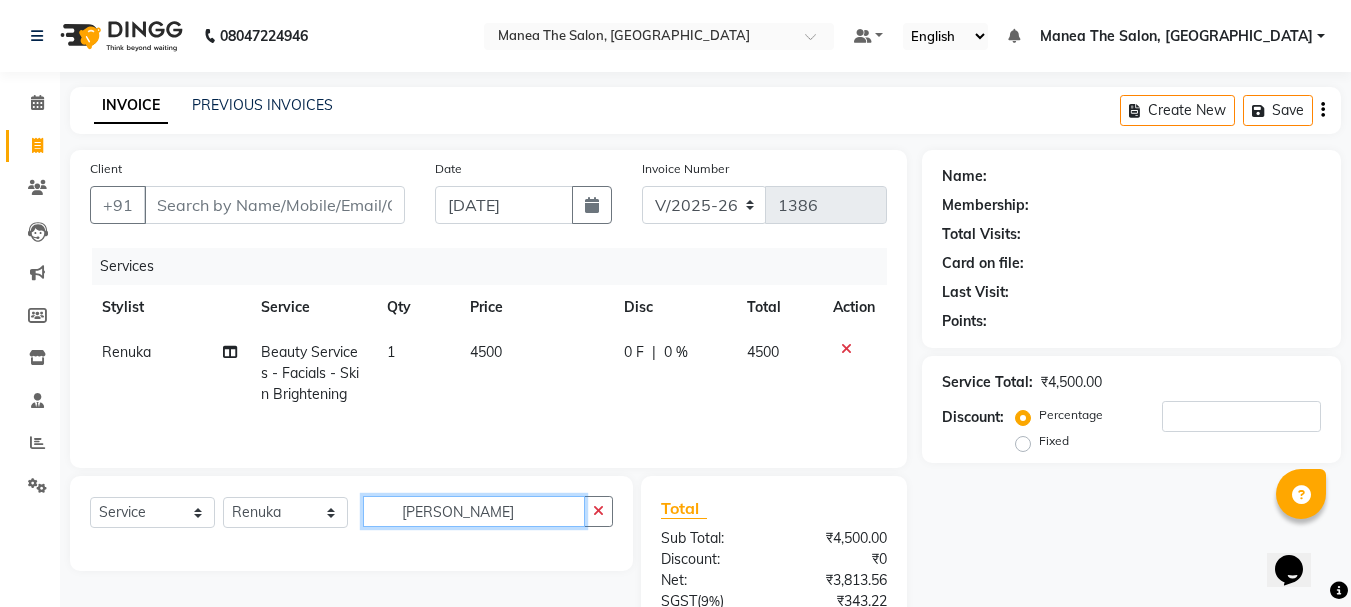 click on "shand" 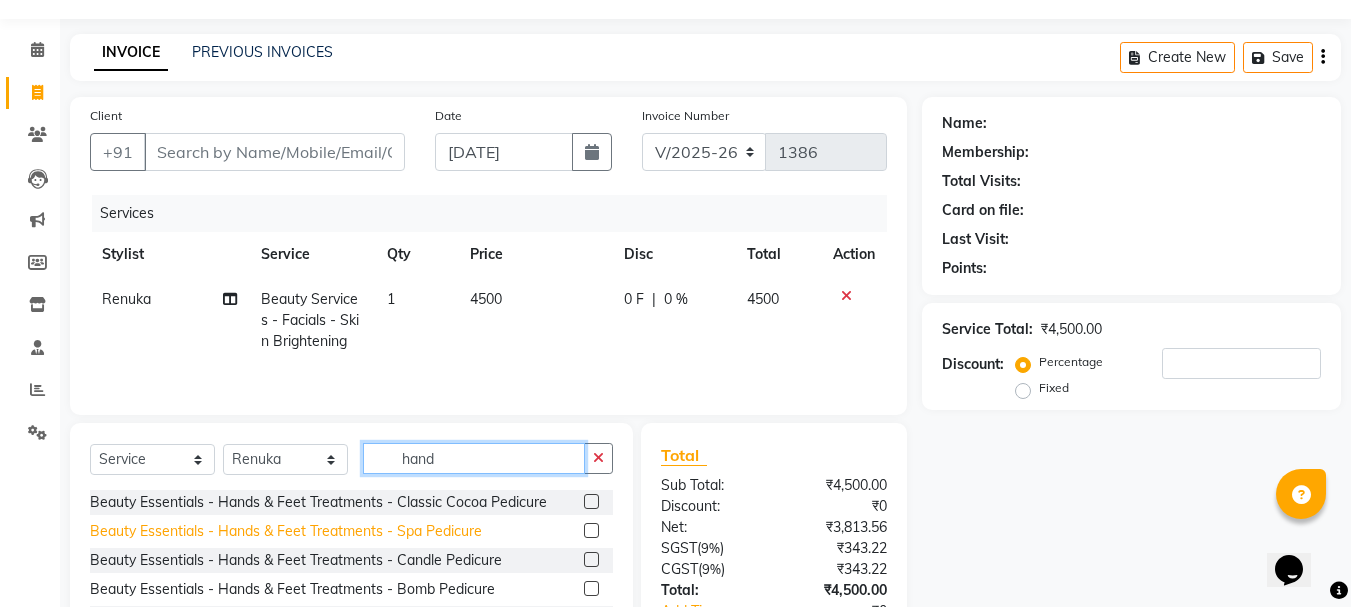 scroll, scrollTop: 100, scrollLeft: 0, axis: vertical 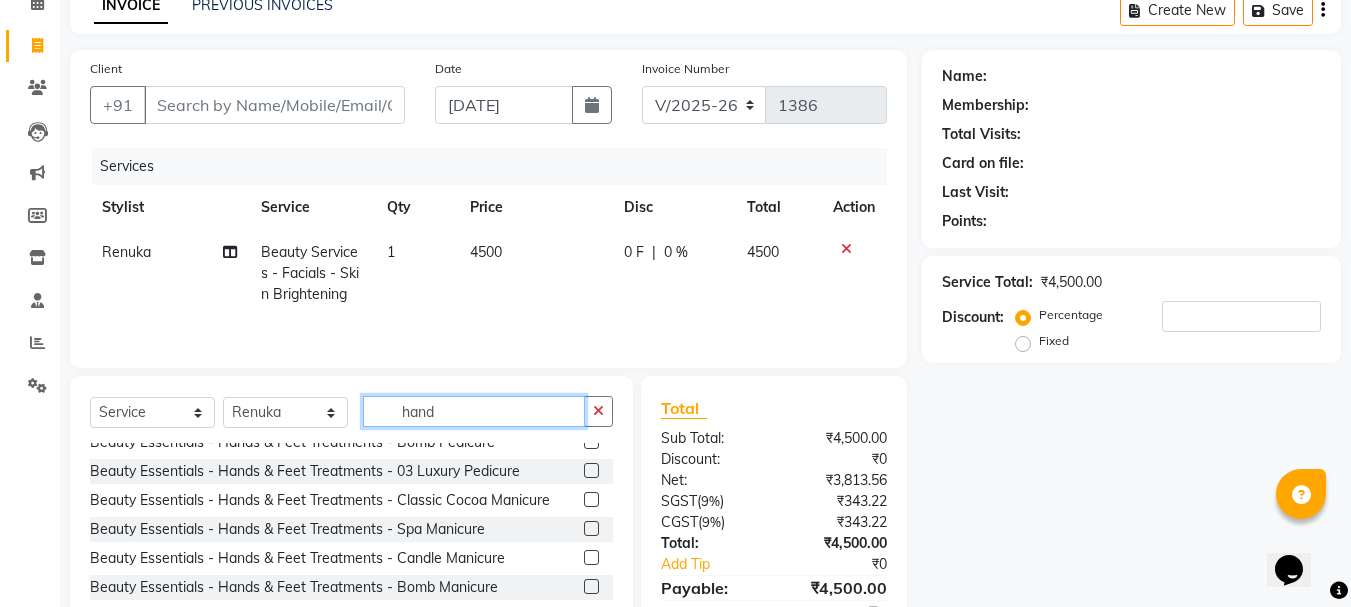 click on "hand" 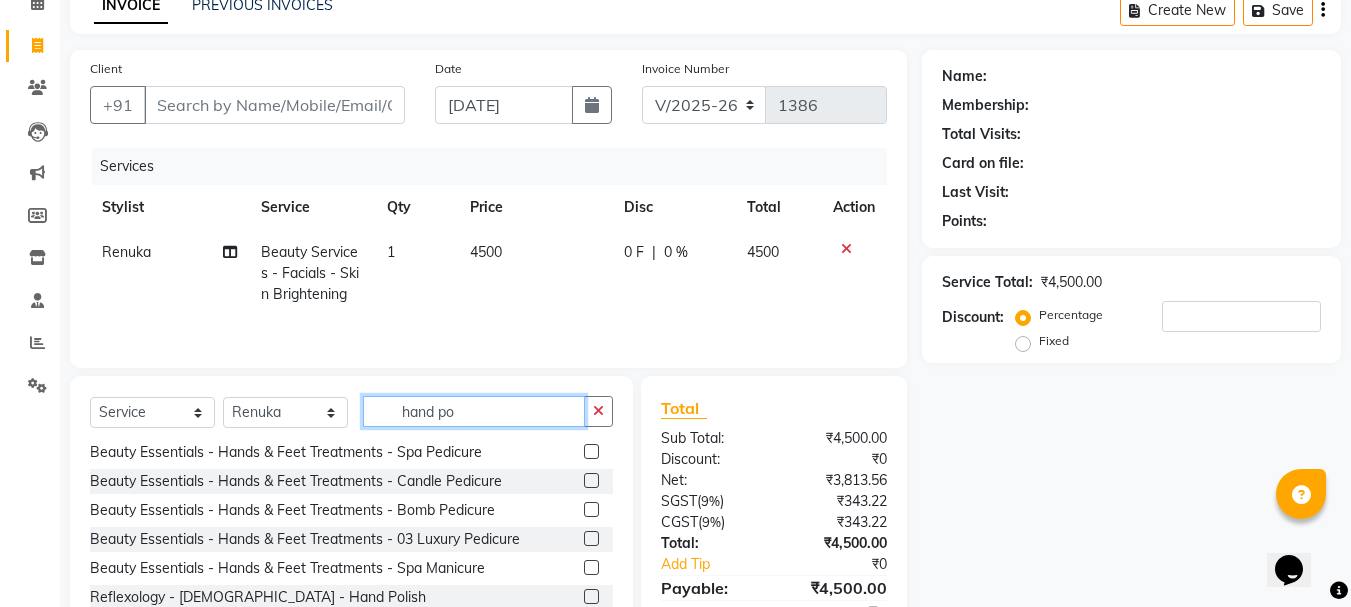 scroll, scrollTop: 0, scrollLeft: 0, axis: both 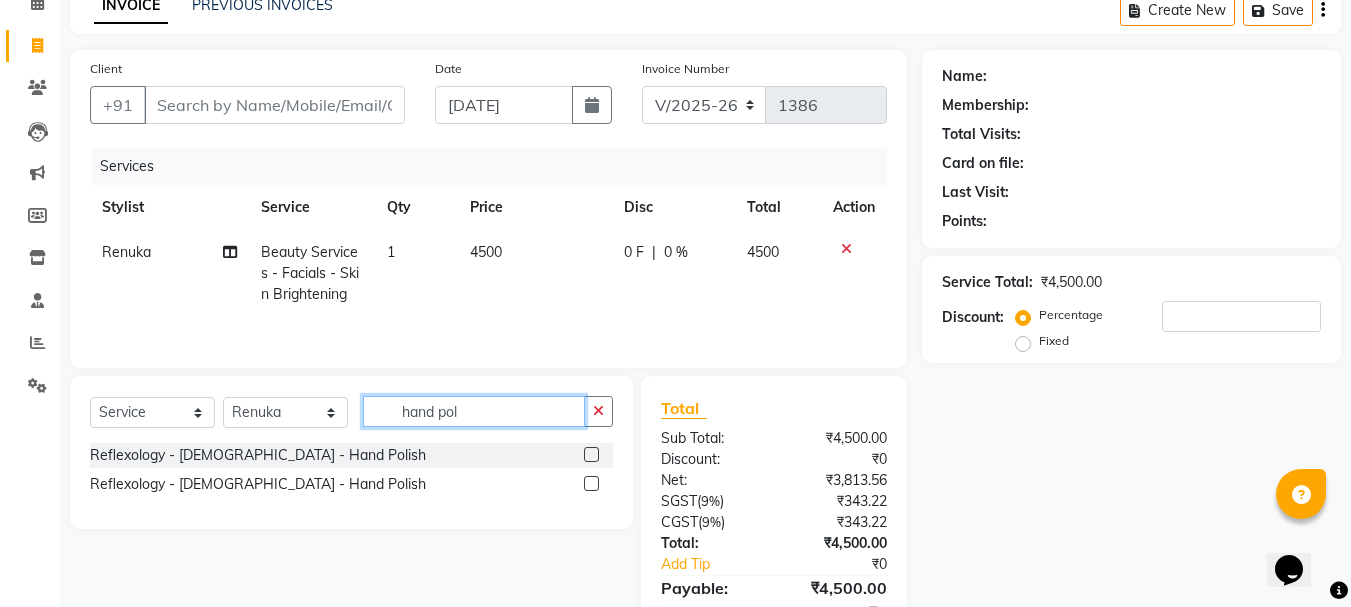 type on "hand pol" 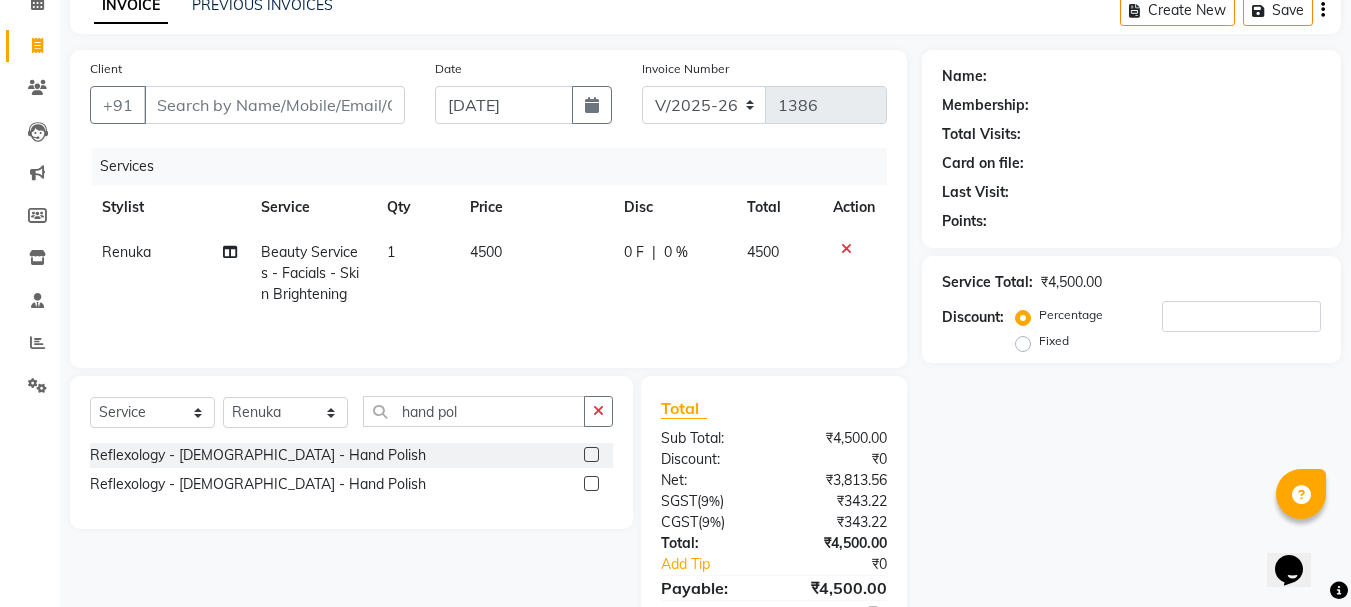 click 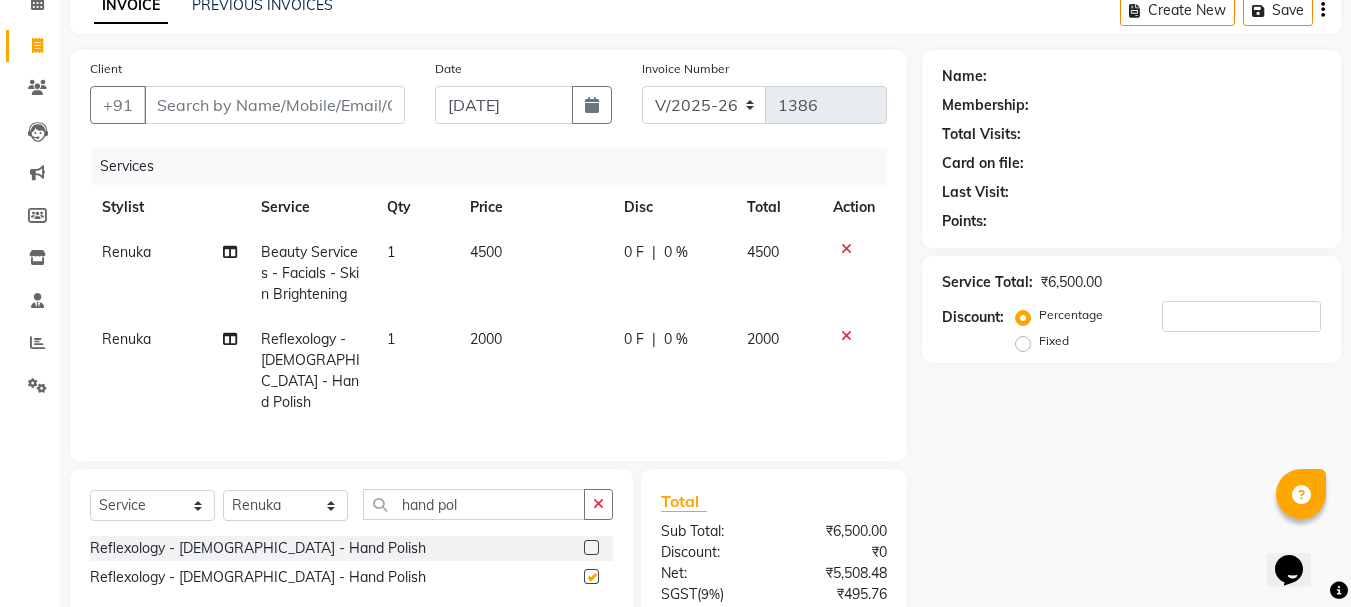 checkbox on "false" 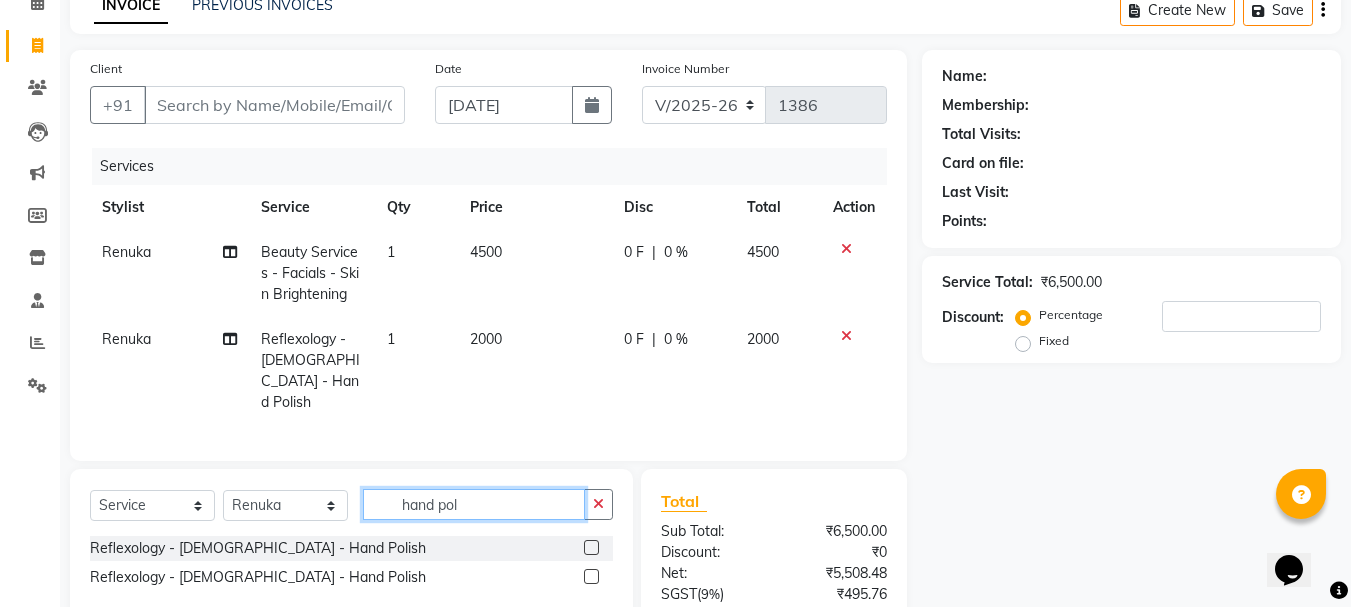 click on "hand pol" 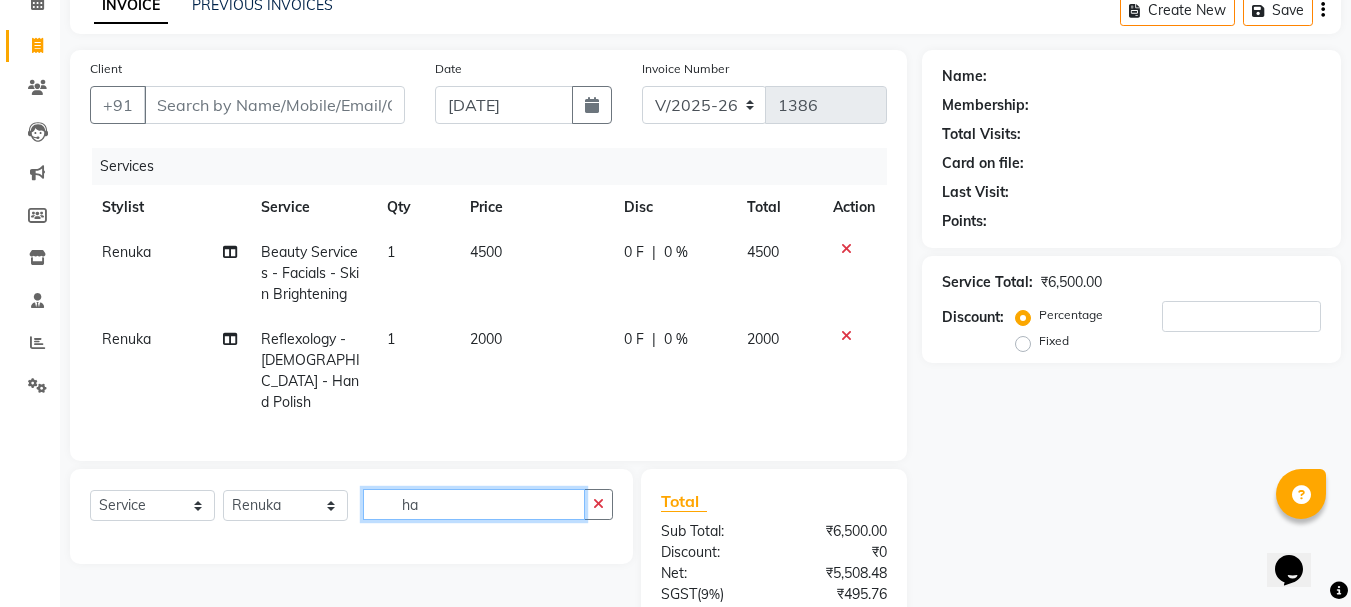 type on "h" 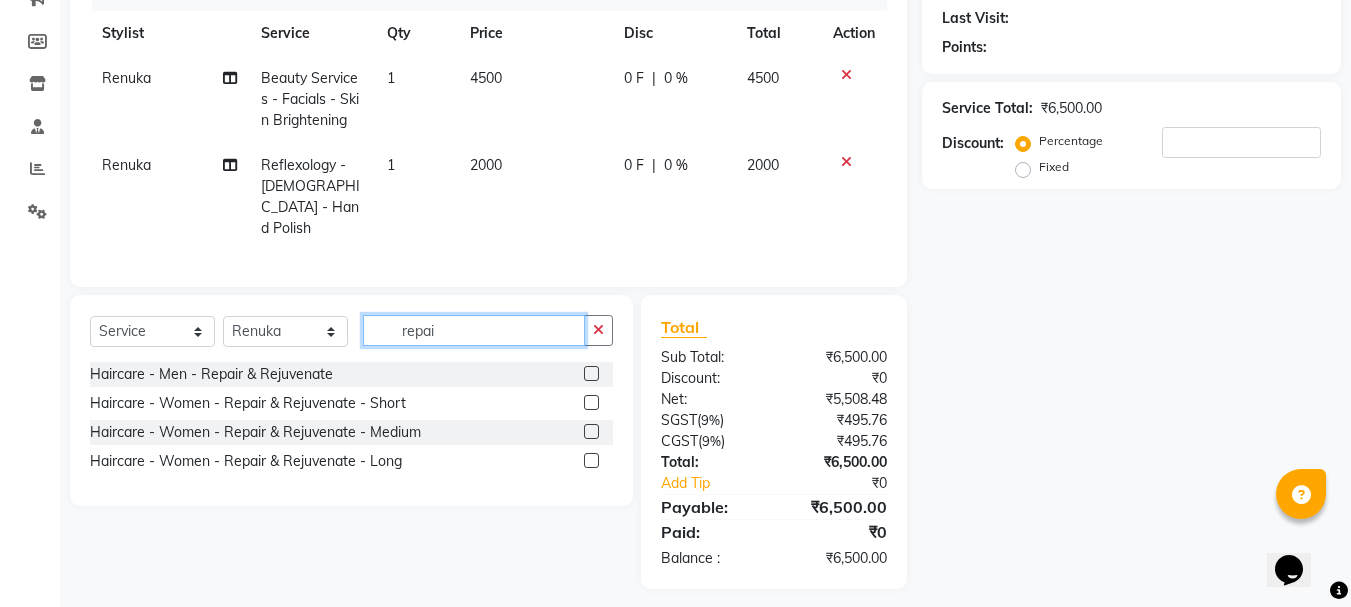scroll, scrollTop: 280, scrollLeft: 0, axis: vertical 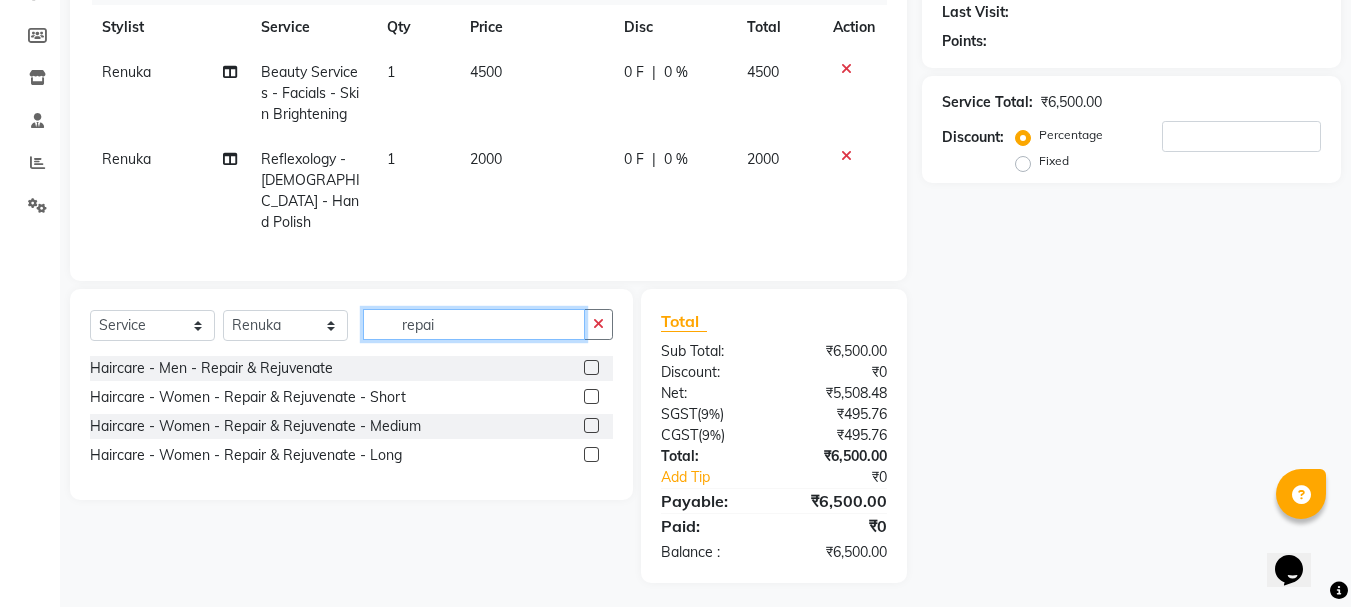 type on "repai" 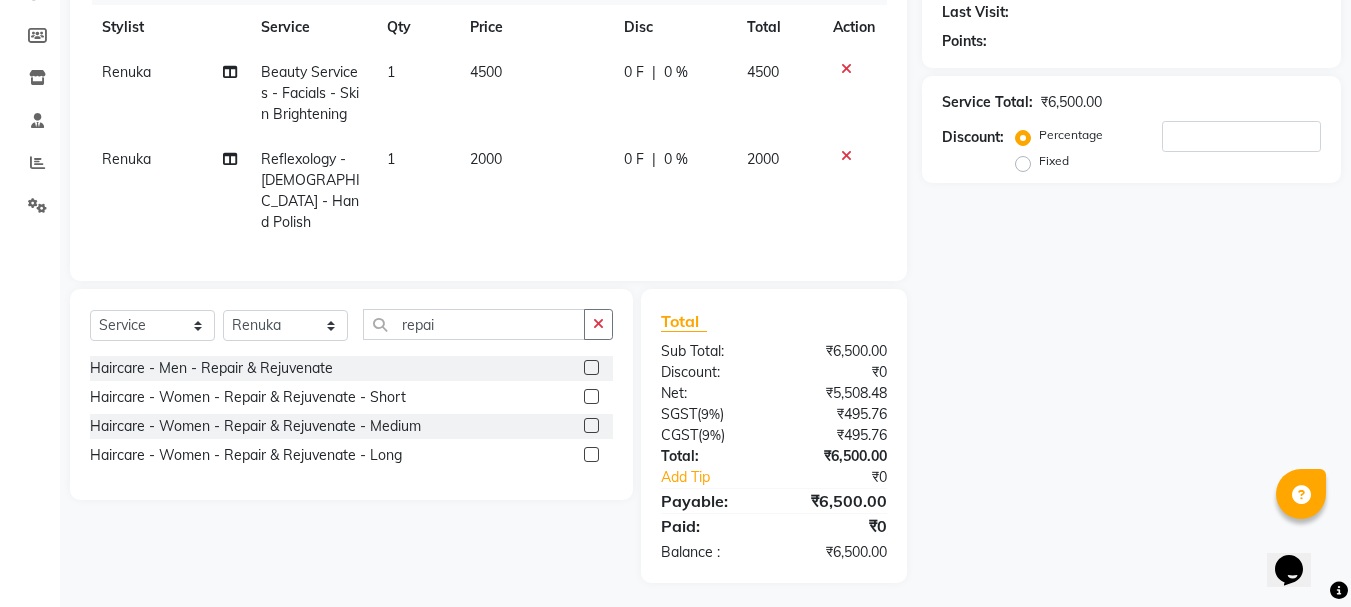 click 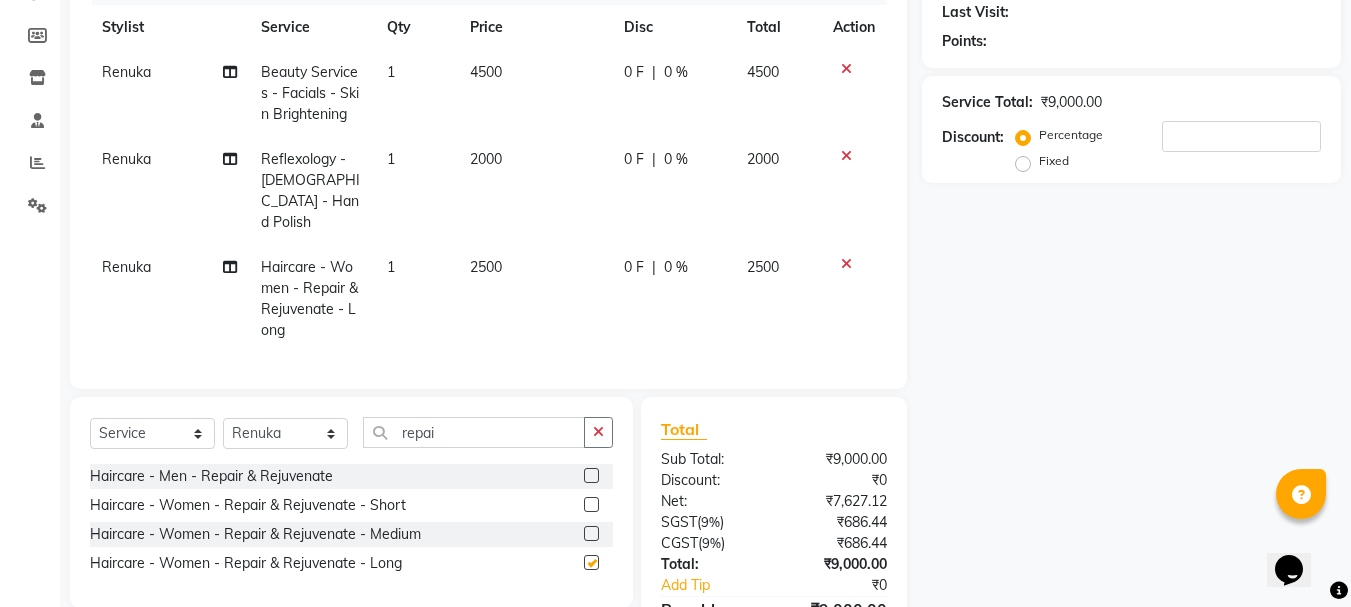 checkbox on "false" 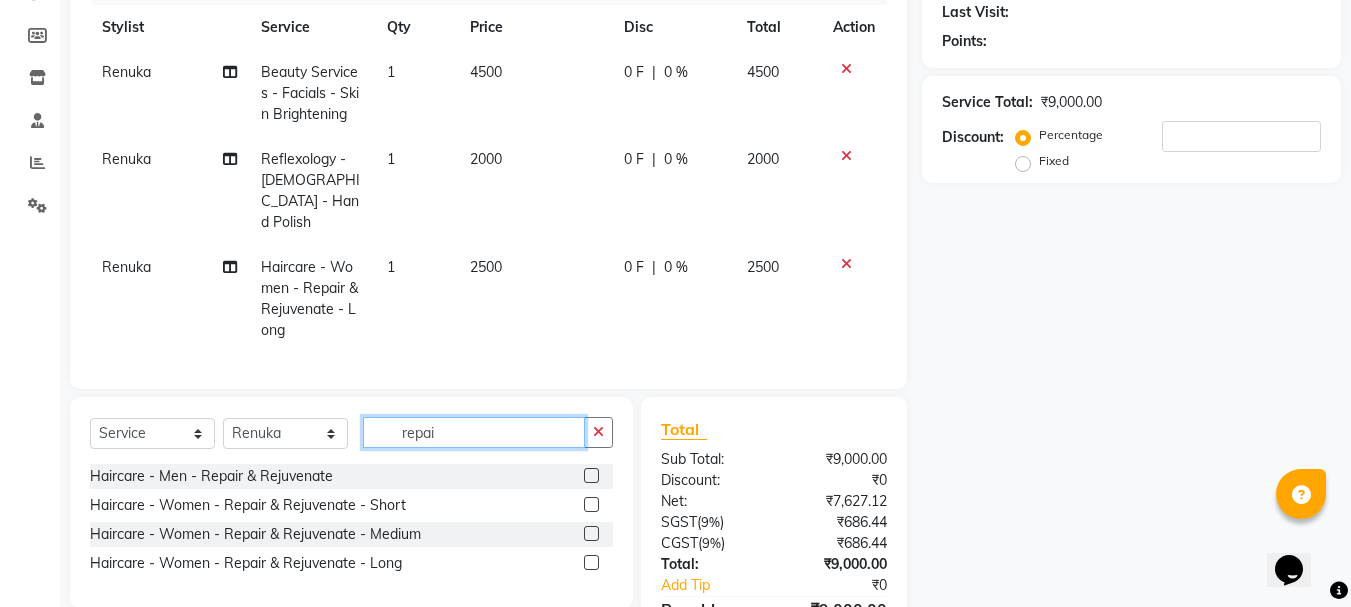 click on "repai" 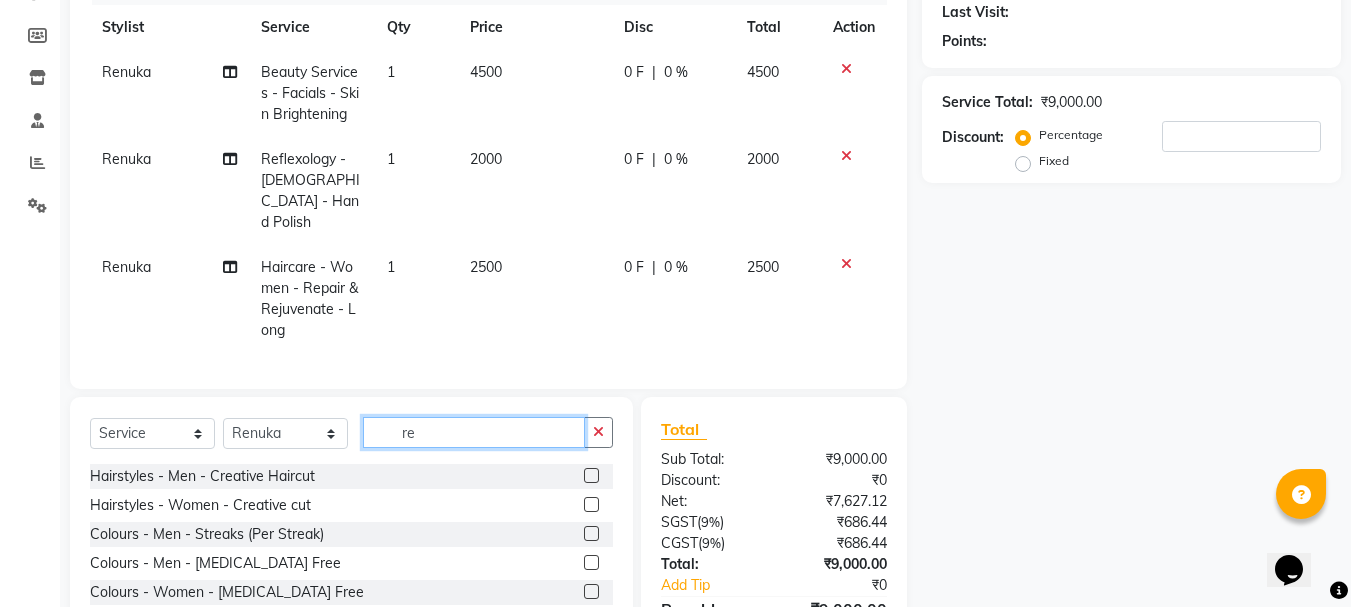 type on "r" 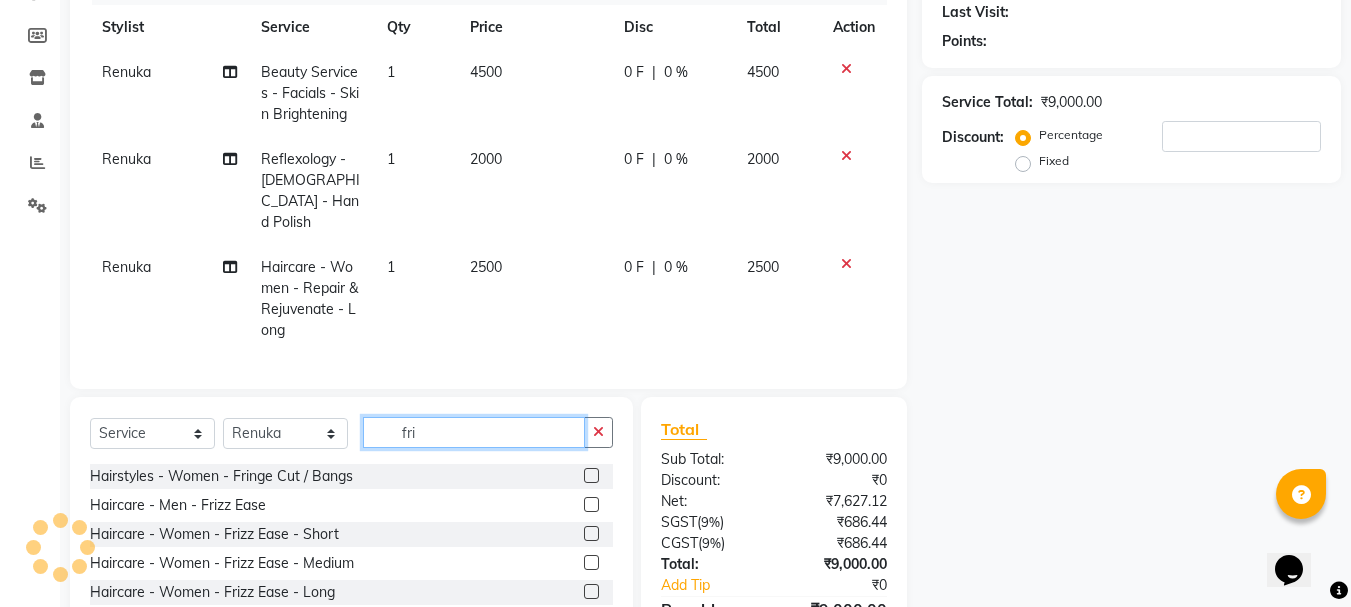 type on "fri" 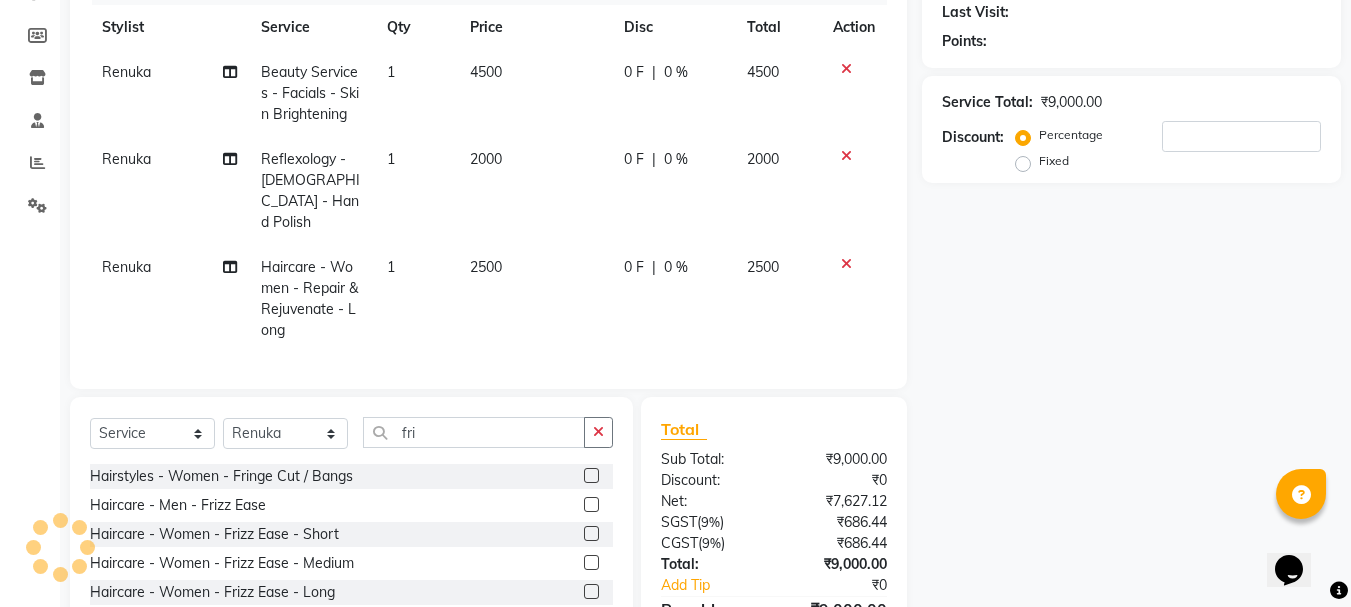 click 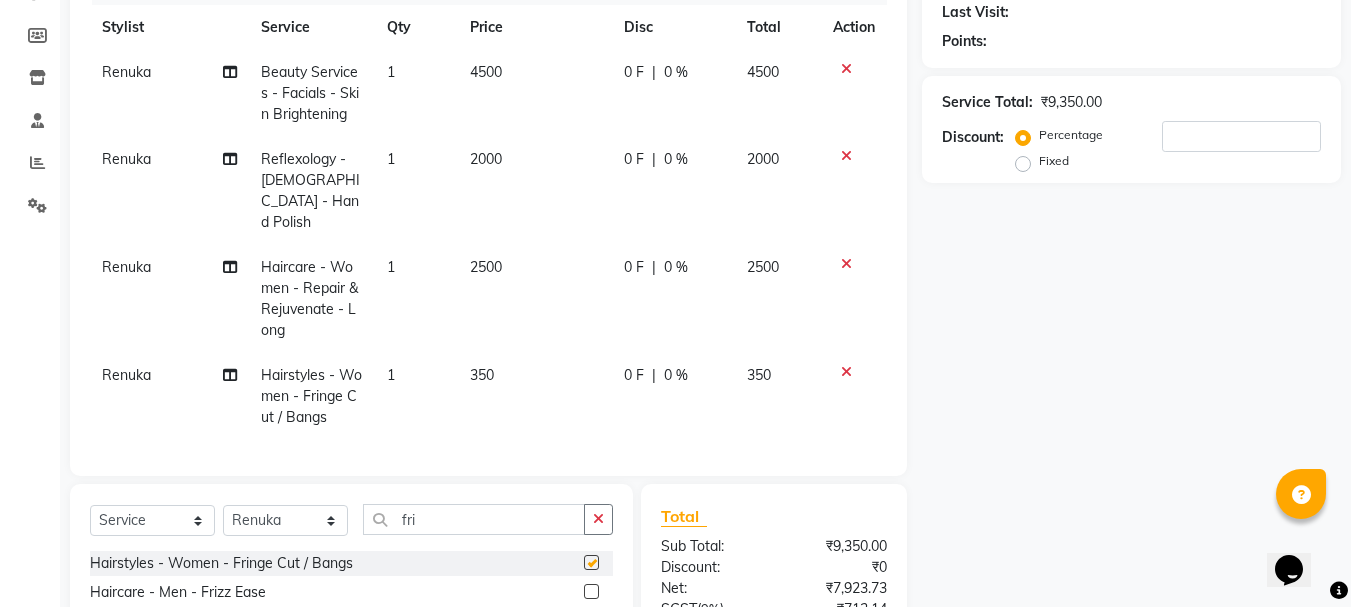 checkbox on "false" 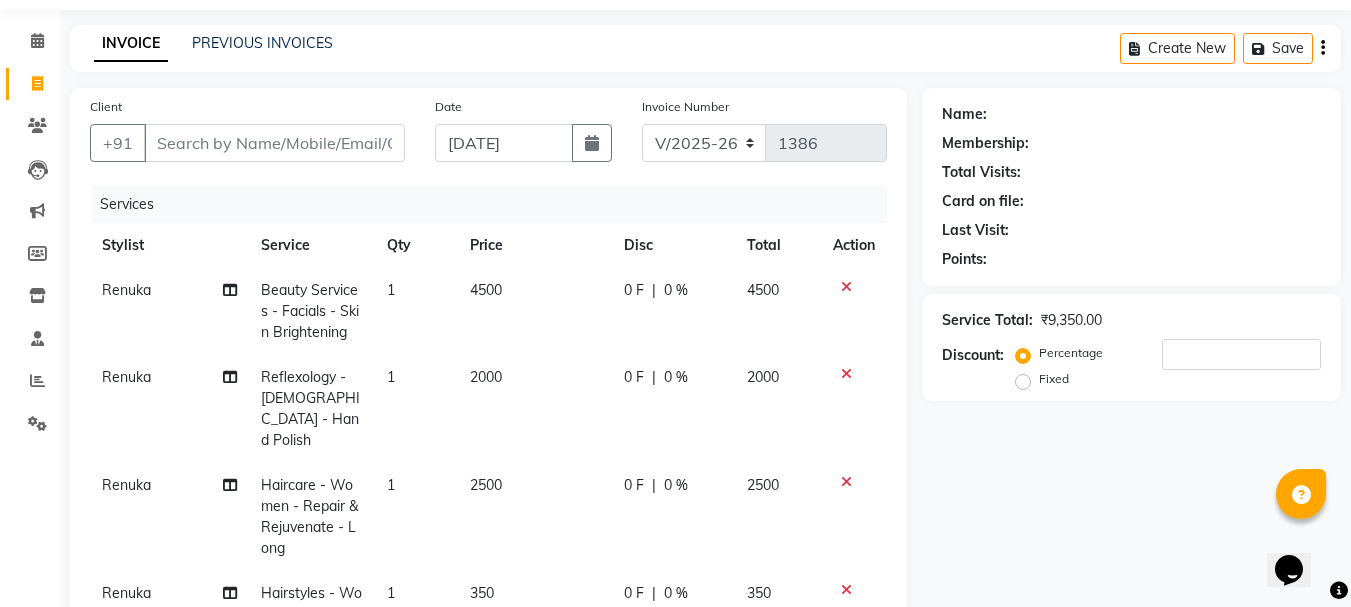 scroll, scrollTop: 0, scrollLeft: 0, axis: both 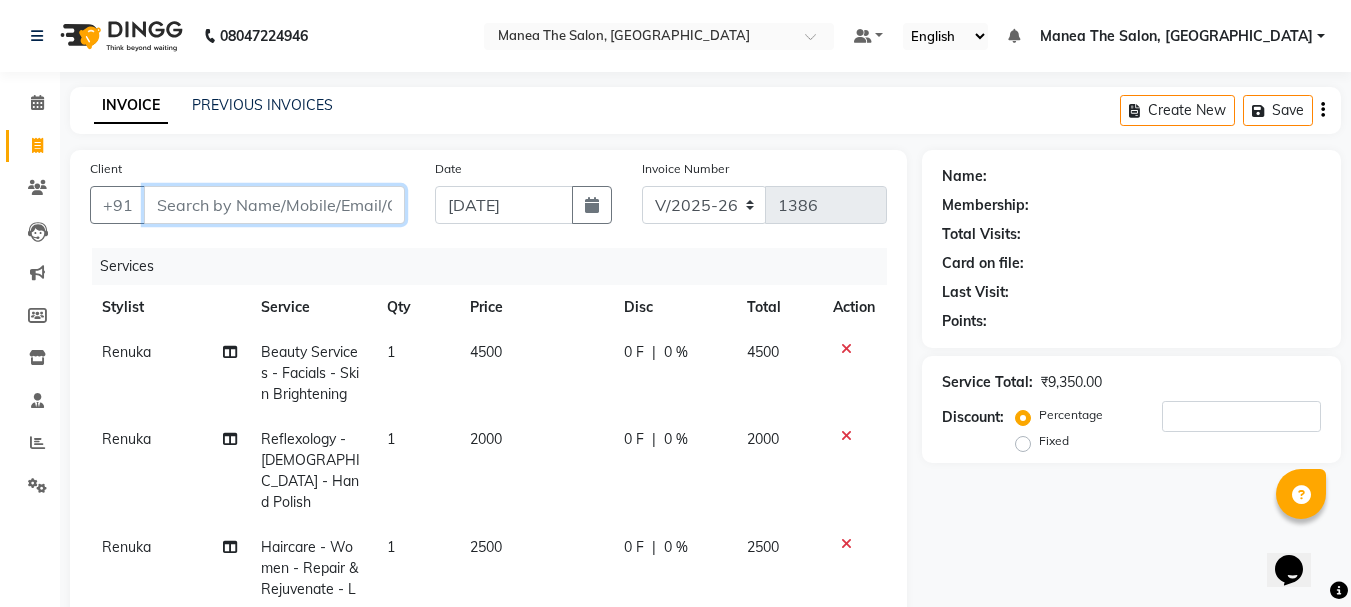 click on "Client" at bounding box center (274, 205) 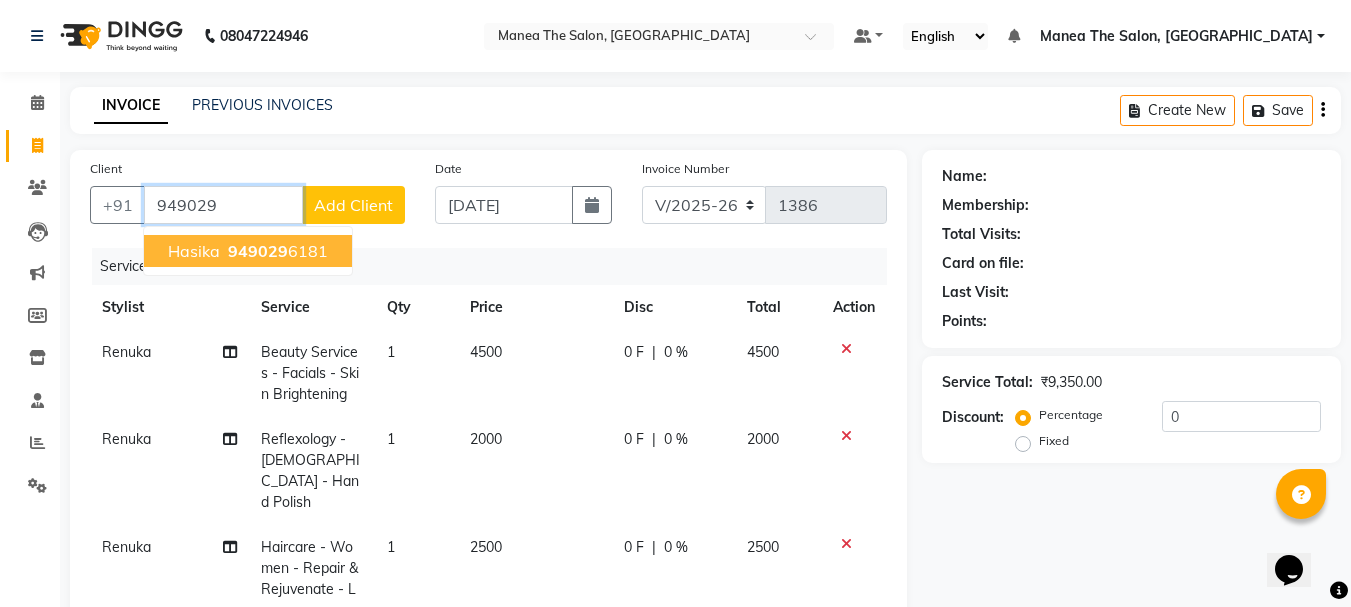 click on "949029" at bounding box center (258, 251) 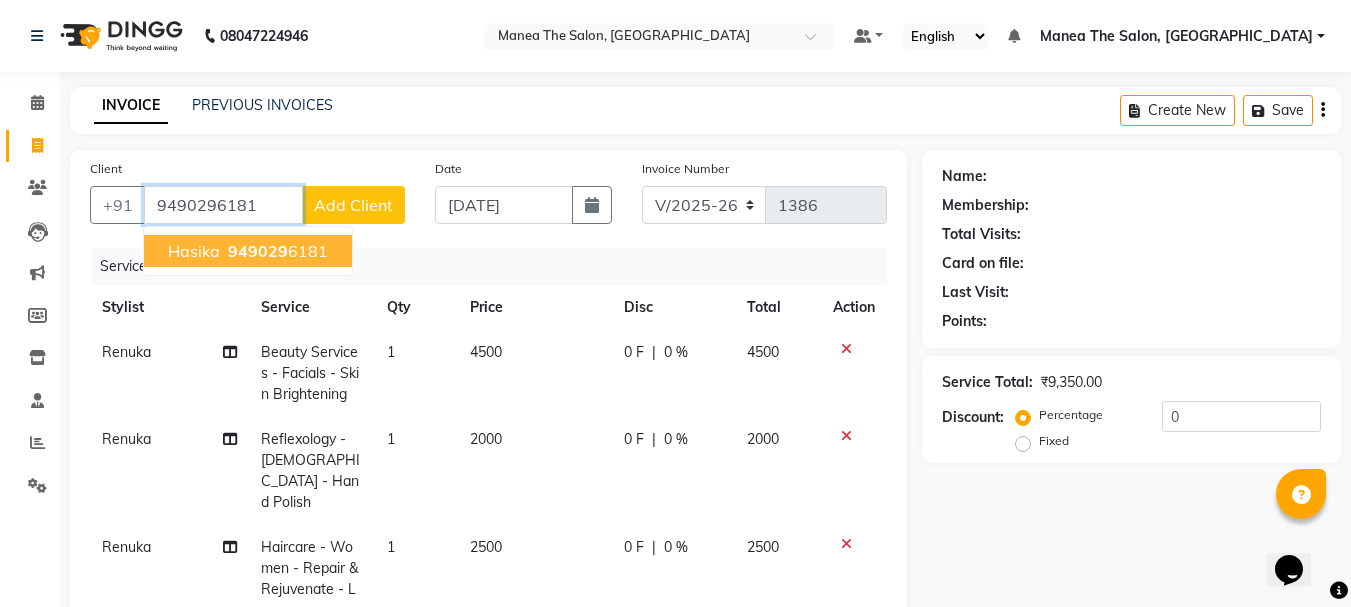 type on "9490296181" 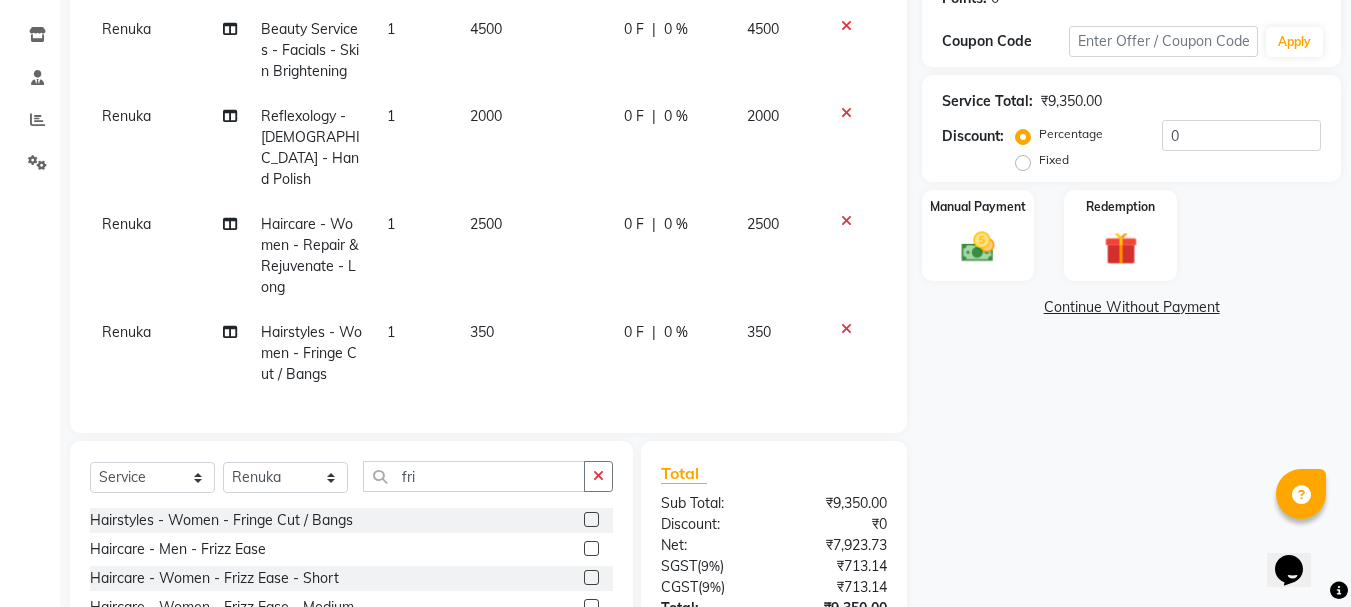 scroll, scrollTop: 275, scrollLeft: 0, axis: vertical 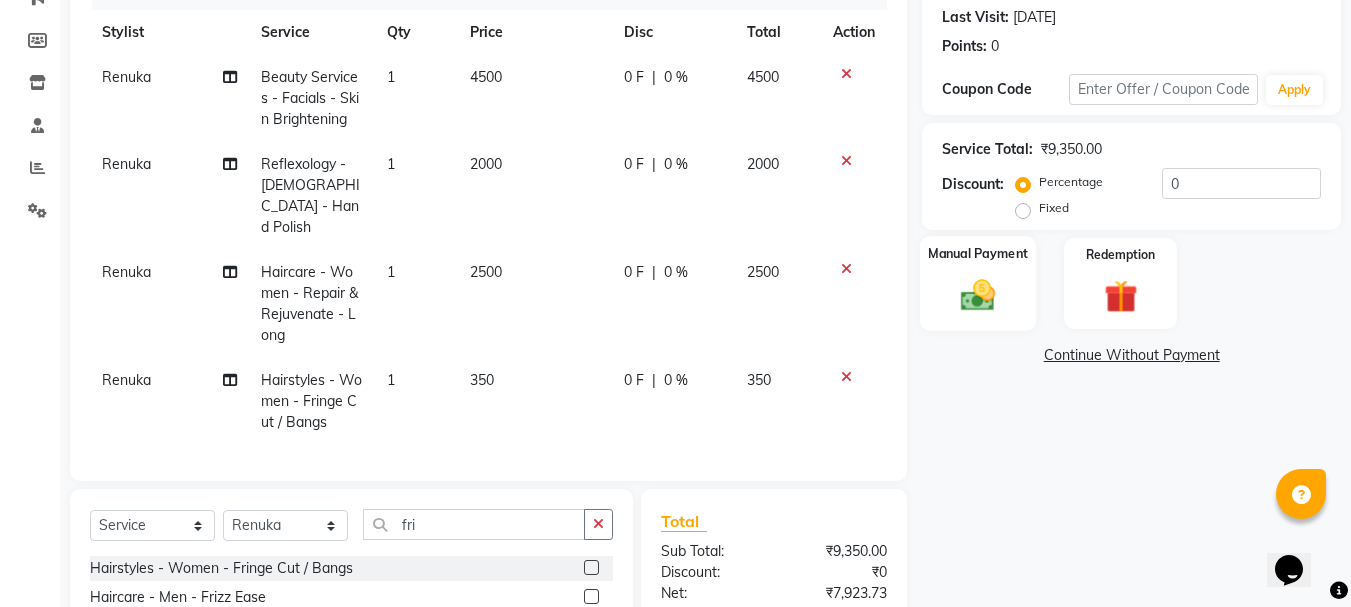 click 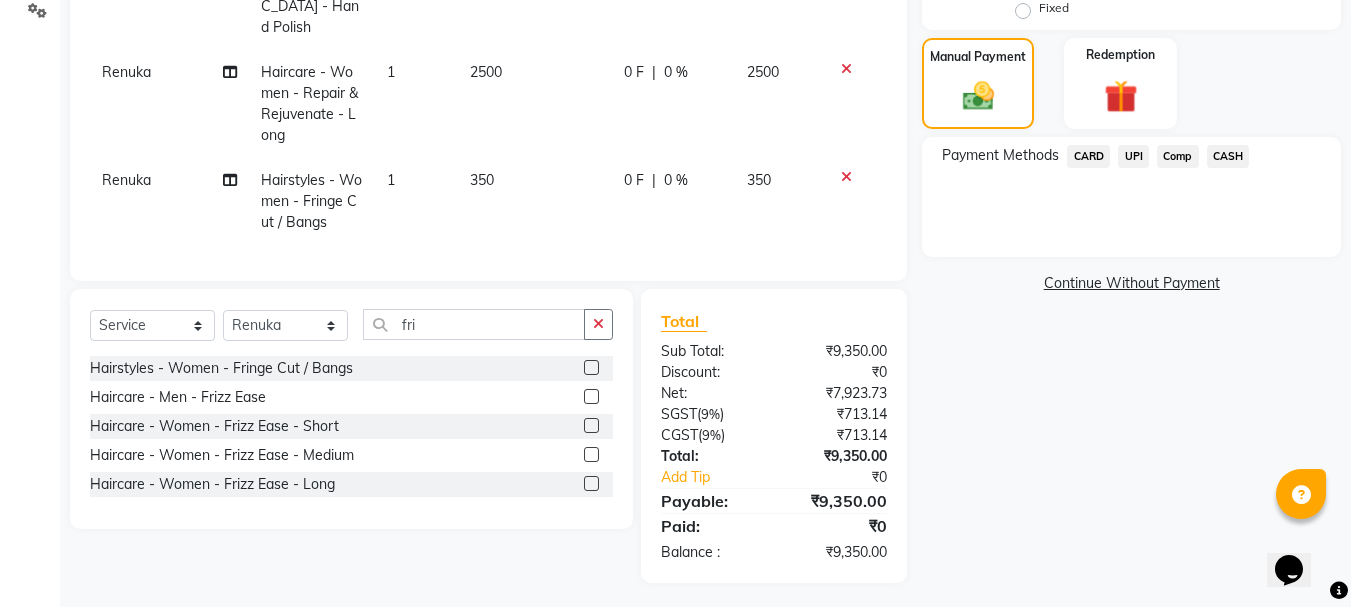 scroll, scrollTop: 375, scrollLeft: 0, axis: vertical 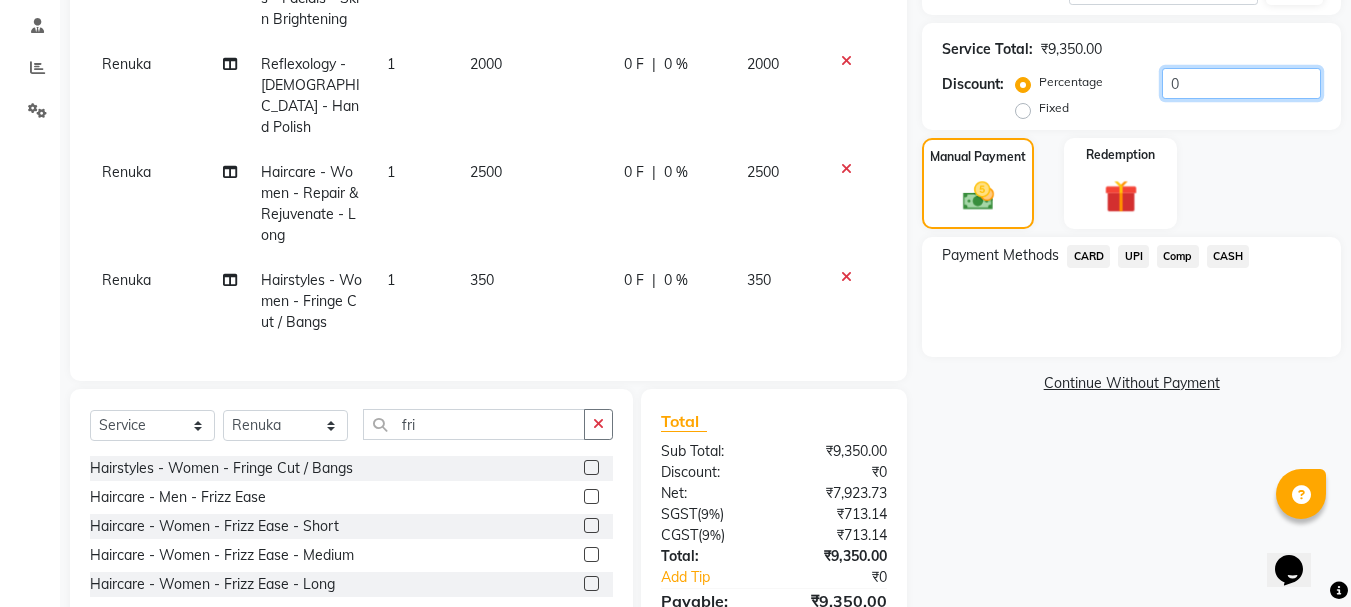 click on "0" 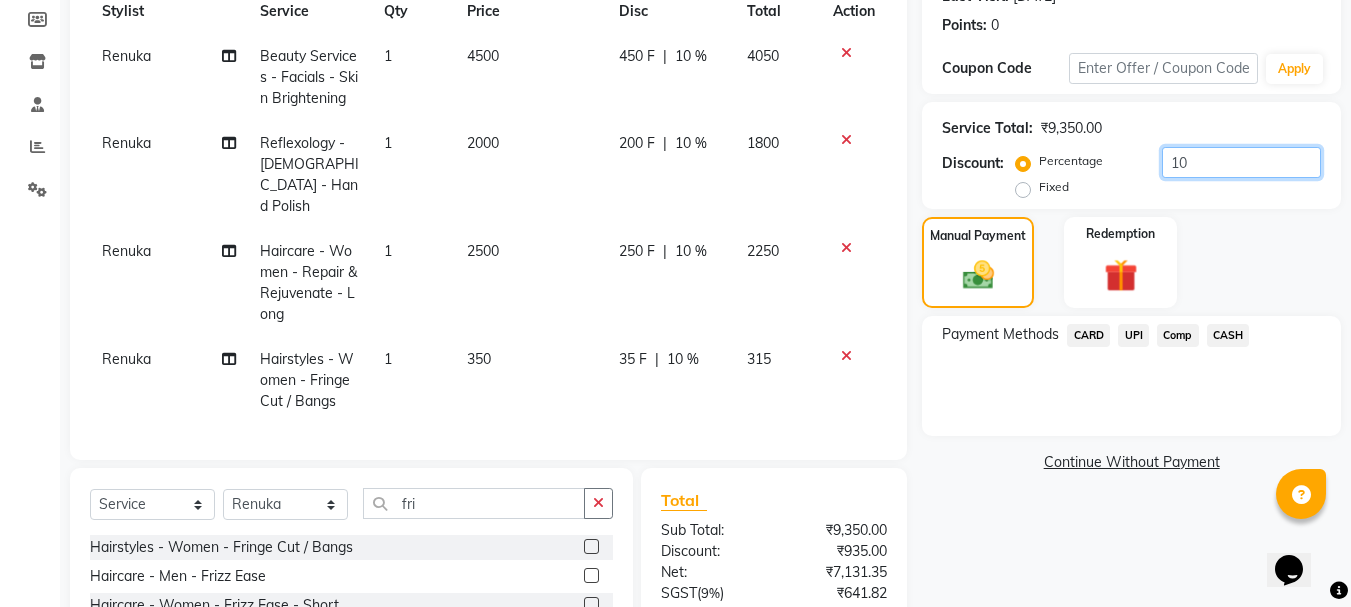 scroll, scrollTop: 275, scrollLeft: 0, axis: vertical 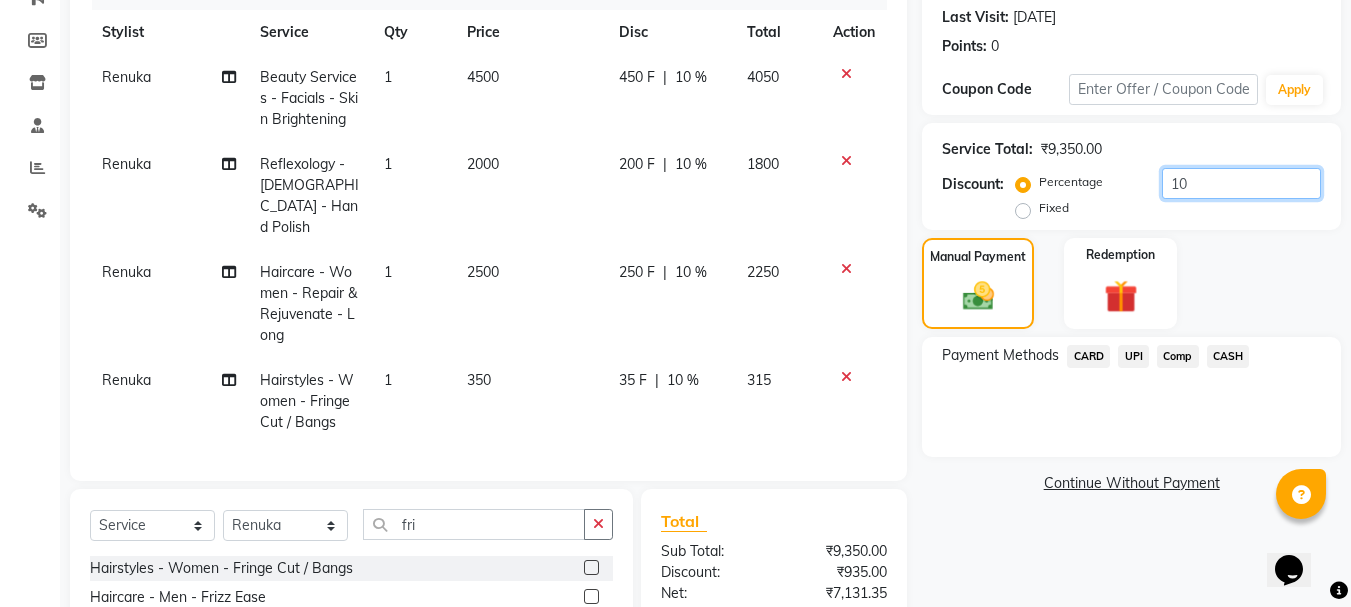 type on "10" 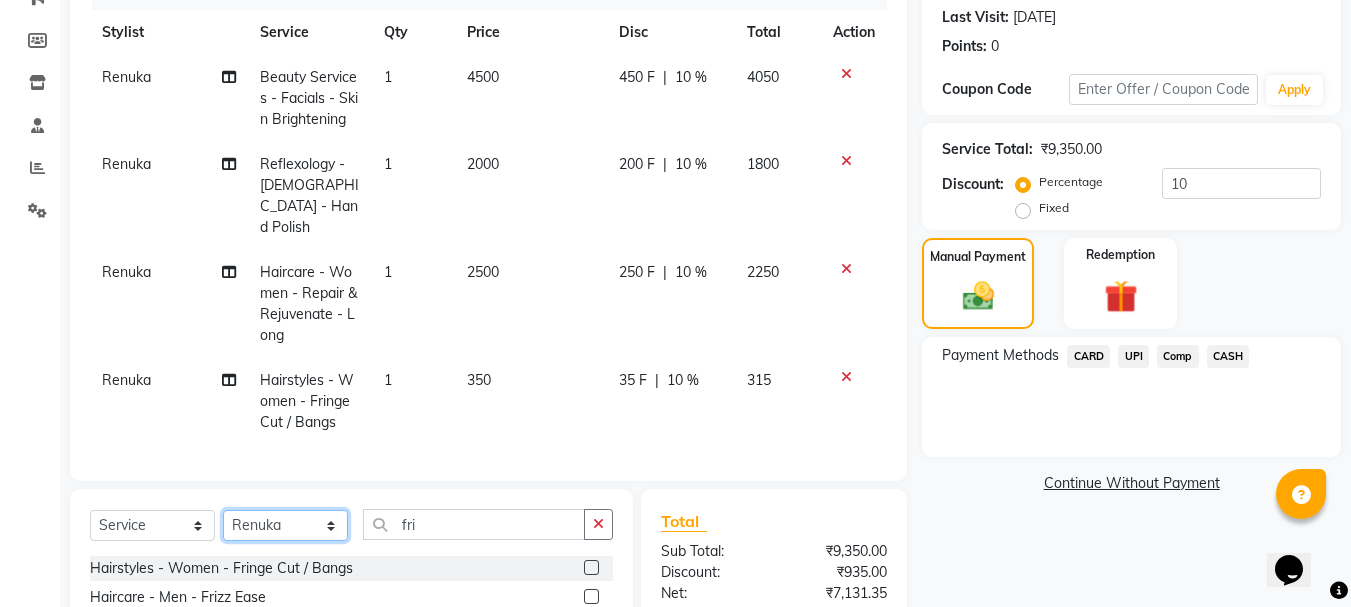 click on "Select Stylist aman Azeem Divya Prasad Rajyalaxmi Renuka shireesha Sulthana" 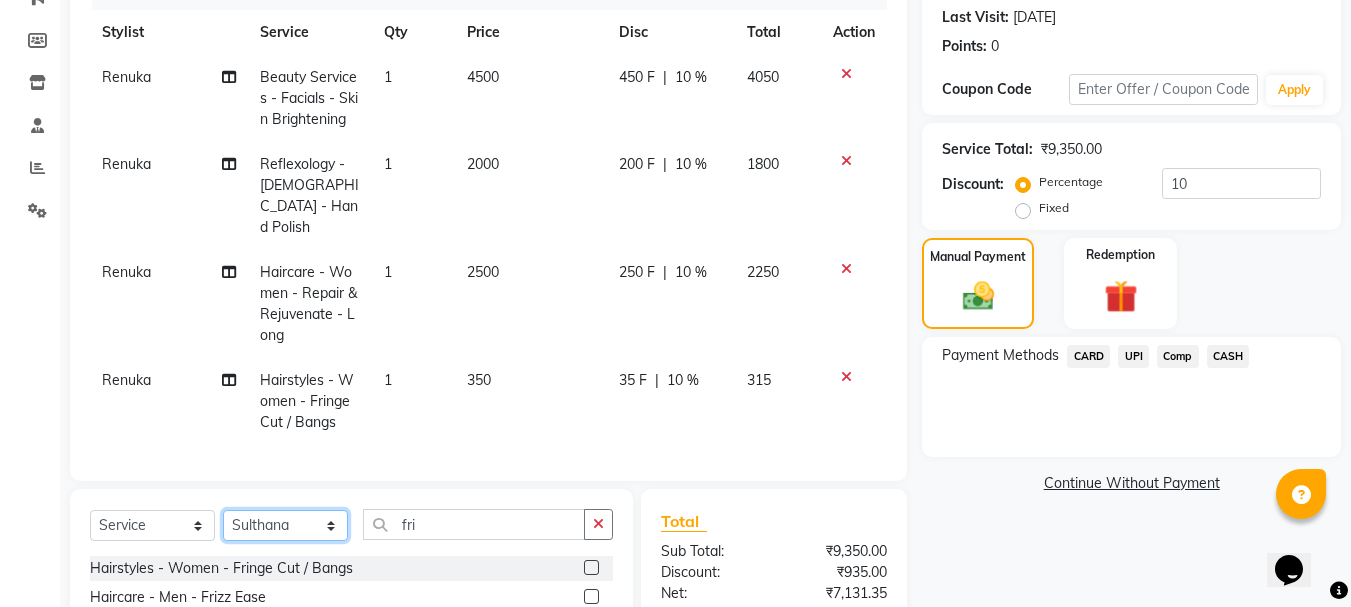 click on "Select Stylist aman Azeem Divya Prasad Rajyalaxmi Renuka shireesha Sulthana" 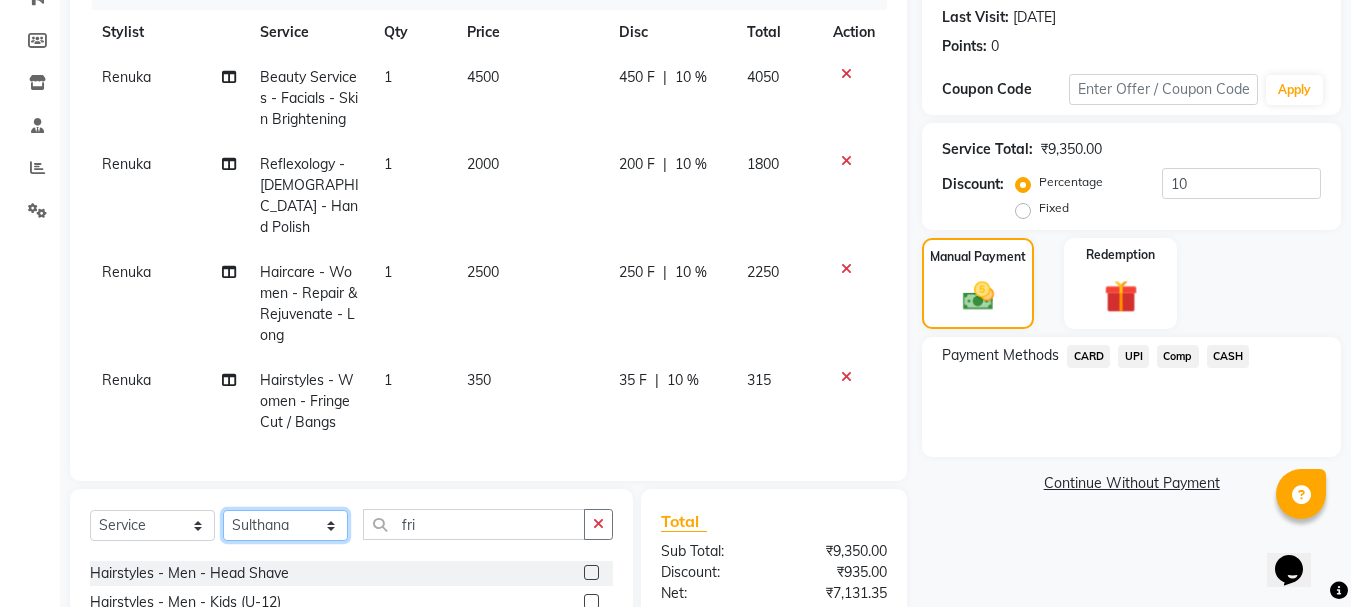 scroll, scrollTop: 100, scrollLeft: 0, axis: vertical 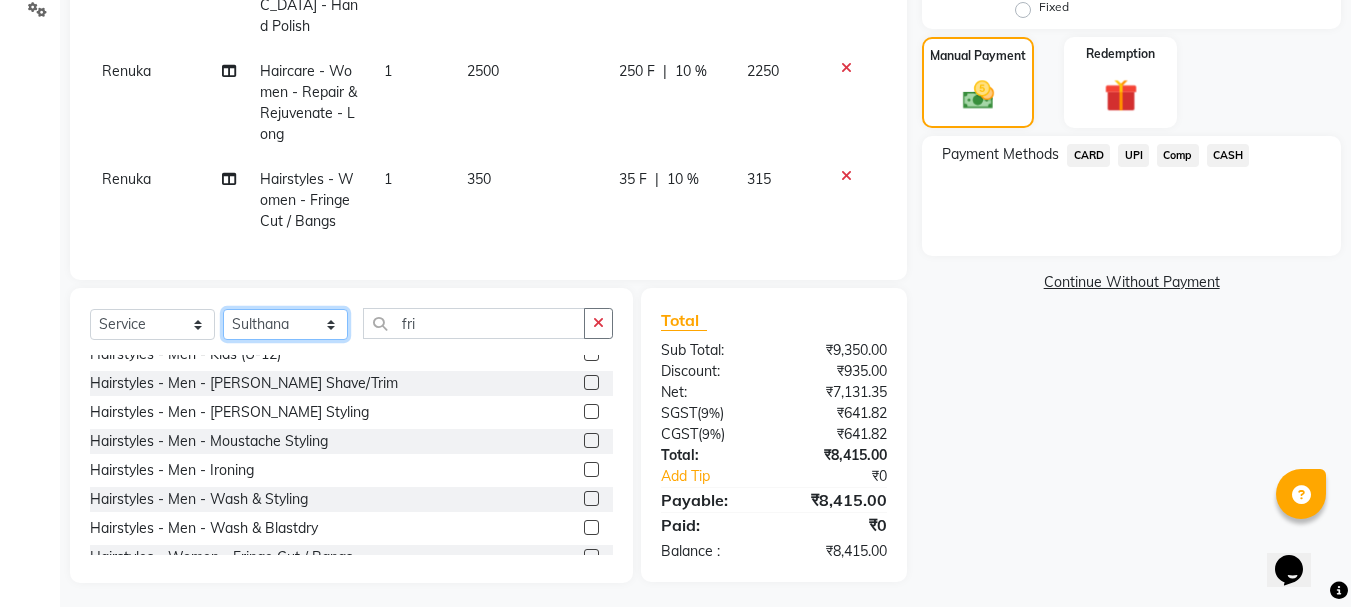 click on "Select Stylist aman Azeem Divya Prasad Rajyalaxmi Renuka shireesha Sulthana" 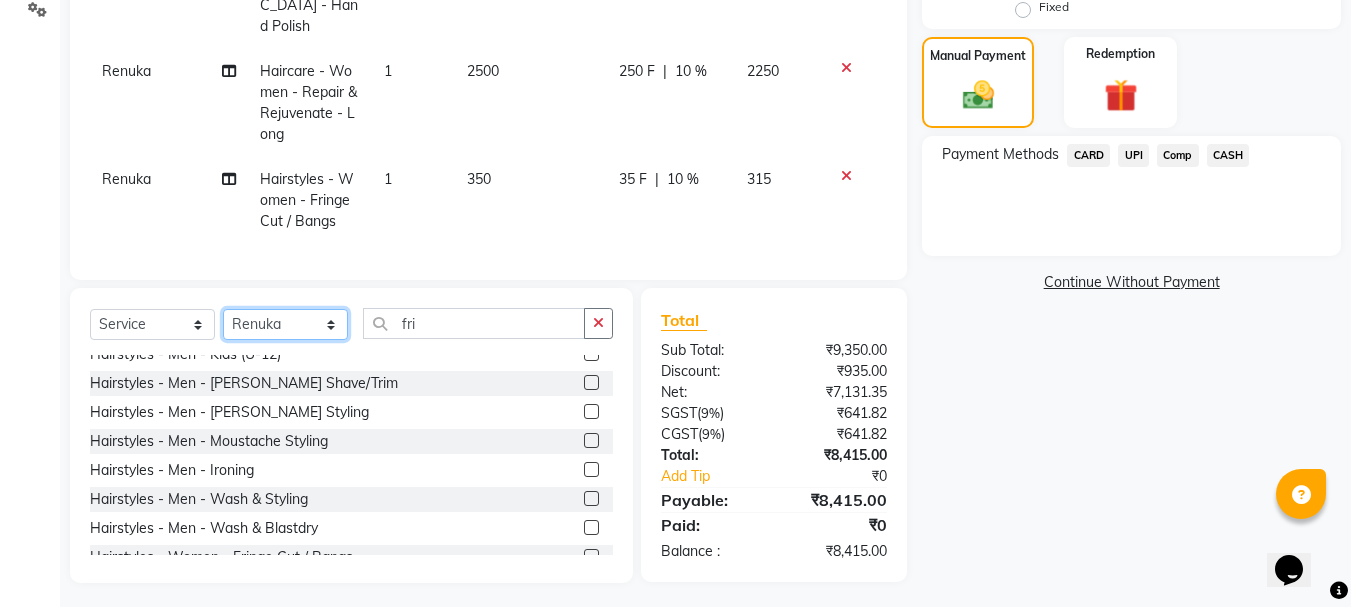click on "Select Stylist aman Azeem Divya Prasad Rajyalaxmi Renuka shireesha Sulthana" 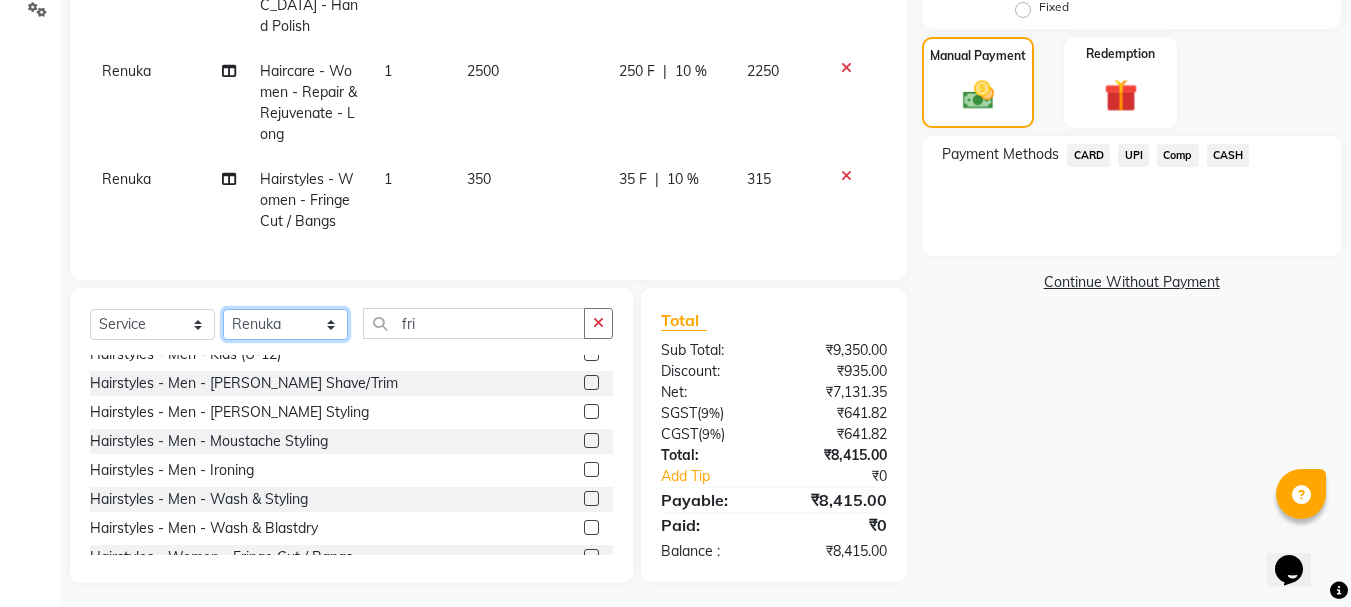 scroll, scrollTop: 0, scrollLeft: 0, axis: both 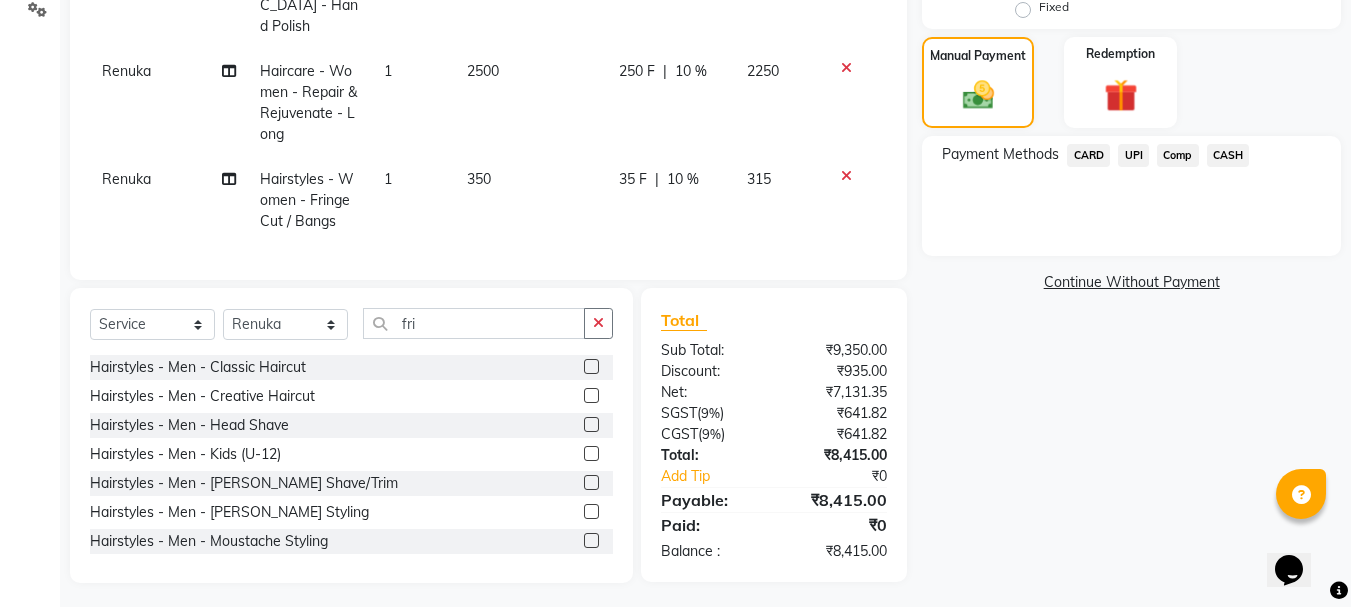 click on "UPI" 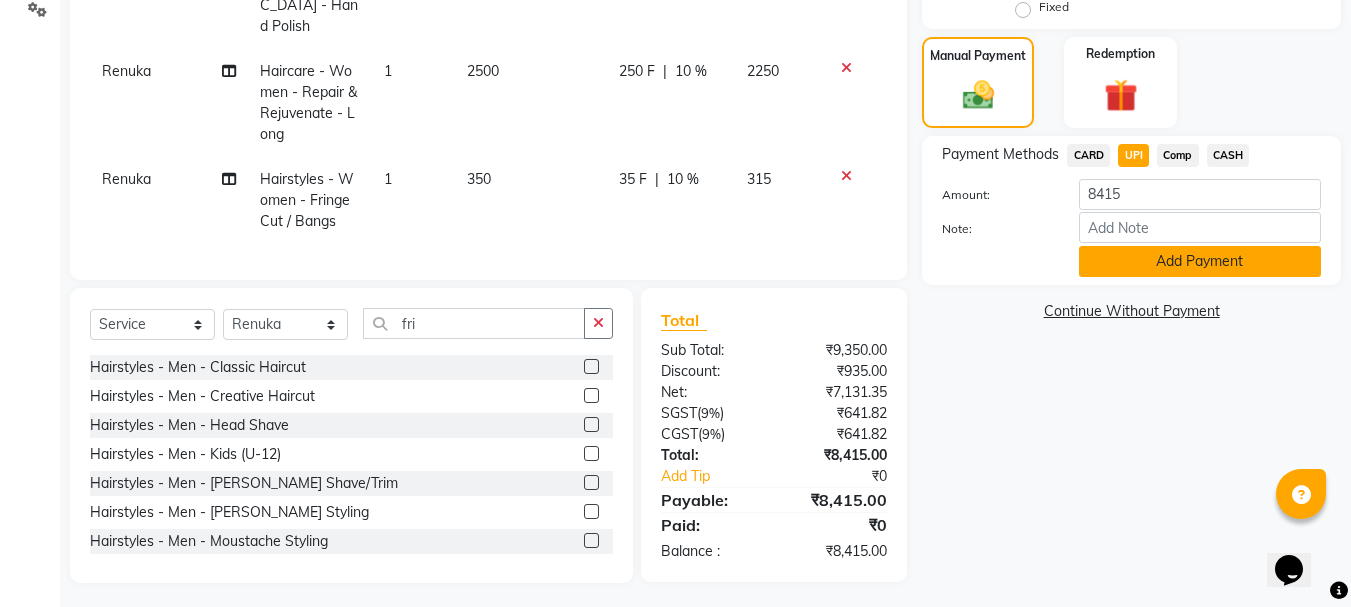 click on "Add Payment" 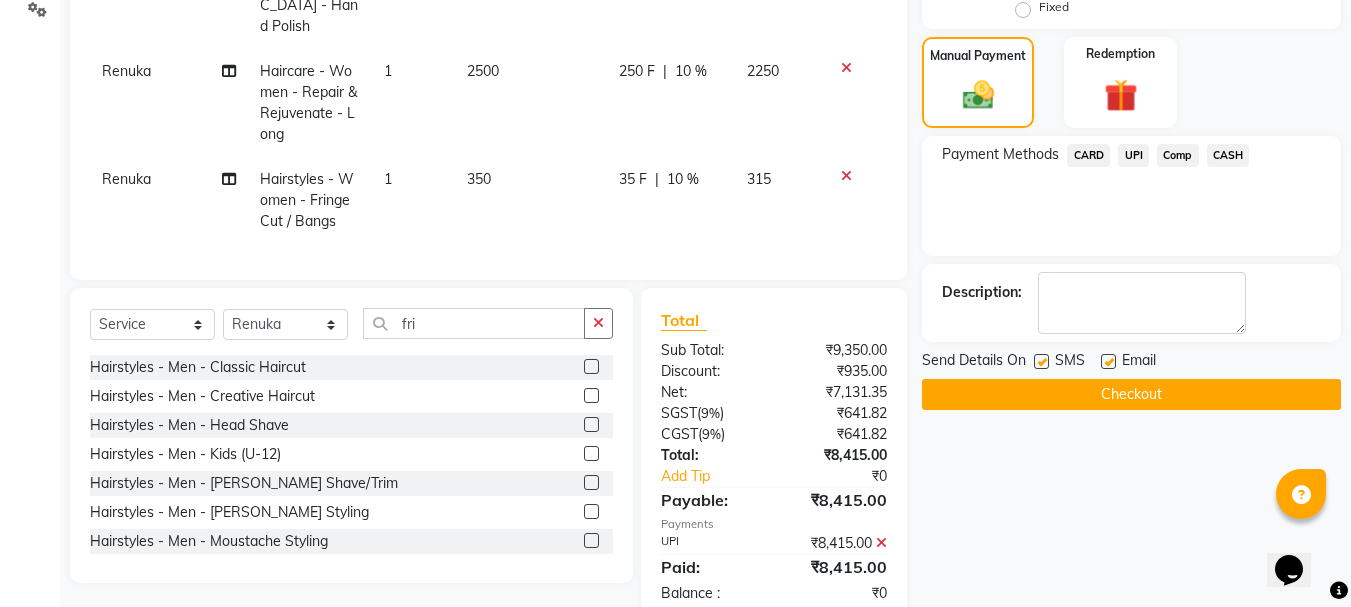 click on "Checkout" 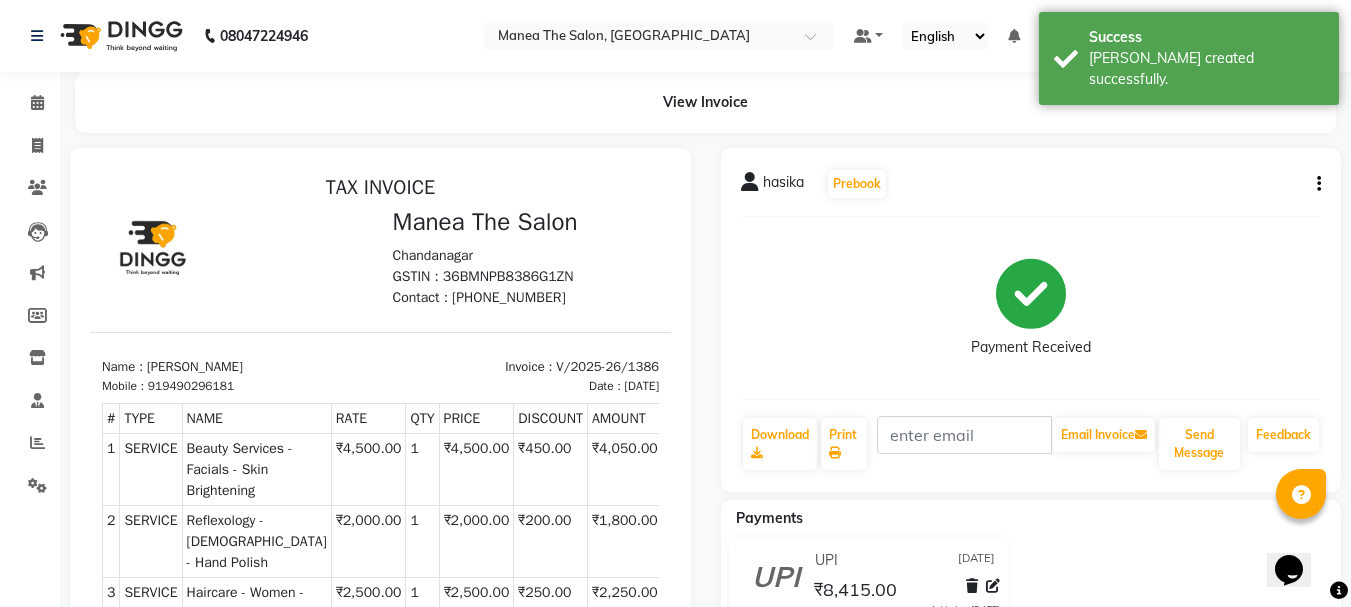 scroll, scrollTop: 0, scrollLeft: 0, axis: both 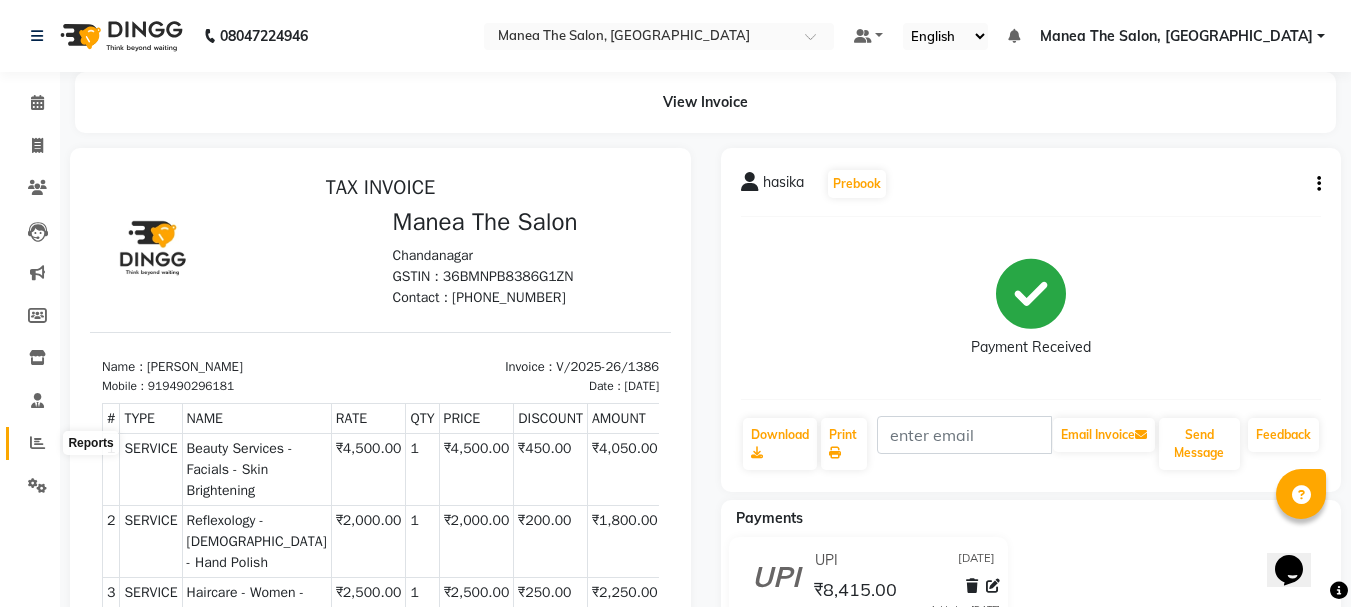 click 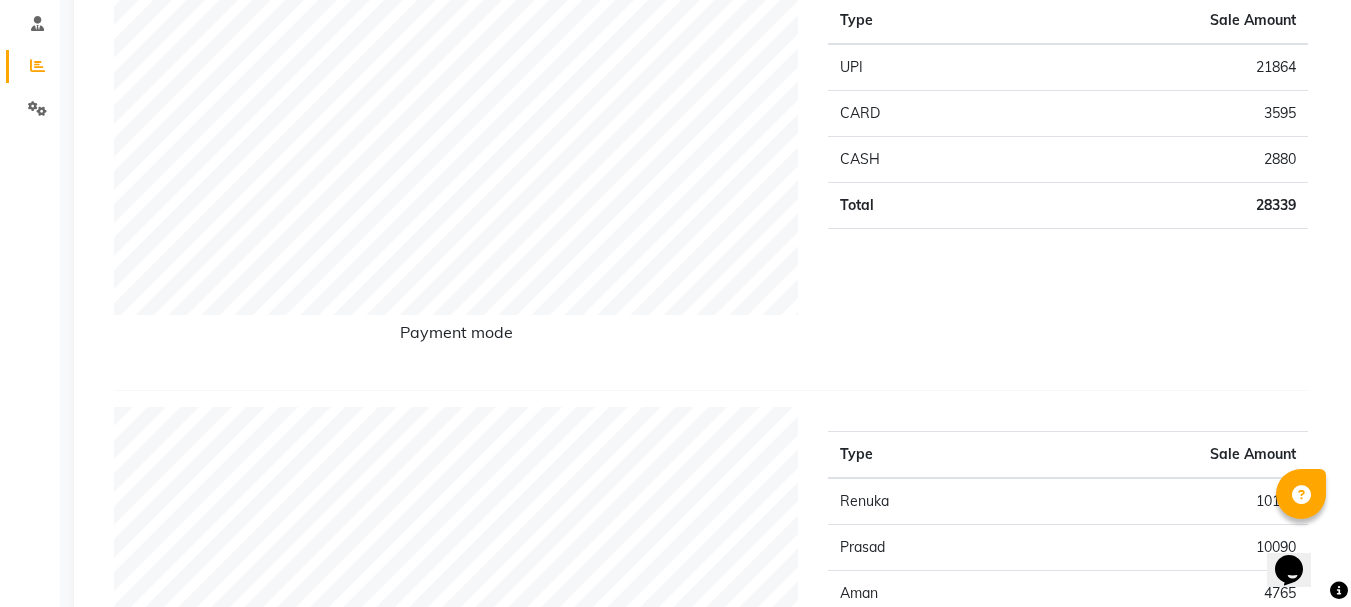 scroll, scrollTop: 700, scrollLeft: 0, axis: vertical 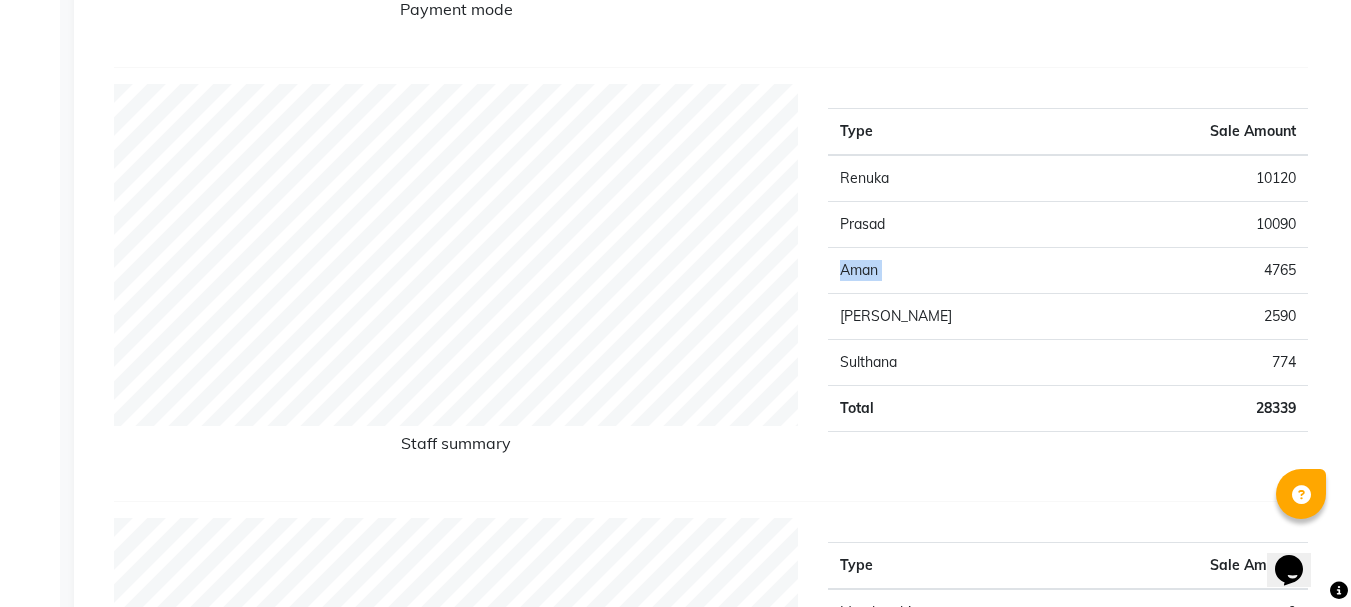 drag, startPoint x: 1296, startPoint y: 225, endPoint x: 1199, endPoint y: 259, distance: 102.78619 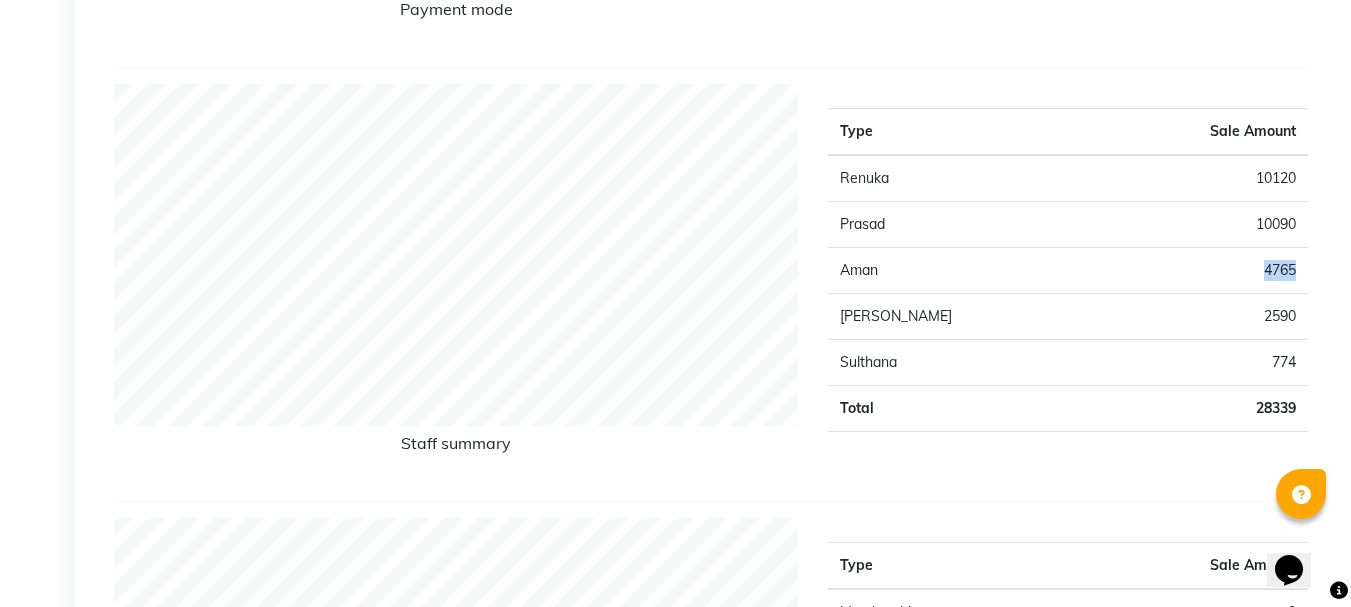 drag, startPoint x: 1298, startPoint y: 260, endPoint x: 1255, endPoint y: 267, distance: 43.56604 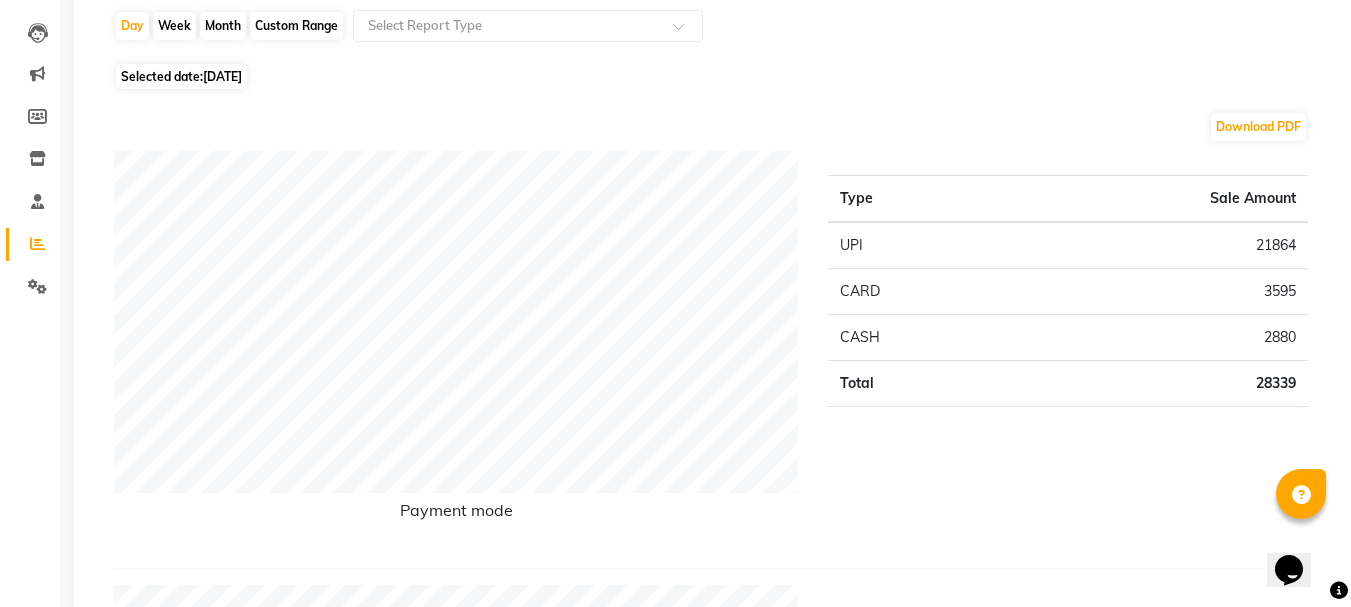 scroll, scrollTop: 0, scrollLeft: 0, axis: both 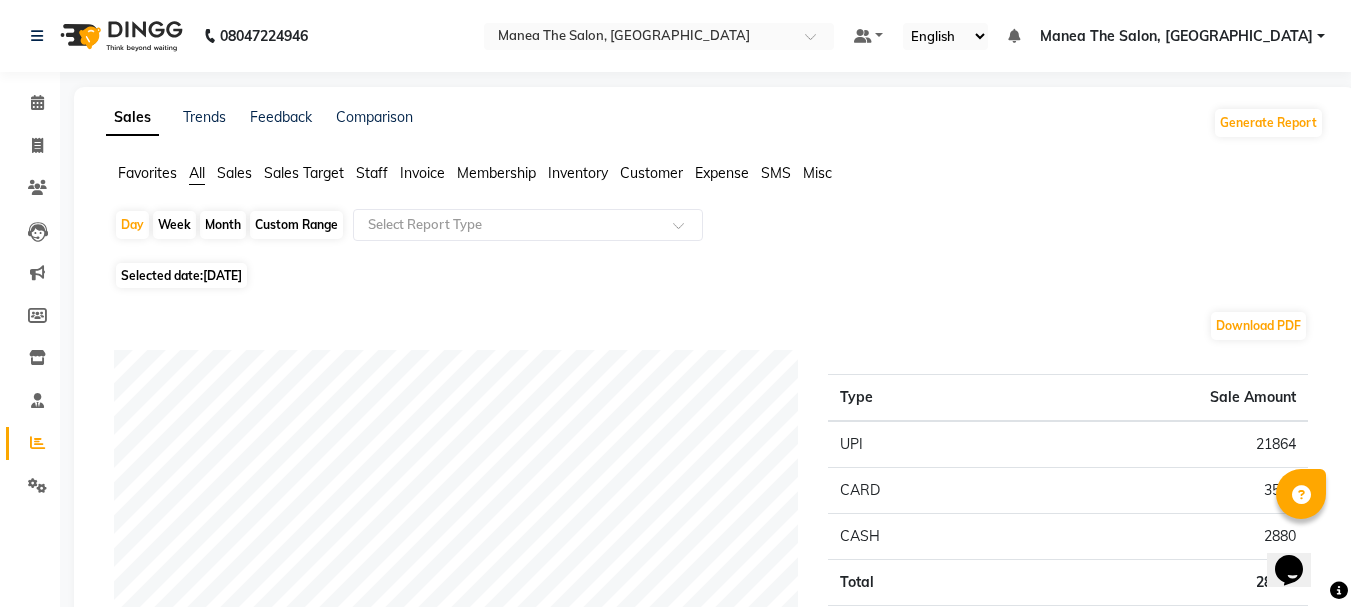 click on "Month" 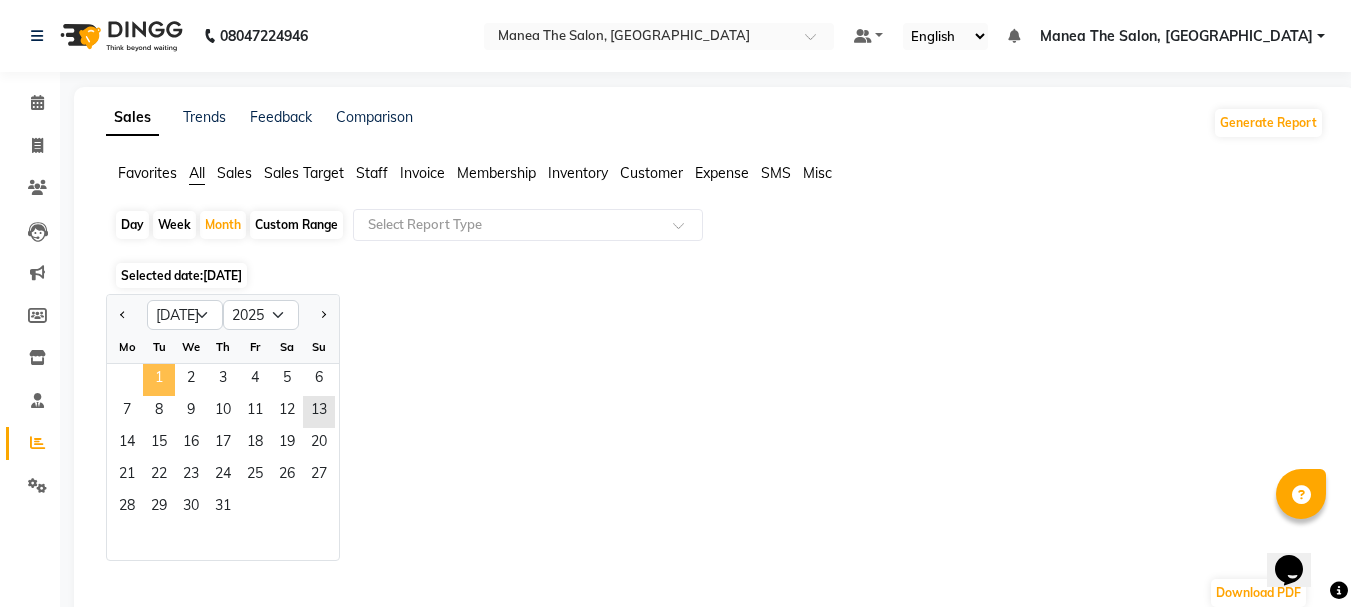 click on "1" 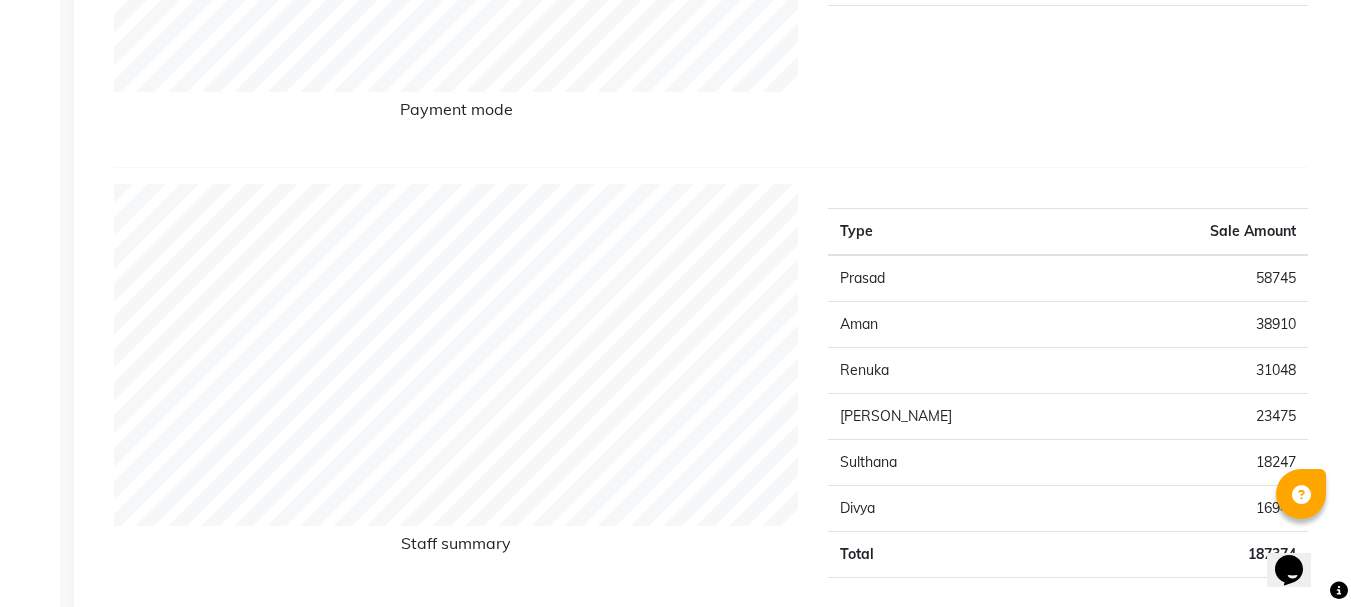 scroll, scrollTop: 700, scrollLeft: 0, axis: vertical 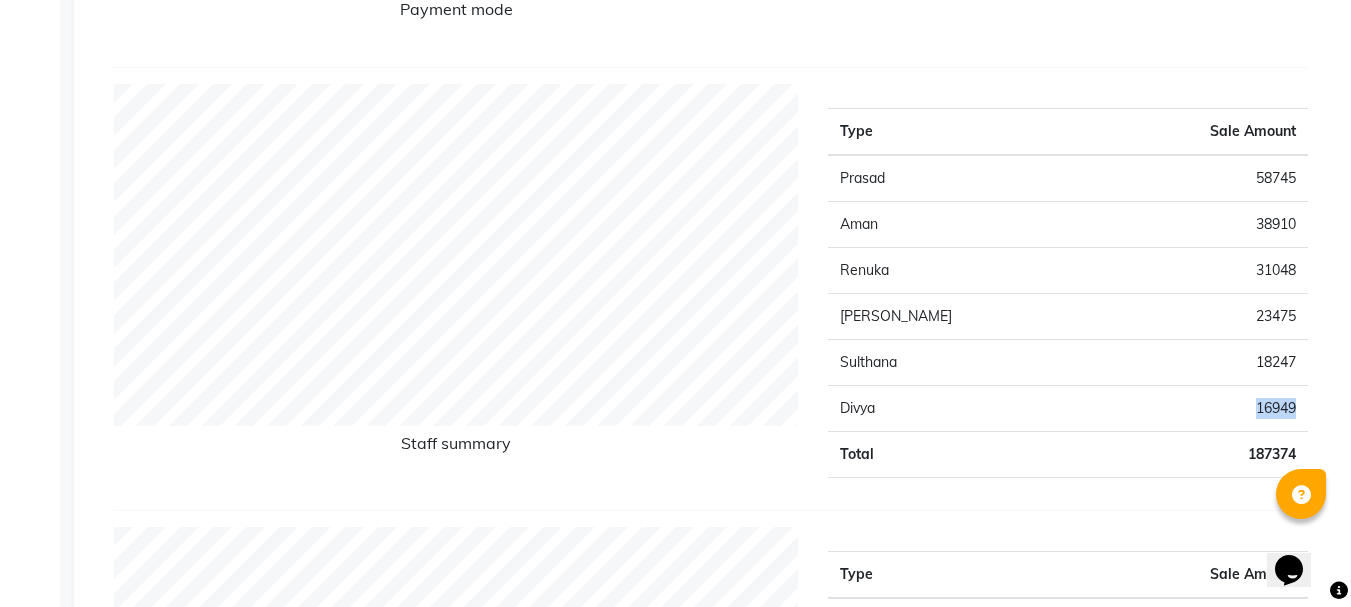 drag, startPoint x: 1299, startPoint y: 408, endPoint x: 1201, endPoint y: 414, distance: 98.1835 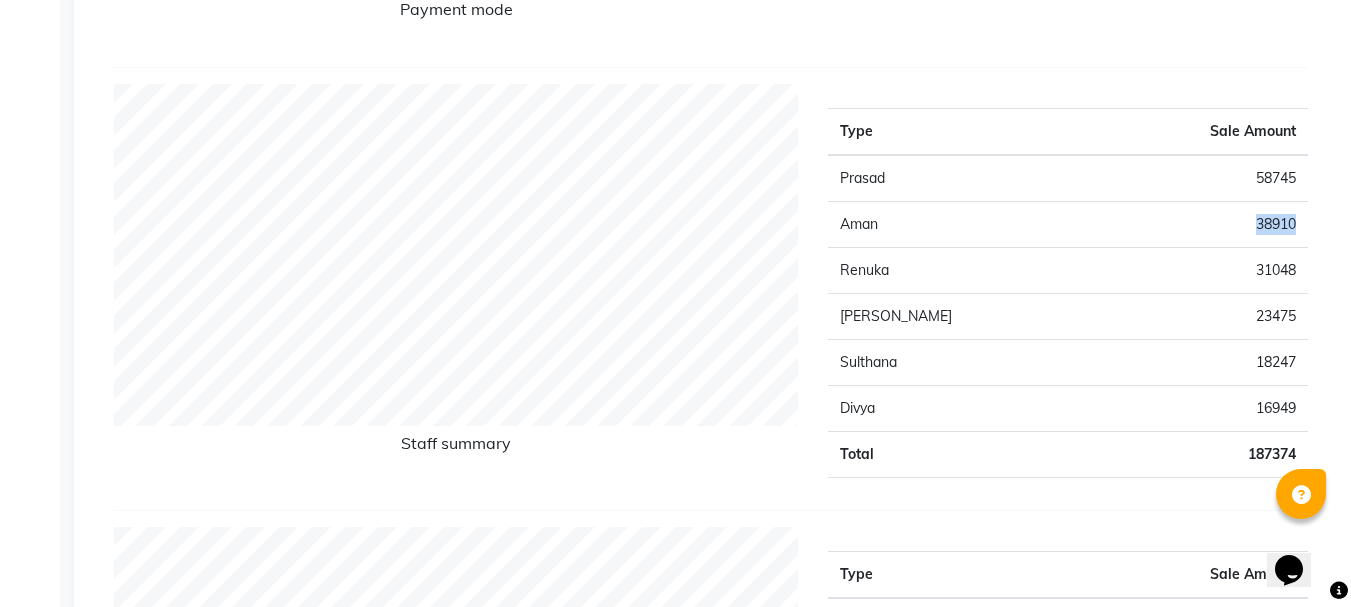 drag, startPoint x: 1297, startPoint y: 222, endPoint x: 1228, endPoint y: 231, distance: 69.58448 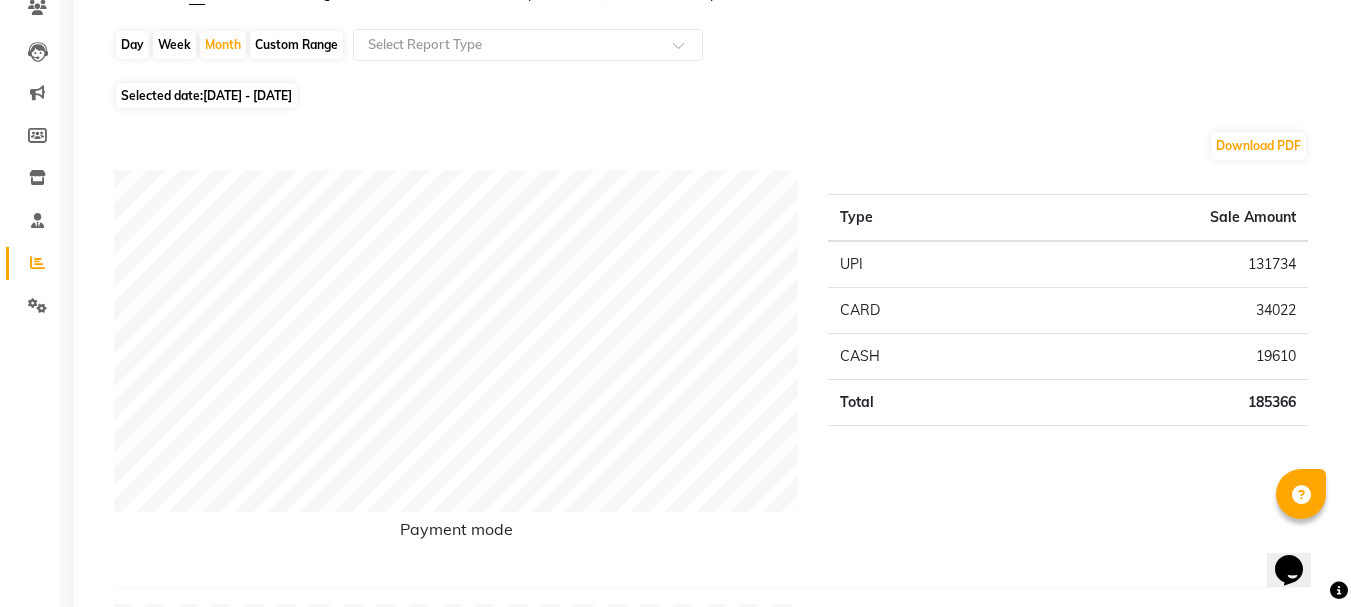 scroll, scrollTop: 0, scrollLeft: 0, axis: both 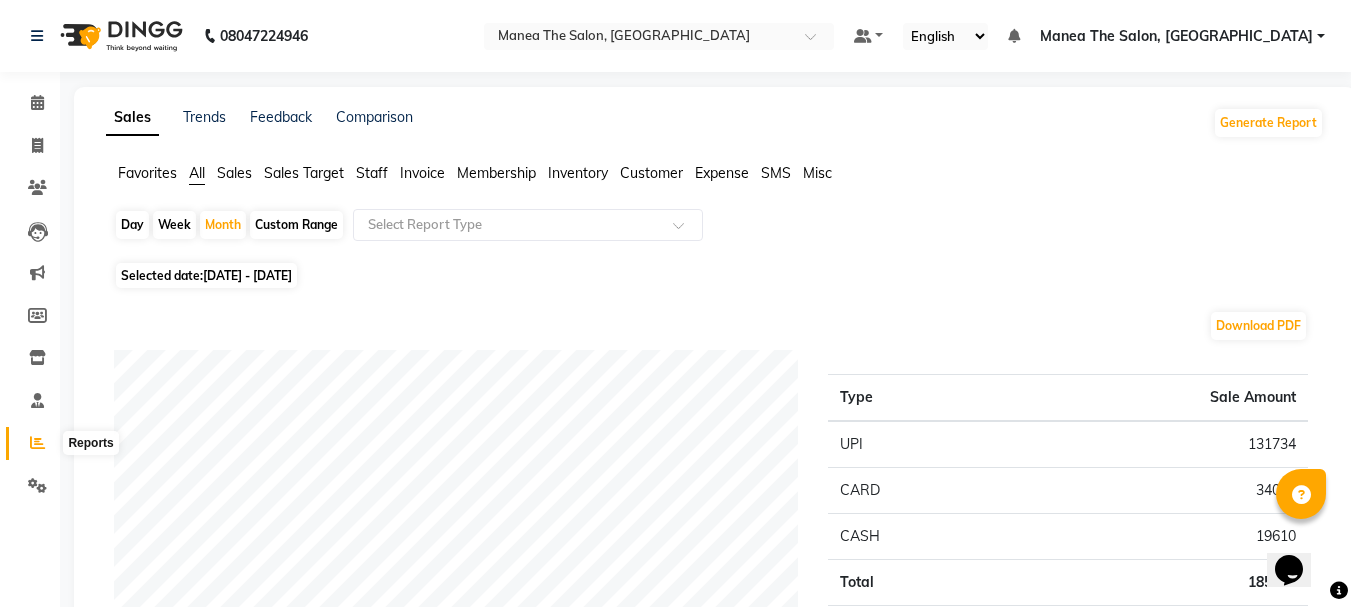 click 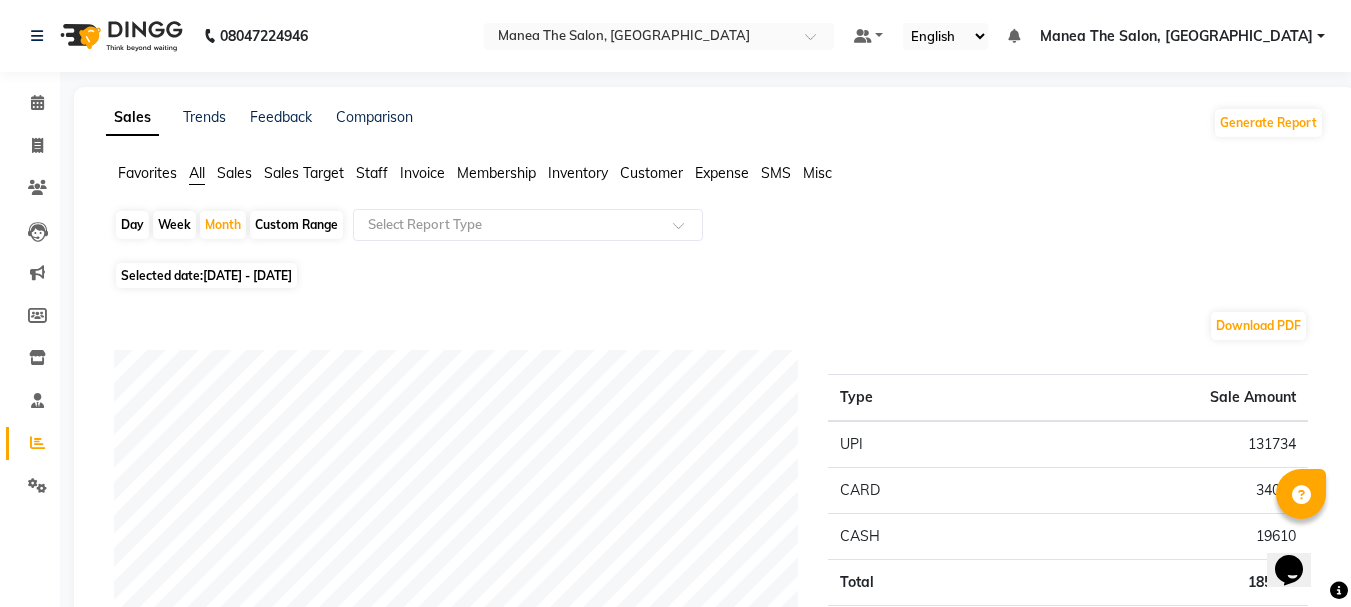 click on "Day" 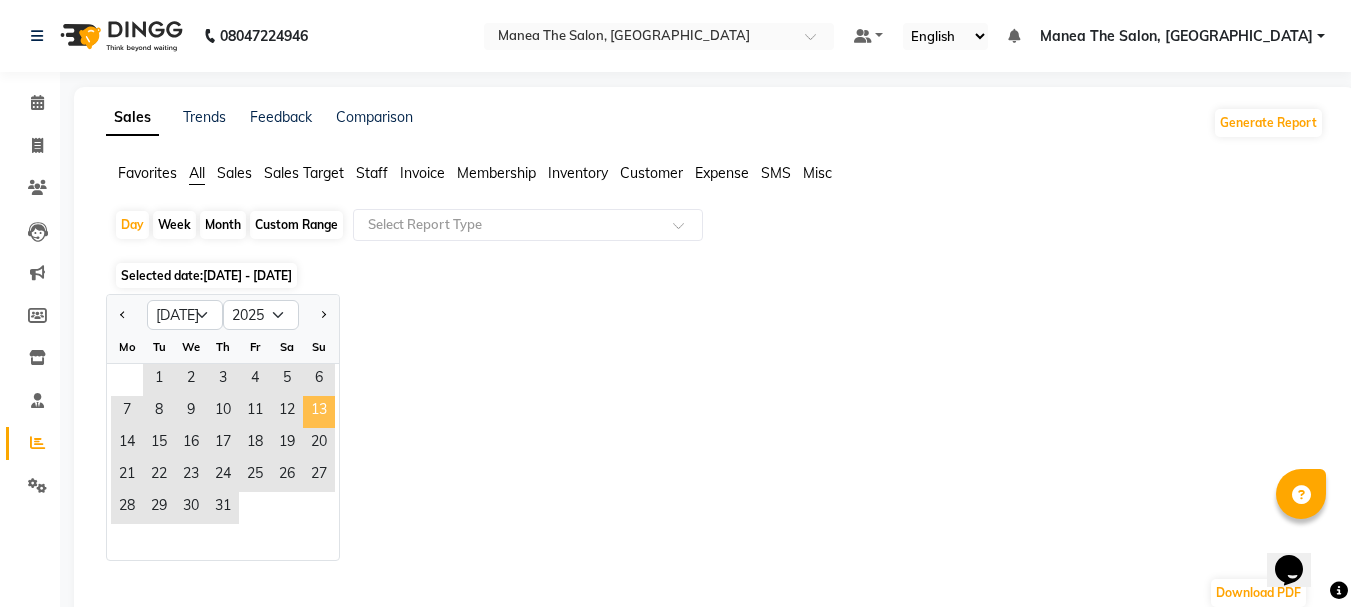 click on "13" 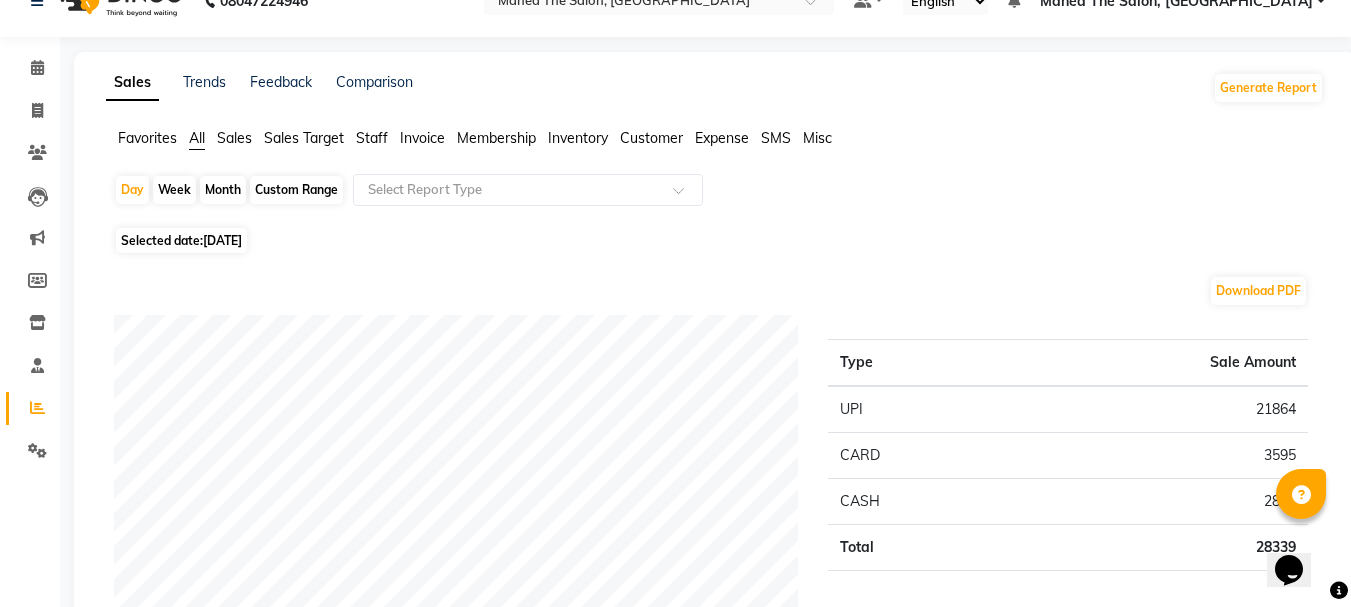 scroll, scrollTop: 0, scrollLeft: 0, axis: both 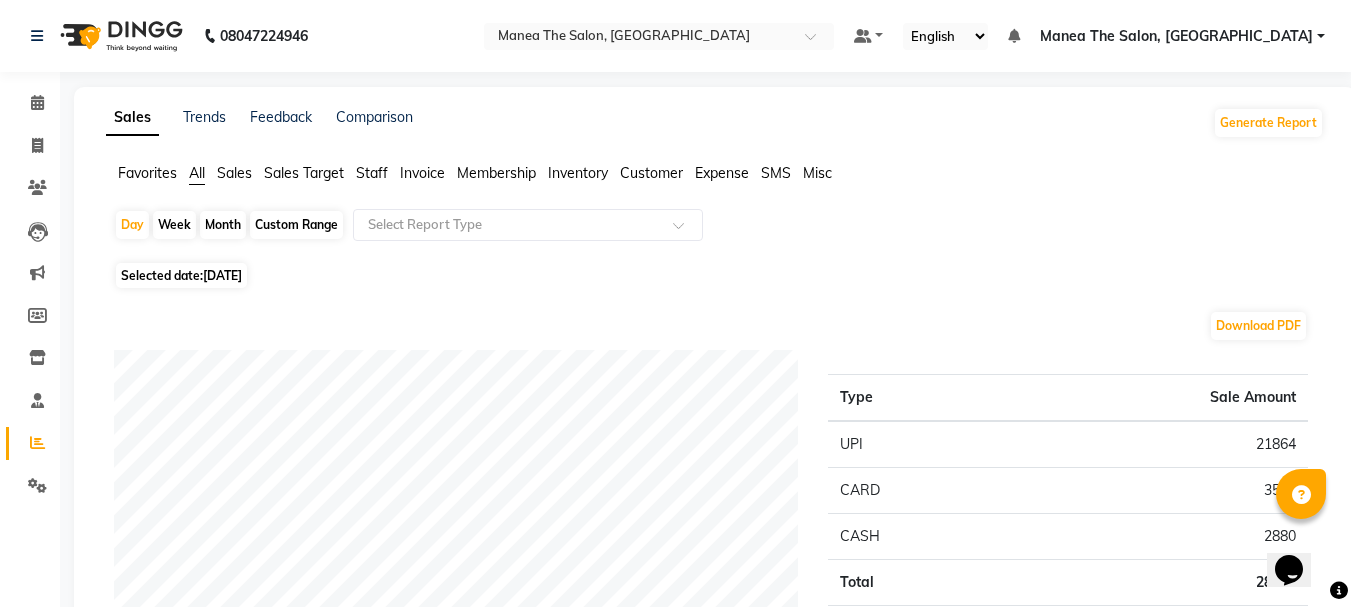 click on "Favorites All Sales Sales Target Staff Invoice Membership Inventory Customer Expense SMS Misc" 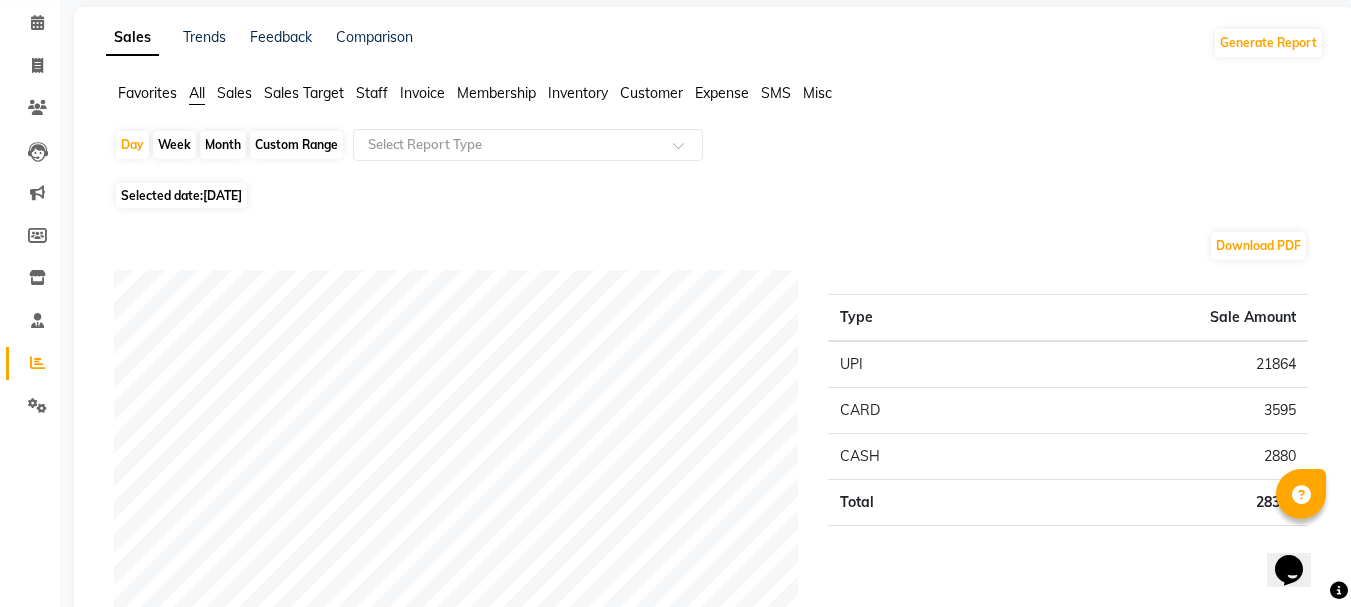scroll, scrollTop: 0, scrollLeft: 0, axis: both 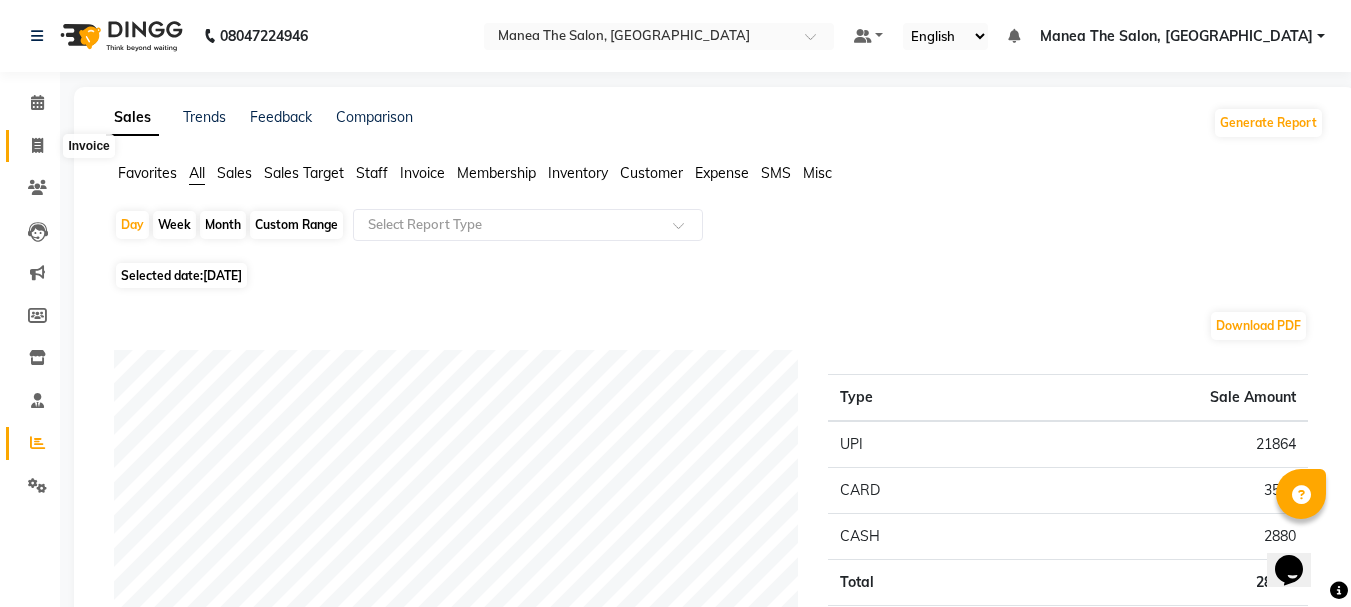 click 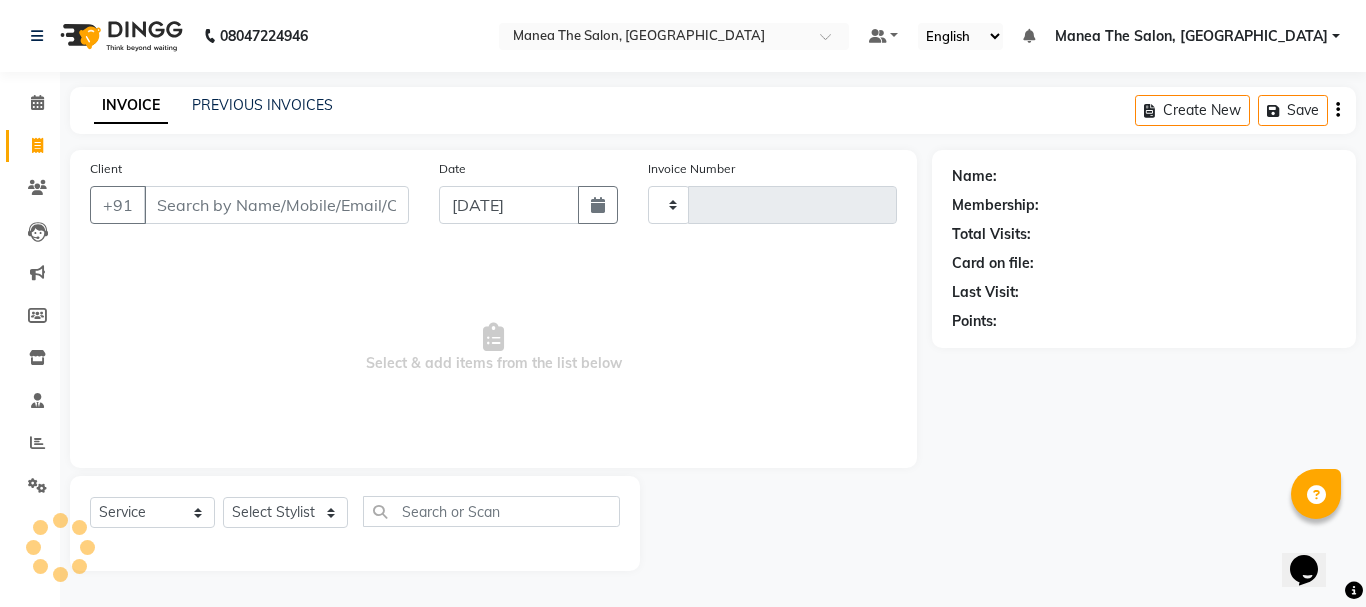 type on "1387" 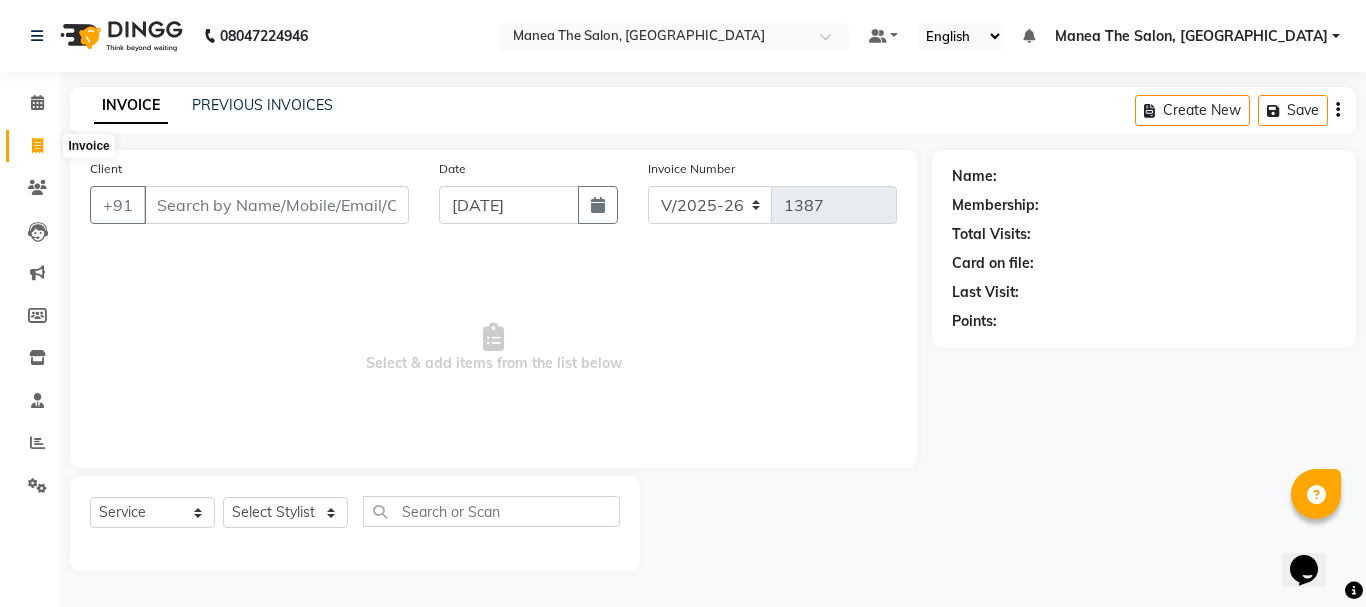 click 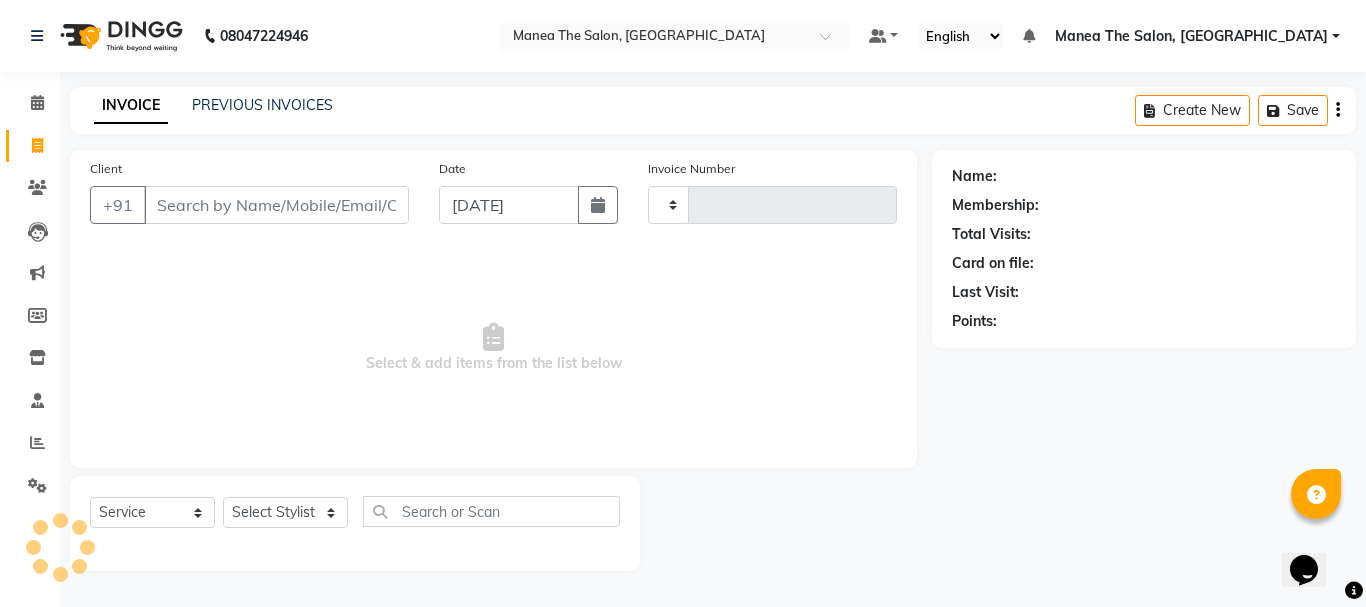 type on "1387" 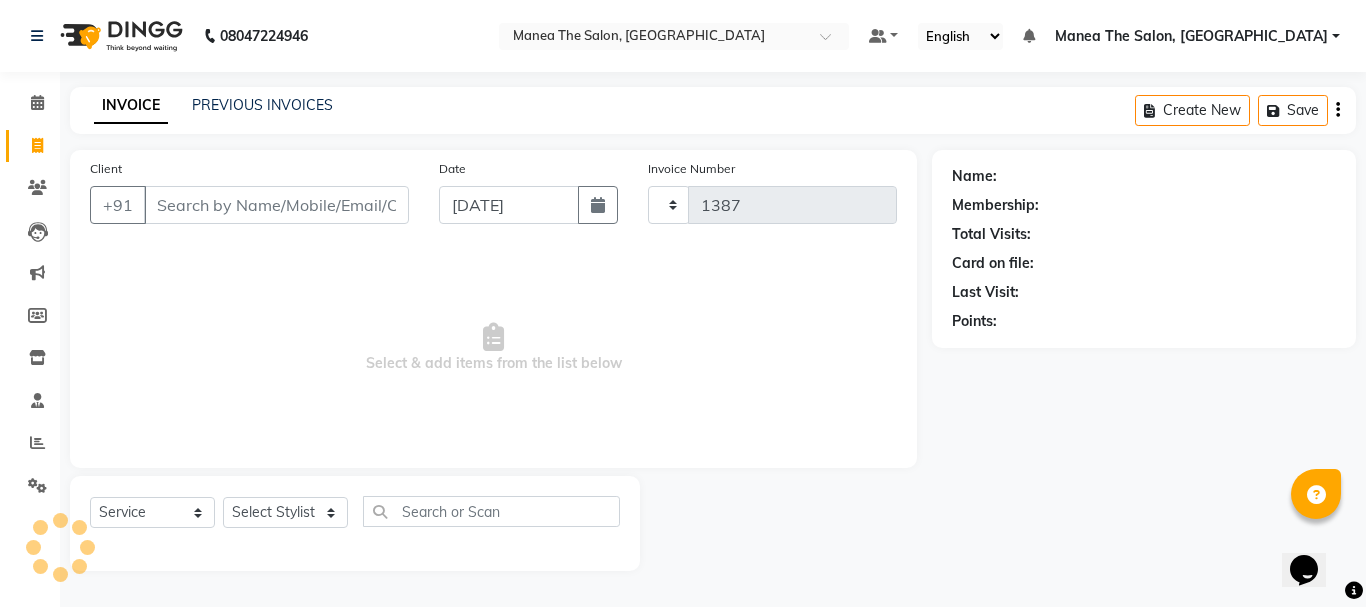 select on "7351" 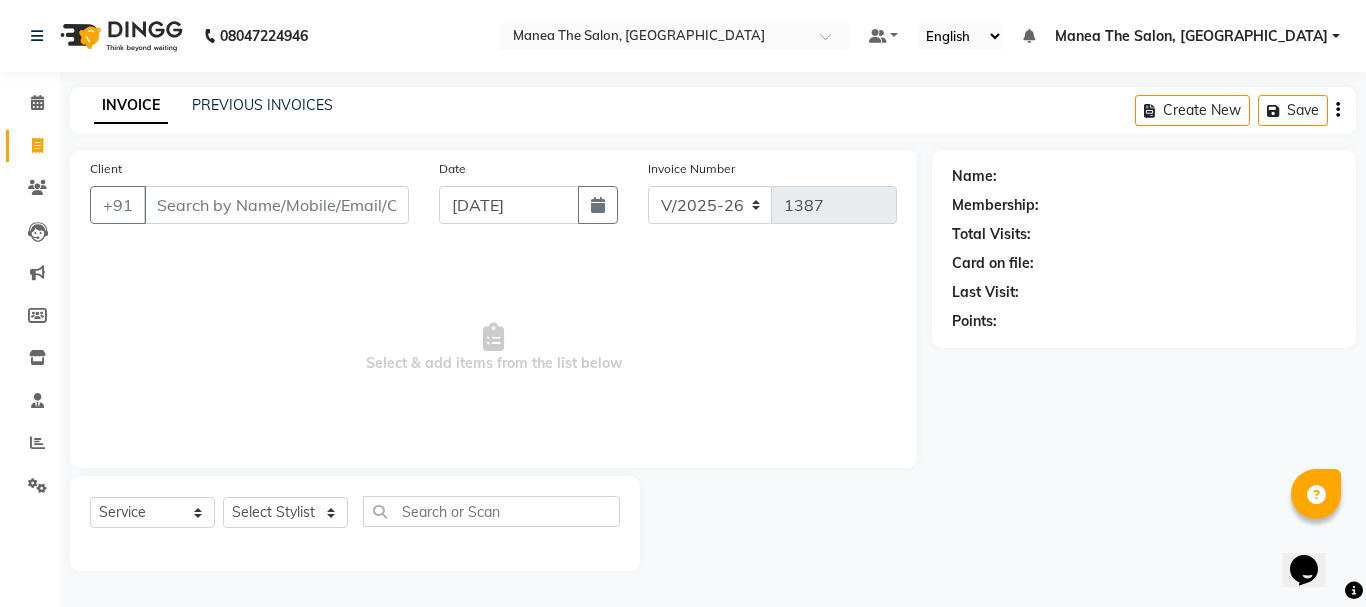 click on "Client" at bounding box center (276, 205) 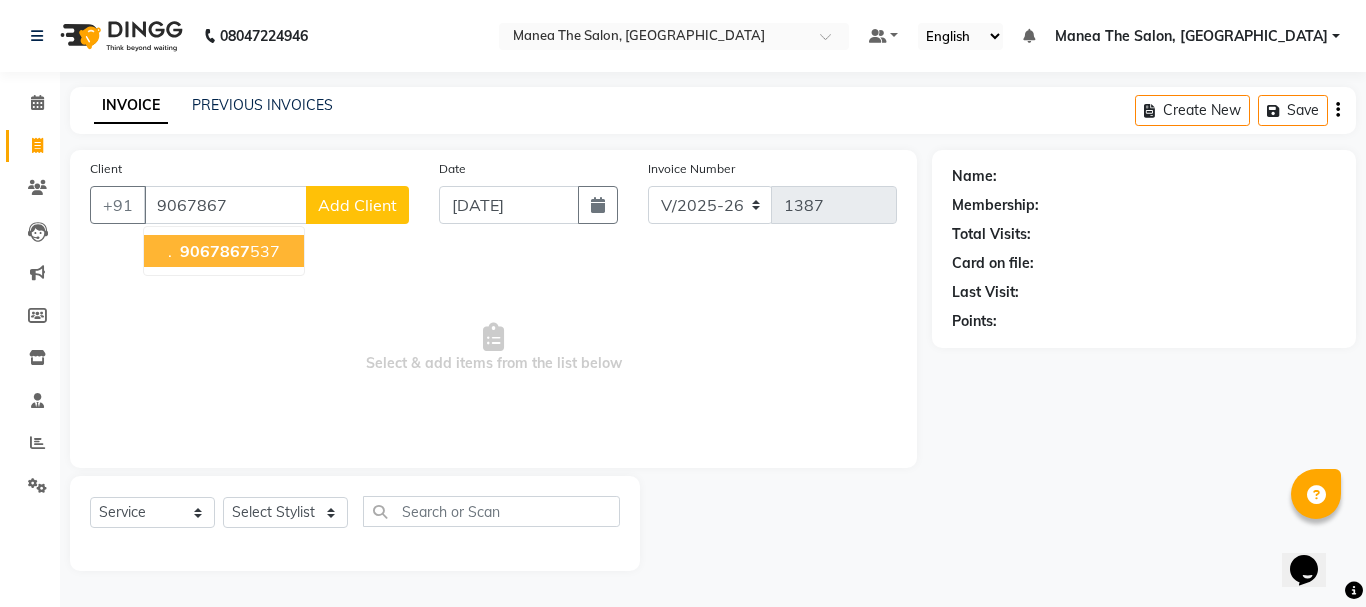 click on "9067867" at bounding box center (215, 251) 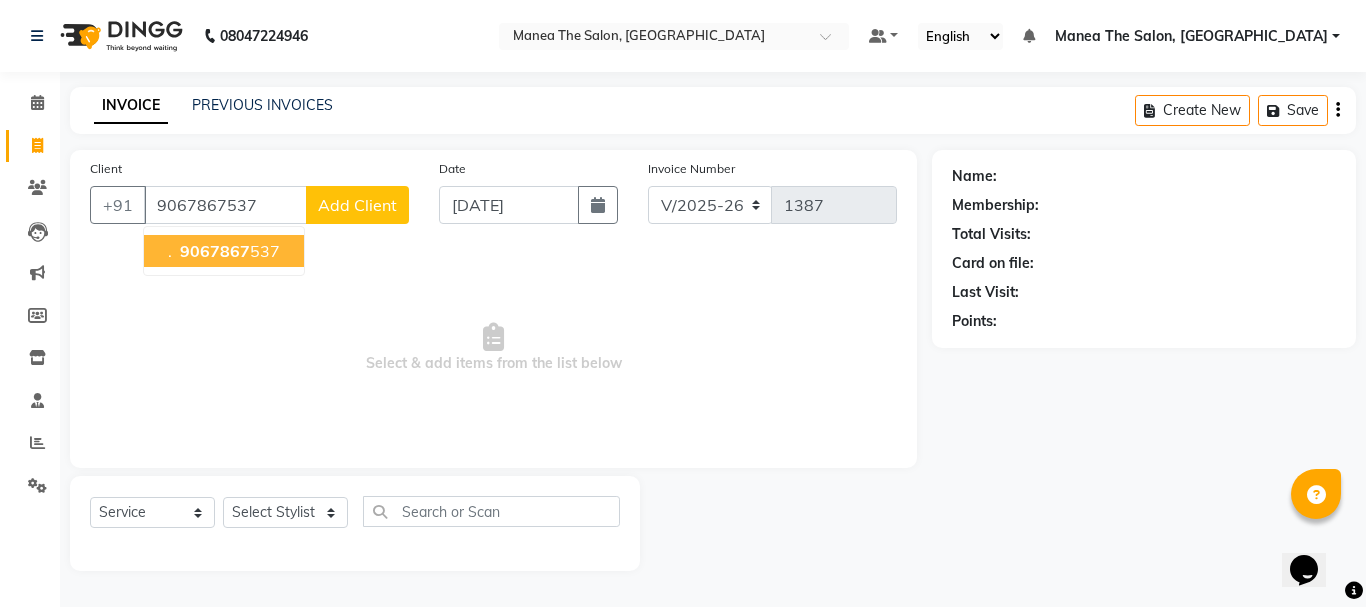type on "9067867537" 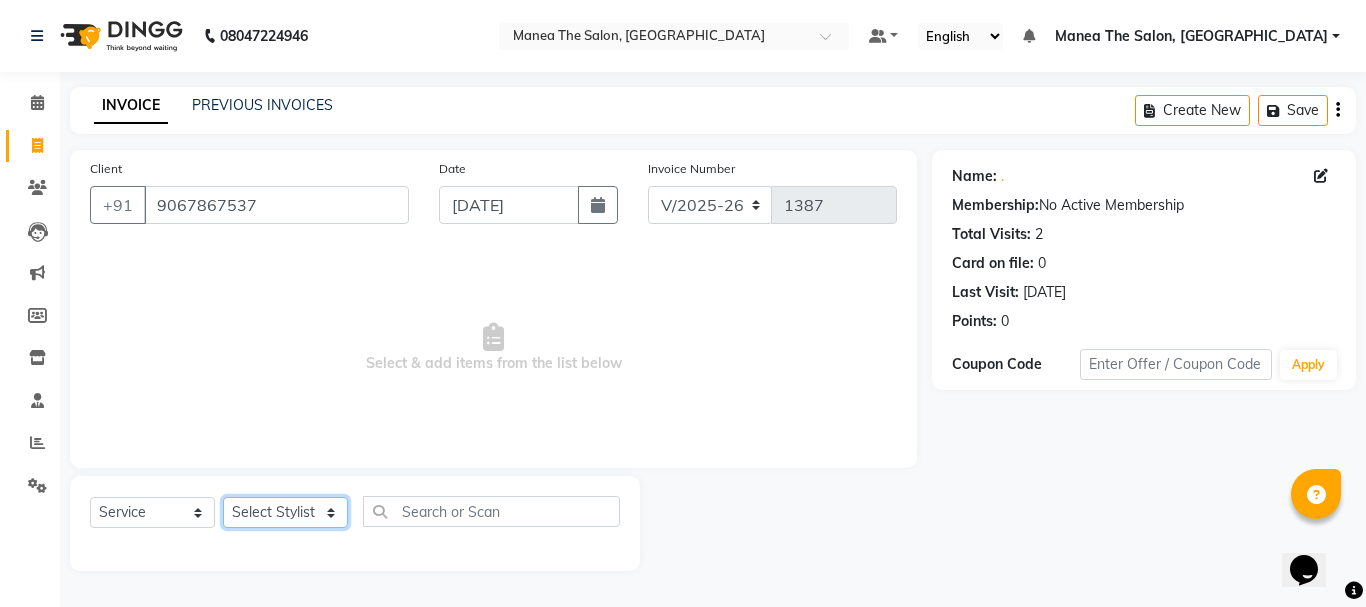 click on "Select Stylist aman Azeem Divya Prasad Rajyalaxmi Renuka shireesha Sulthana" 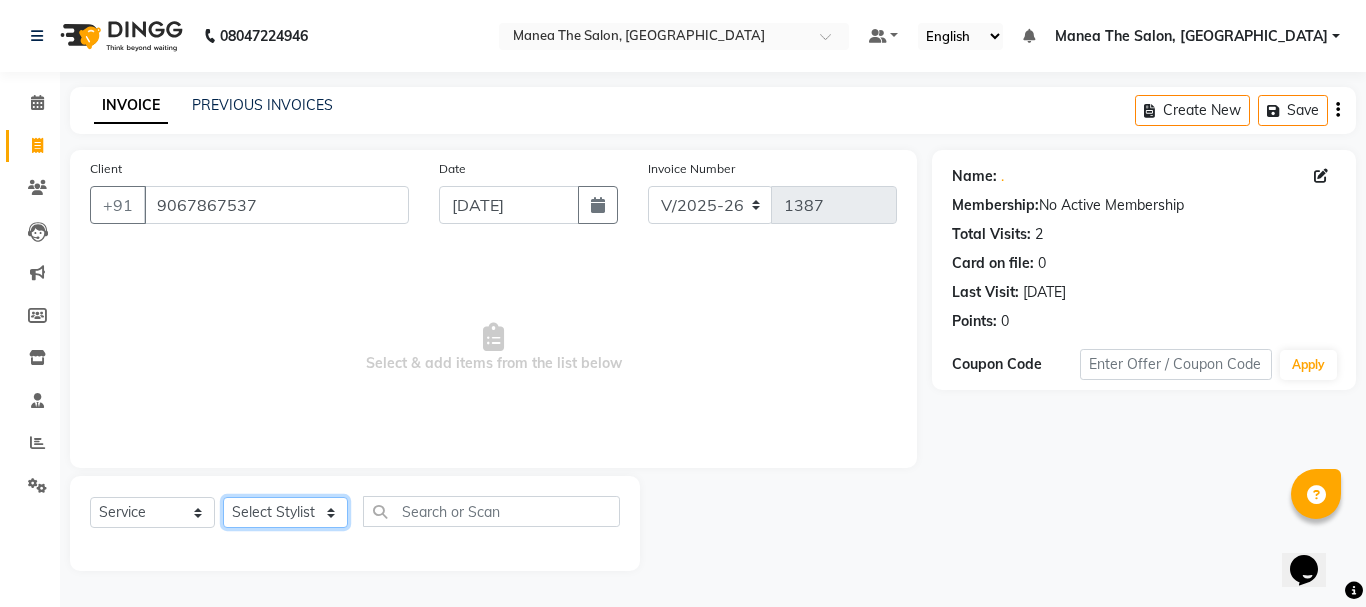 select on "83493" 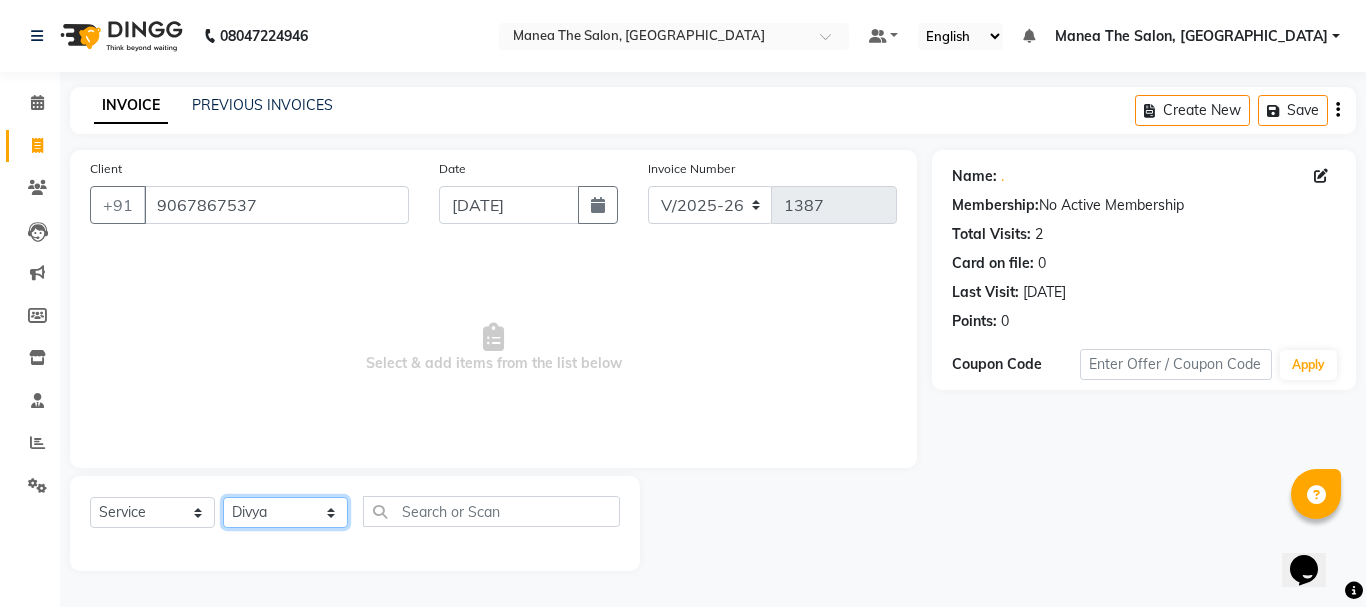 click on "Select Stylist aman Azeem Divya Prasad Rajyalaxmi Renuka shireesha Sulthana" 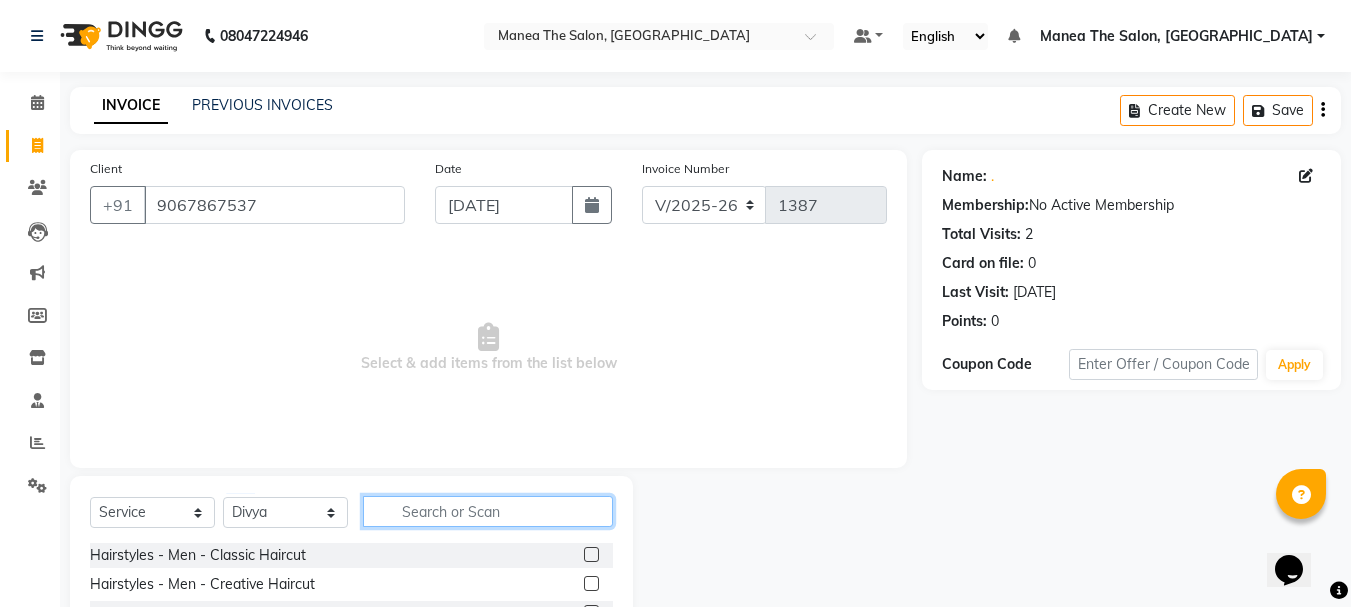 click 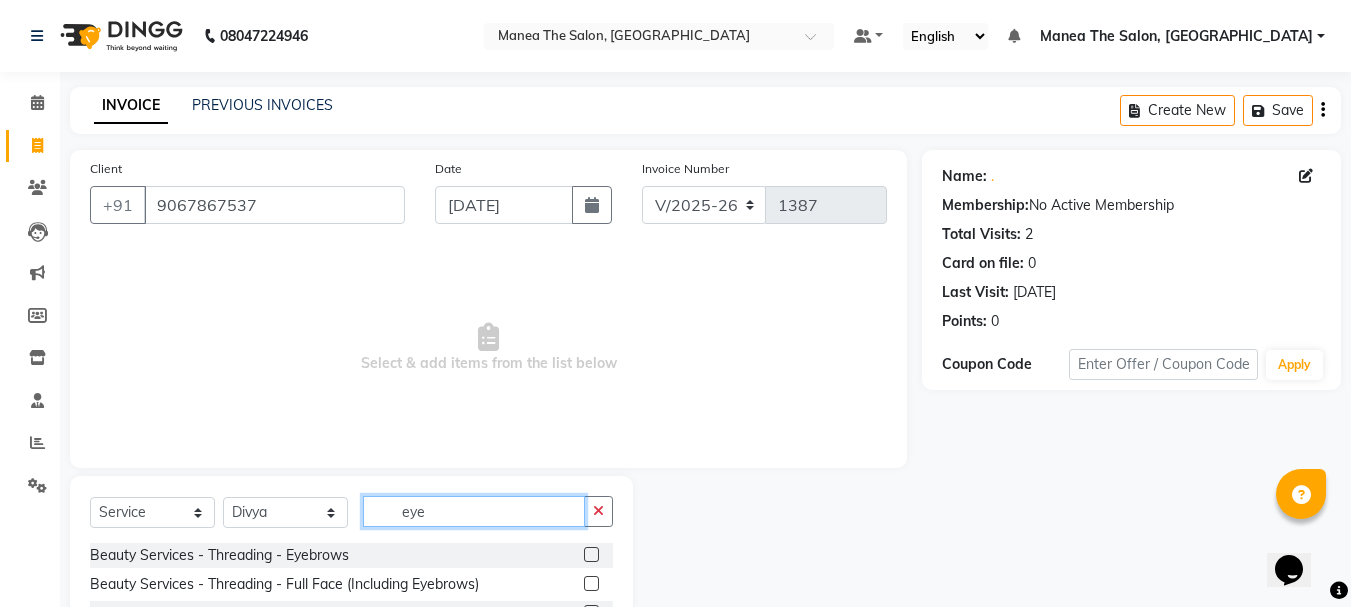type on "eye" 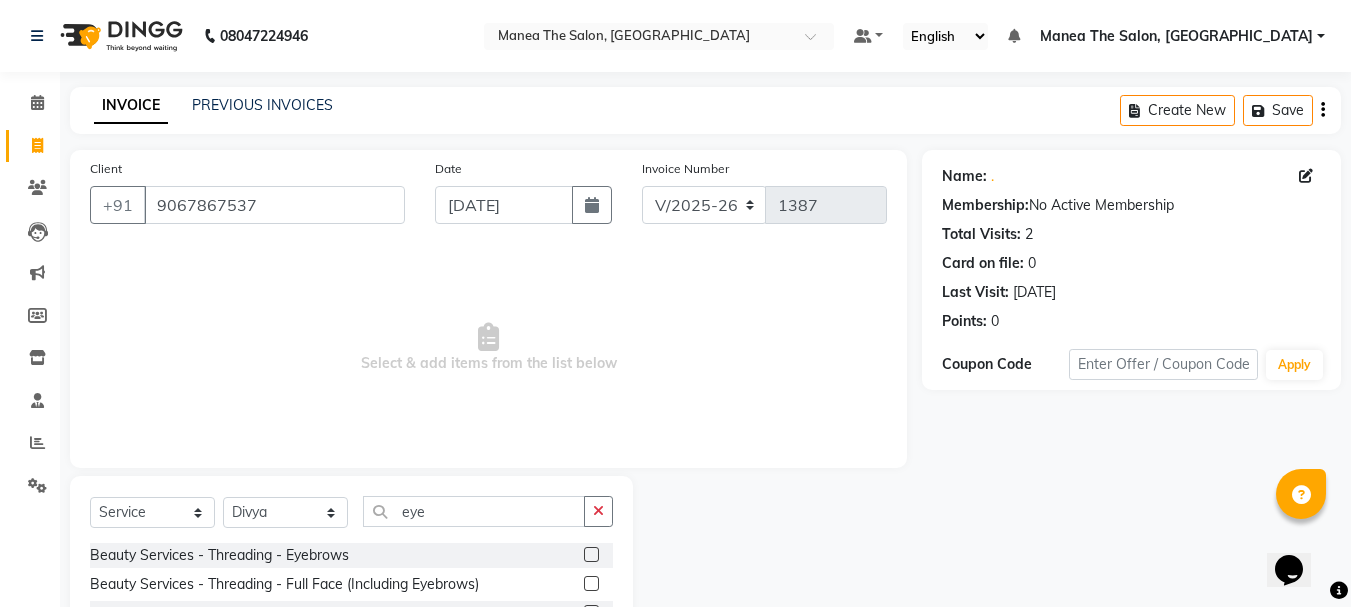click 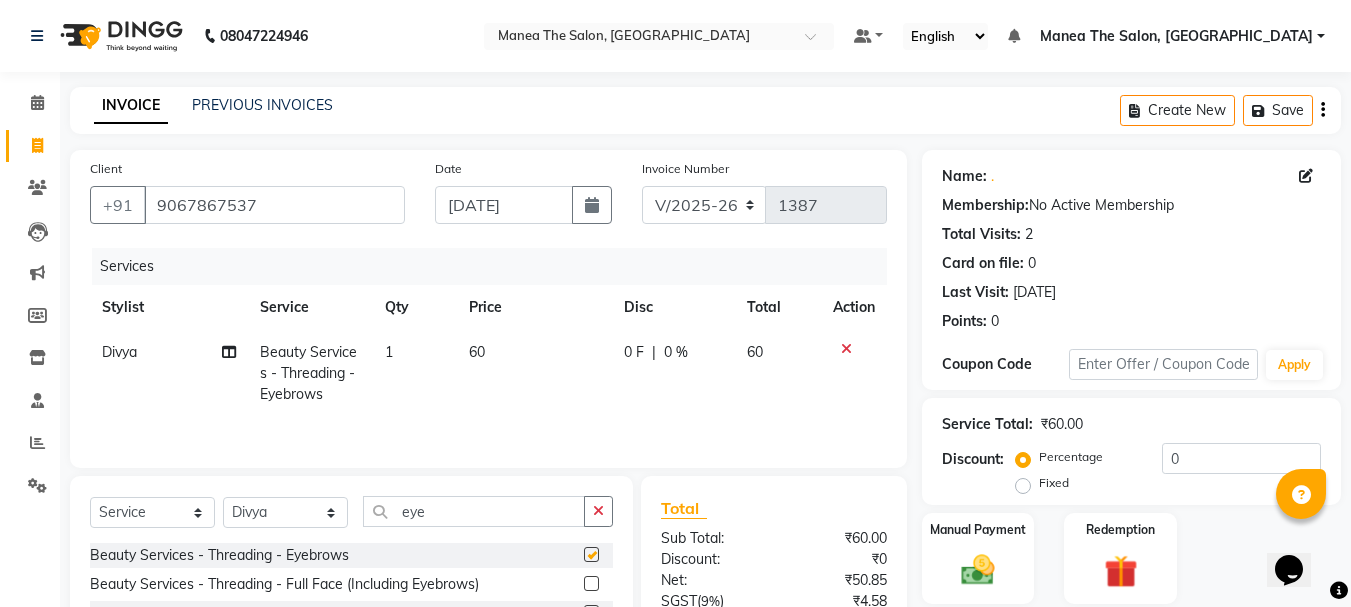 checkbox on "false" 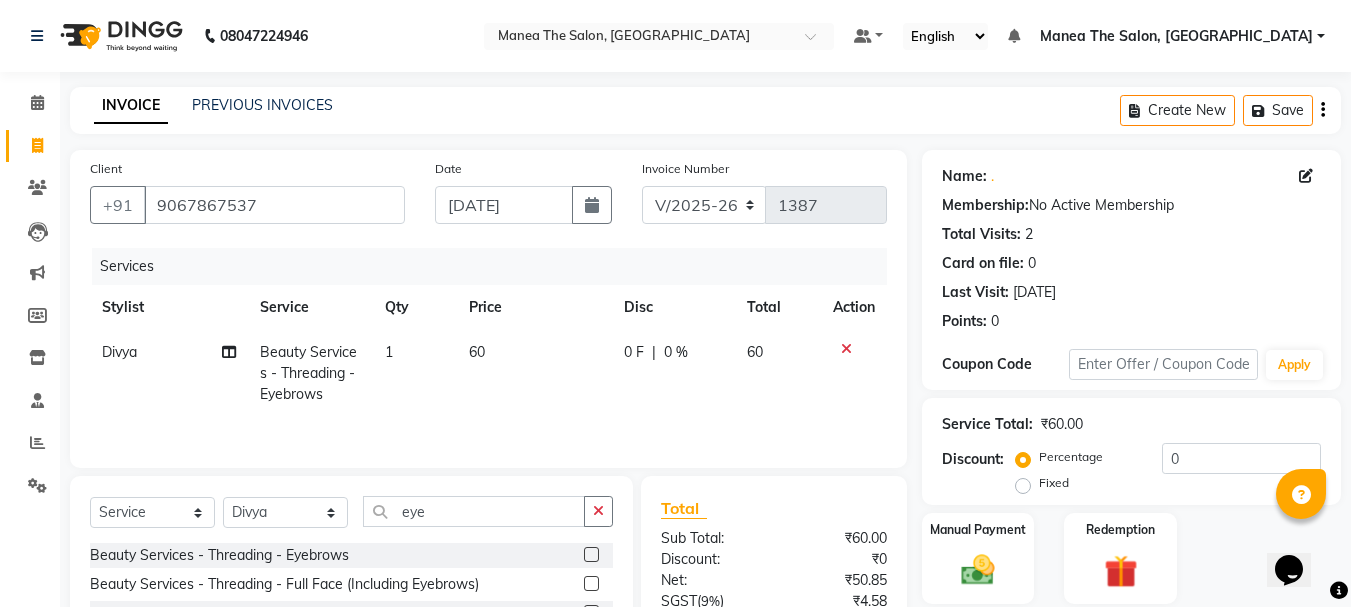click on "Select  Service  Product  Membership  Package Voucher Prepaid Gift Card  Select Stylist aman Azeem Divya Prasad Rajyalaxmi Renuka shireesha Sulthana eye Beauty Services - Threading - Eyebrows  Beauty Services - Threading - Full Face (Including Eyebrows)  Beauty Services - Skin Treatments - Under Eye (1 Sitting)  Beauty Services - Skin Treatments - Under Eye (3 Sitting+ 1 Free)  Maquillage - Makeup - Eye Makeup" 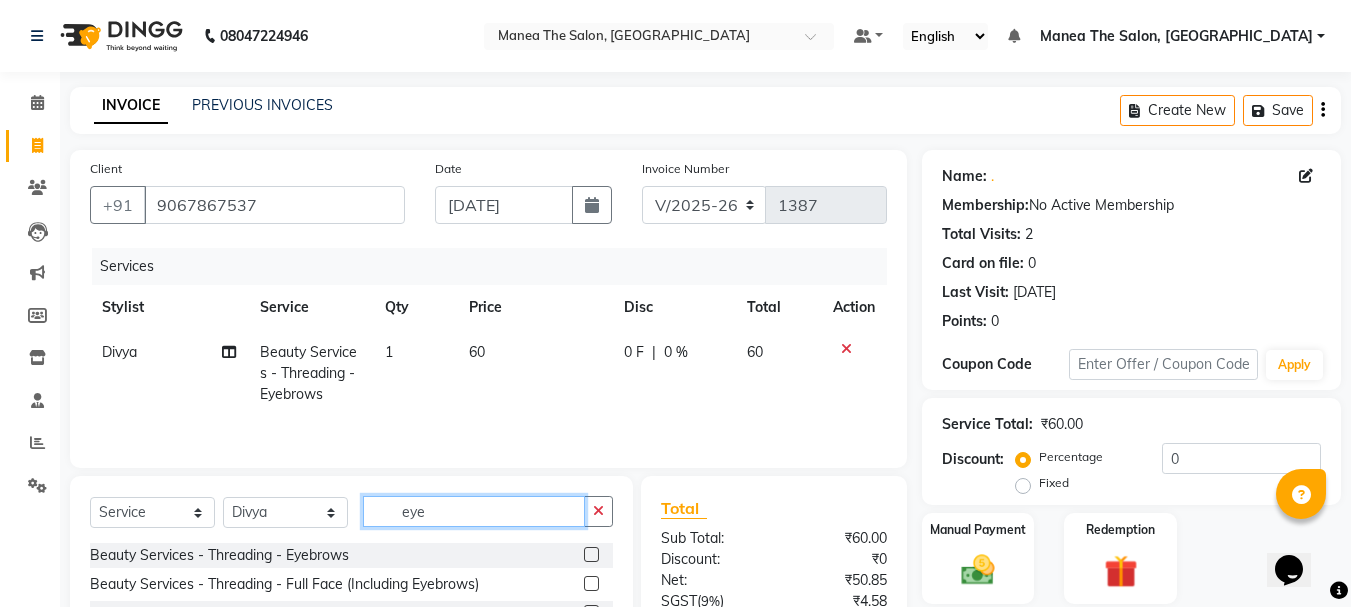 click on "eye" 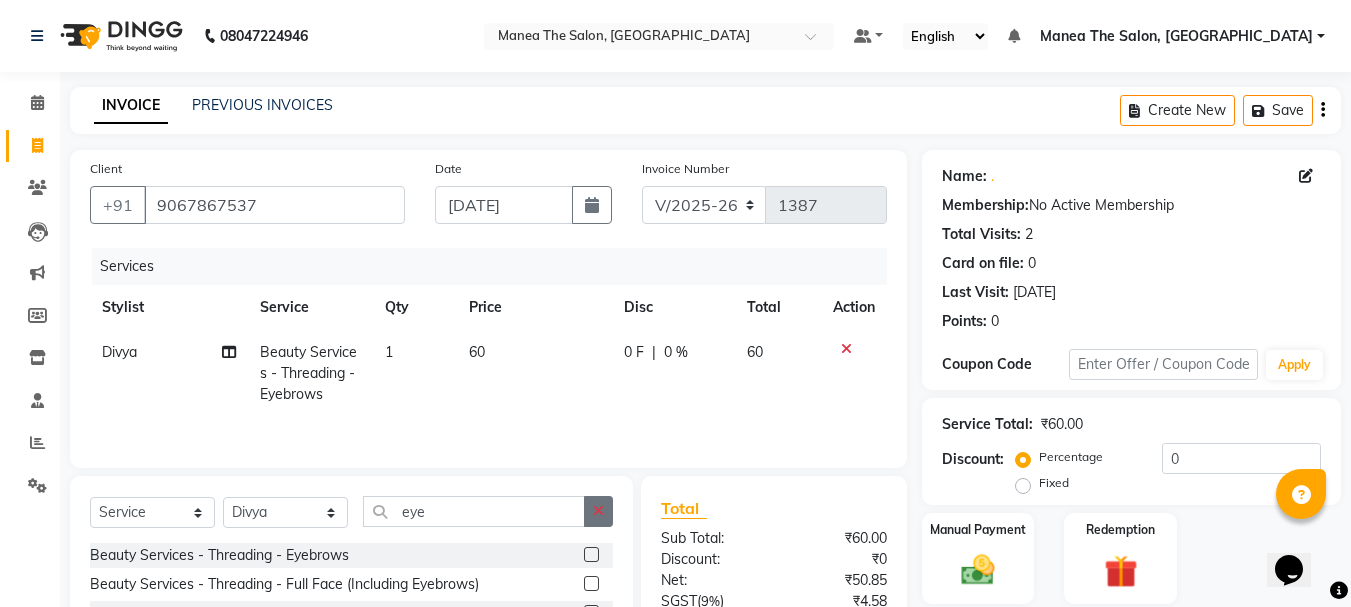 click 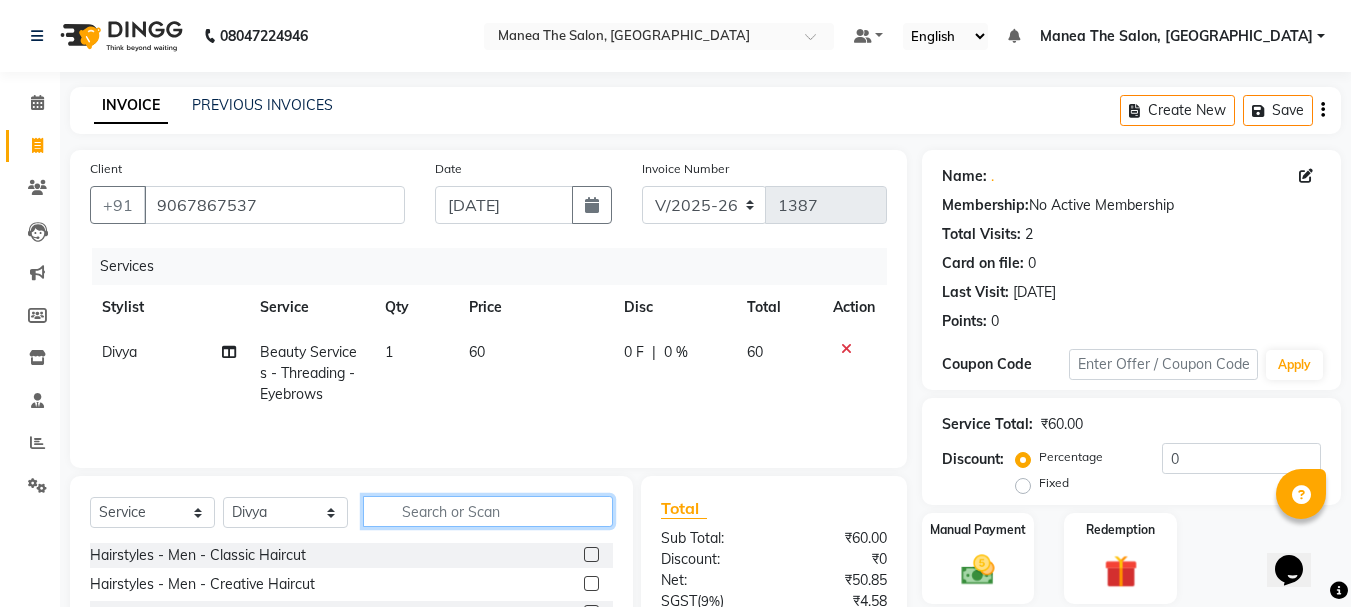 click 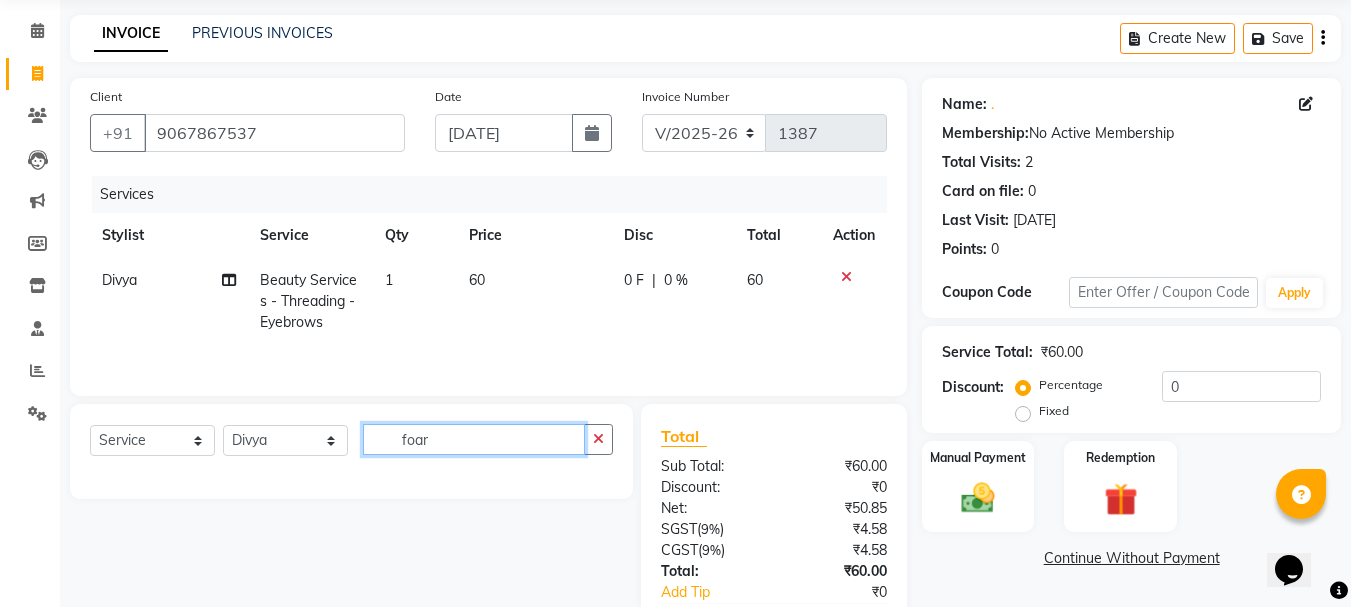 scroll, scrollTop: 193, scrollLeft: 0, axis: vertical 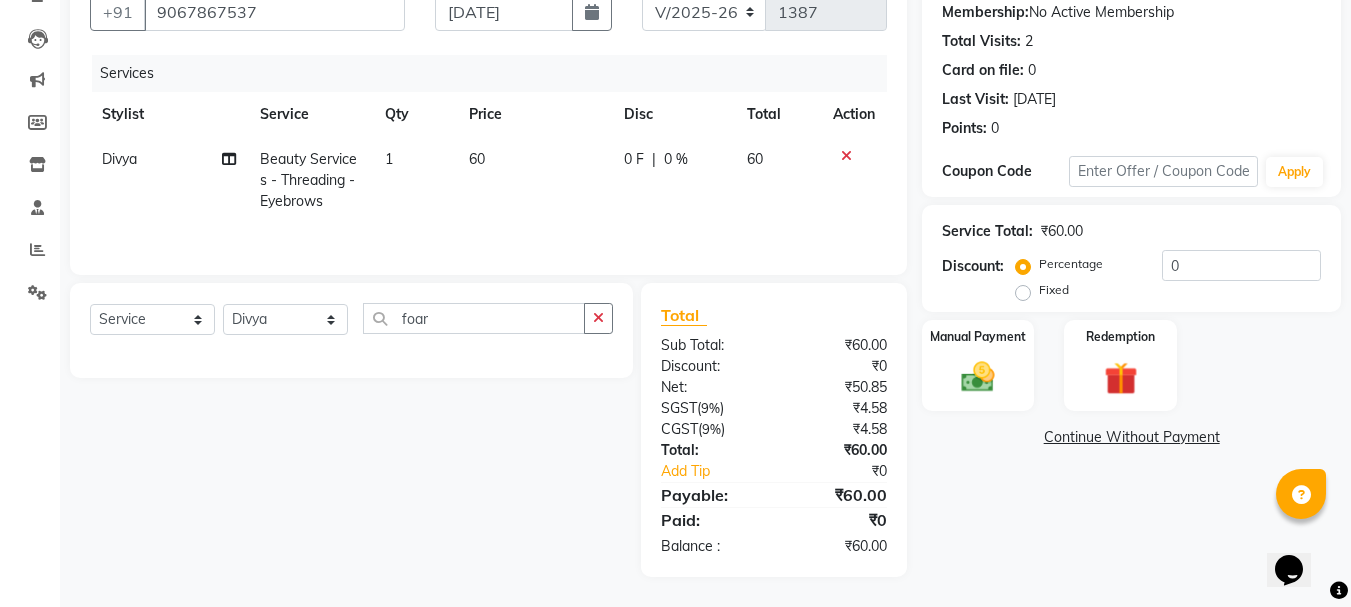 click on "Select  Service  Product  Membership  Package Voucher Prepaid Gift Card  Select Stylist aman Azeem Divya Prasad Rajyalaxmi Renuka shireesha Sulthana foar" 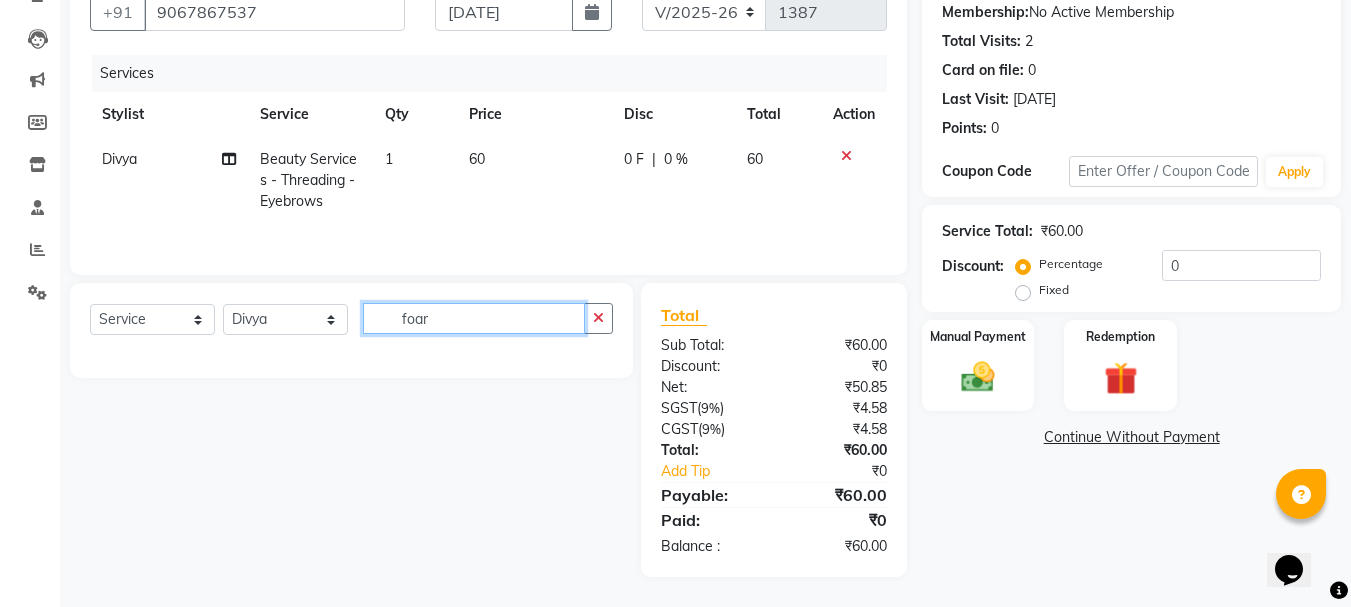 click on "foar" 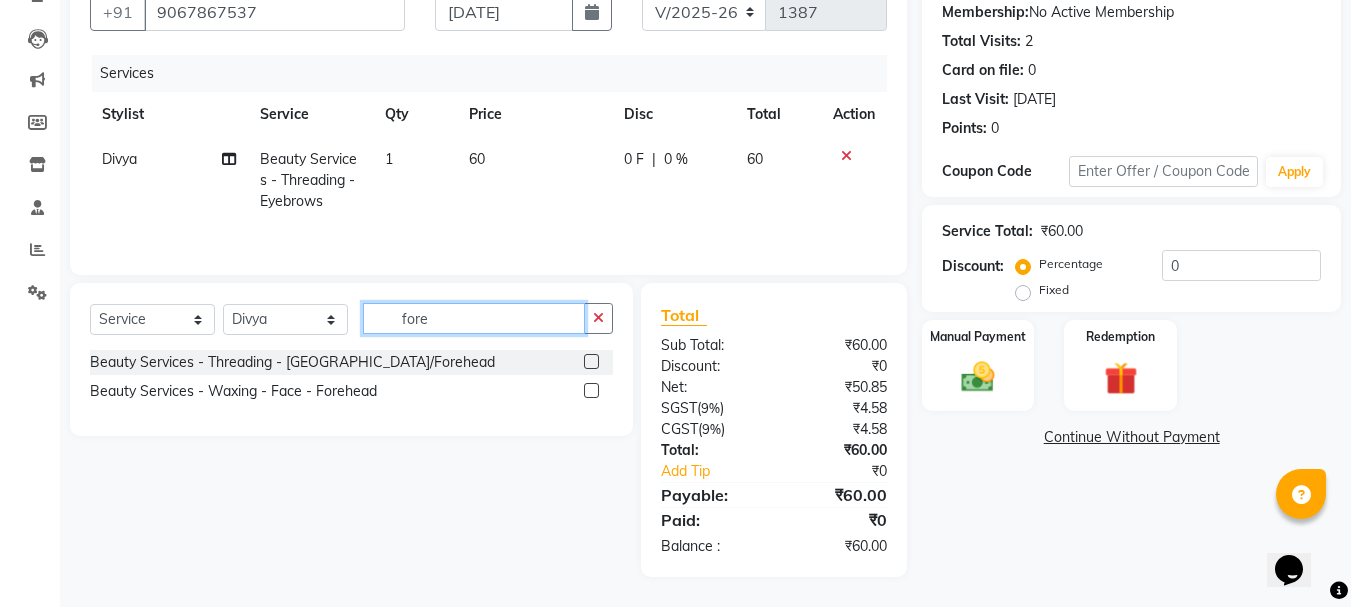 type on "fore" 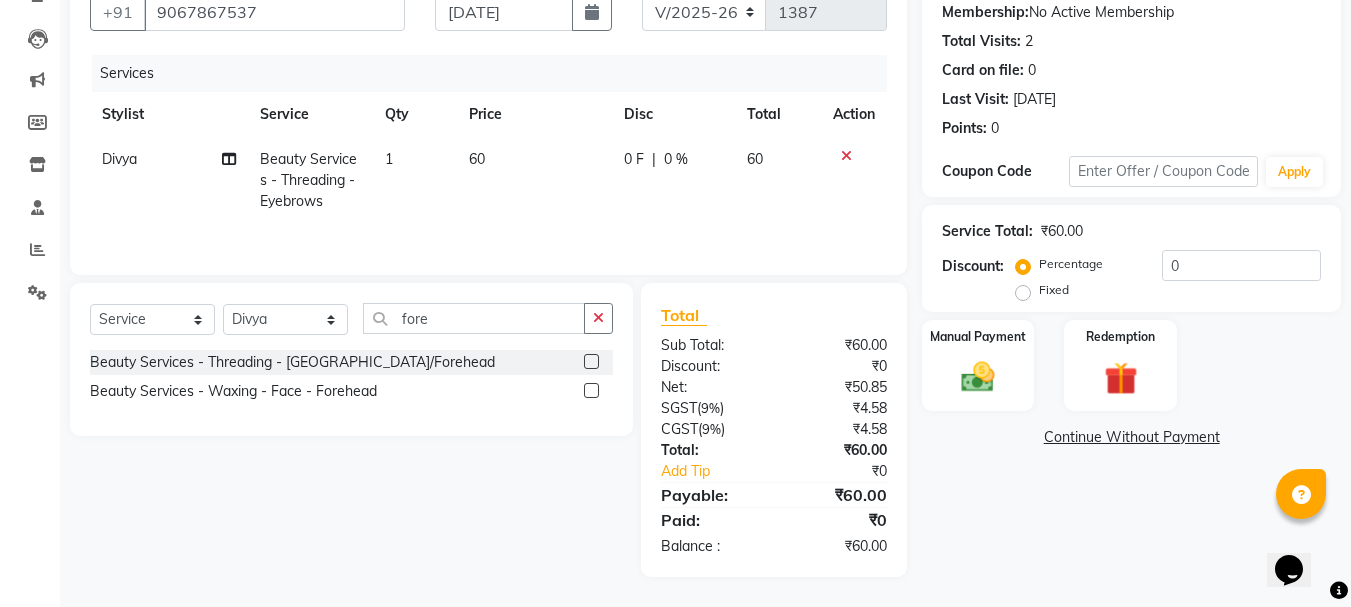 click 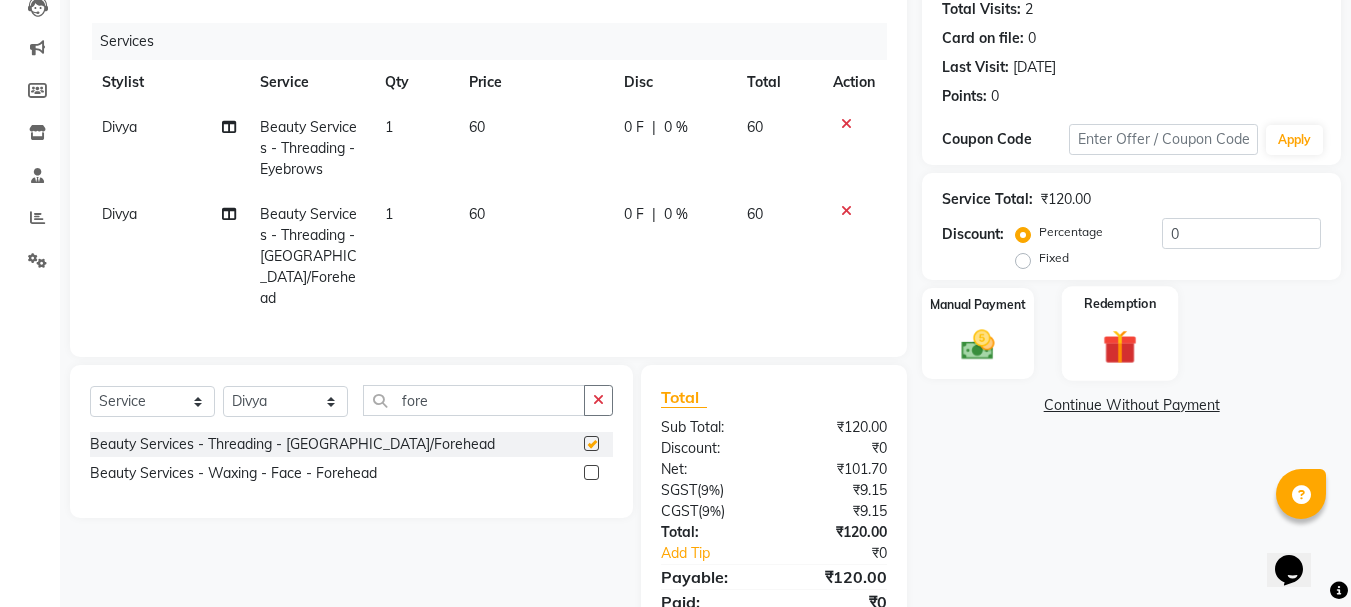 checkbox on "false" 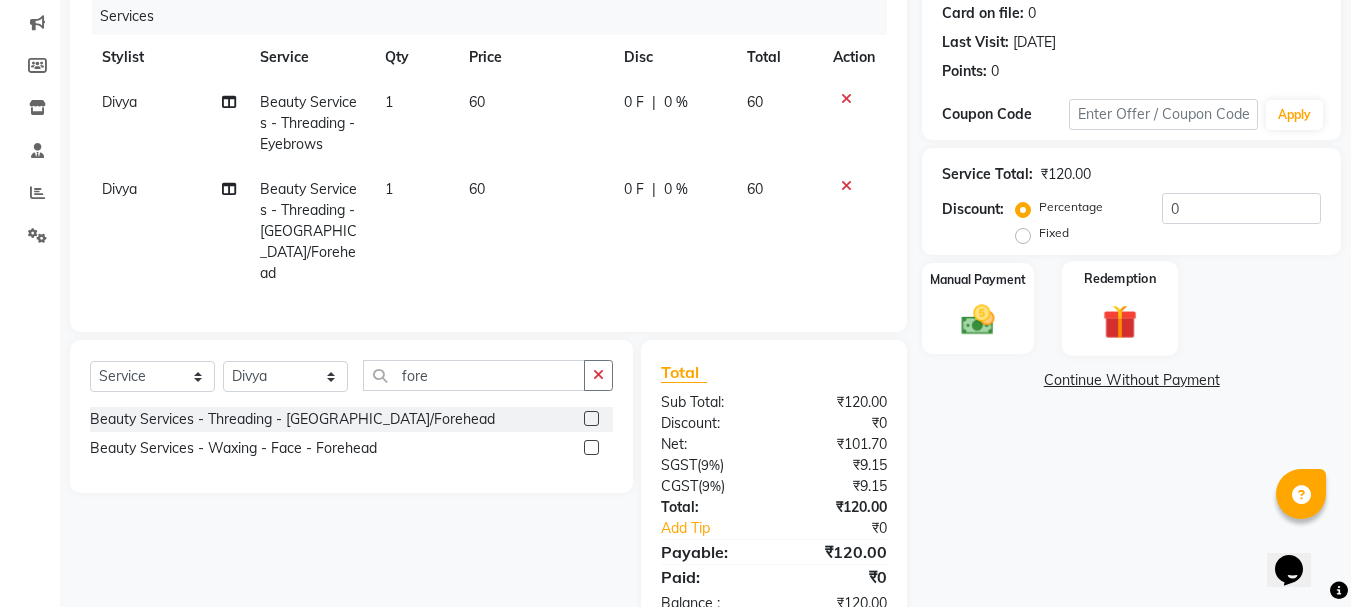 scroll, scrollTop: 280, scrollLeft: 0, axis: vertical 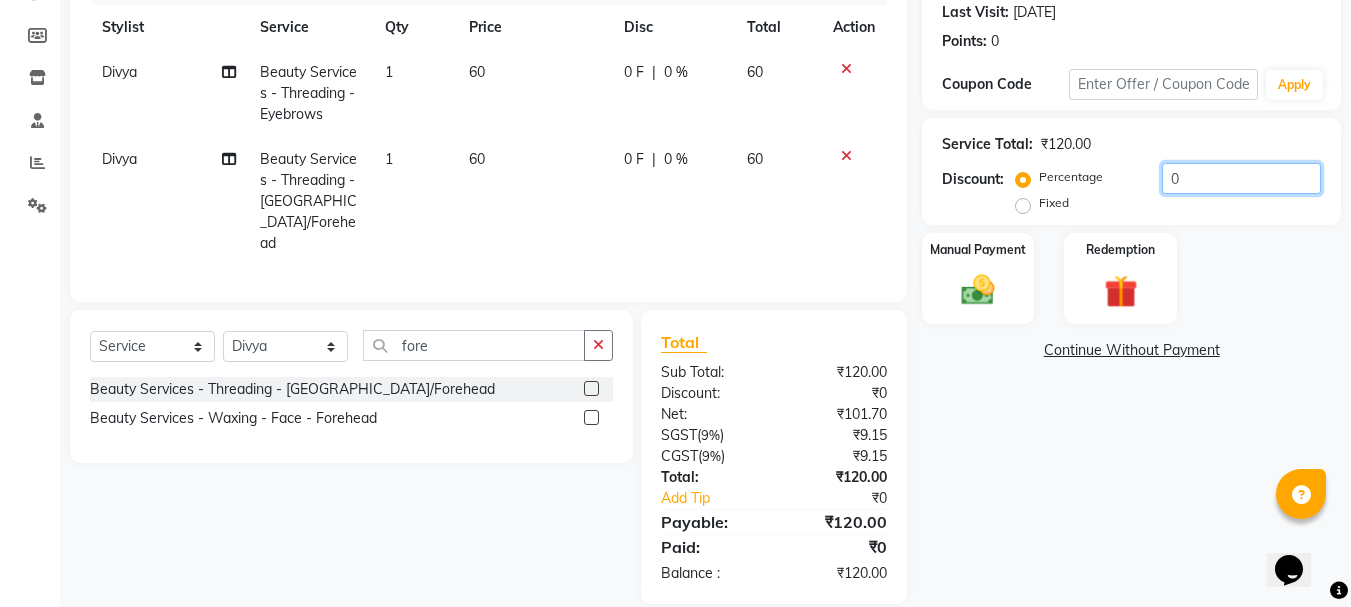drag, startPoint x: 1217, startPoint y: 166, endPoint x: 1212, endPoint y: 179, distance: 13.928389 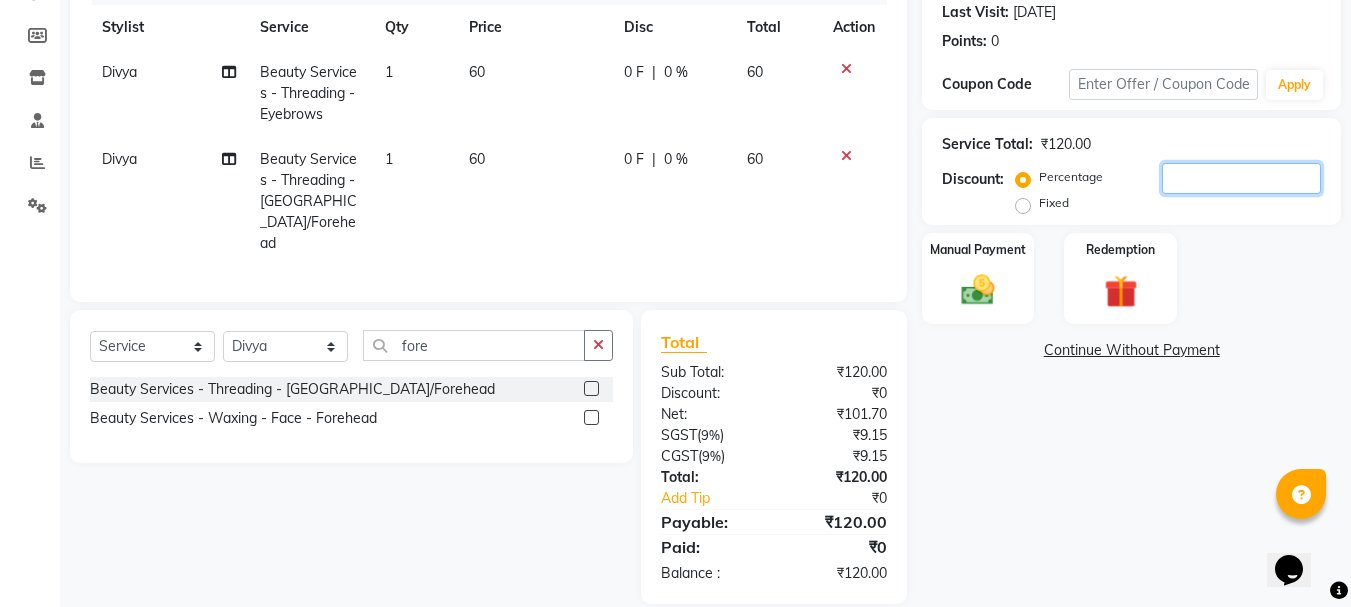 scroll, scrollTop: 0, scrollLeft: 0, axis: both 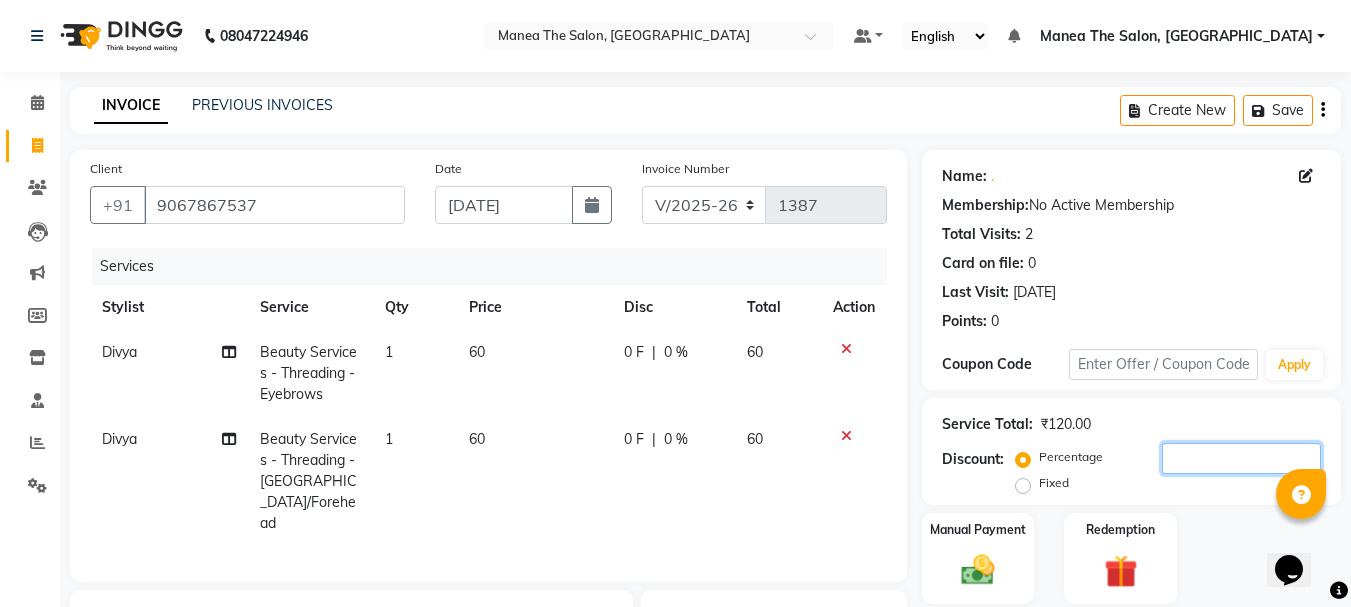 type 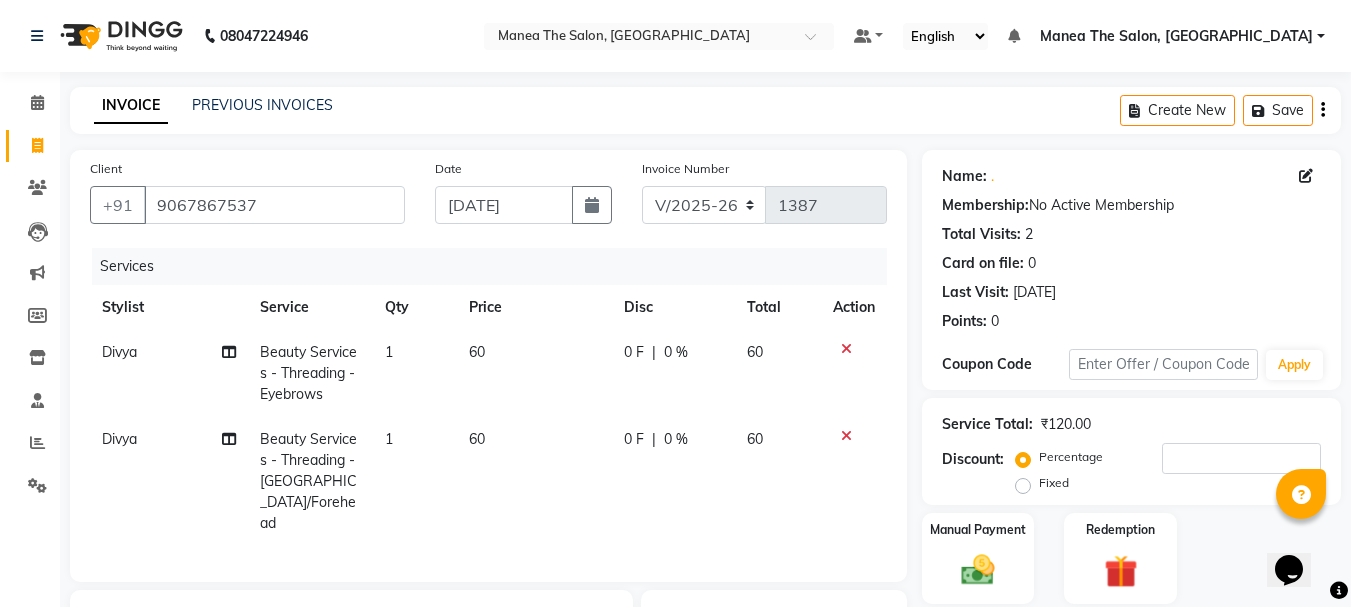 click on "Client +91 9067867537" 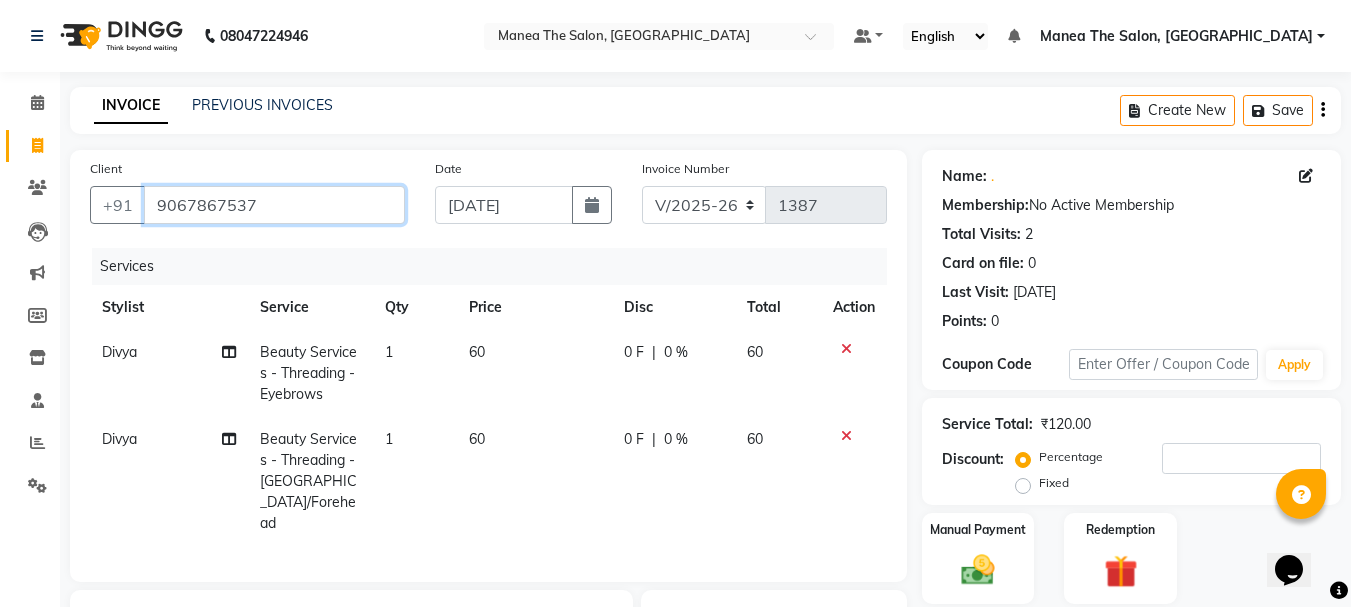 click on "9067867537" at bounding box center (274, 205) 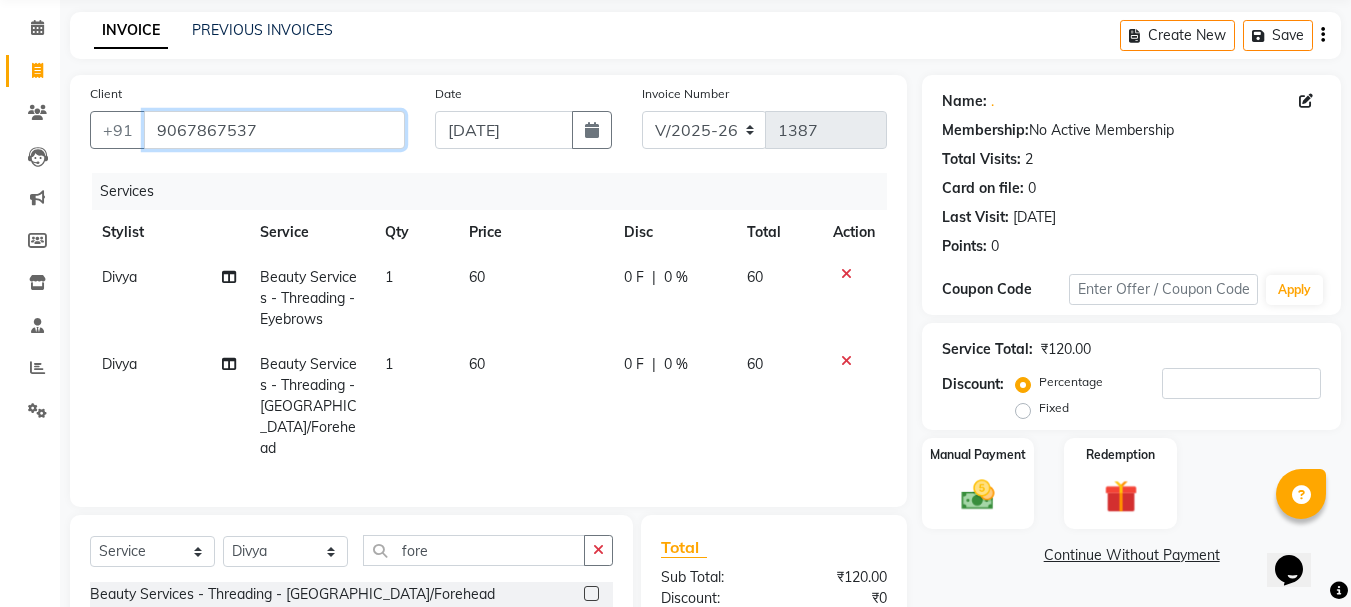 scroll, scrollTop: 280, scrollLeft: 0, axis: vertical 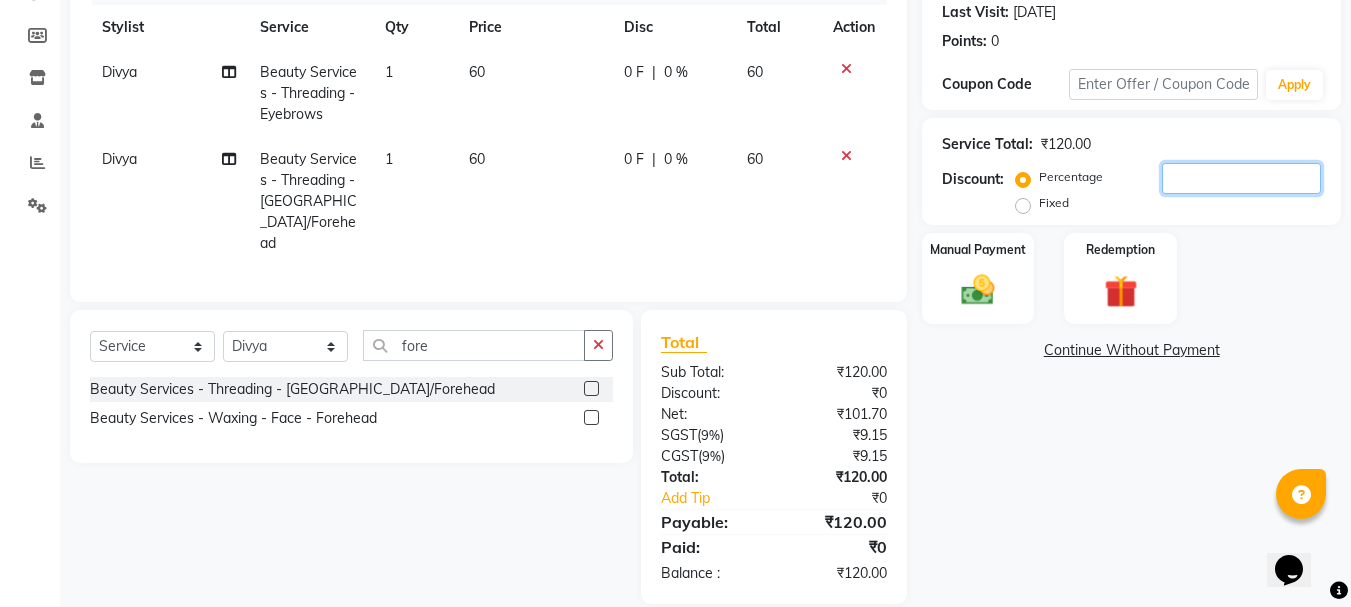 click 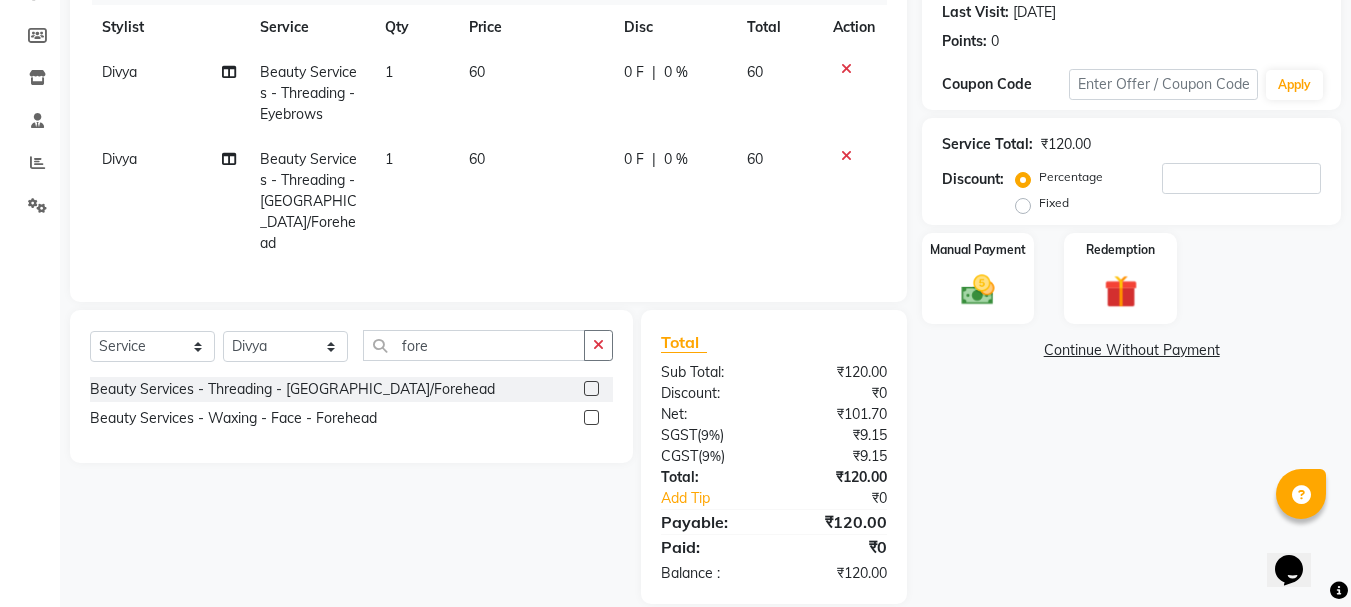 click on "Fixed" 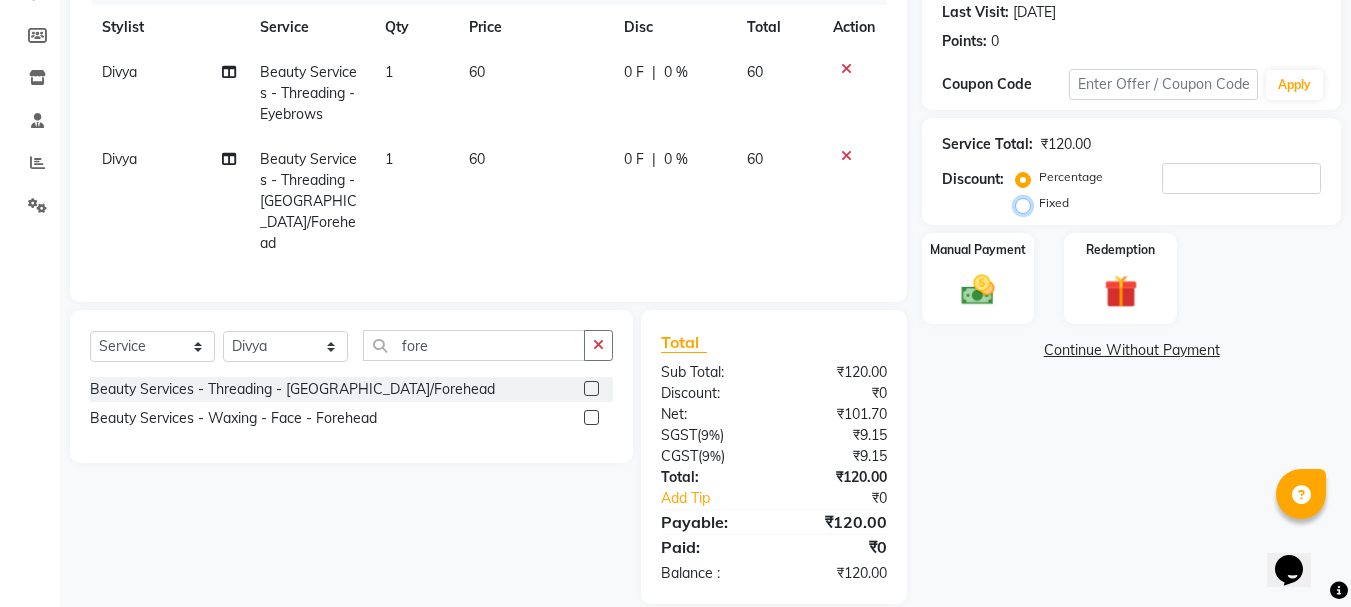 click on "Fixed" at bounding box center [1027, 203] 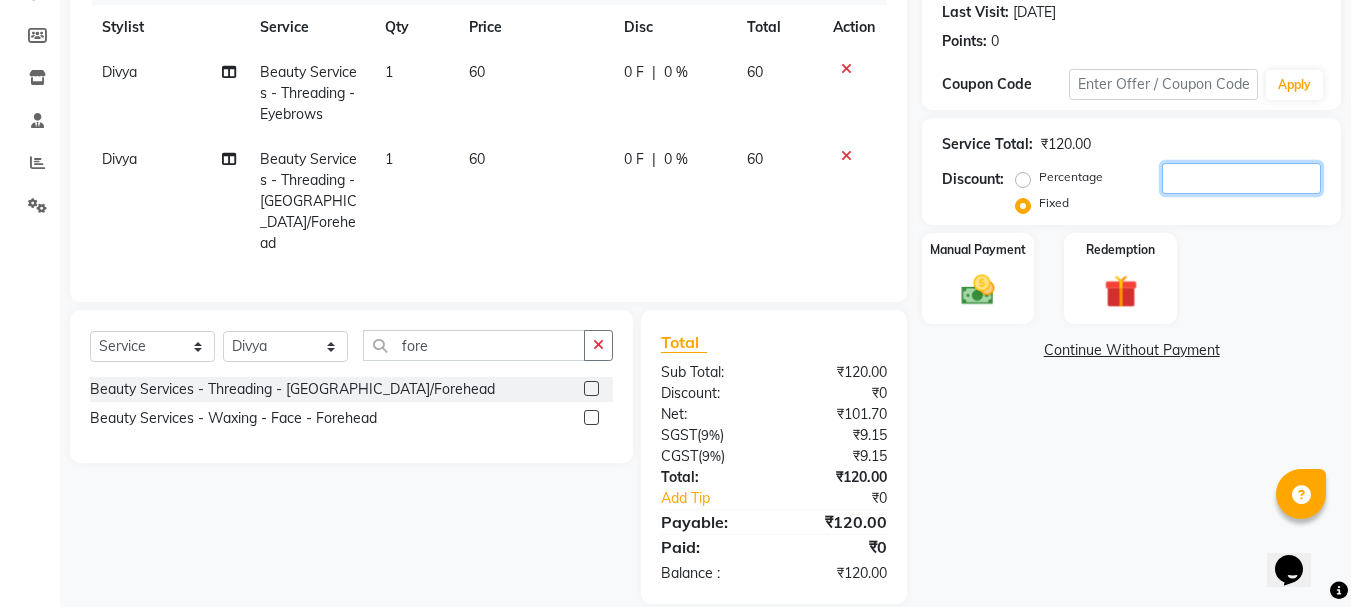 click 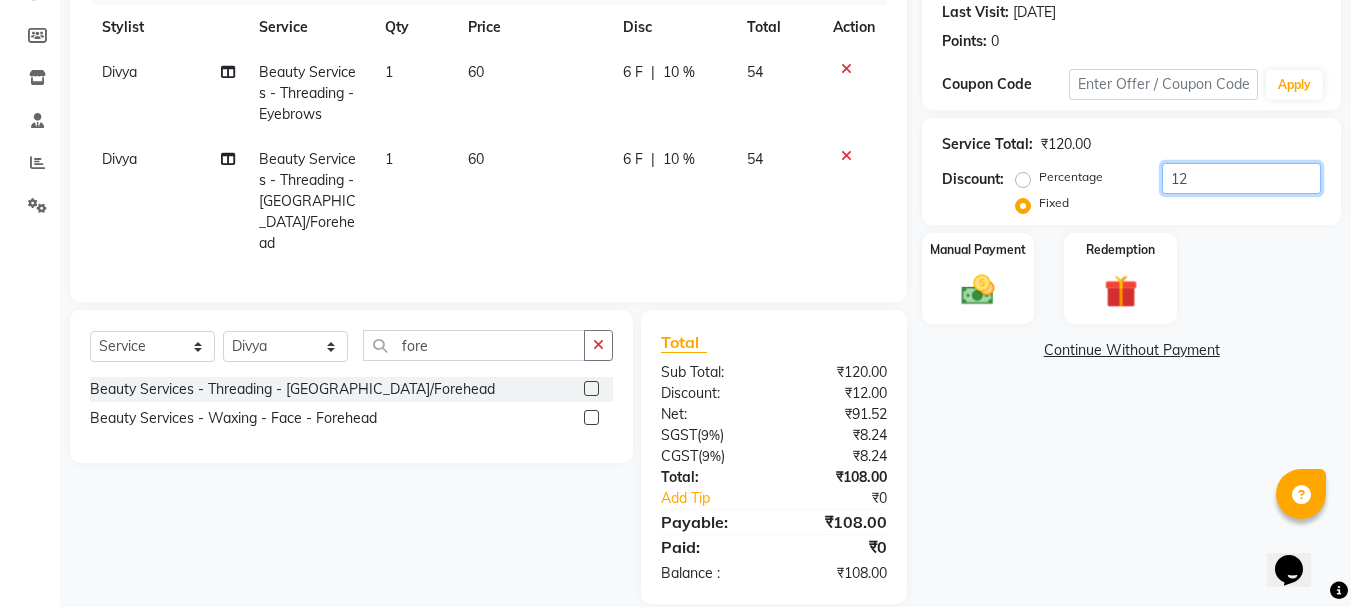 type on "12" 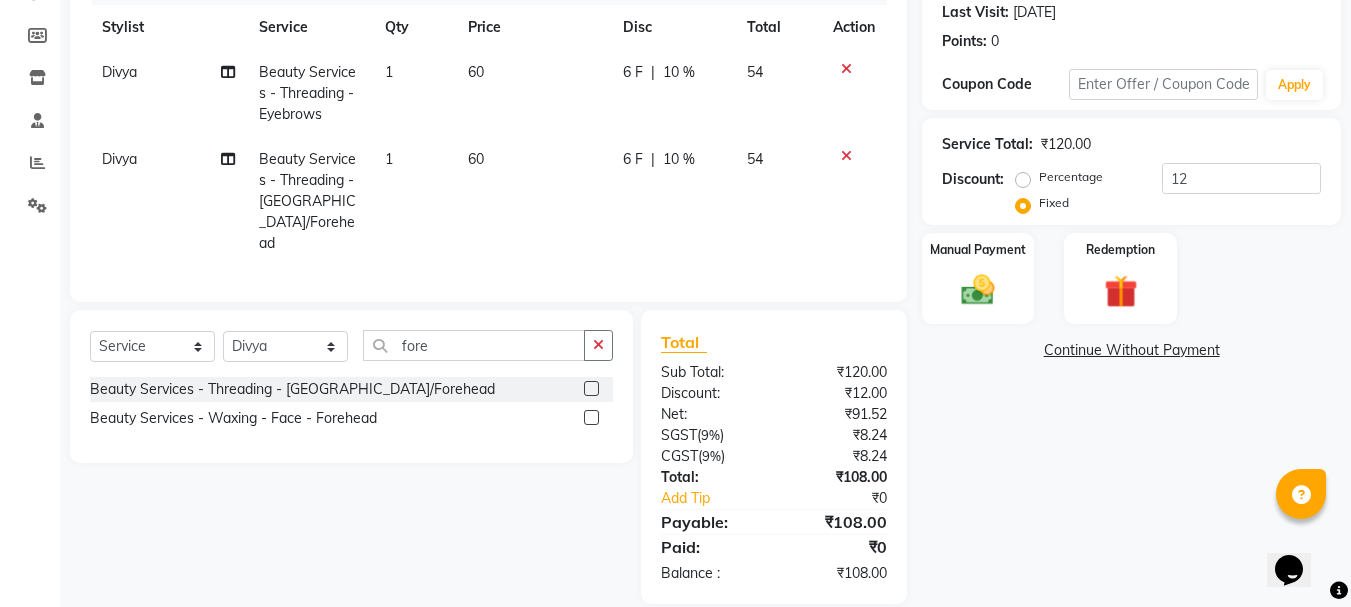 click on "Name: .  Membership:  No Active Membership  Total Visits:  2 Card on file:  0 Last Visit:   25-05-2025 Points:   0  Coupon Code Apply Service Total:  ₹120.00  Discount:  Percentage   Fixed  12 Manual Payment Redemption  Continue Without Payment" 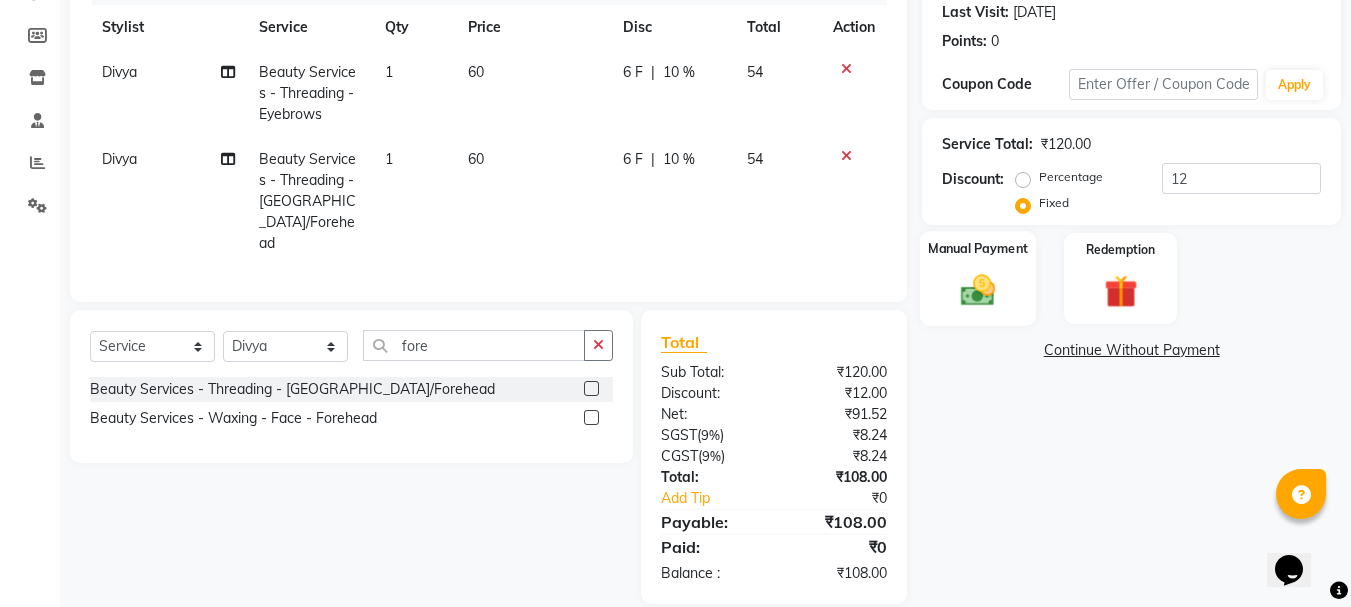 click 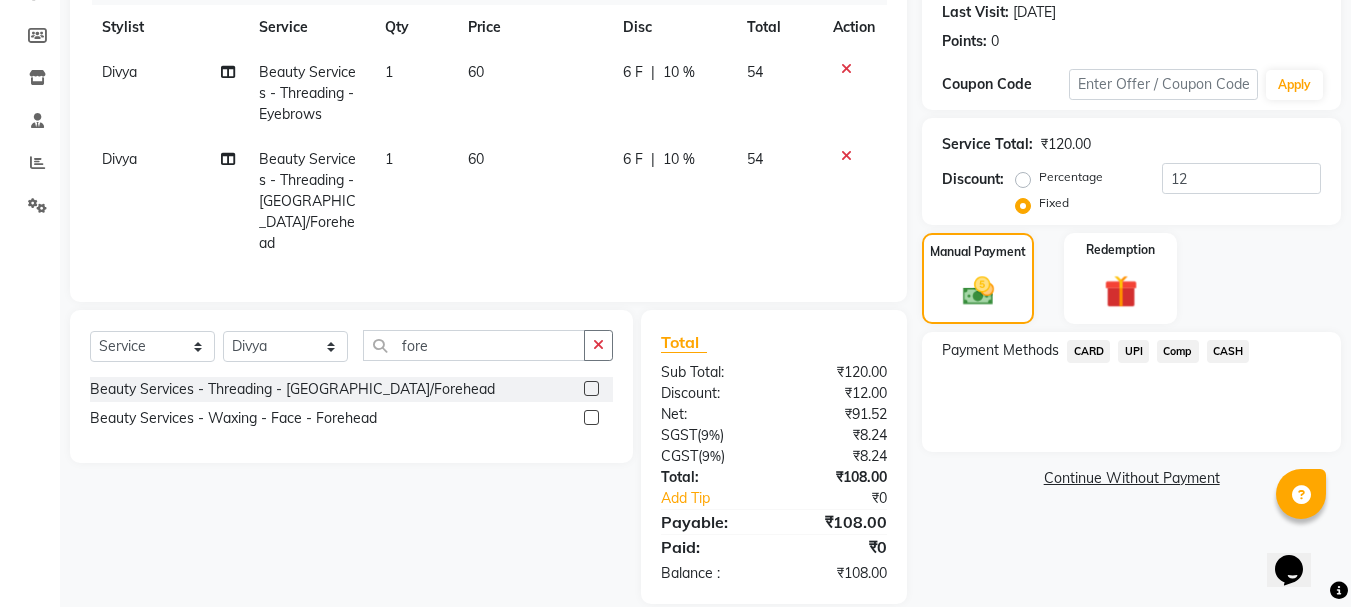 click on "UPI" 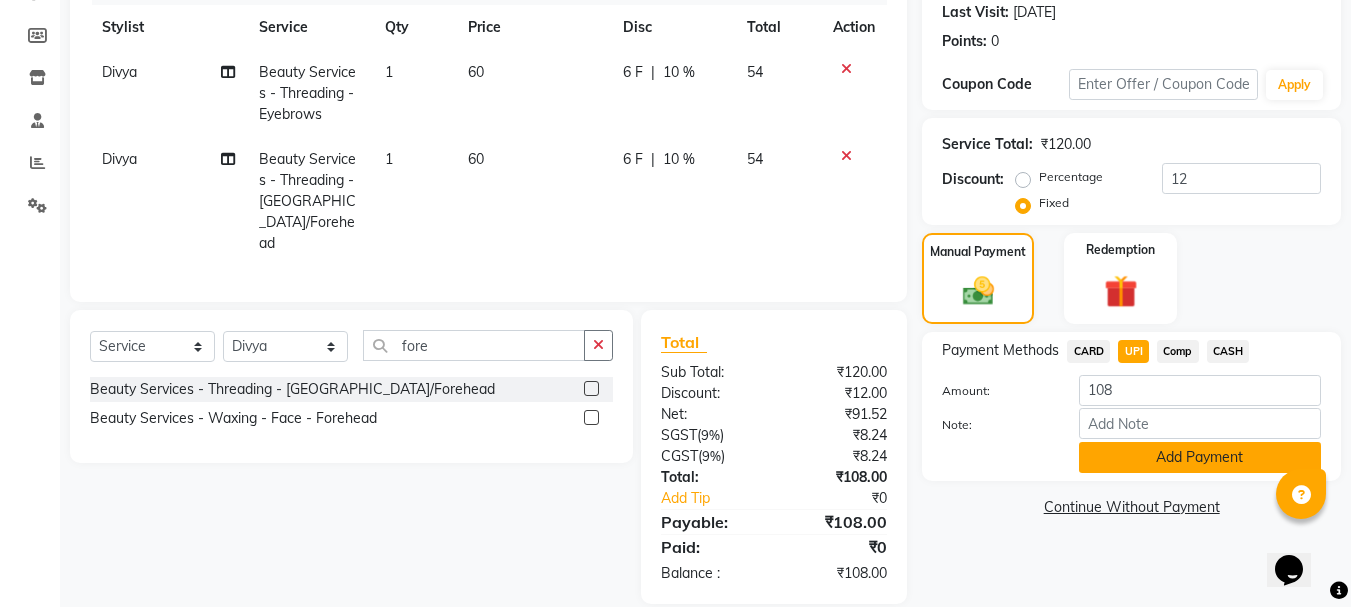 click on "Add Payment" 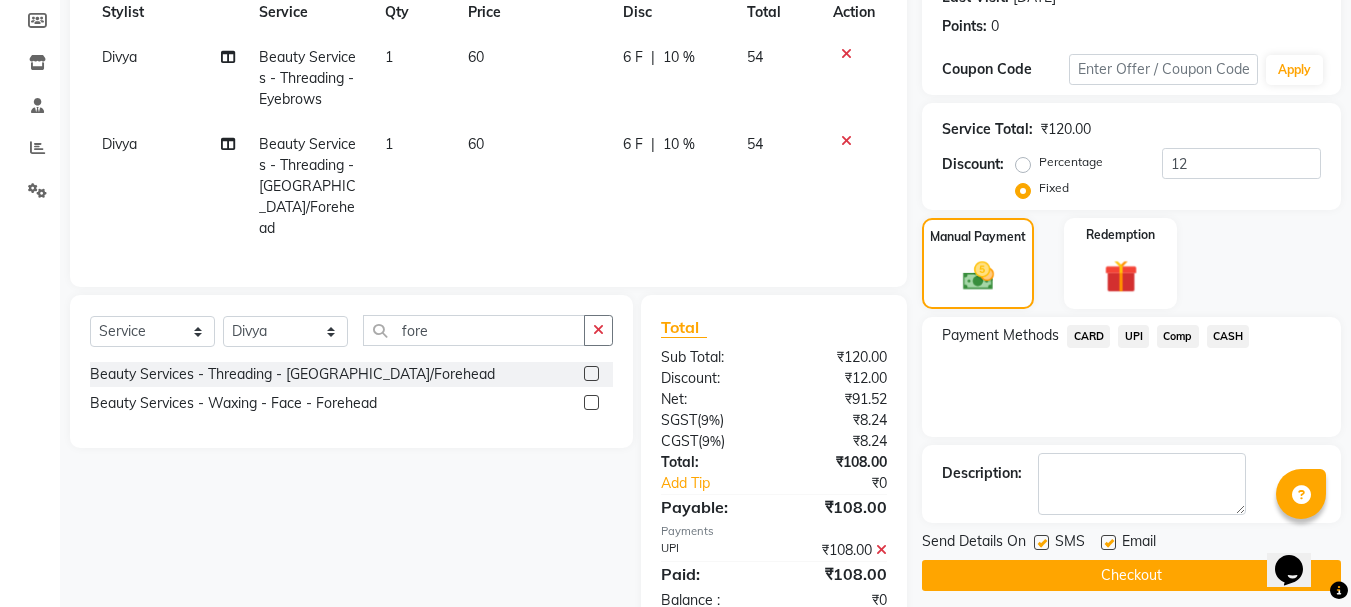 scroll, scrollTop: 322, scrollLeft: 0, axis: vertical 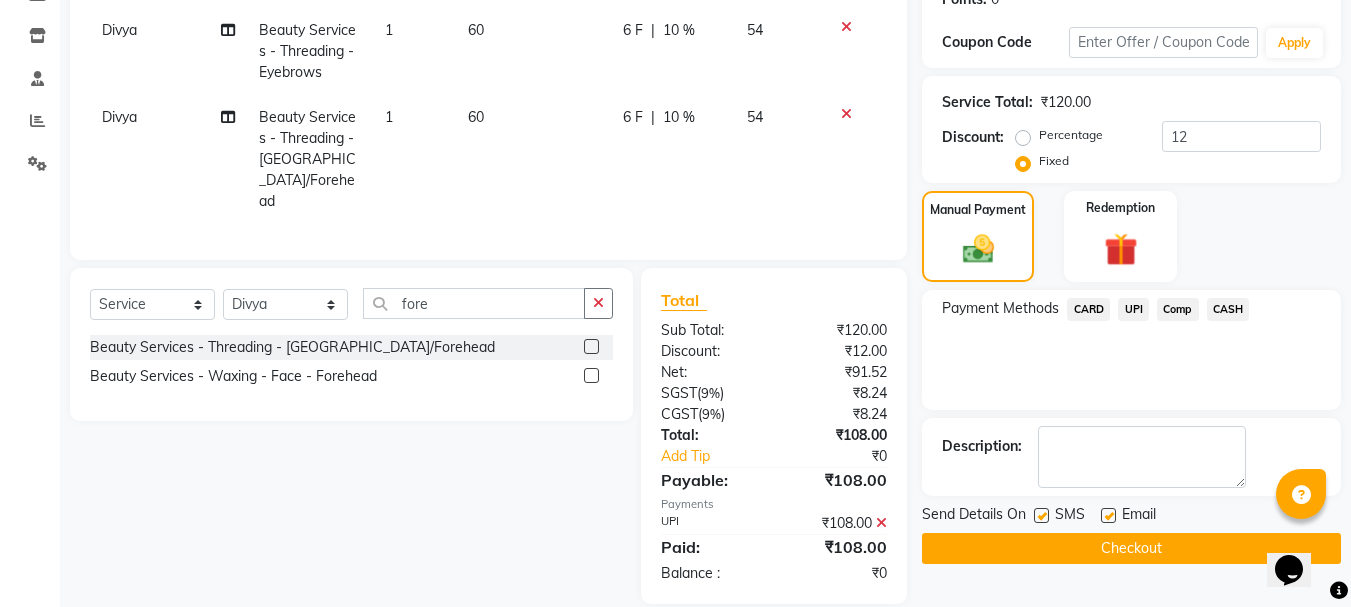 click on "Checkout" 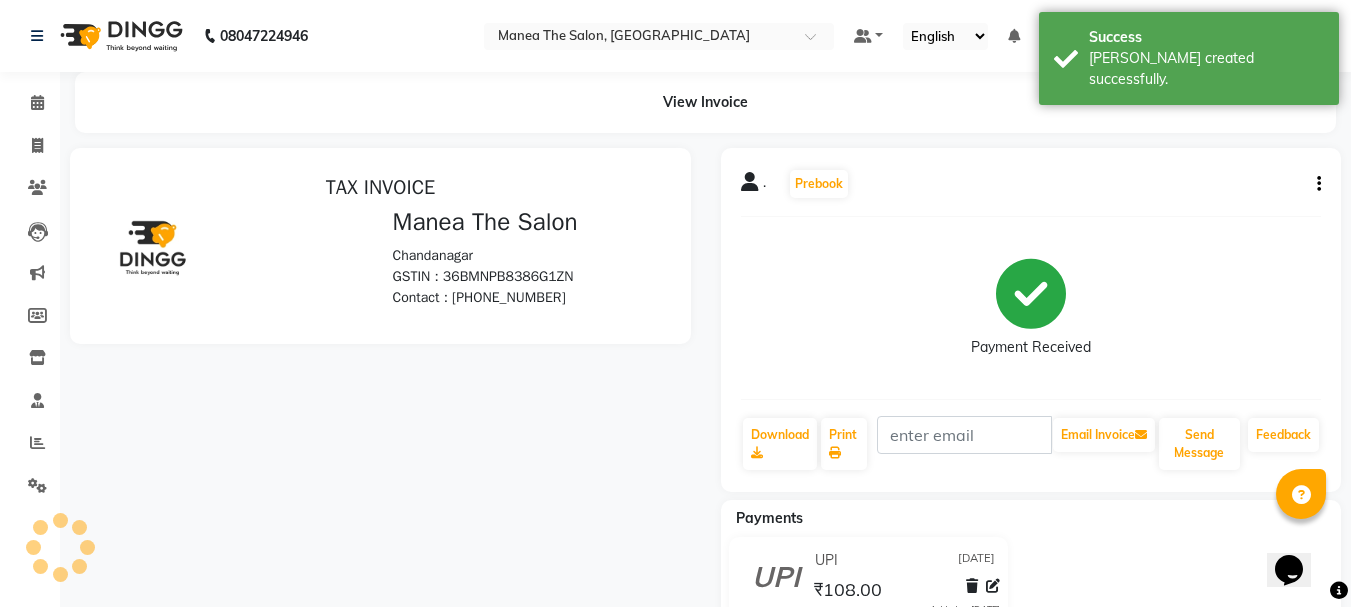 scroll, scrollTop: 0, scrollLeft: 0, axis: both 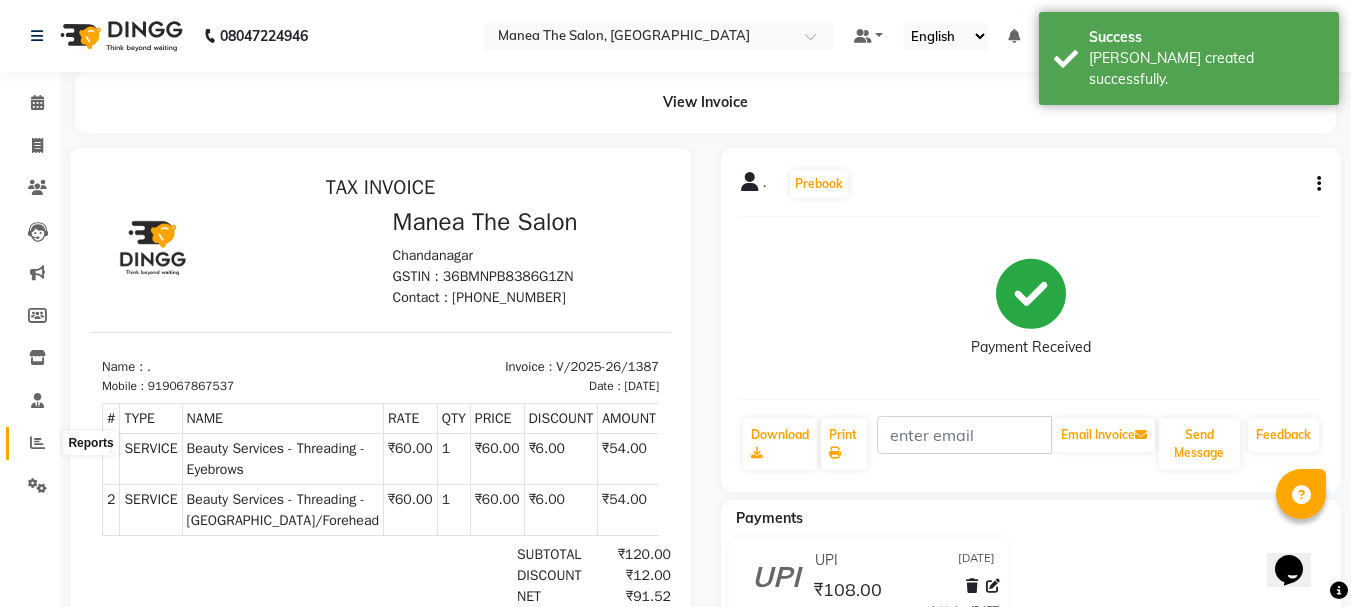 click 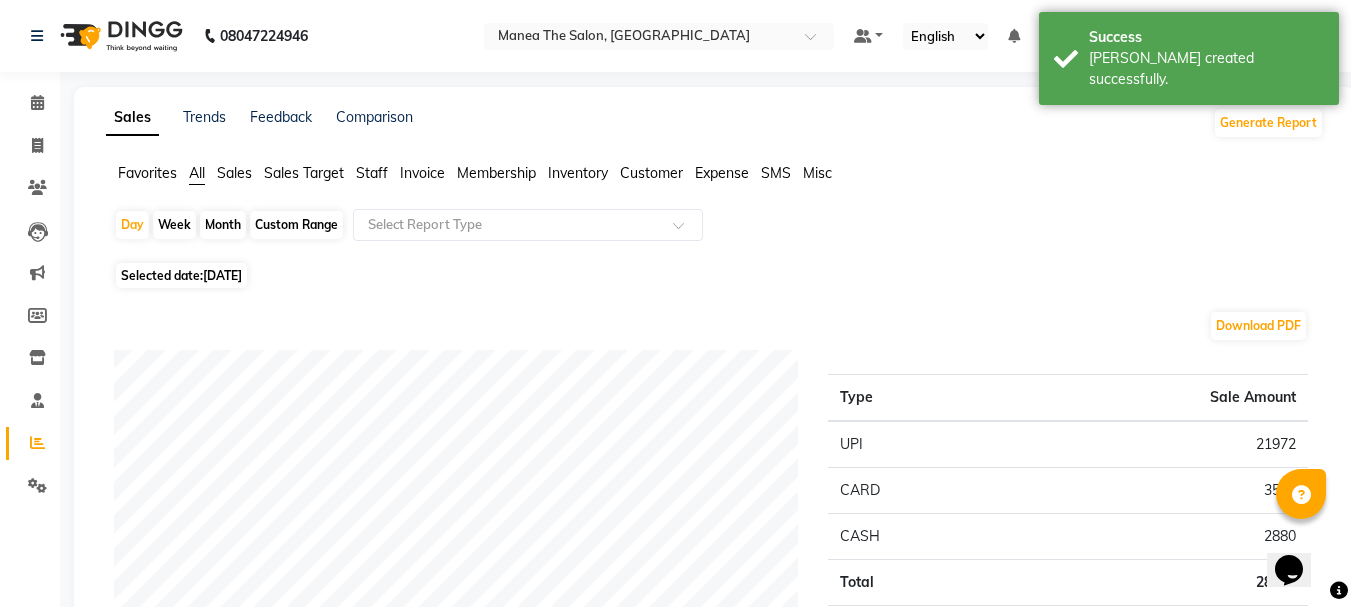 click on "Month" 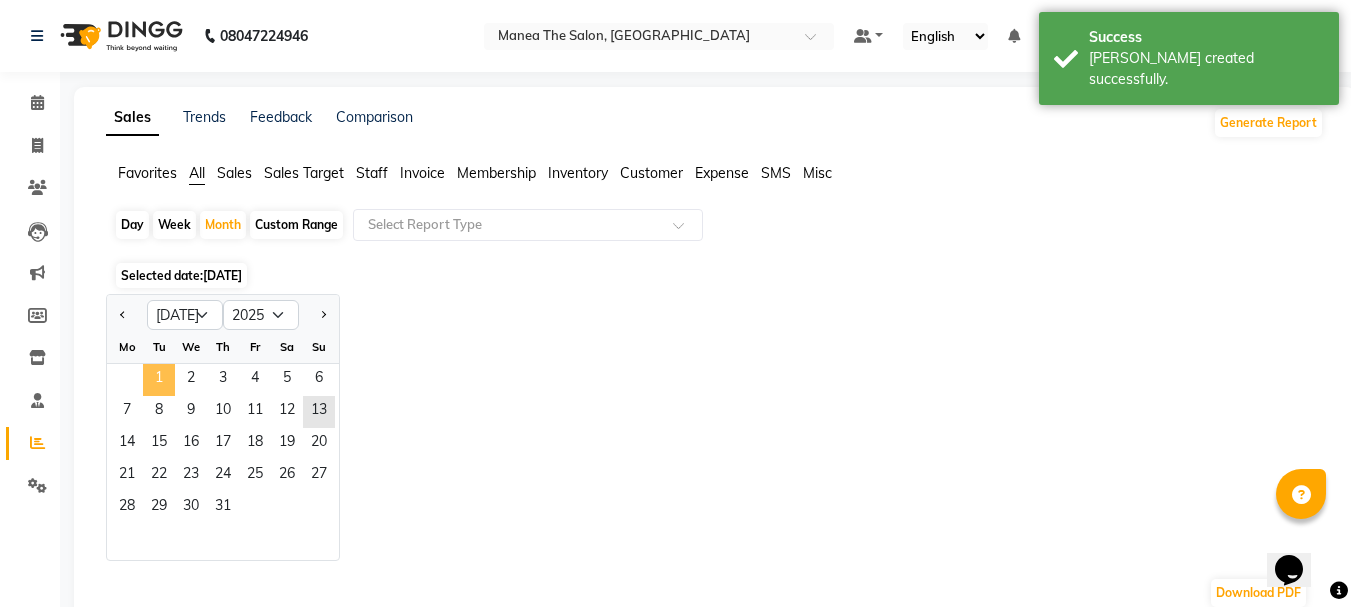 click on "1" 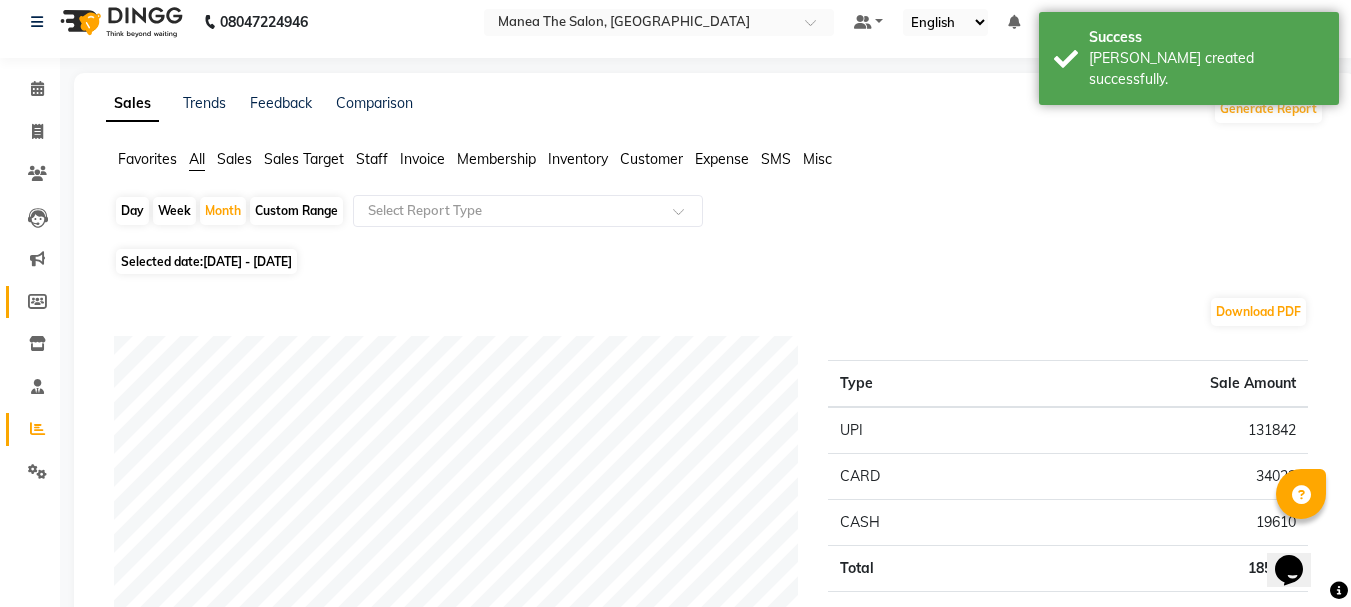 scroll, scrollTop: 0, scrollLeft: 0, axis: both 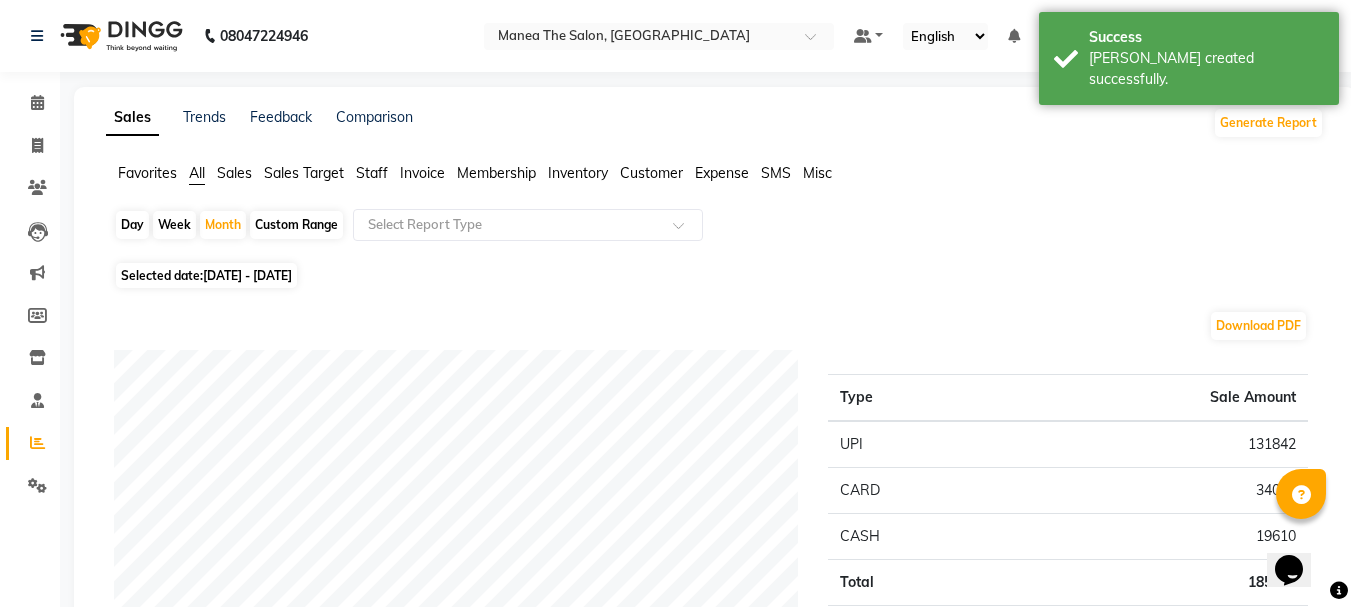 click on "Day" 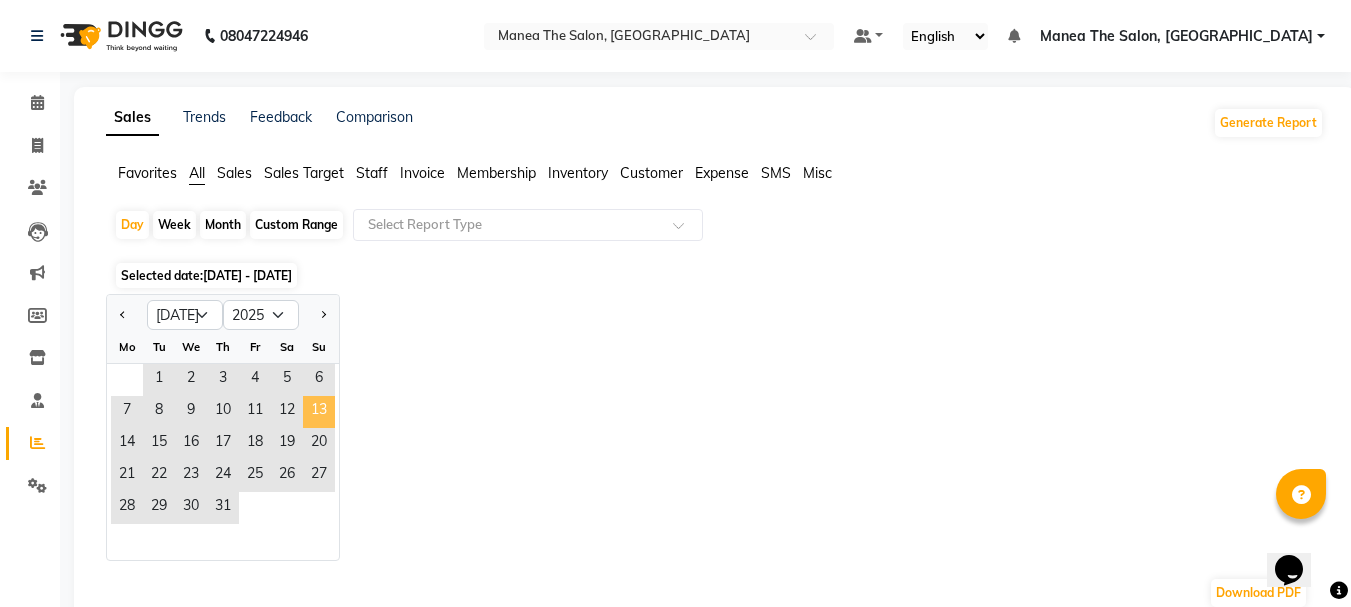 click on "13" 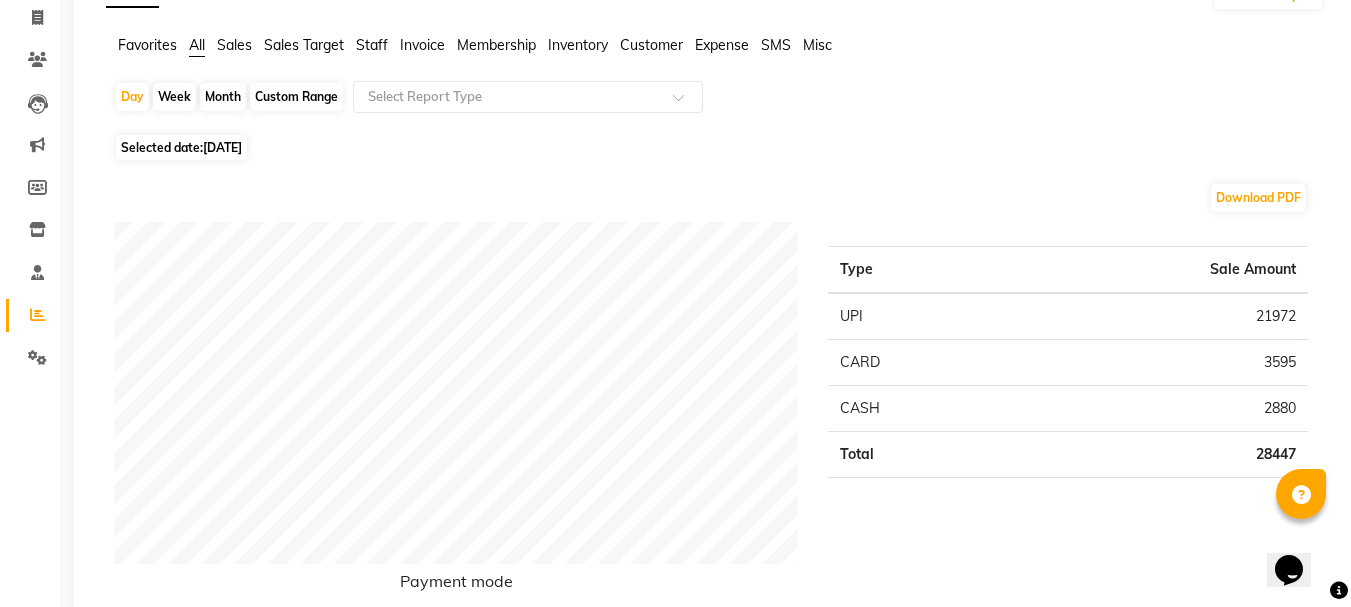 scroll, scrollTop: 0, scrollLeft: 0, axis: both 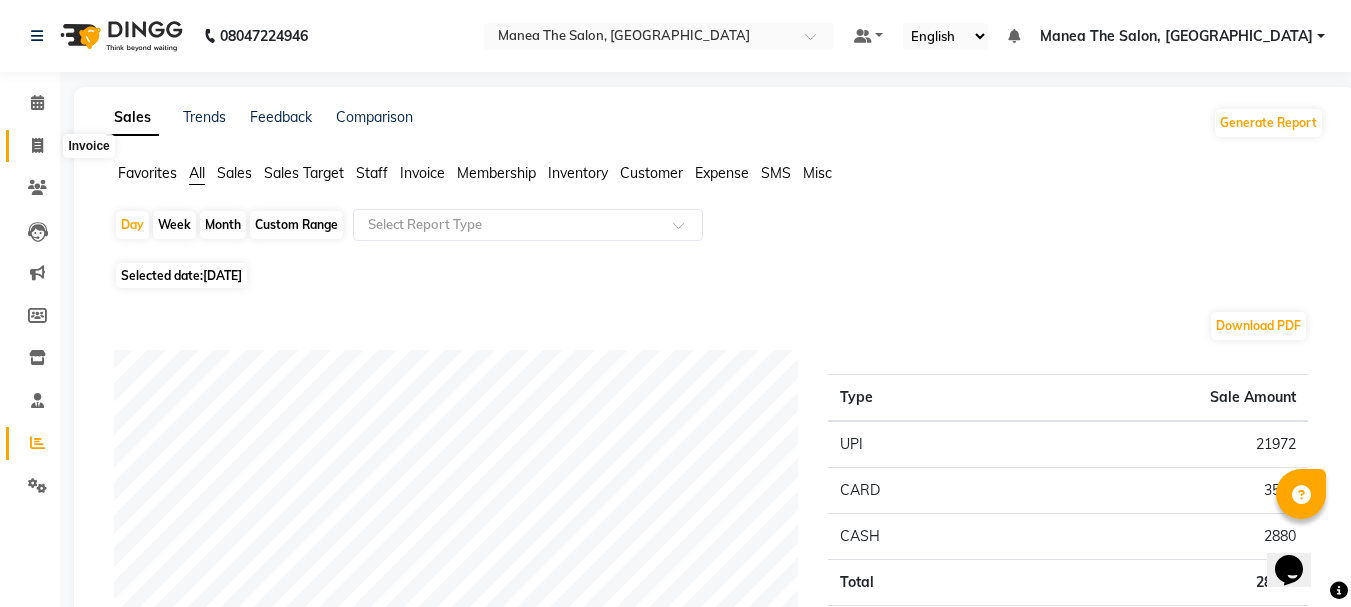 click 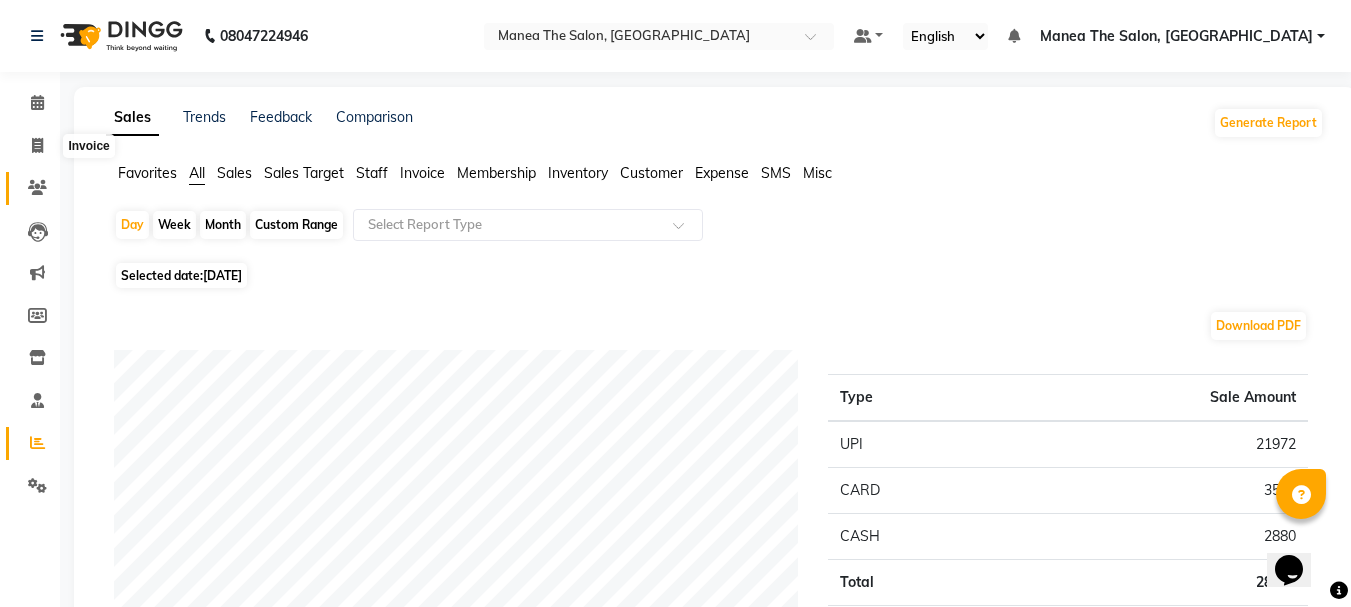 select on "service" 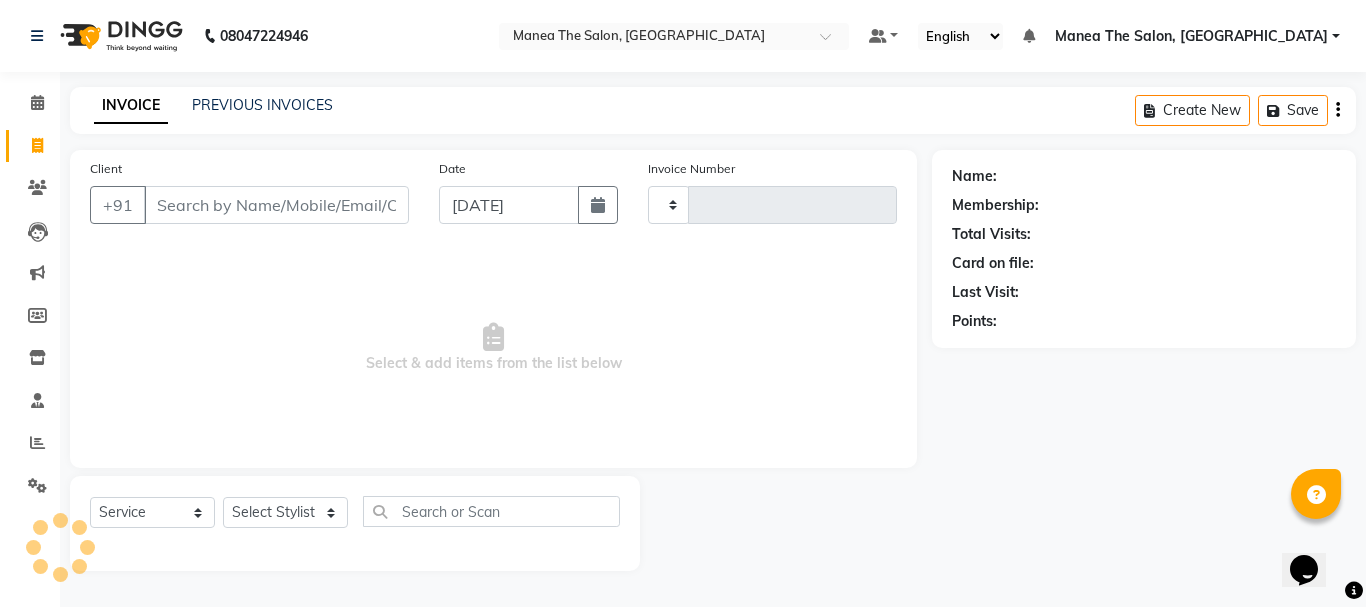 click on "Reports" 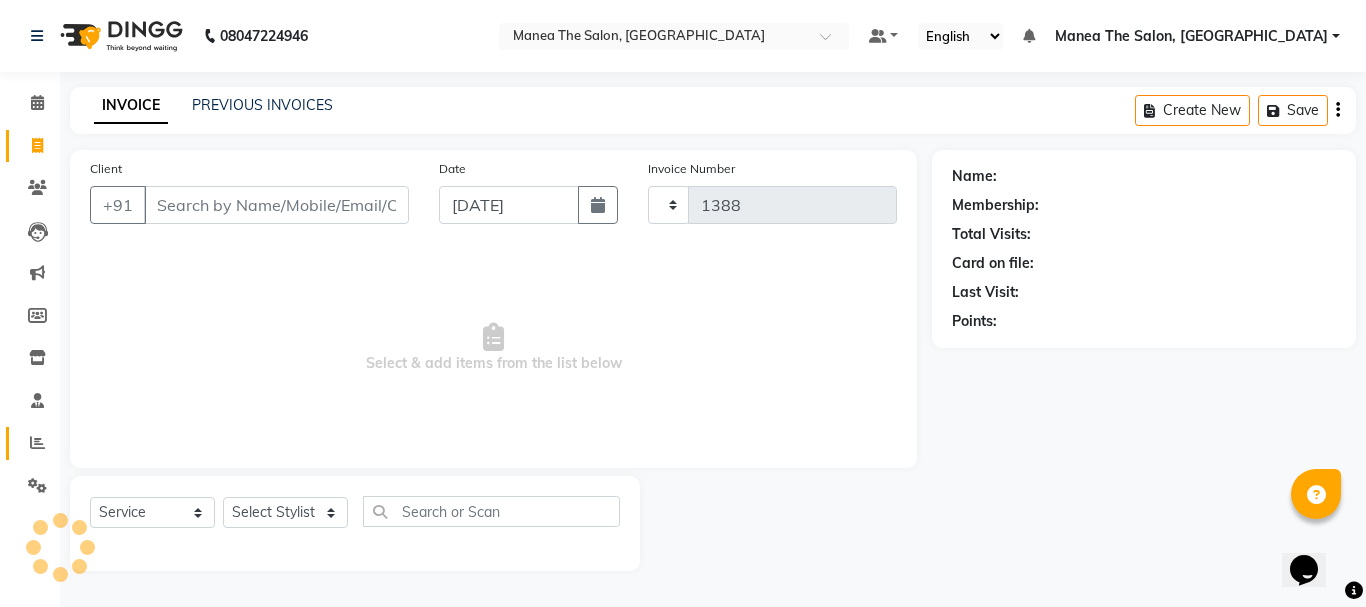 select on "7351" 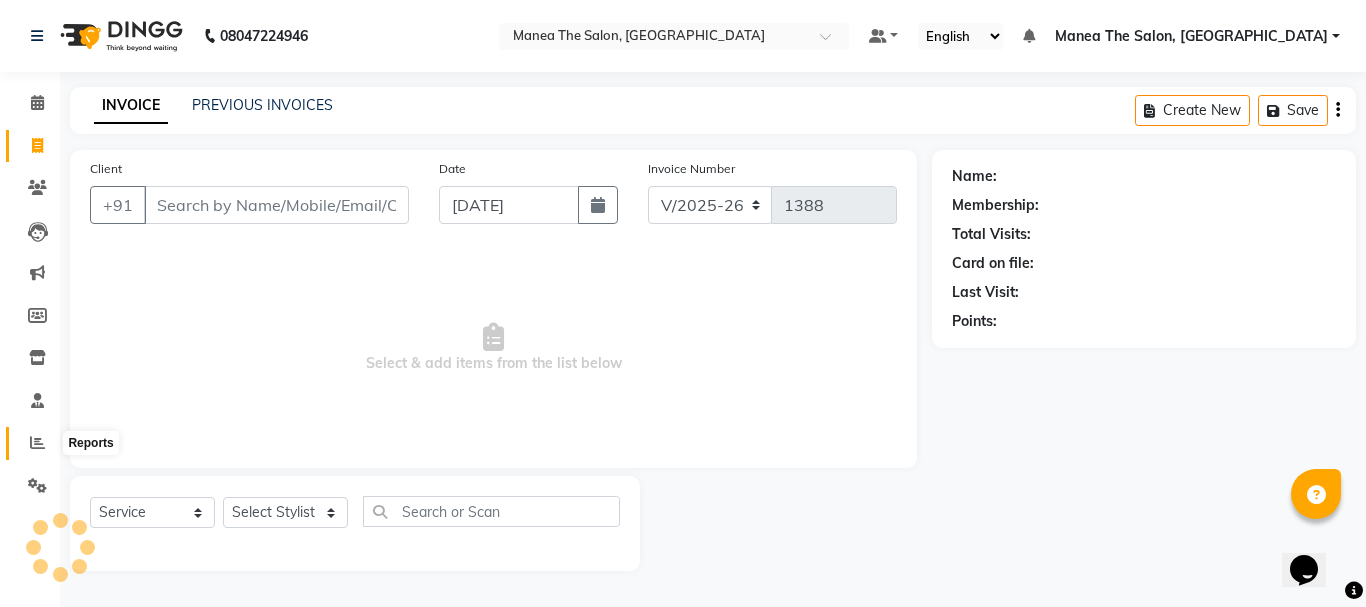 click 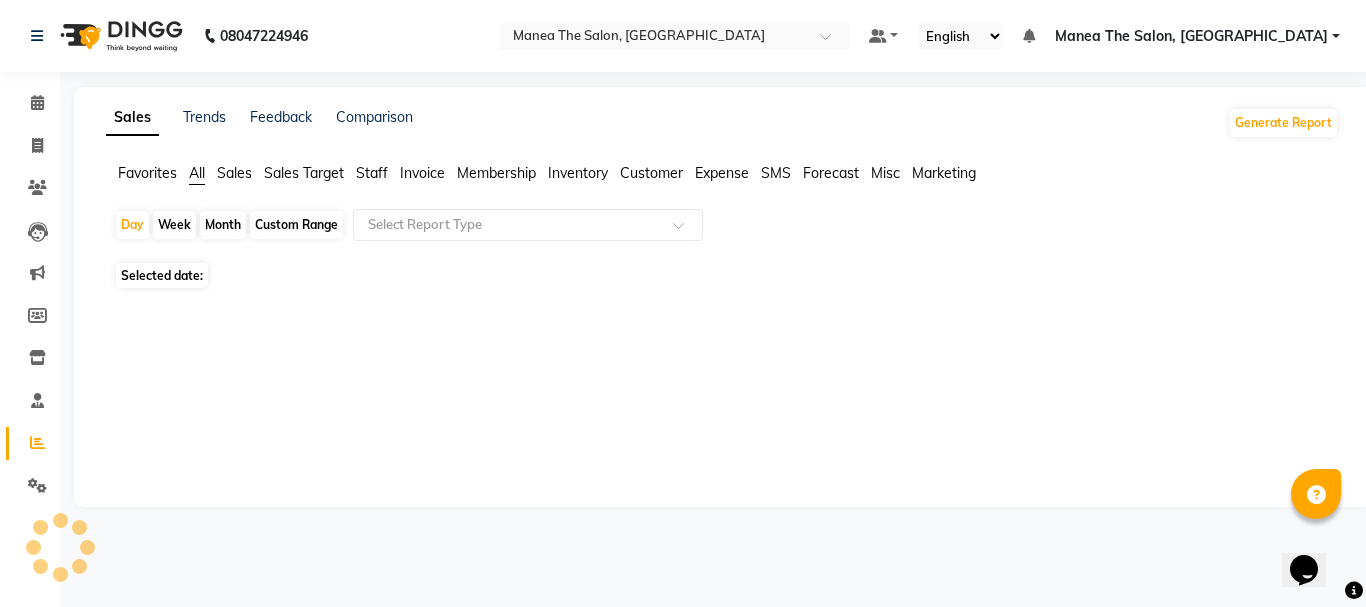 click on "Month" 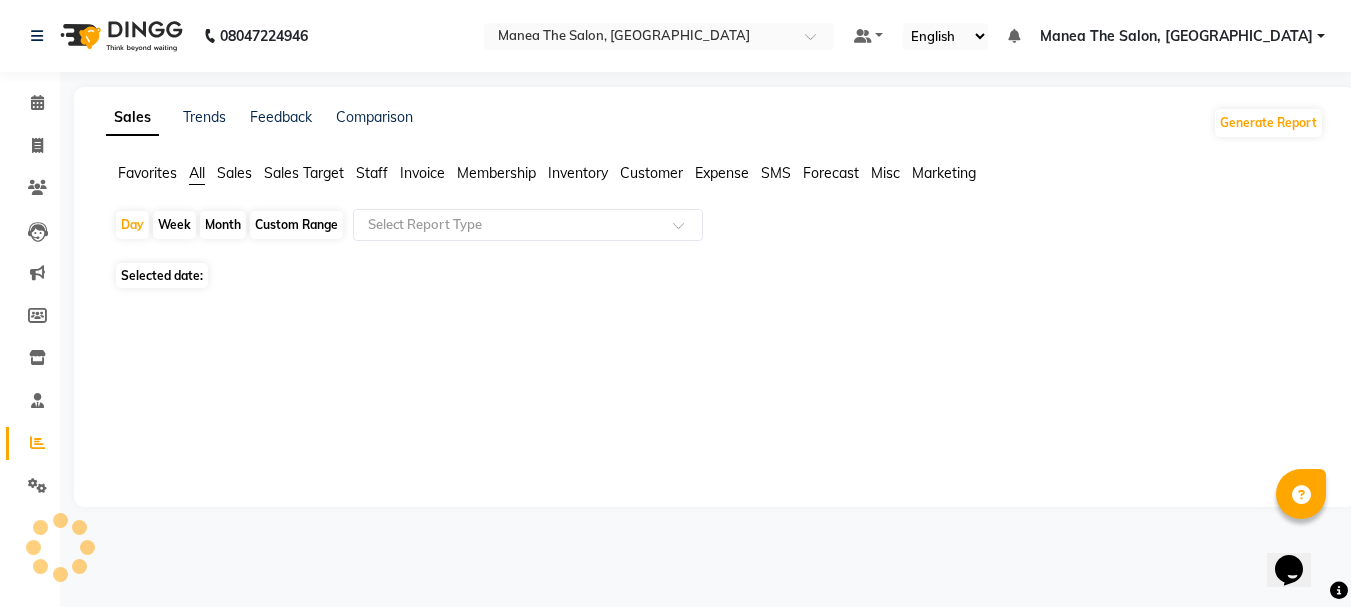 select on "7" 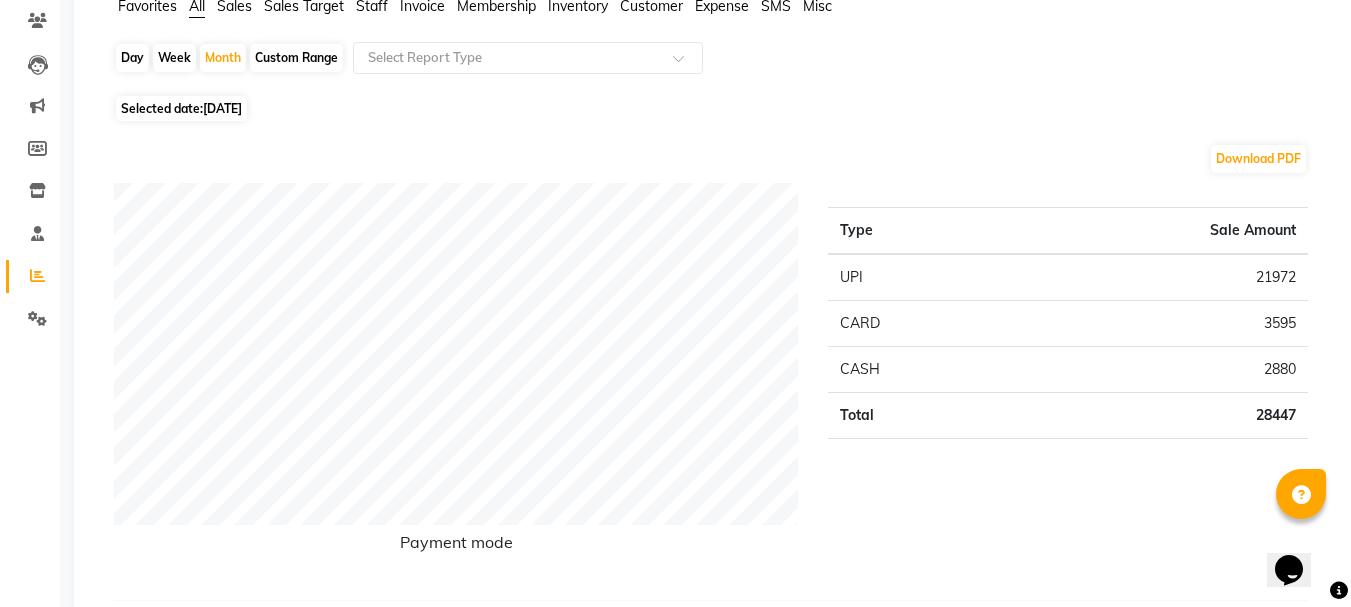 scroll, scrollTop: 0, scrollLeft: 0, axis: both 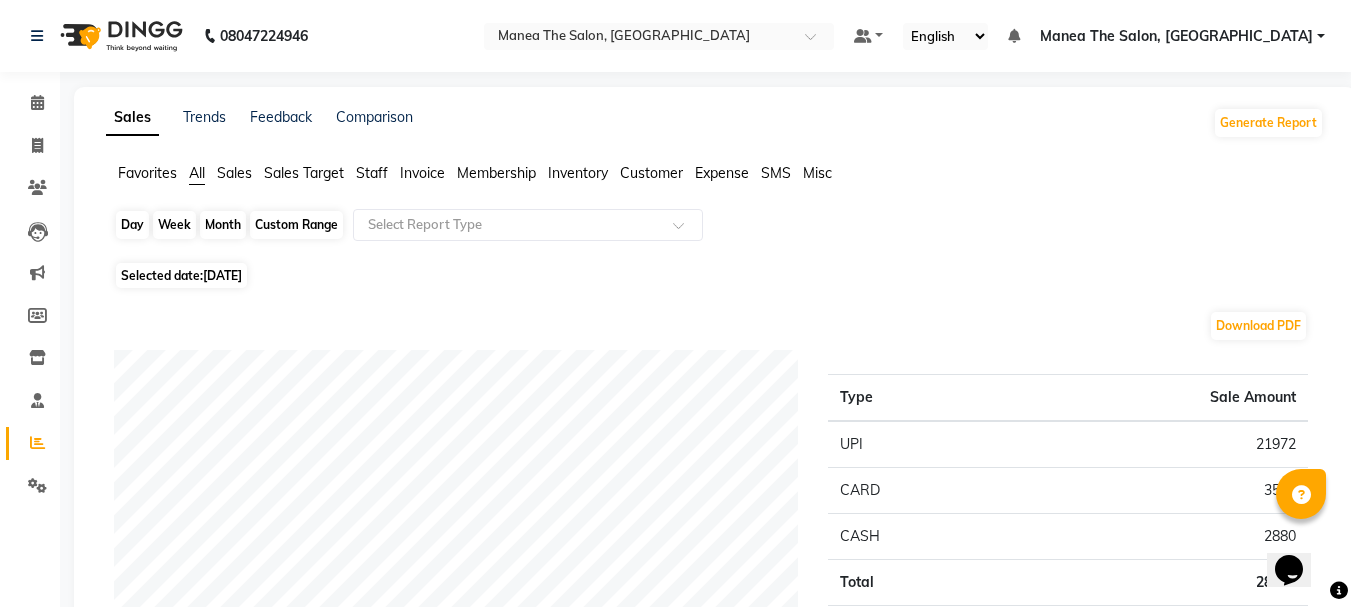 click on "Month" 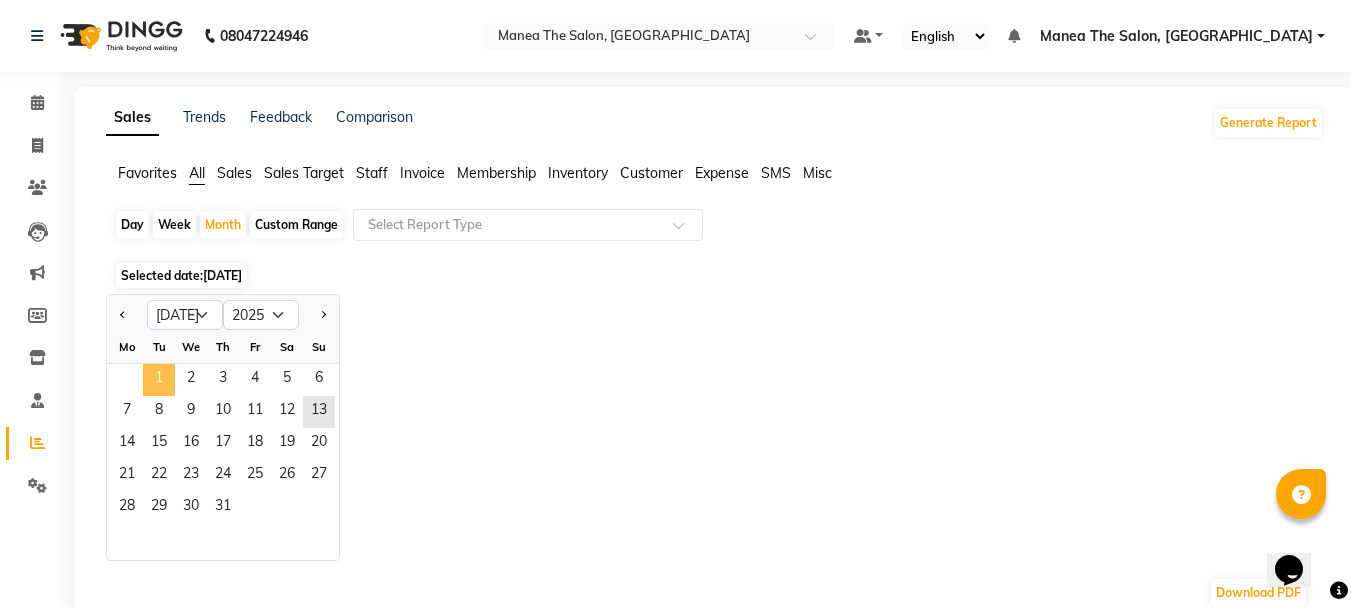click on "1" 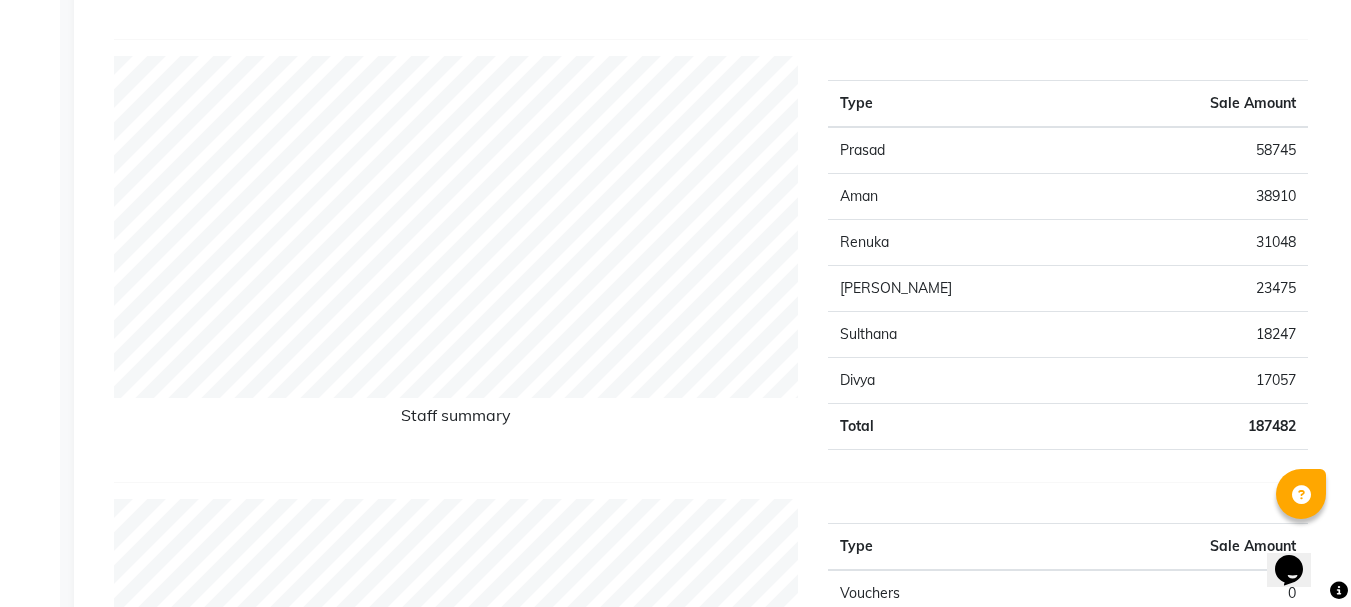 scroll, scrollTop: 900, scrollLeft: 0, axis: vertical 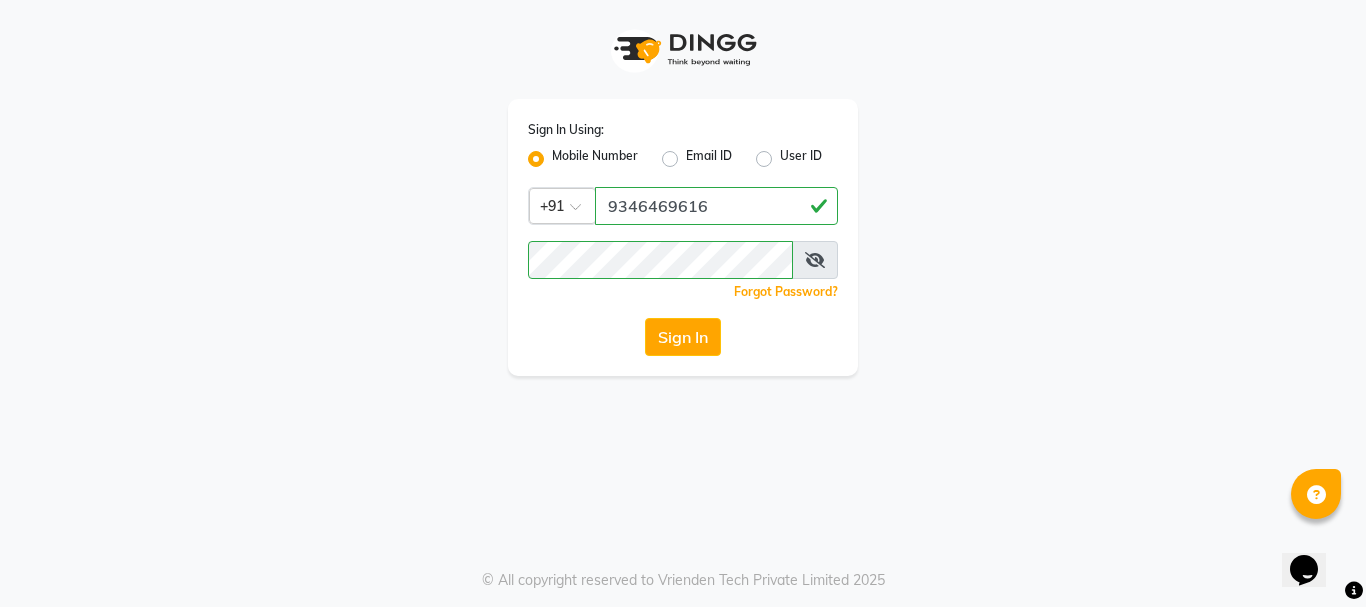 click on "Sign In Using: Mobile Number Email ID User ID Country Code × +91 9346469616  Remember me Forgot Password?  Sign In   © All copyright reserved to Vrienden Tech Private Limited 2025" at bounding box center [683, 303] 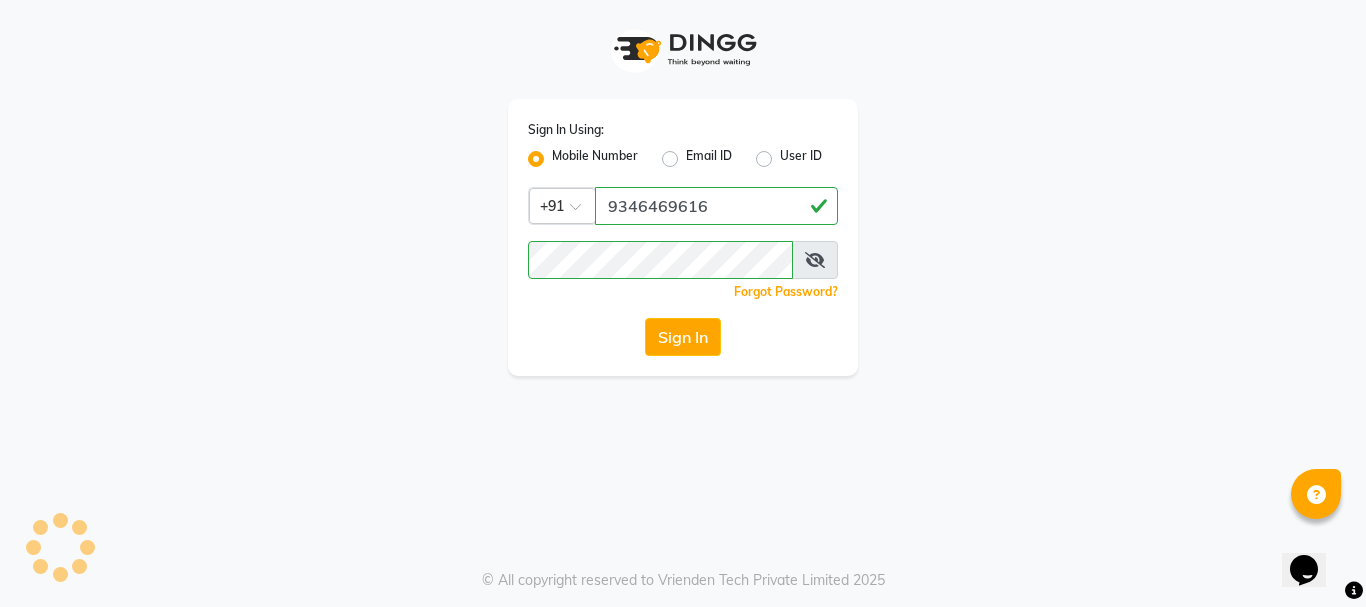 click on "Sign In Using: Mobile Number Email ID User ID Country Code × +91 9346469616  Remember me Forgot Password?  Sign In   © All copyright reserved to Vrienden Tech Private Limited 2025" at bounding box center [683, 303] 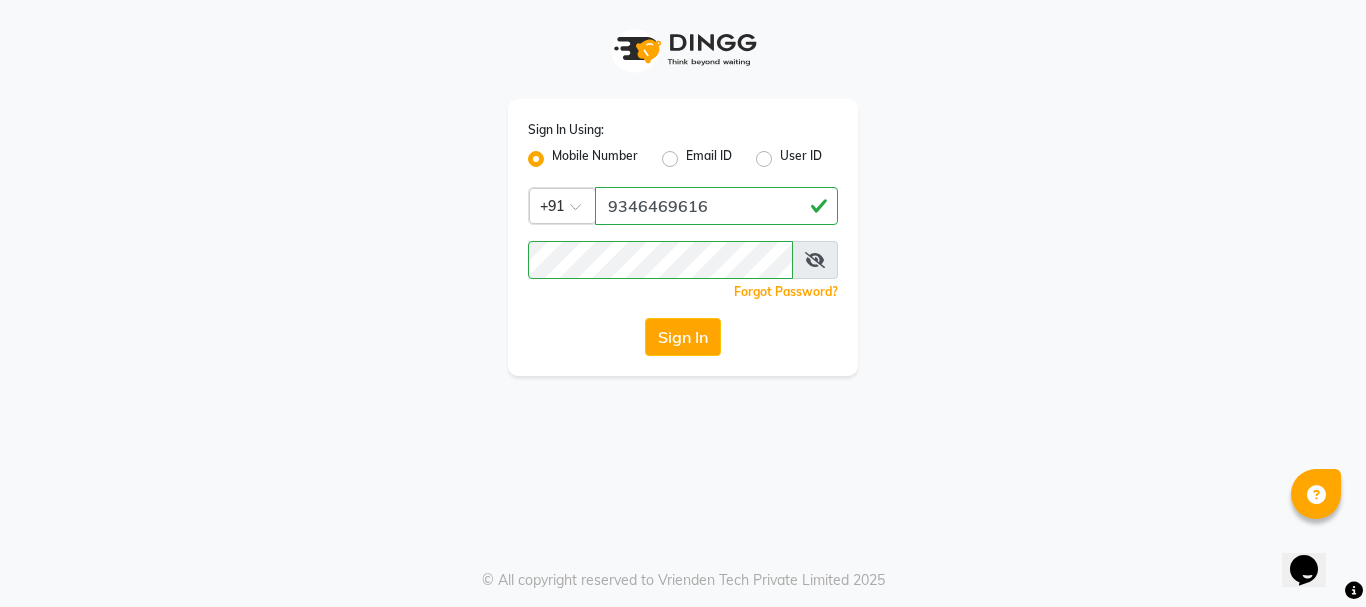 drag, startPoint x: 754, startPoint y: 475, endPoint x: 568, endPoint y: 535, distance: 195.43797 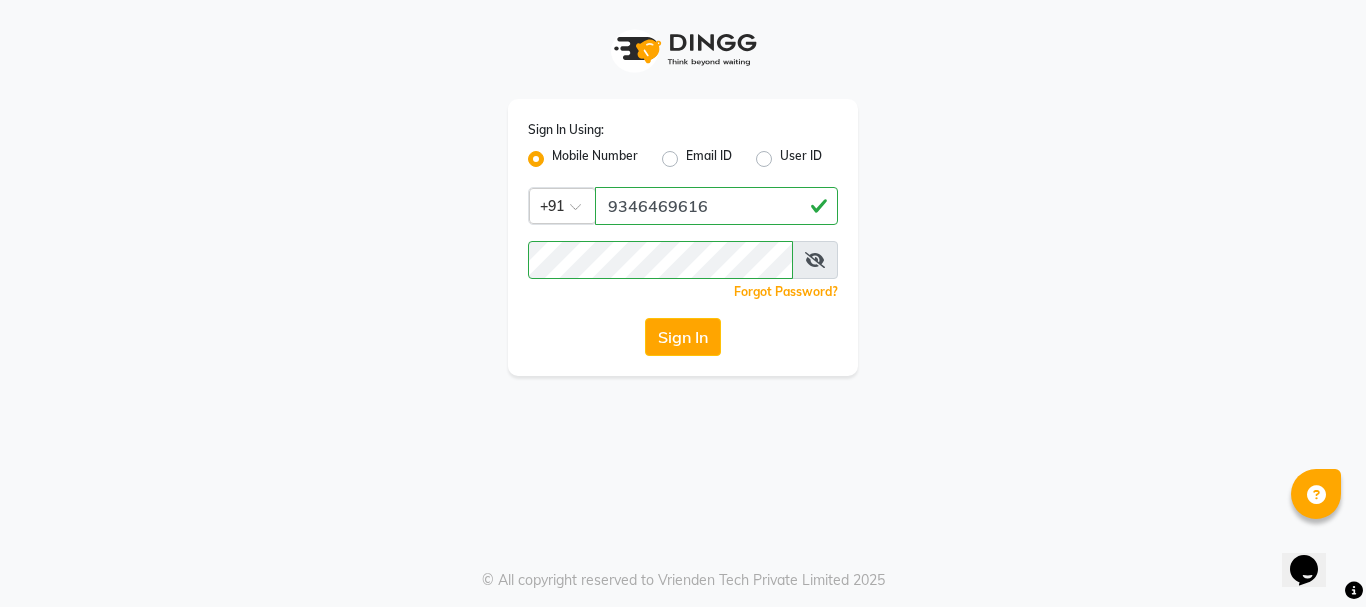 click on "Sign In" 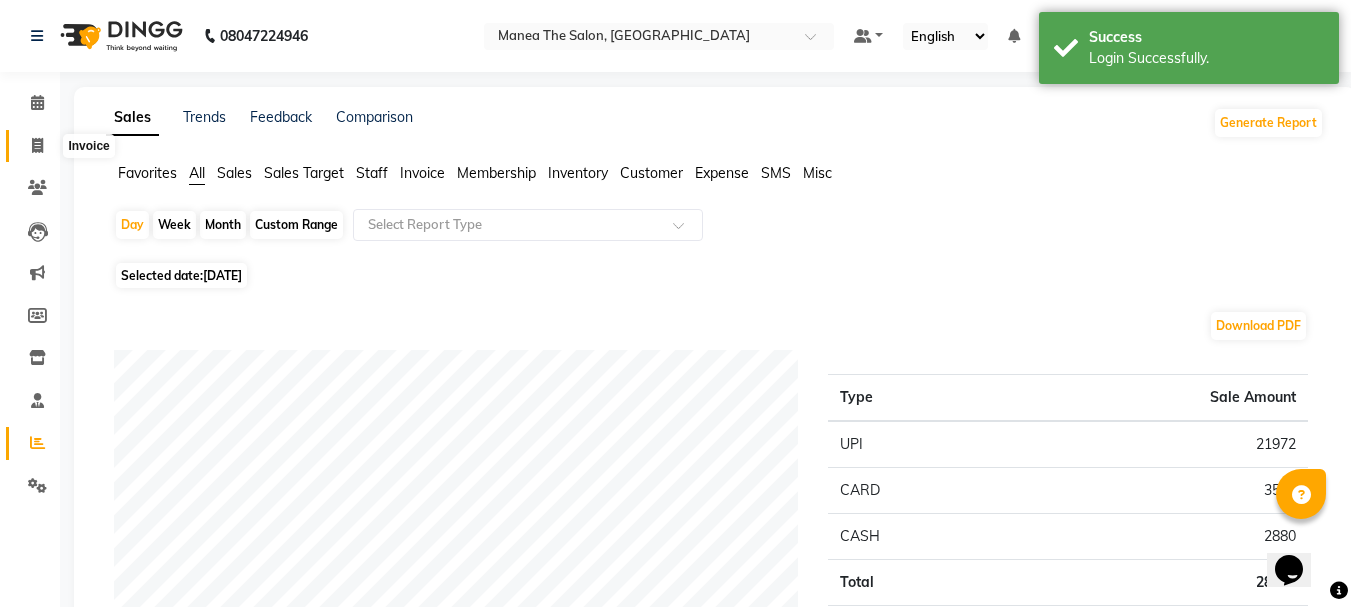 click 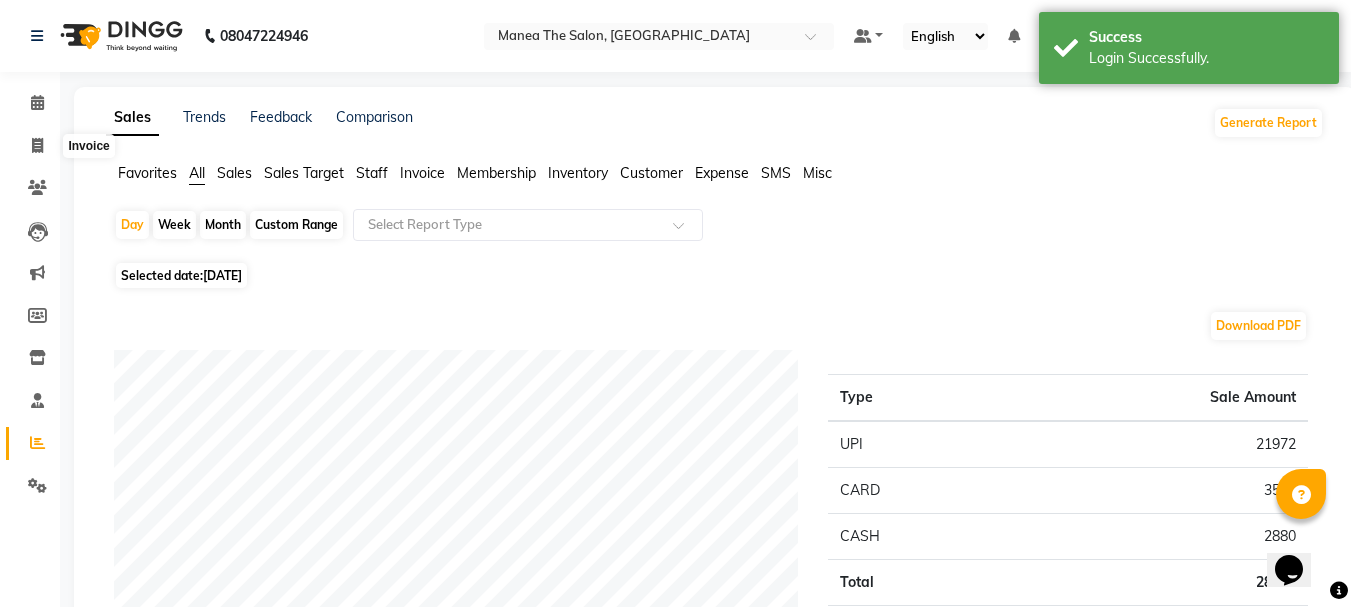 select on "7351" 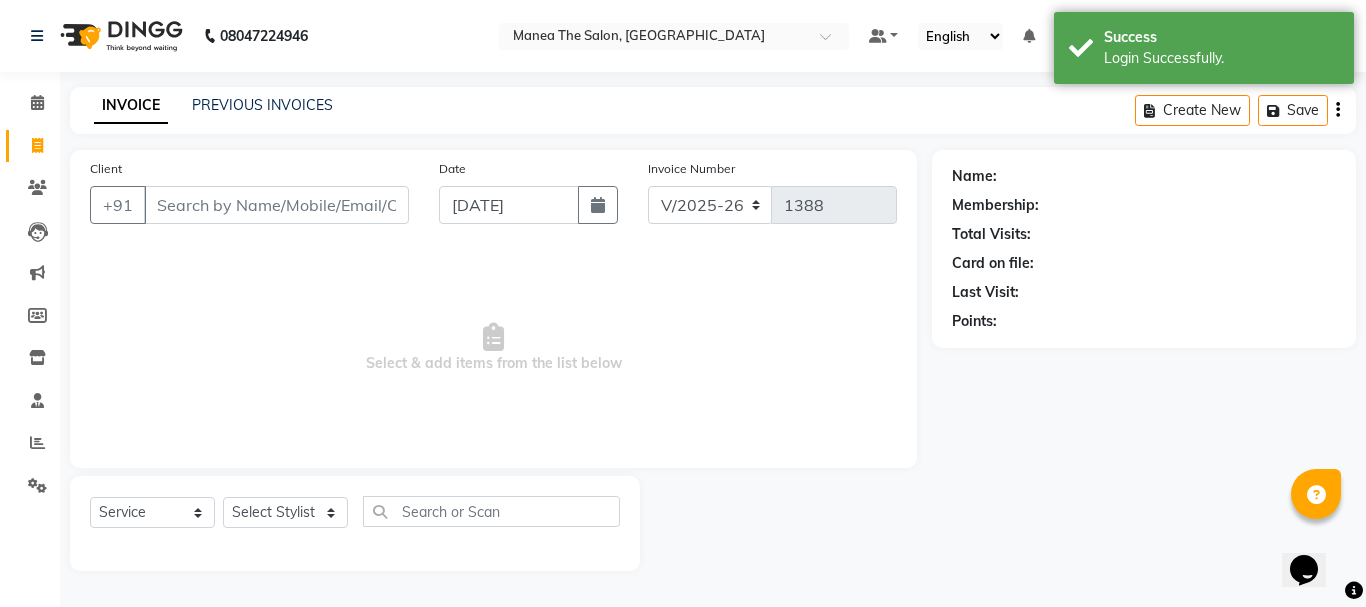 click on "Client" at bounding box center (276, 205) 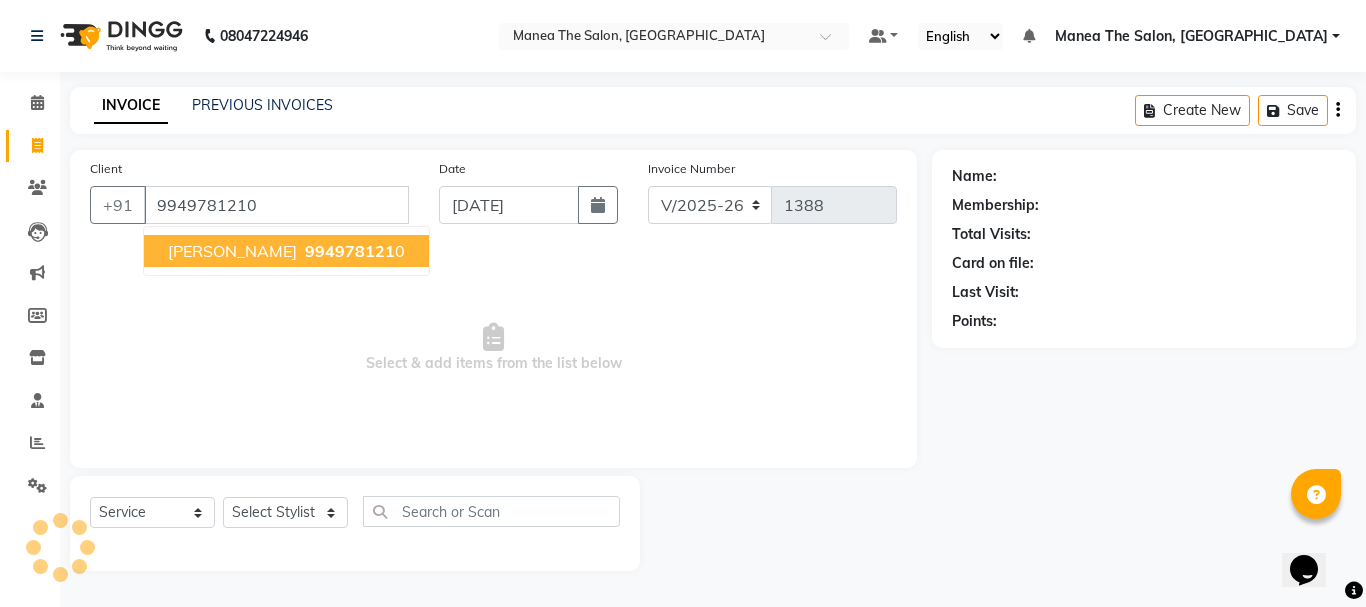 type on "9949781210" 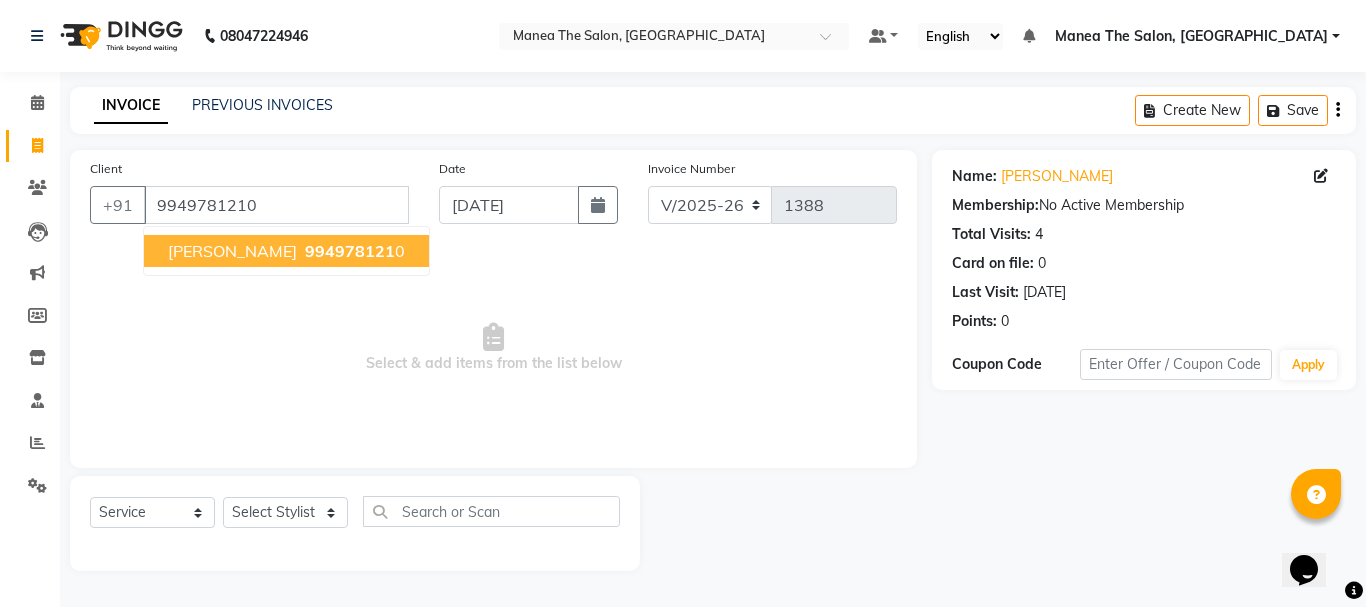 click on "994978121" at bounding box center (350, 251) 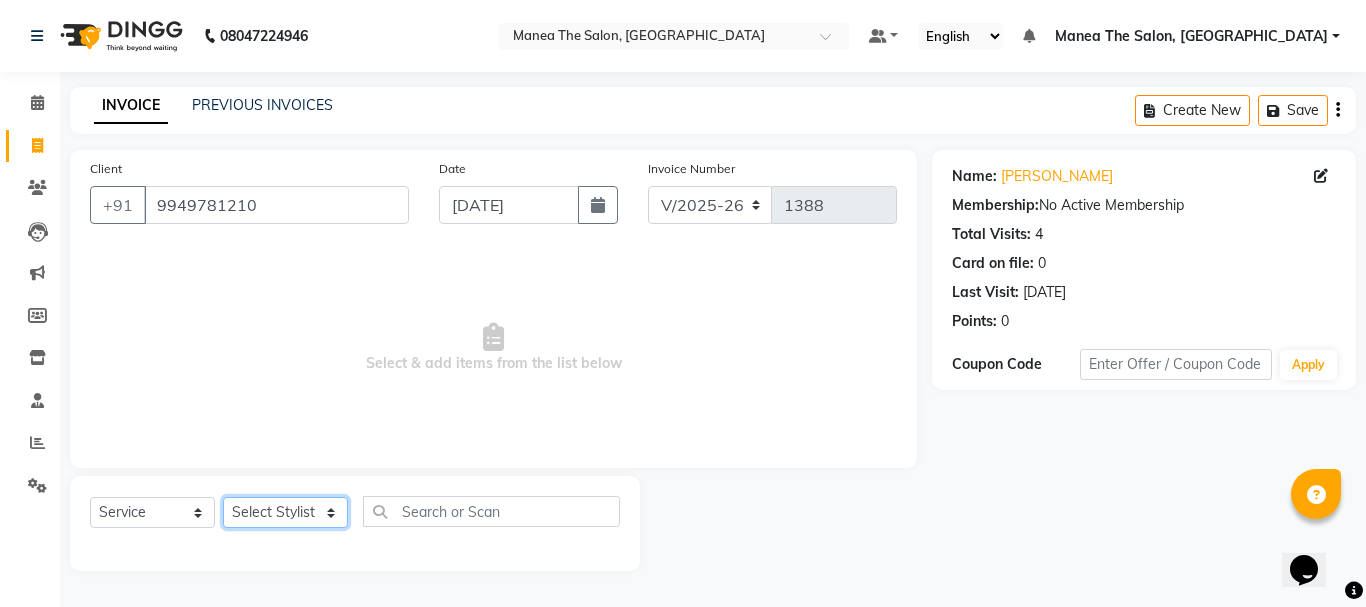 click on "Select Stylist aman Azeem Divya Prasad Rajyalaxmi Renuka shireesha Sulthana" 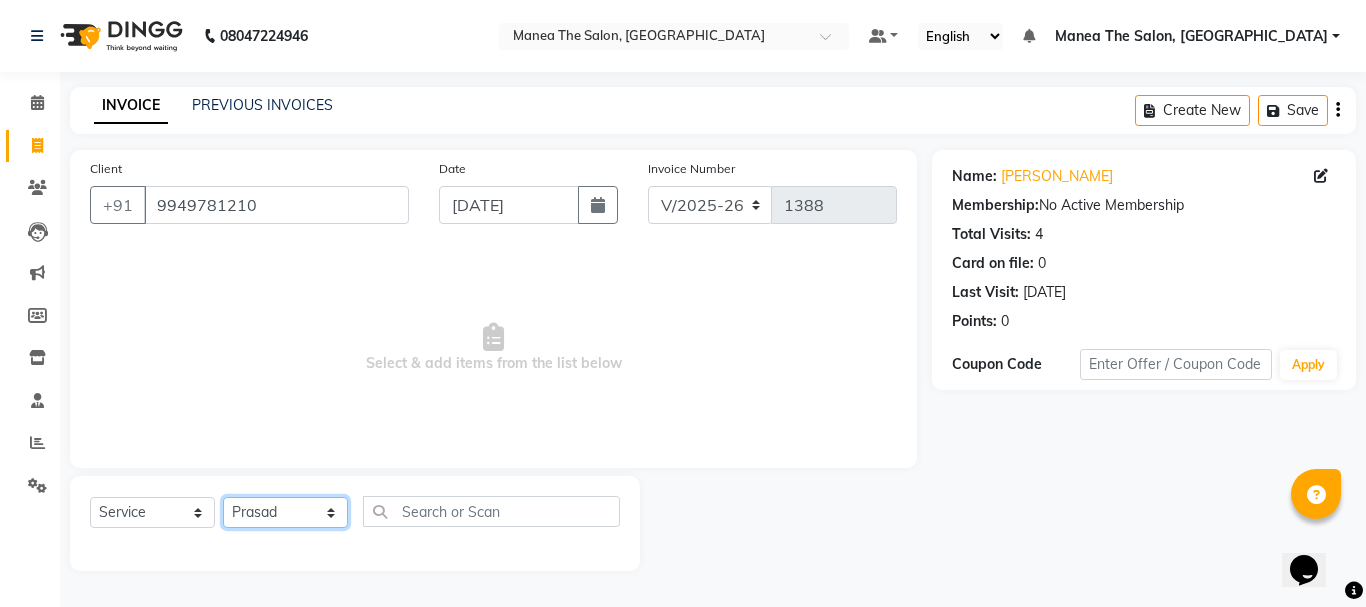 click on "Select Stylist aman Azeem Divya Prasad Rajyalaxmi Renuka shireesha Sulthana" 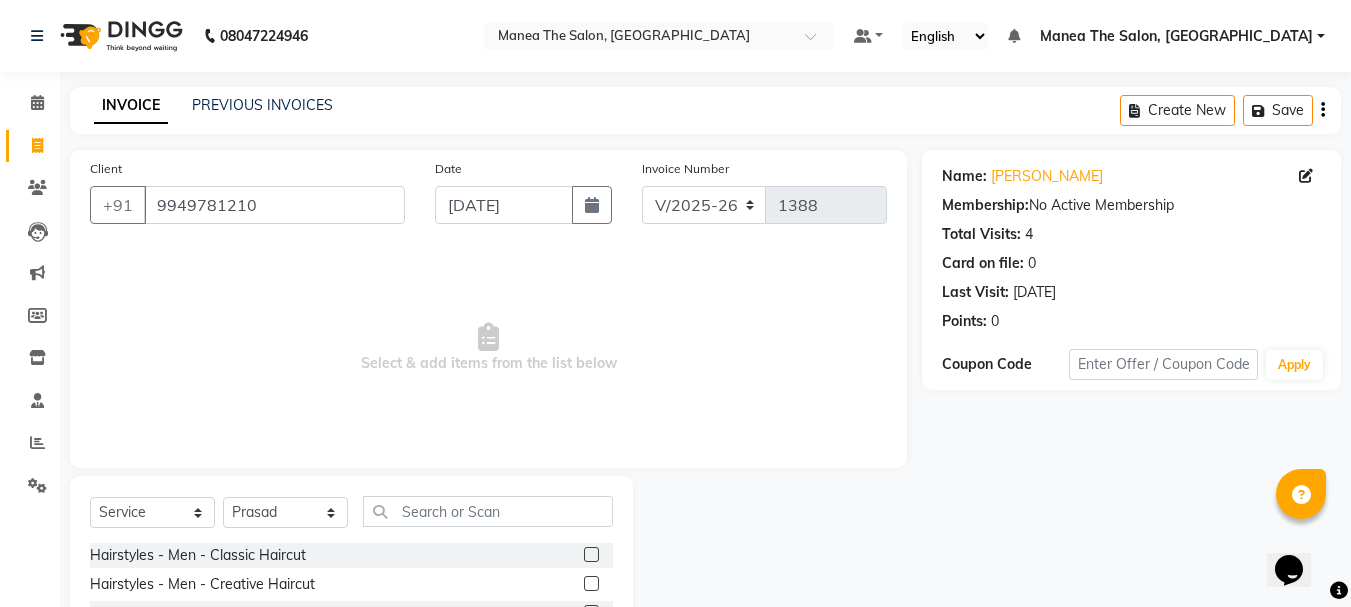 click 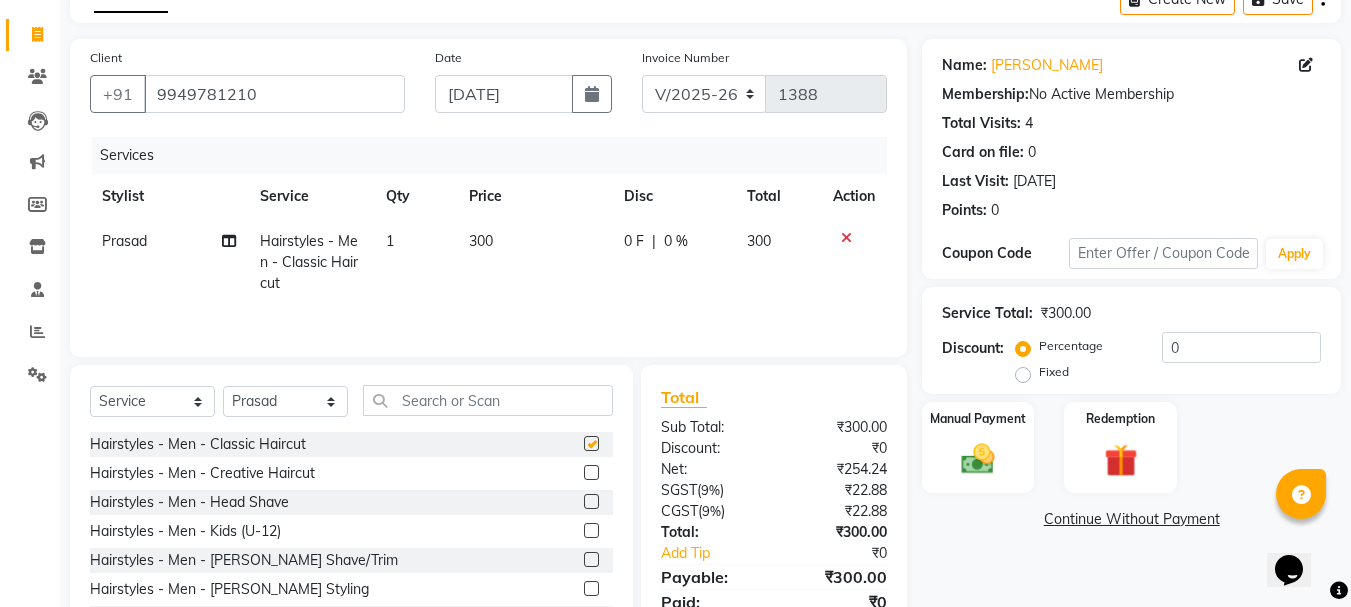 scroll, scrollTop: 194, scrollLeft: 0, axis: vertical 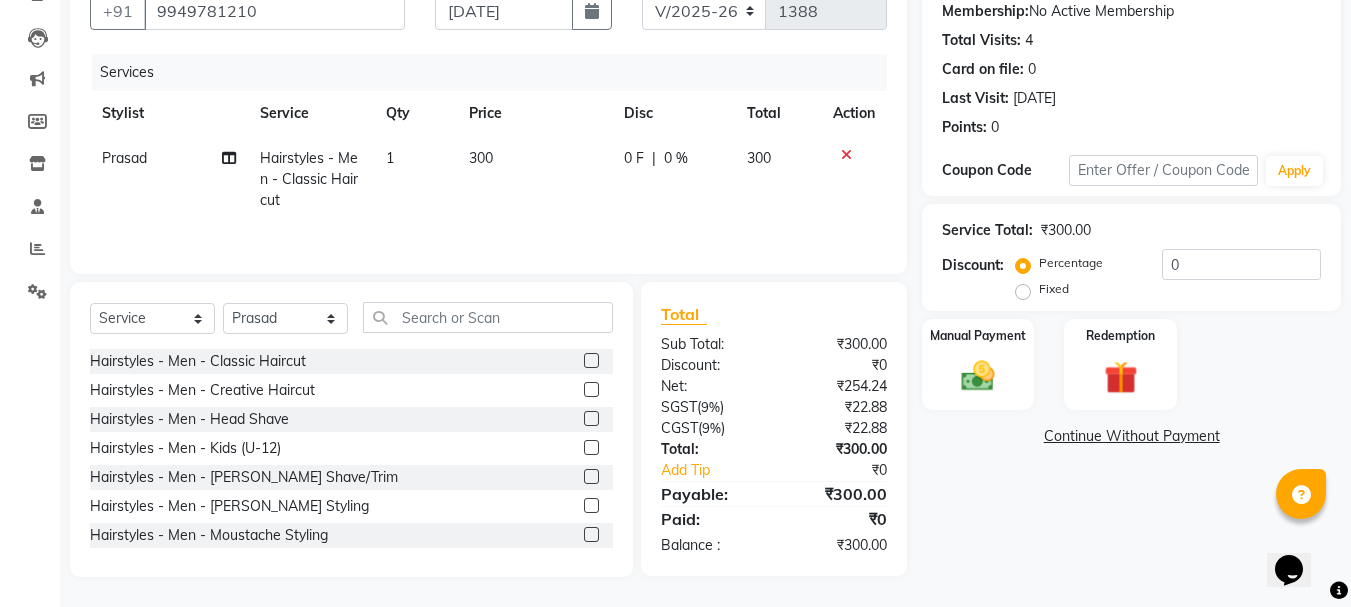 checkbox on "false" 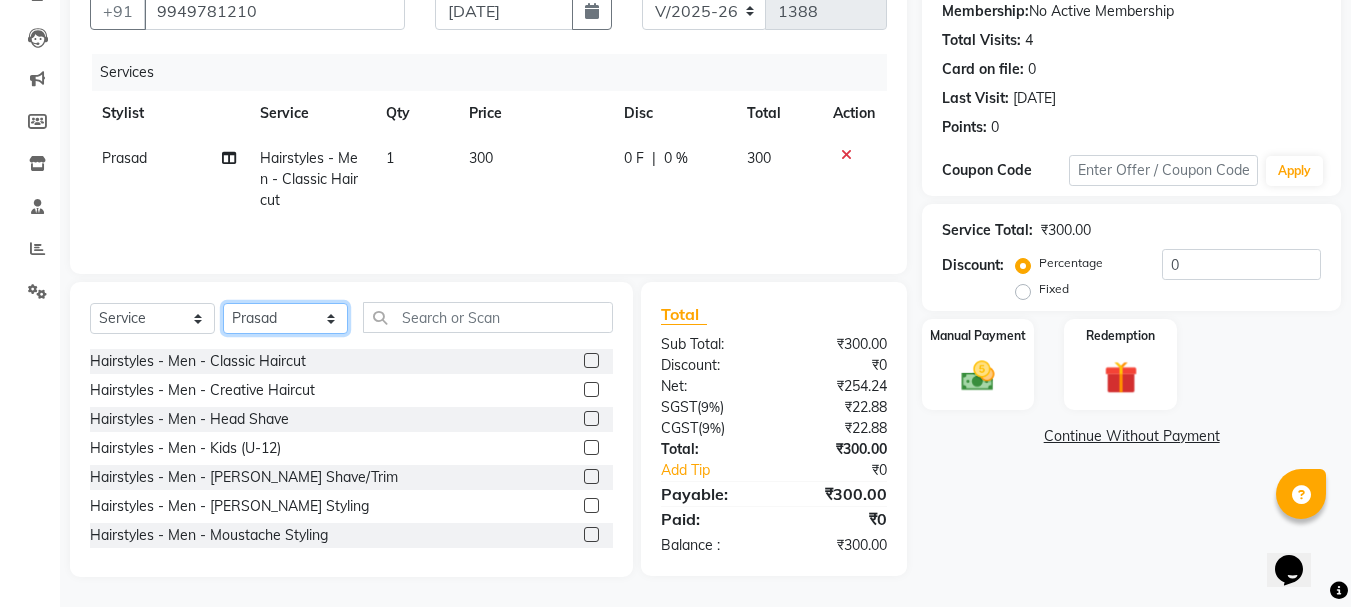 click on "Select Stylist aman Azeem Divya Prasad Rajyalaxmi Renuka shireesha Sulthana" 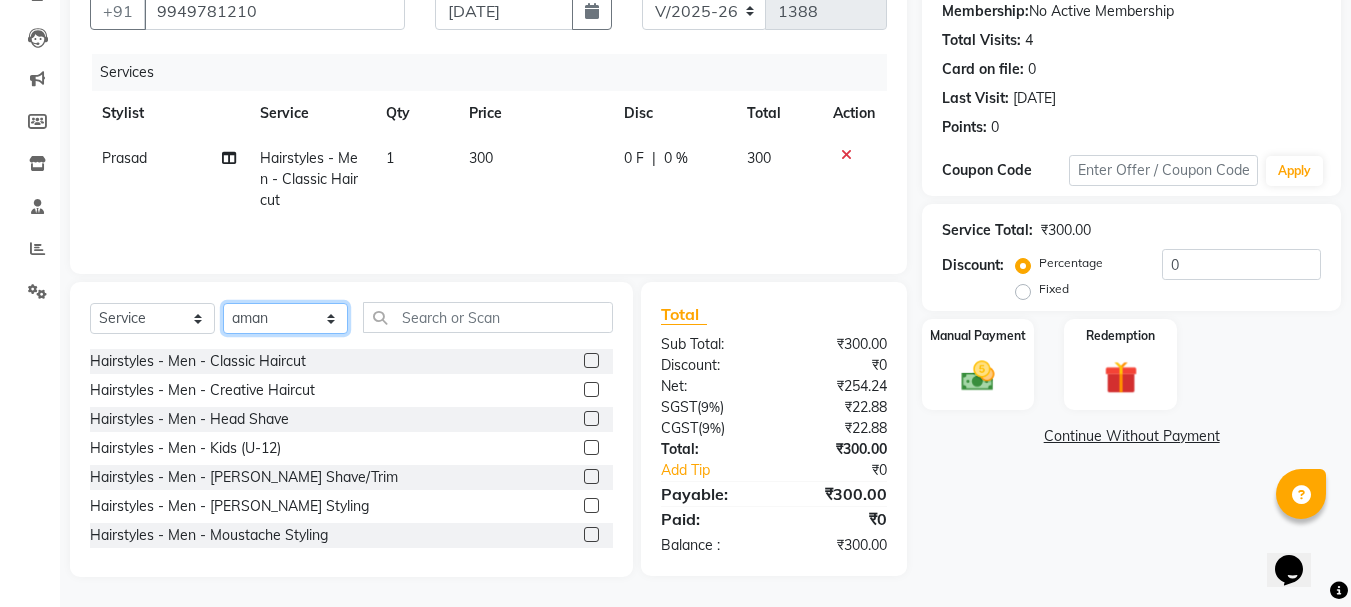 click on "Select Stylist aman Azeem Divya Prasad Rajyalaxmi Renuka shireesha Sulthana" 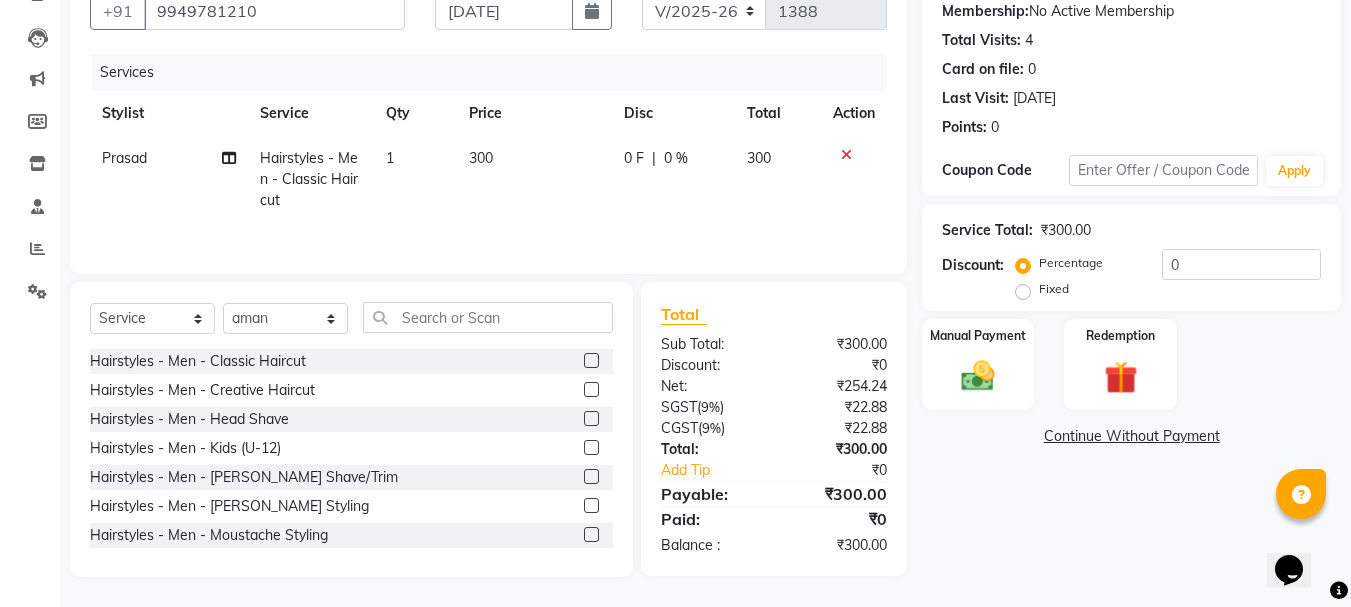 click 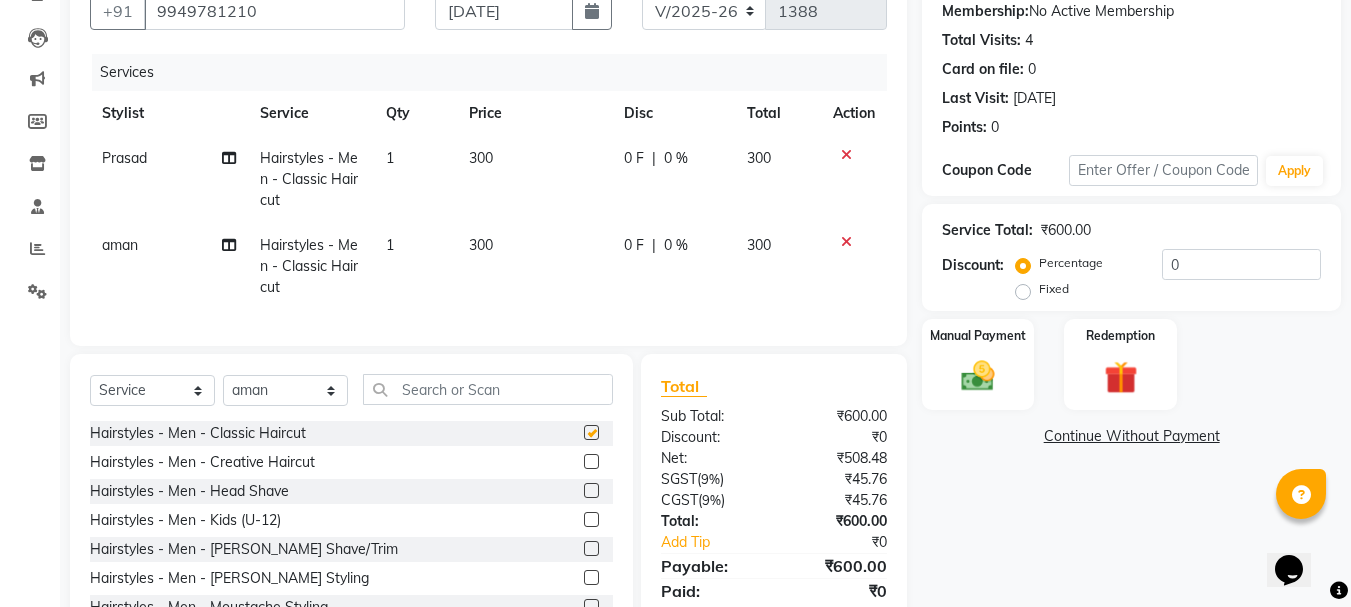 checkbox on "false" 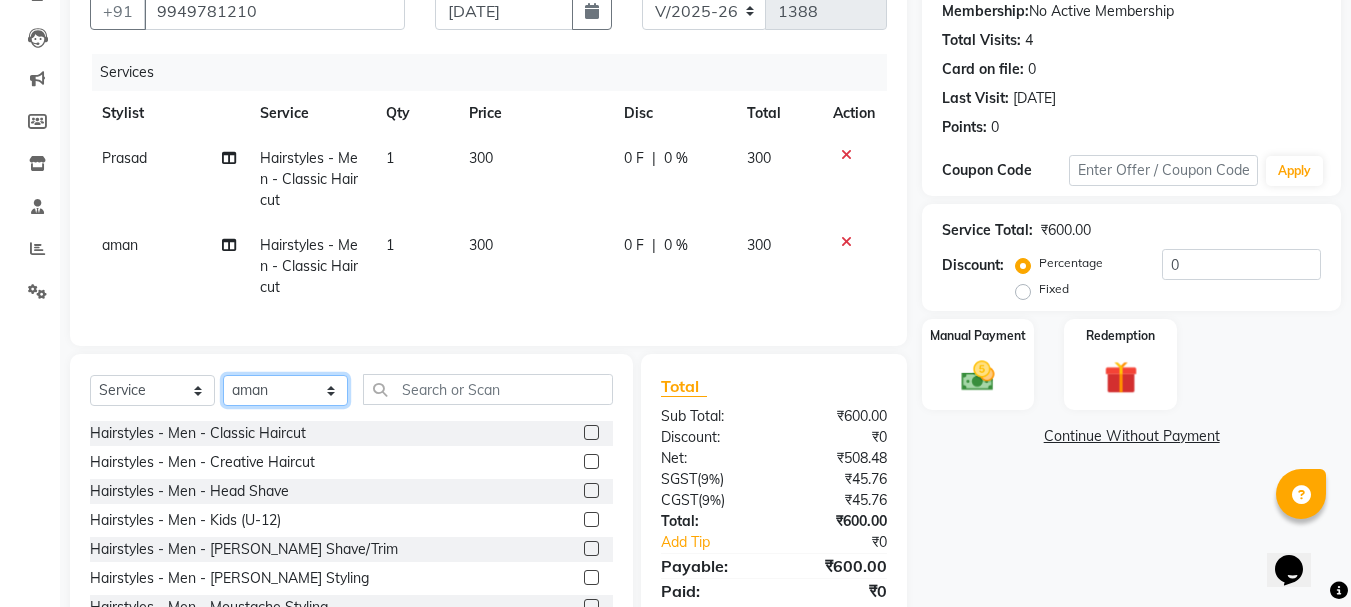 click on "Select Stylist aman Azeem Divya Prasad Rajyalaxmi Renuka shireesha Sulthana" 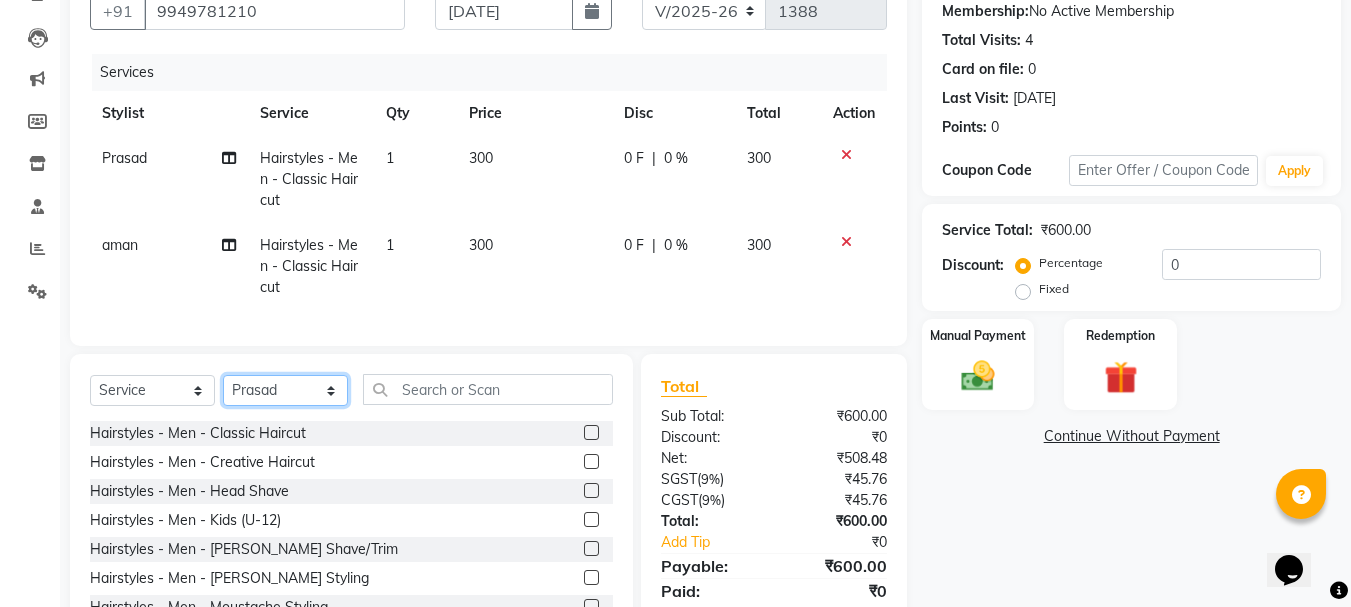 click on "Select Stylist aman Azeem Divya Prasad Rajyalaxmi Renuka shireesha Sulthana" 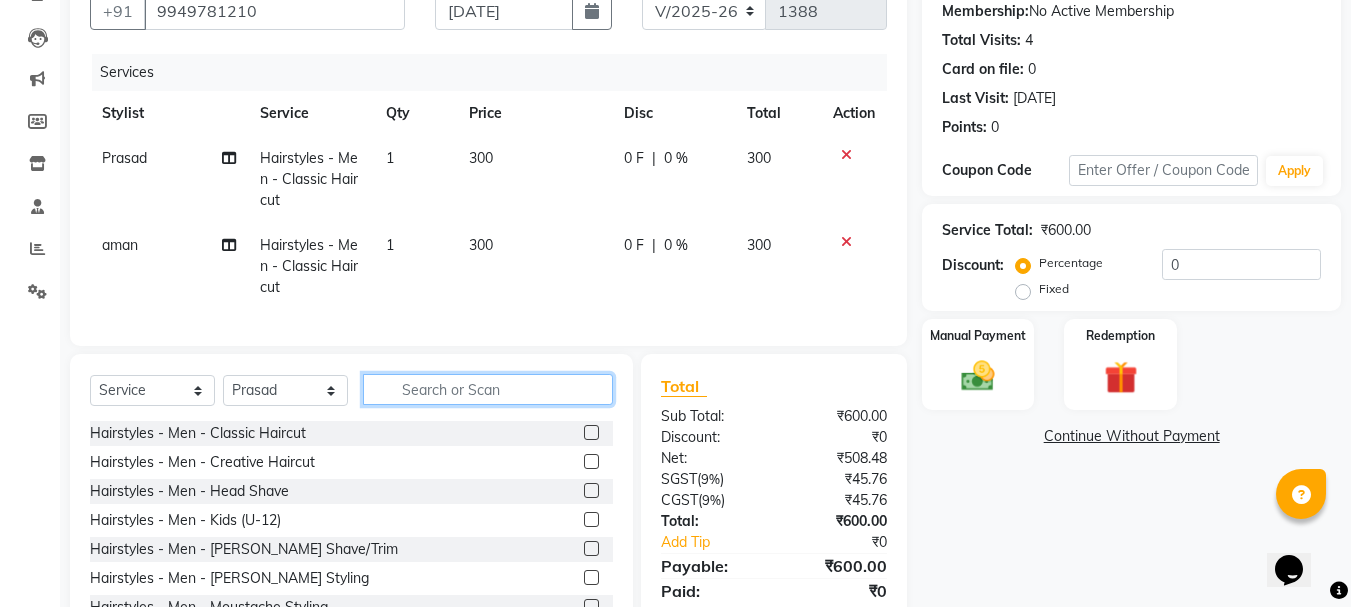 click 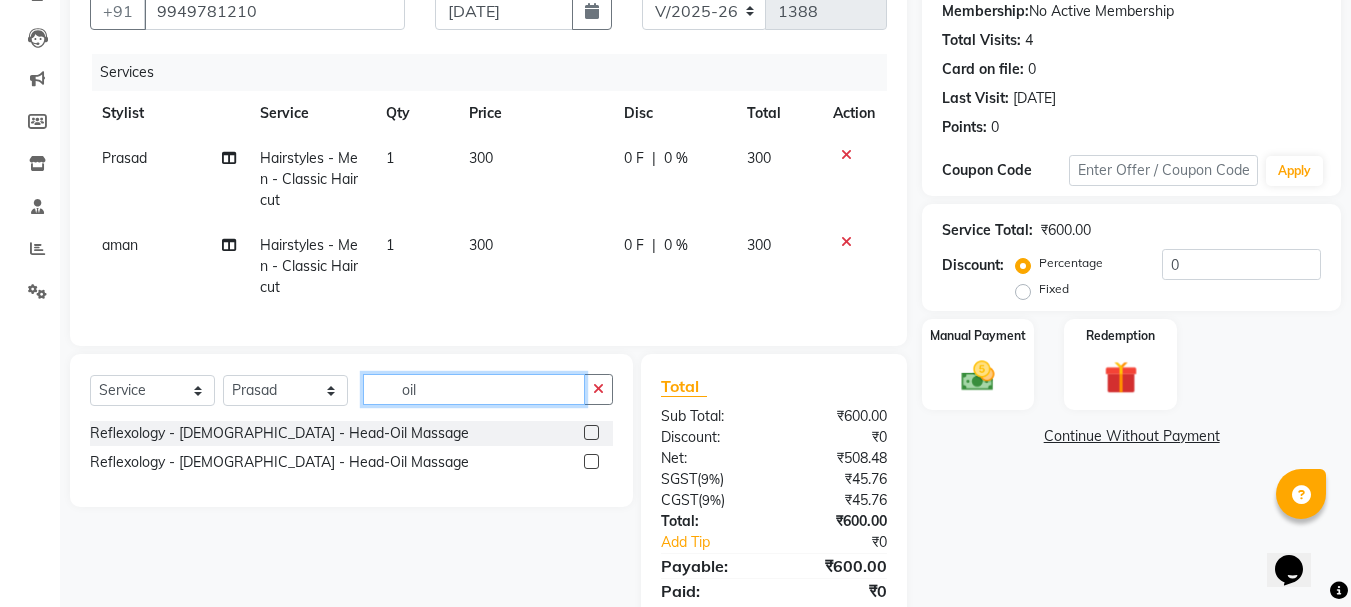 type on "oil" 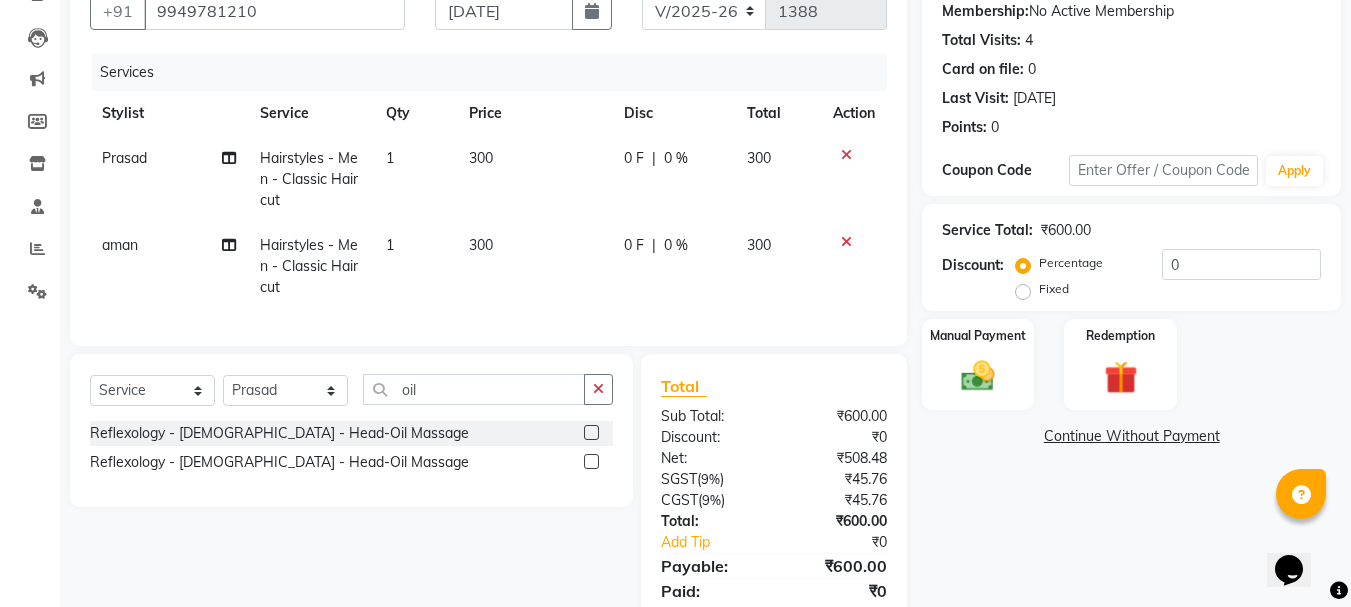 click 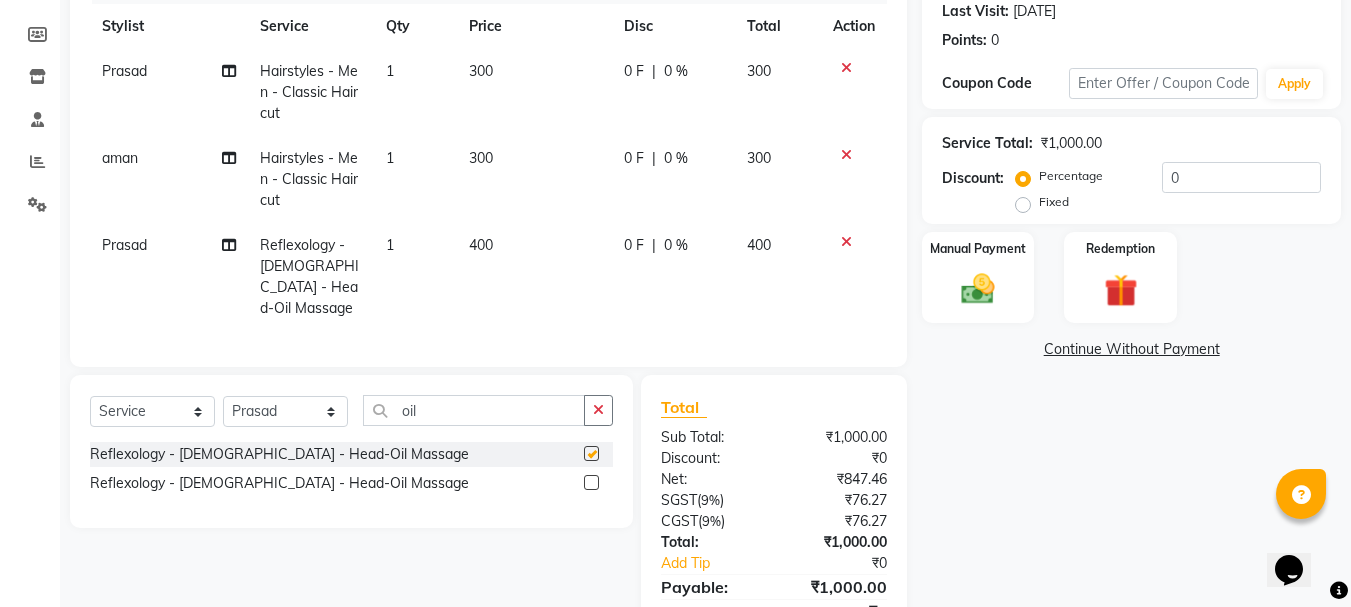 checkbox on "false" 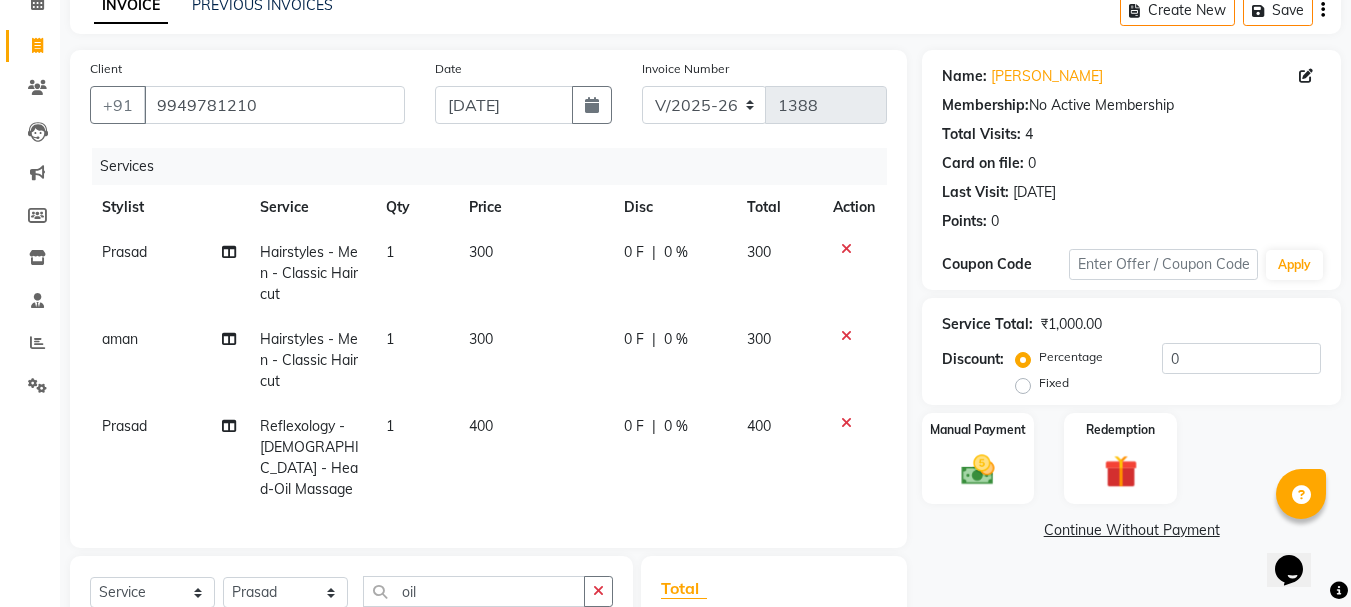 scroll, scrollTop: 300, scrollLeft: 0, axis: vertical 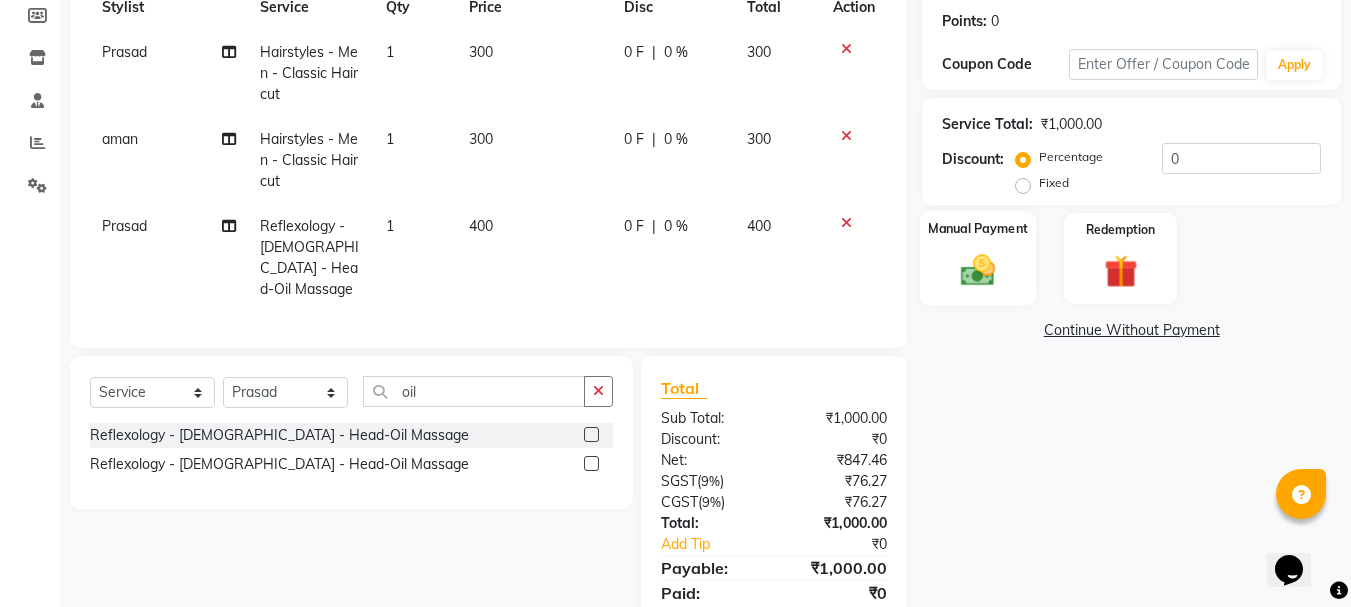 click on "Manual Payment" 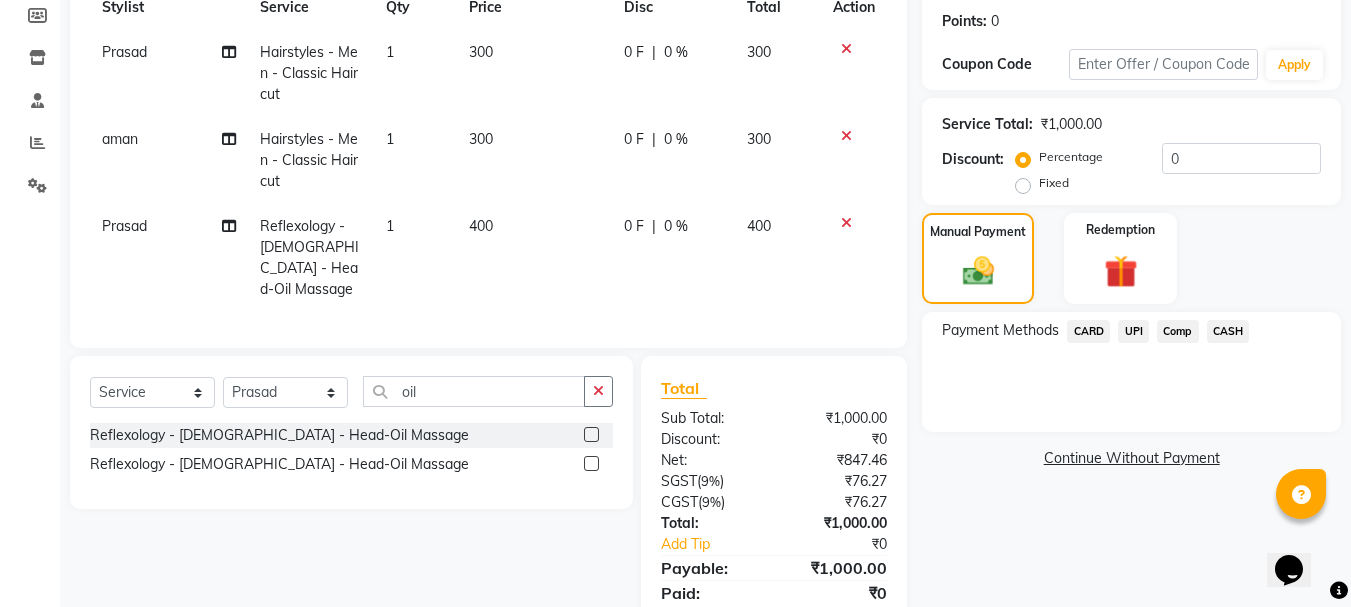 click on "UPI" 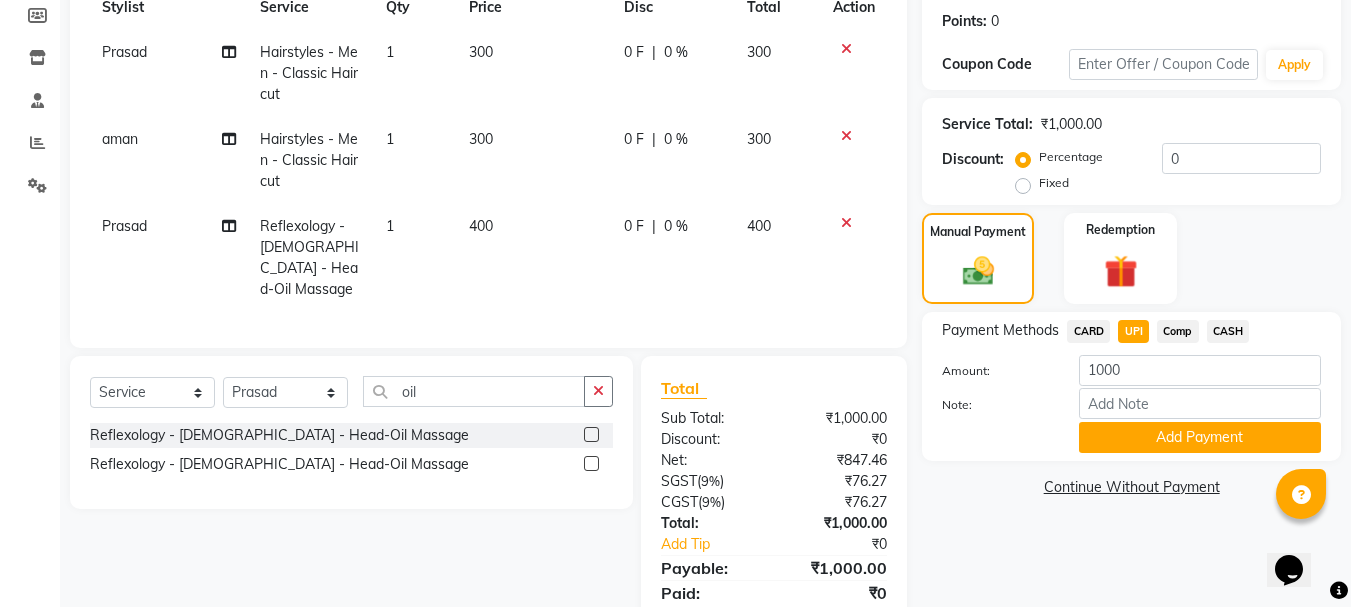 click on "CARD" 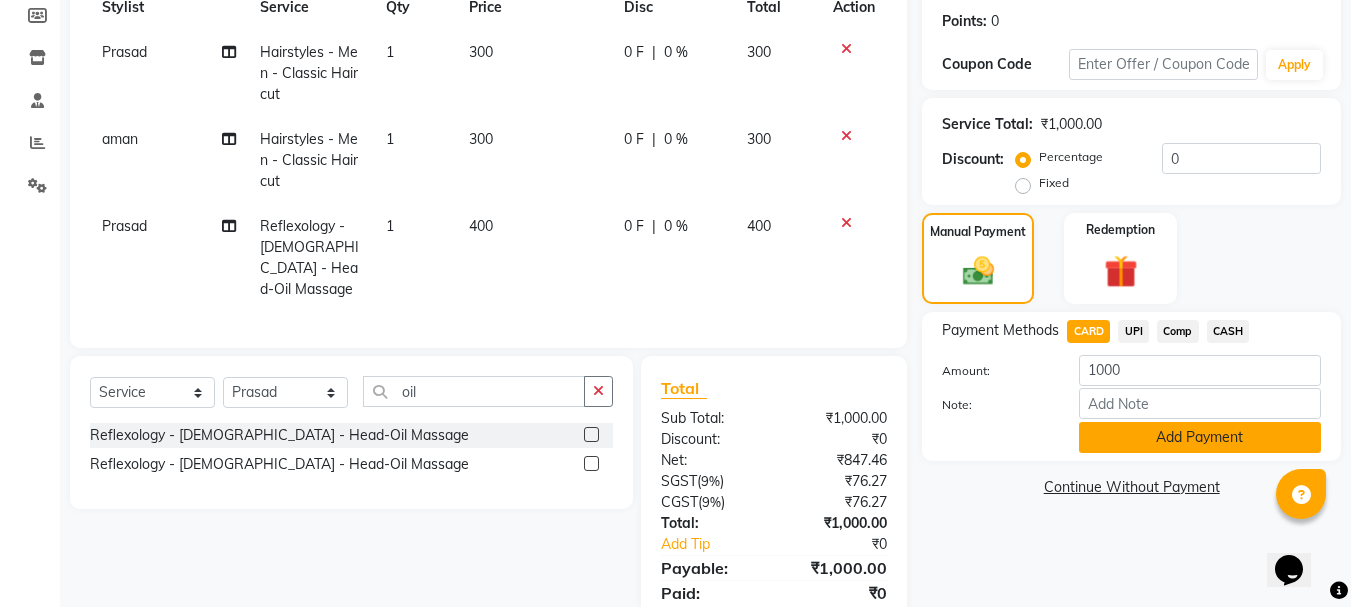 click on "Add Payment" 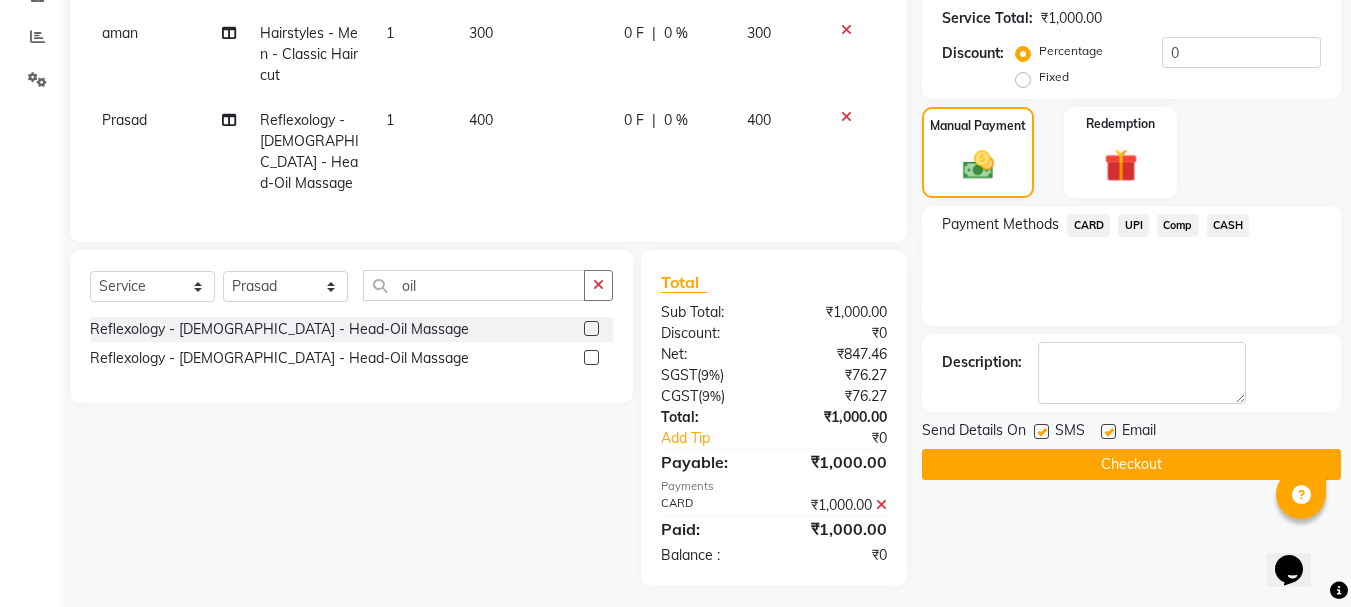 scroll, scrollTop: 409, scrollLeft: 0, axis: vertical 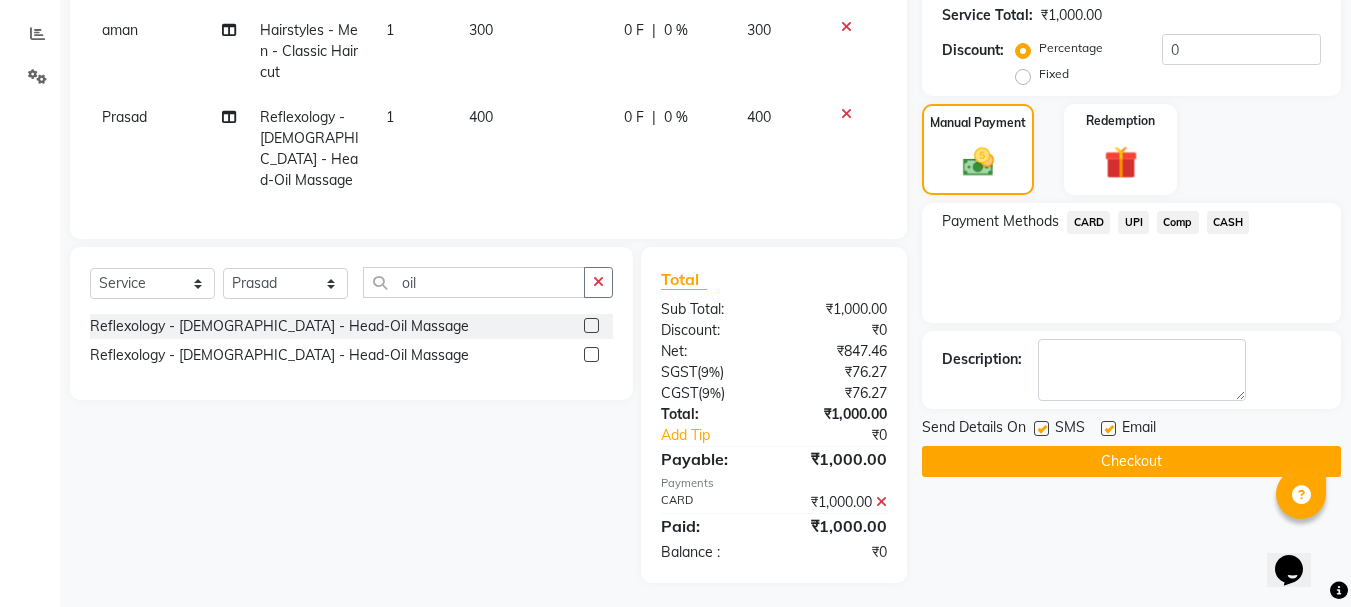 click on "Checkout" 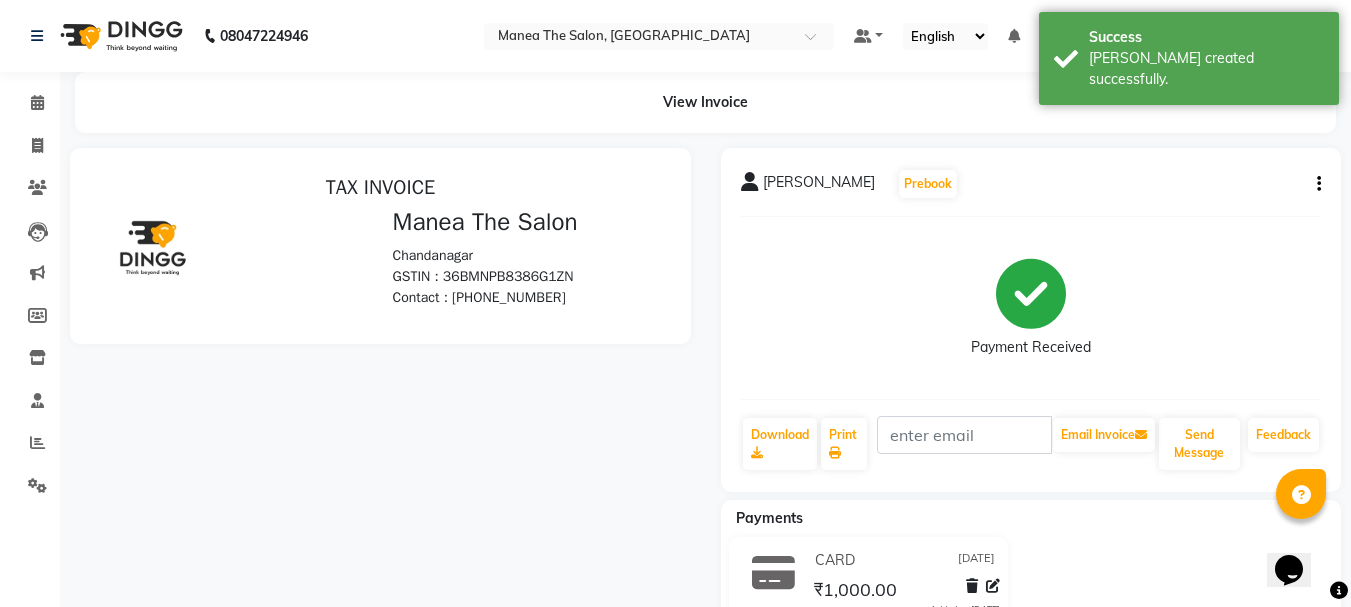 scroll, scrollTop: 0, scrollLeft: 0, axis: both 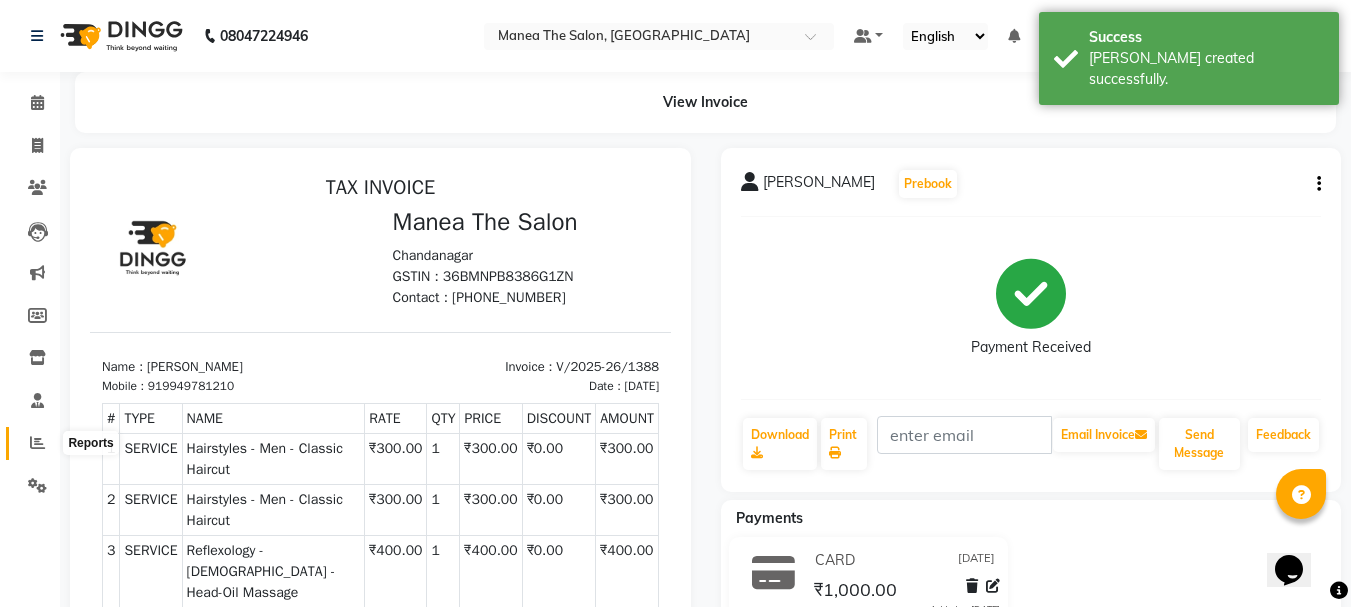 click 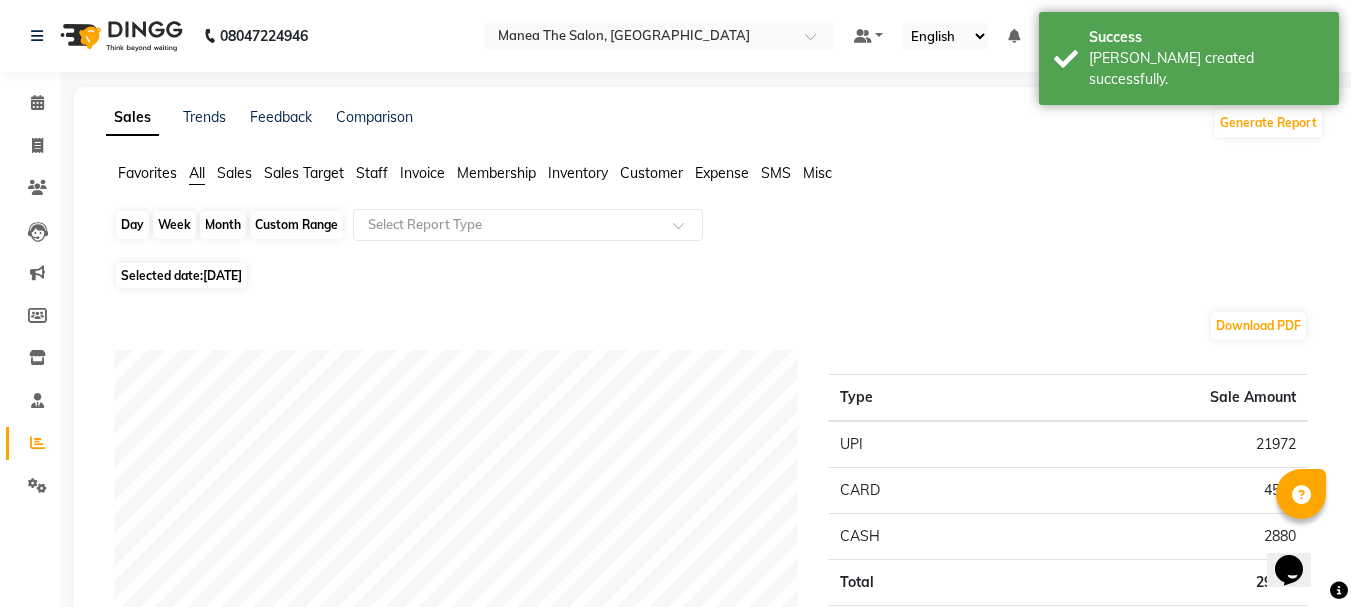 click on "Day" 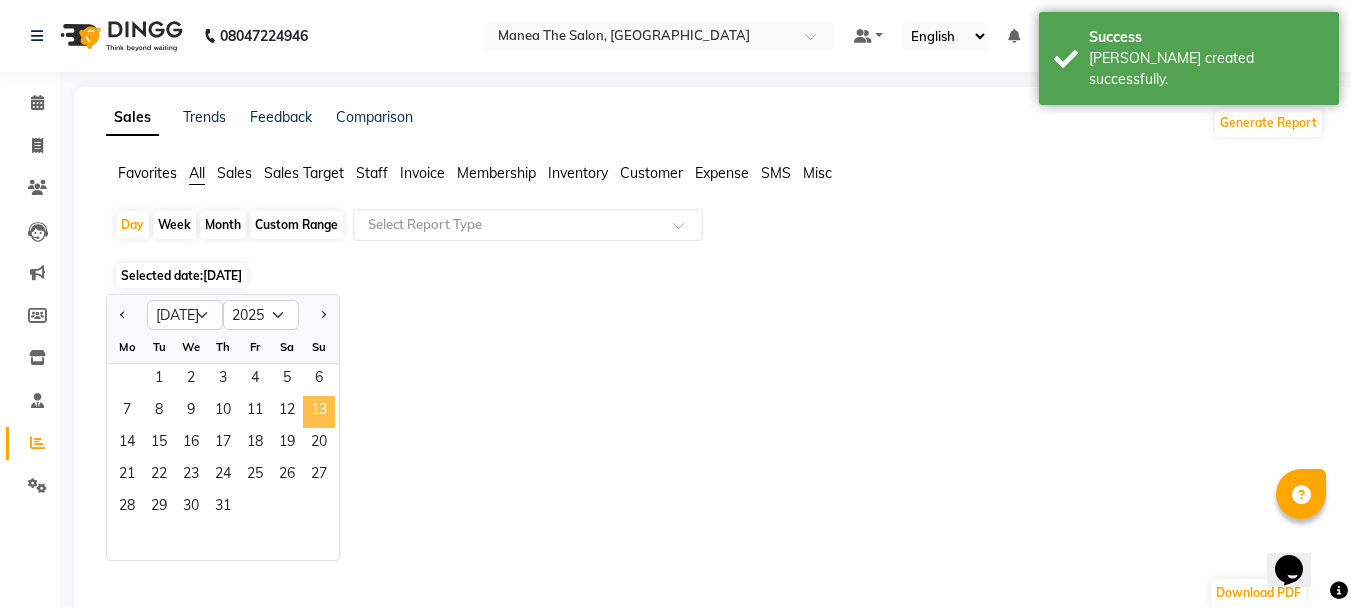 click on "13" 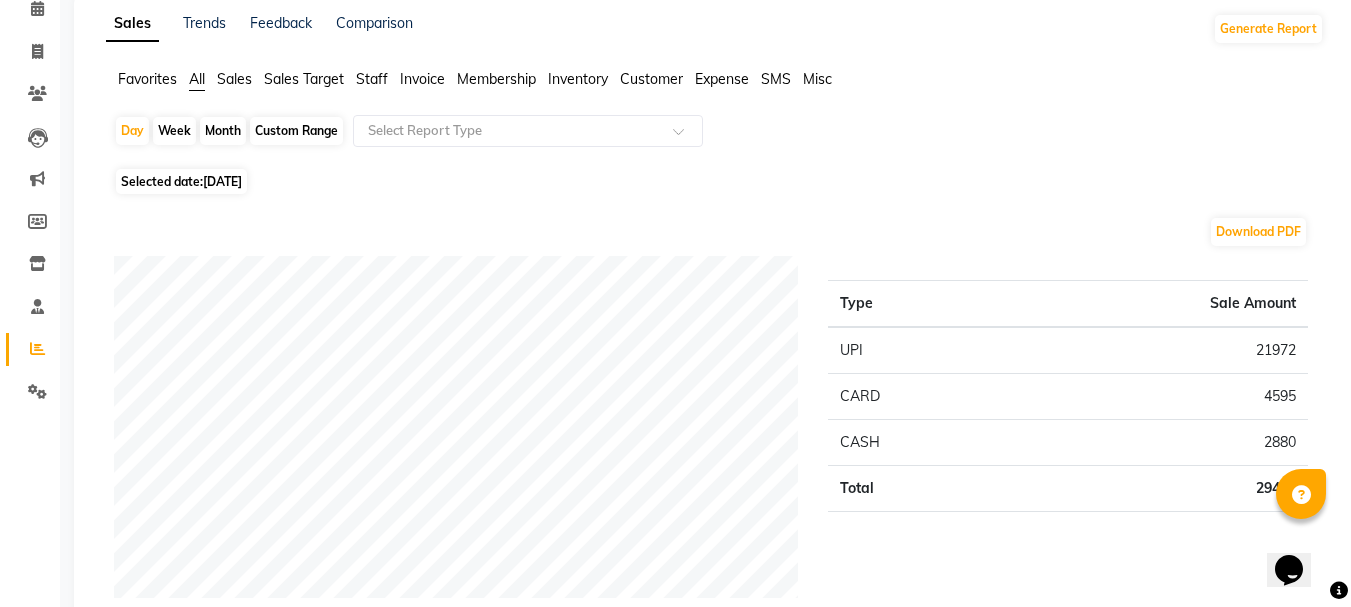 scroll, scrollTop: 0, scrollLeft: 0, axis: both 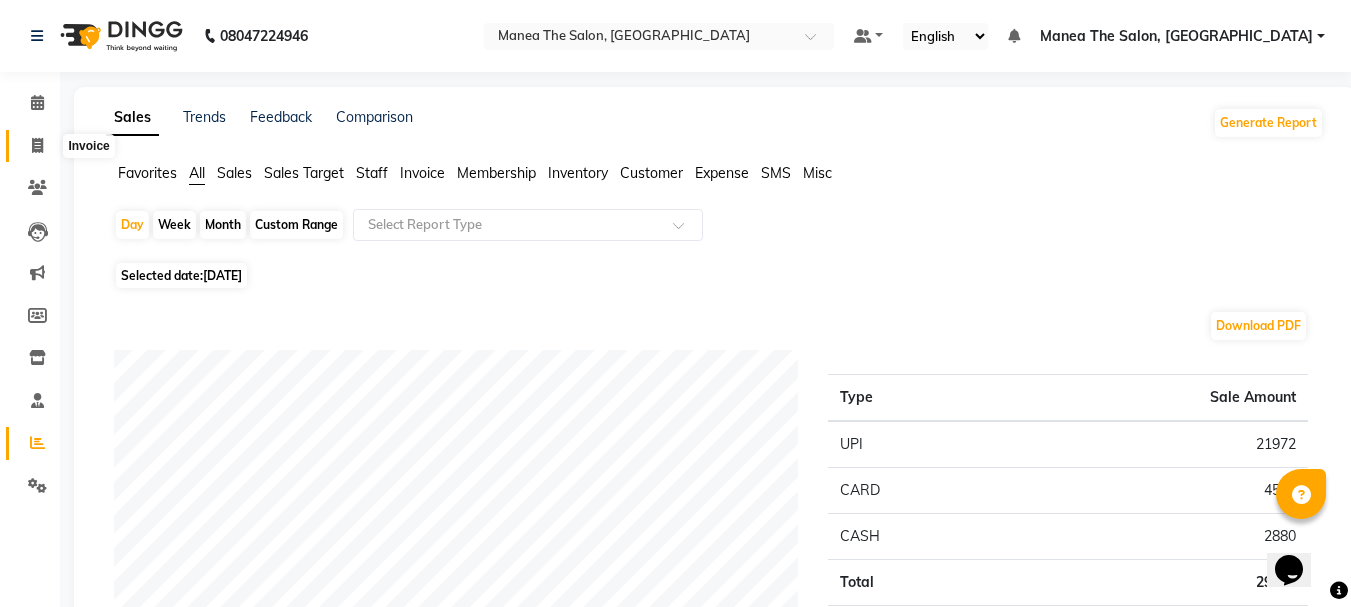 click 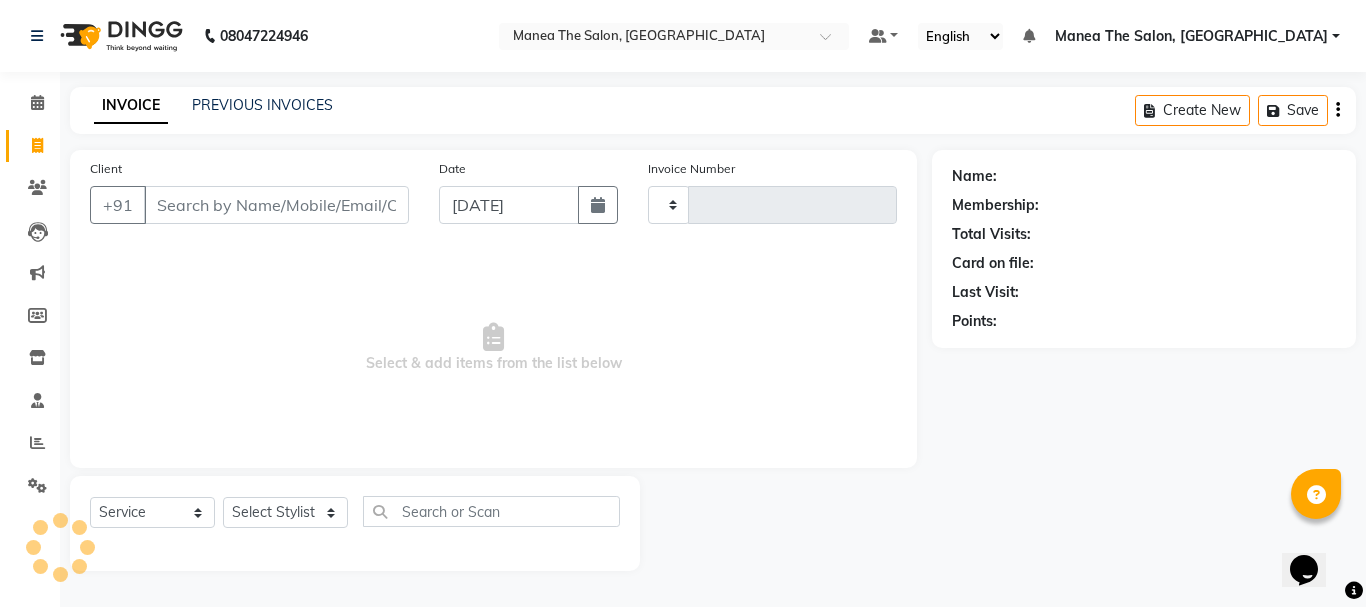 type on "1389" 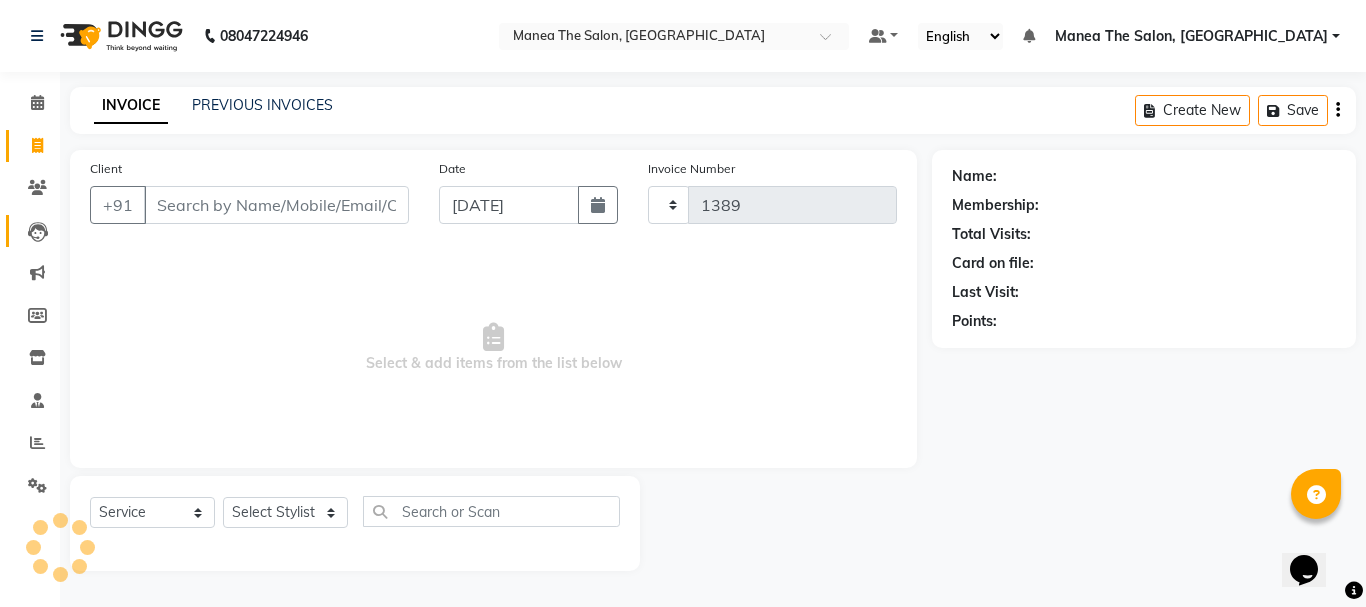 select on "7351" 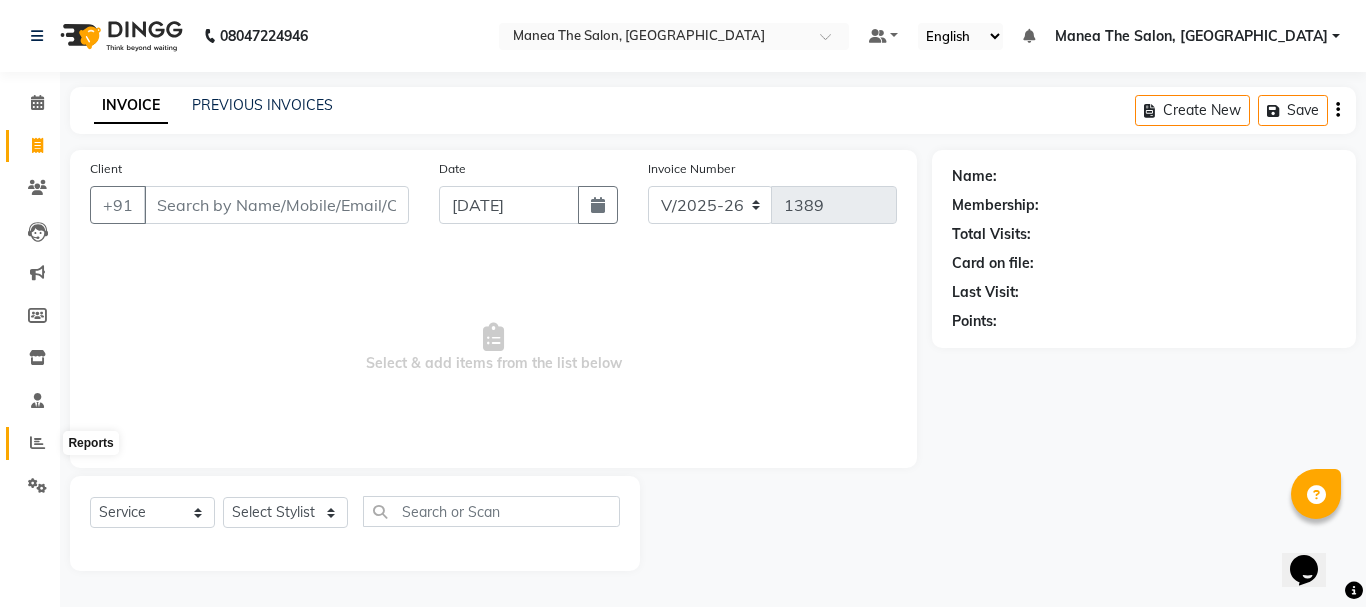click 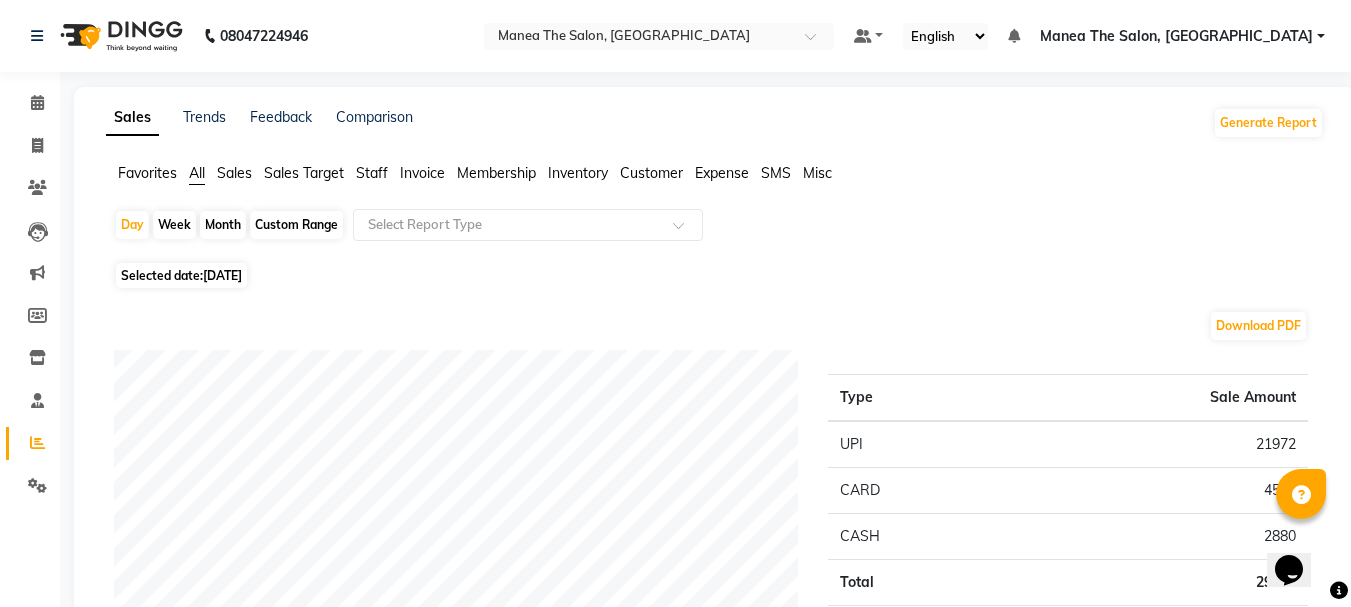 click on "Month" 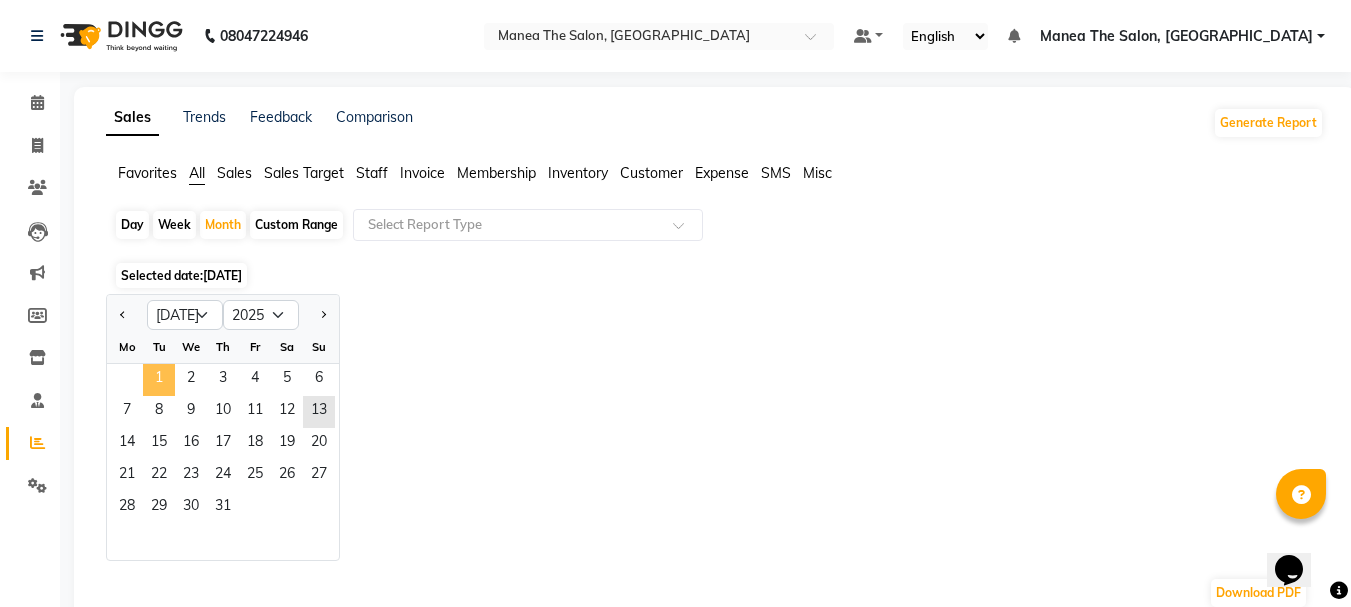 click on "1" 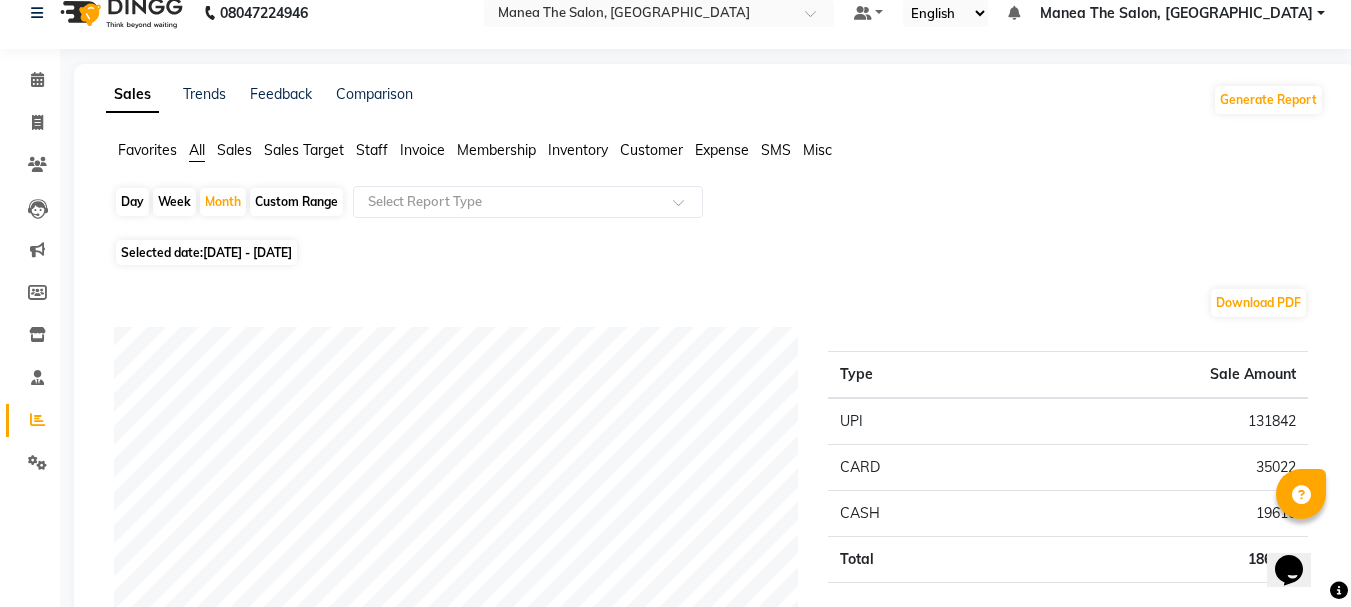 scroll, scrollTop: 0, scrollLeft: 0, axis: both 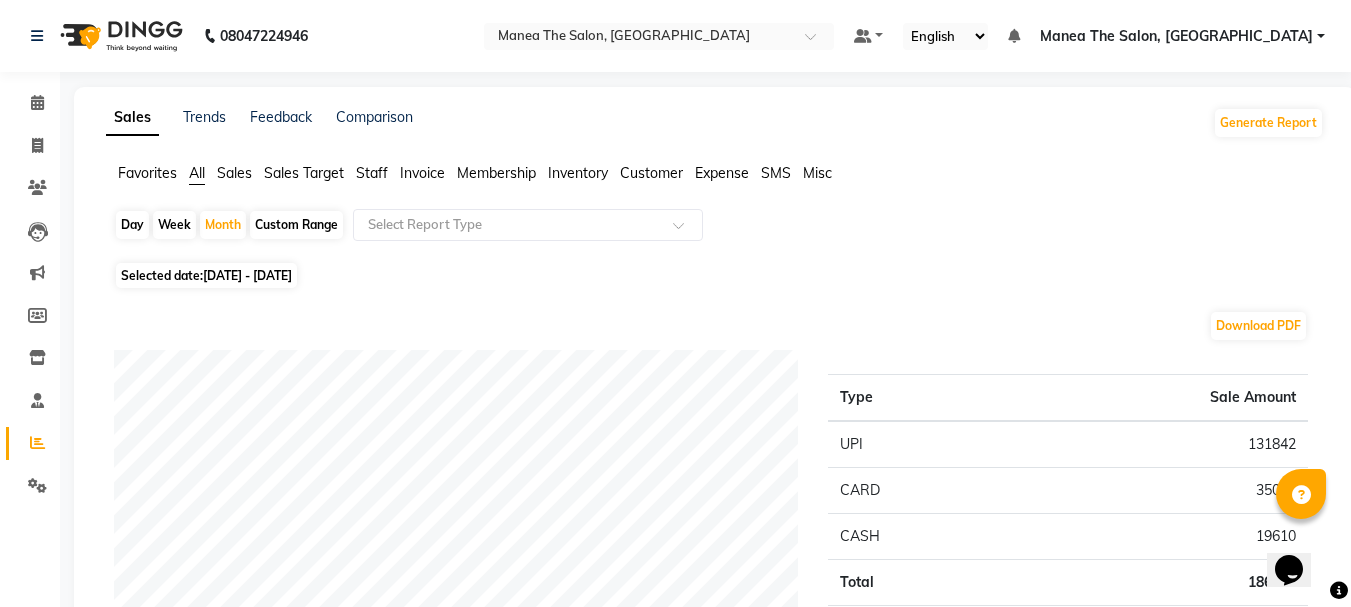 click on "Day" 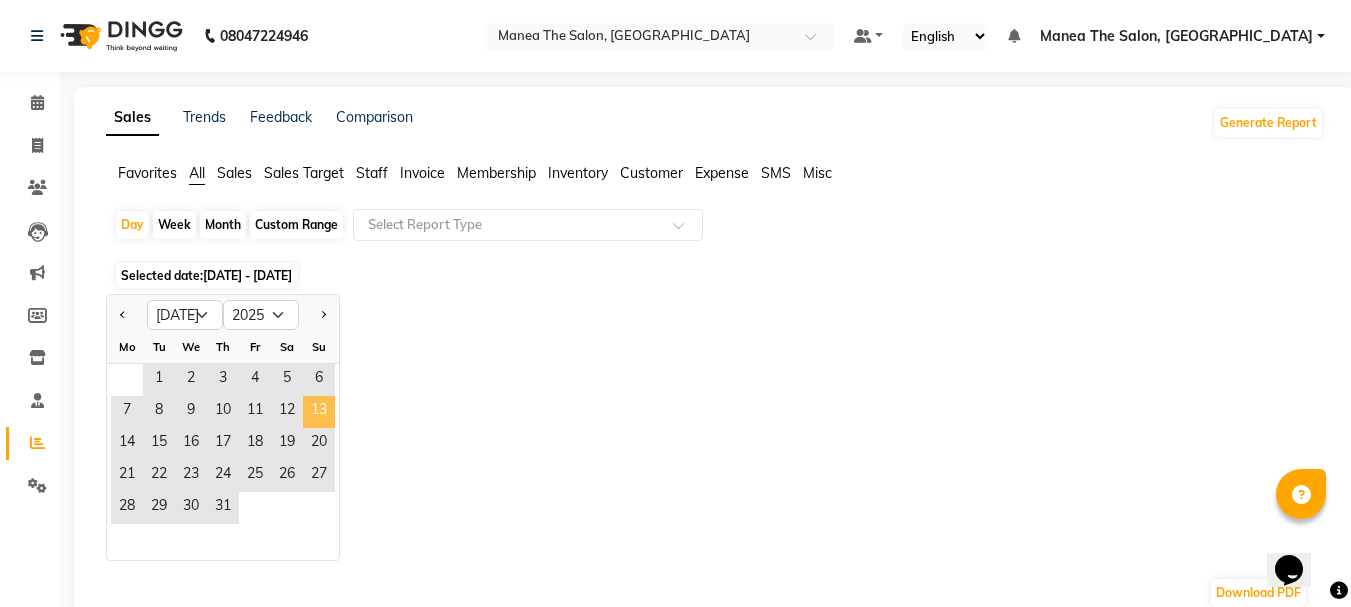 click on "13" 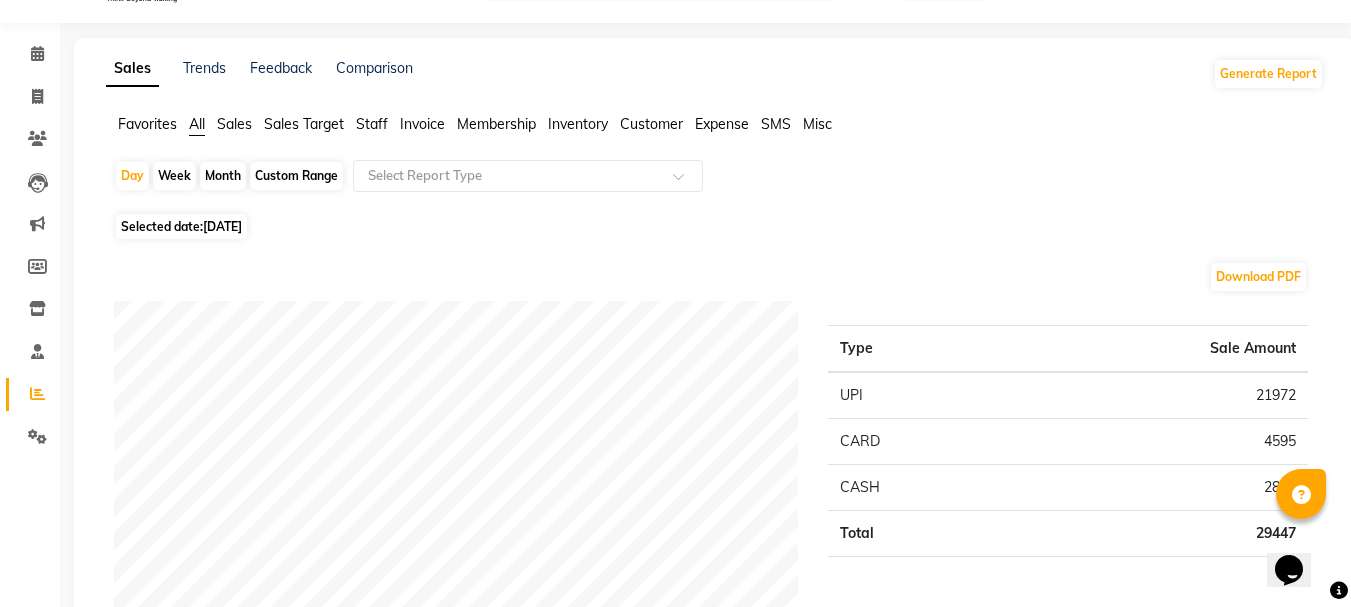 scroll, scrollTop: 0, scrollLeft: 0, axis: both 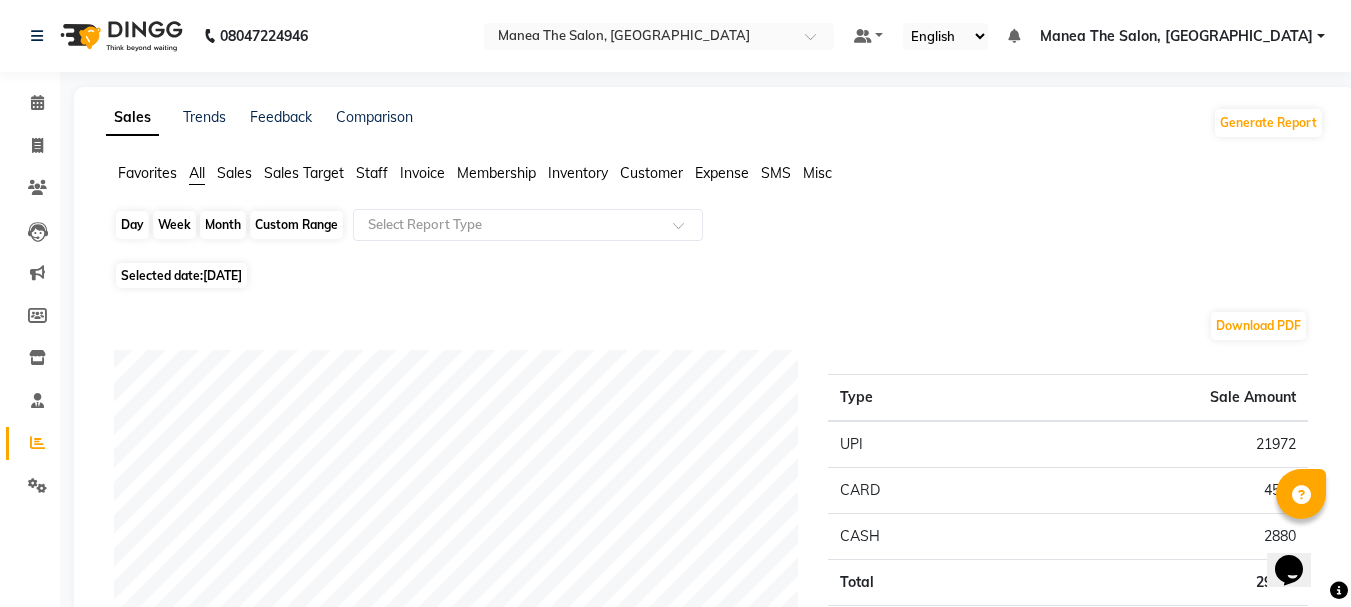 click on "Day" 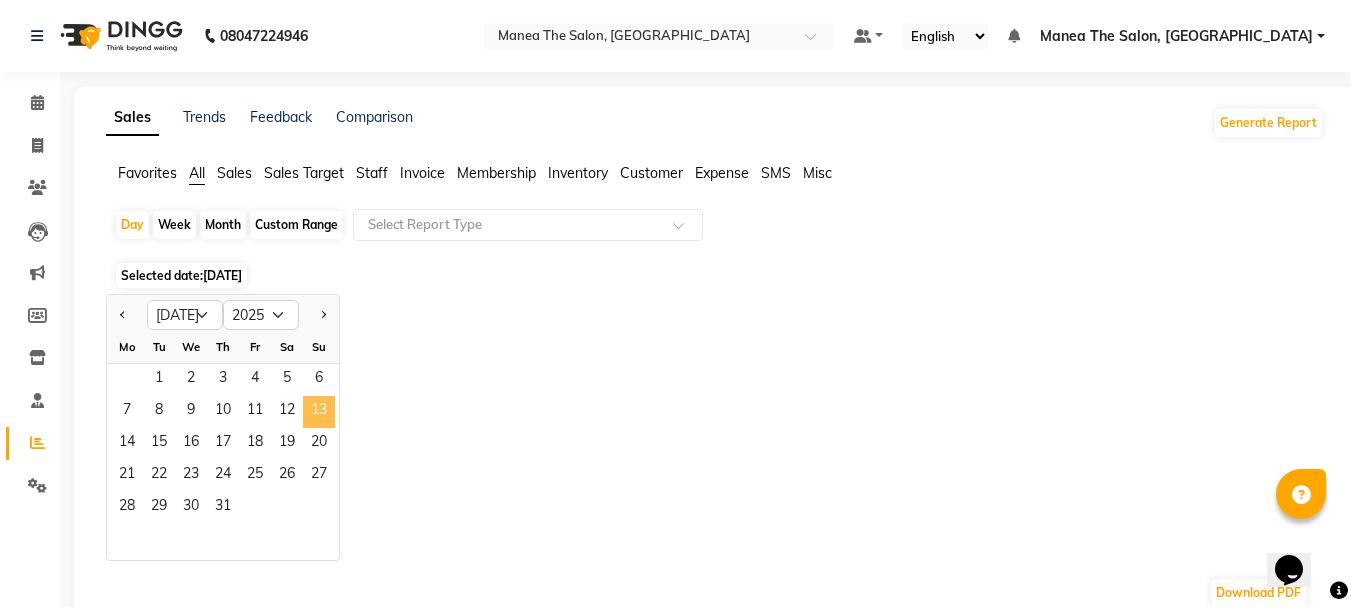 click on "13" 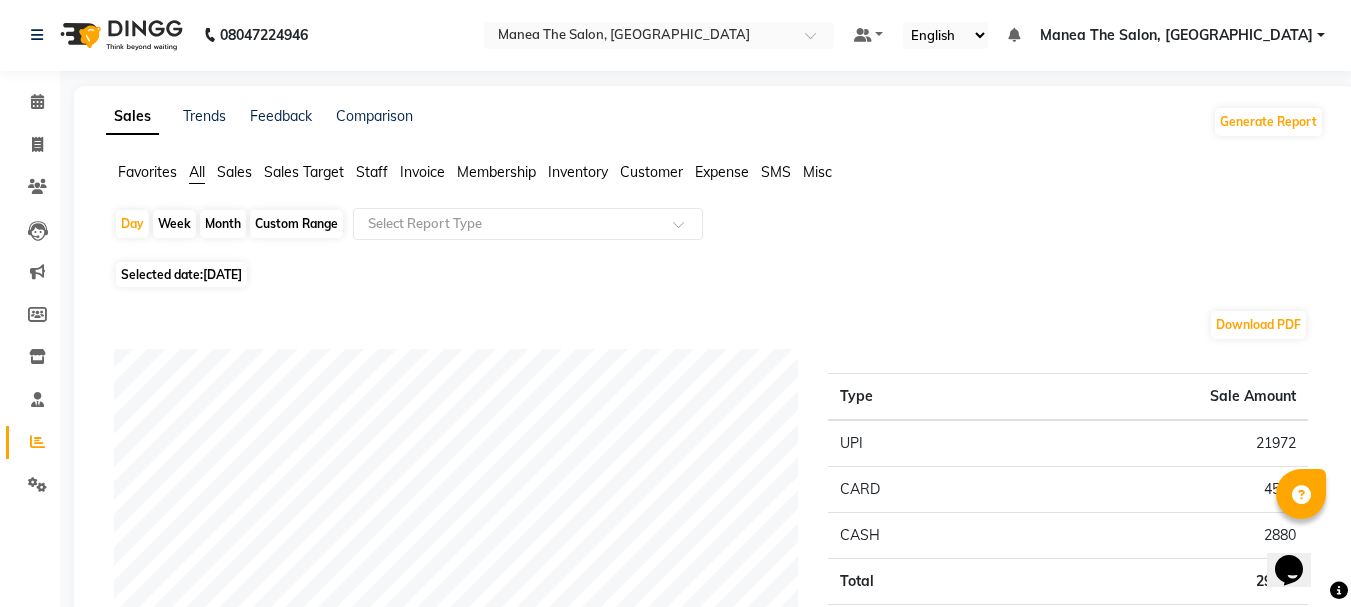 scroll, scrollTop: 0, scrollLeft: 0, axis: both 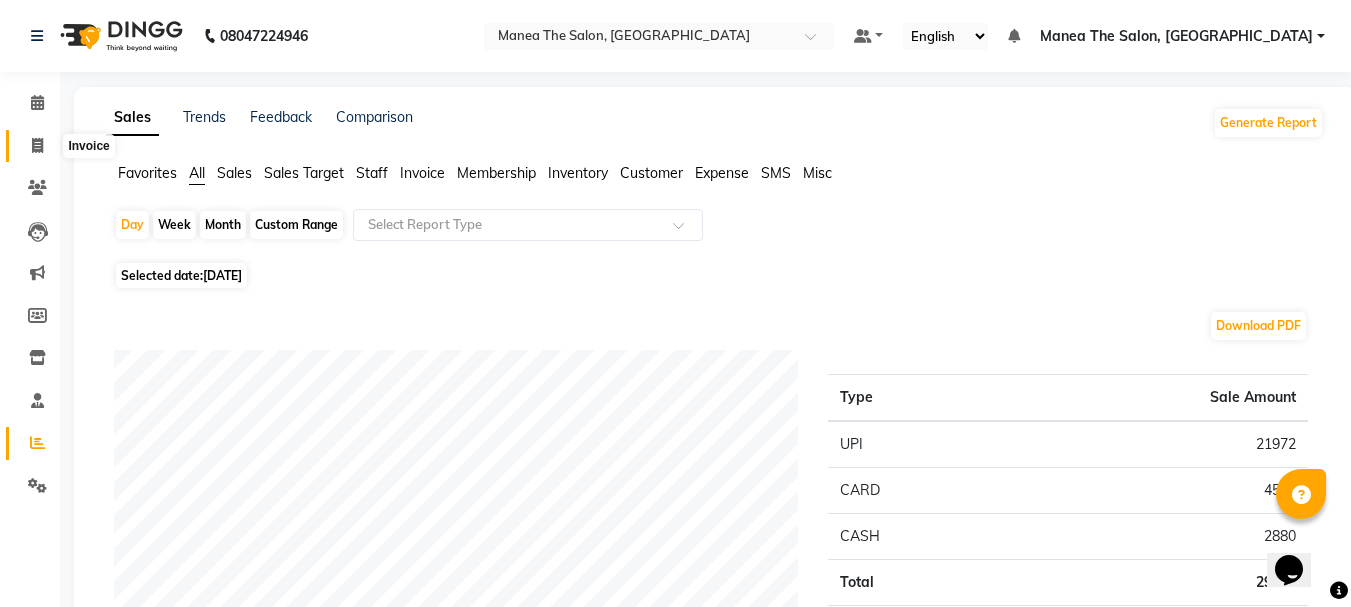 click 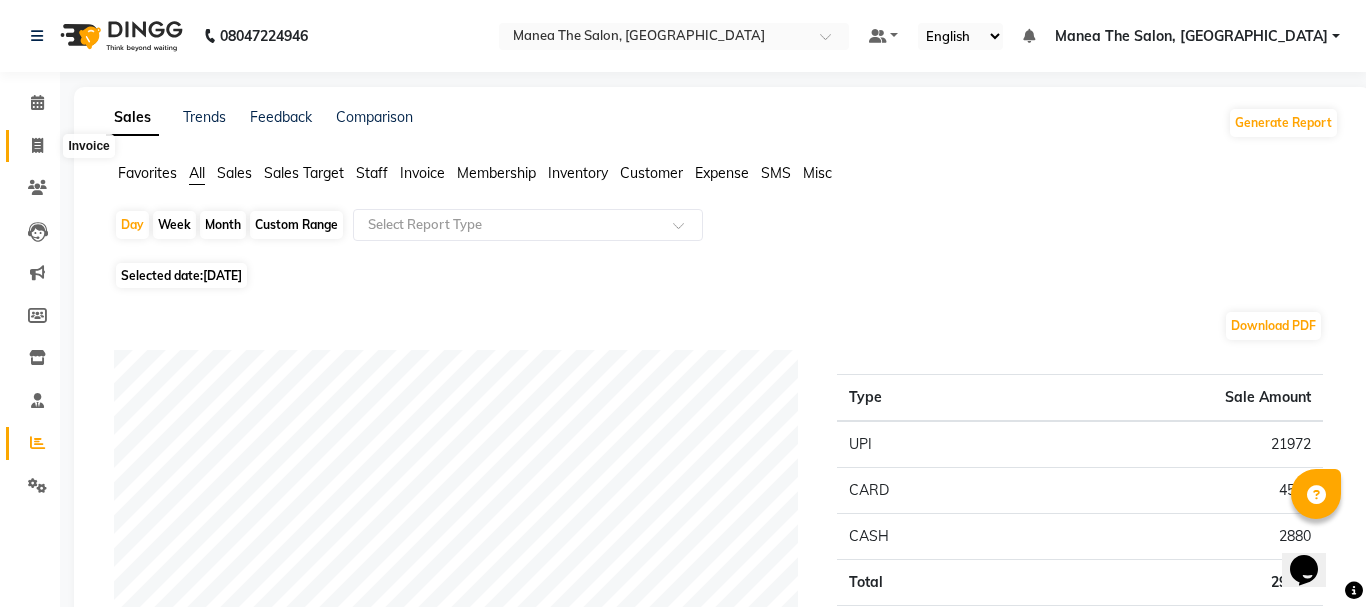 select on "service" 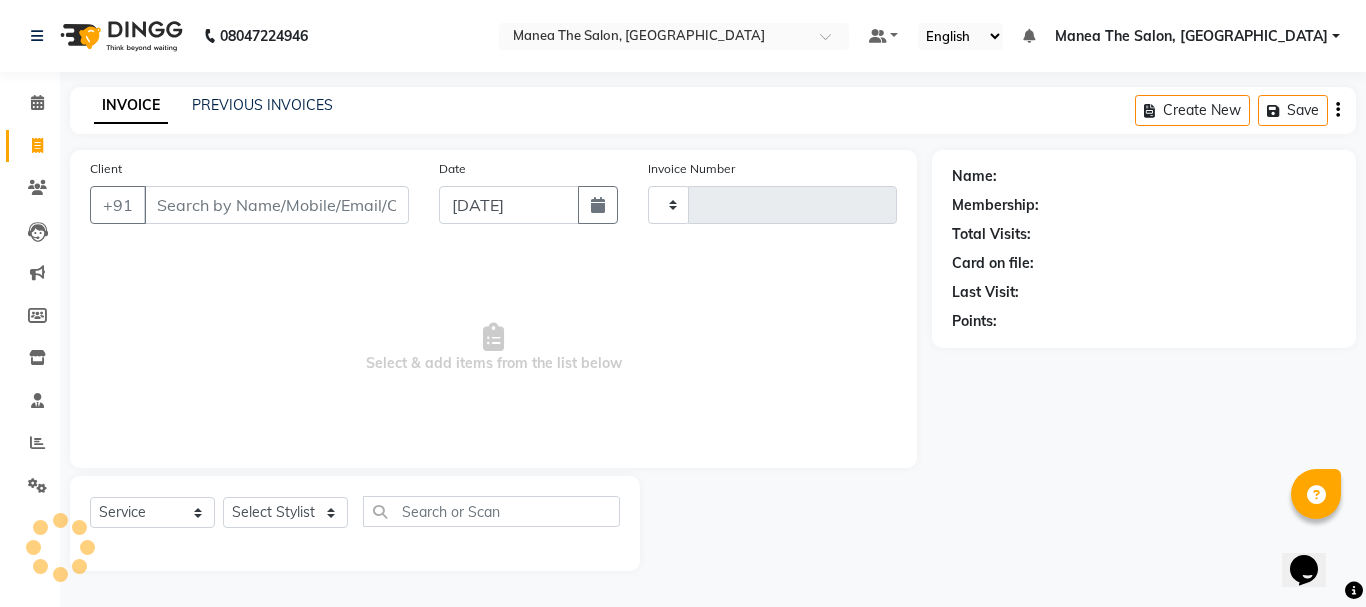 type on "1389" 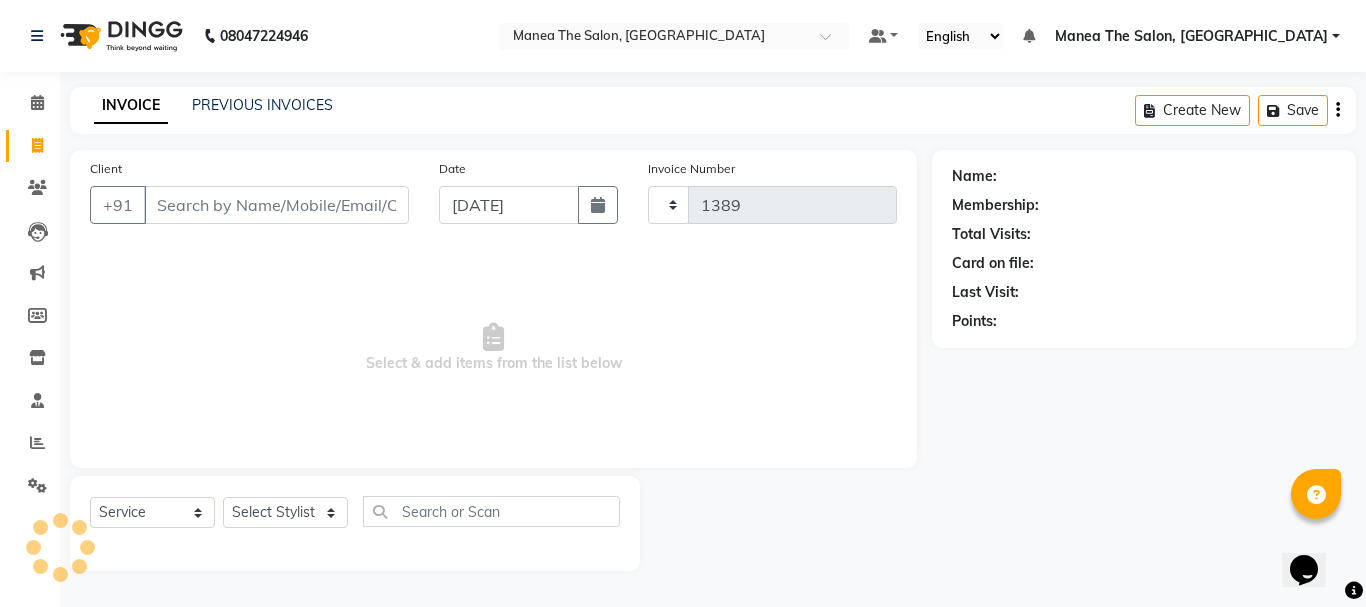 select on "7351" 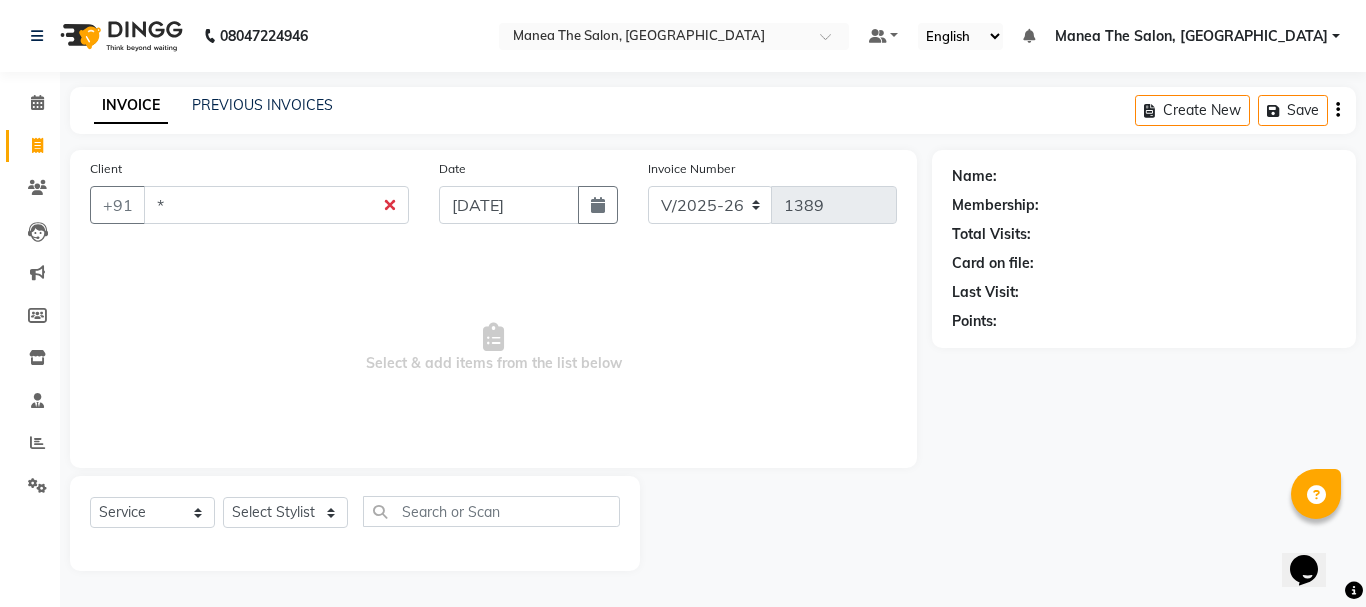 click on "*" at bounding box center (276, 205) 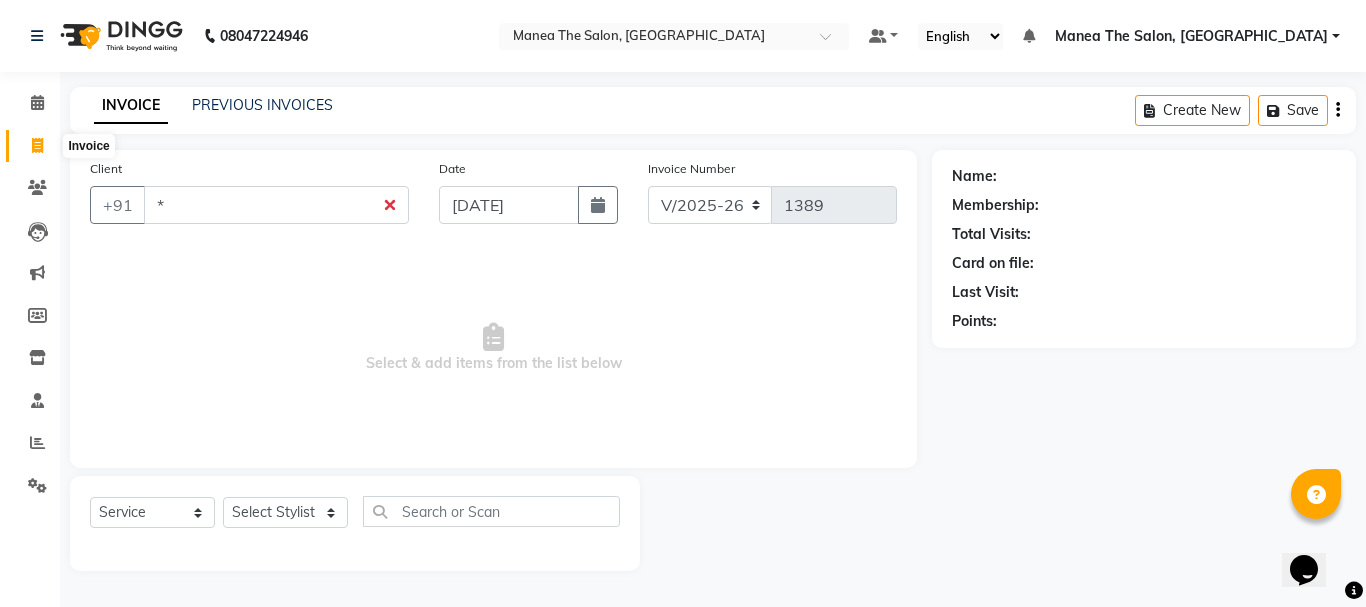 type on "*" 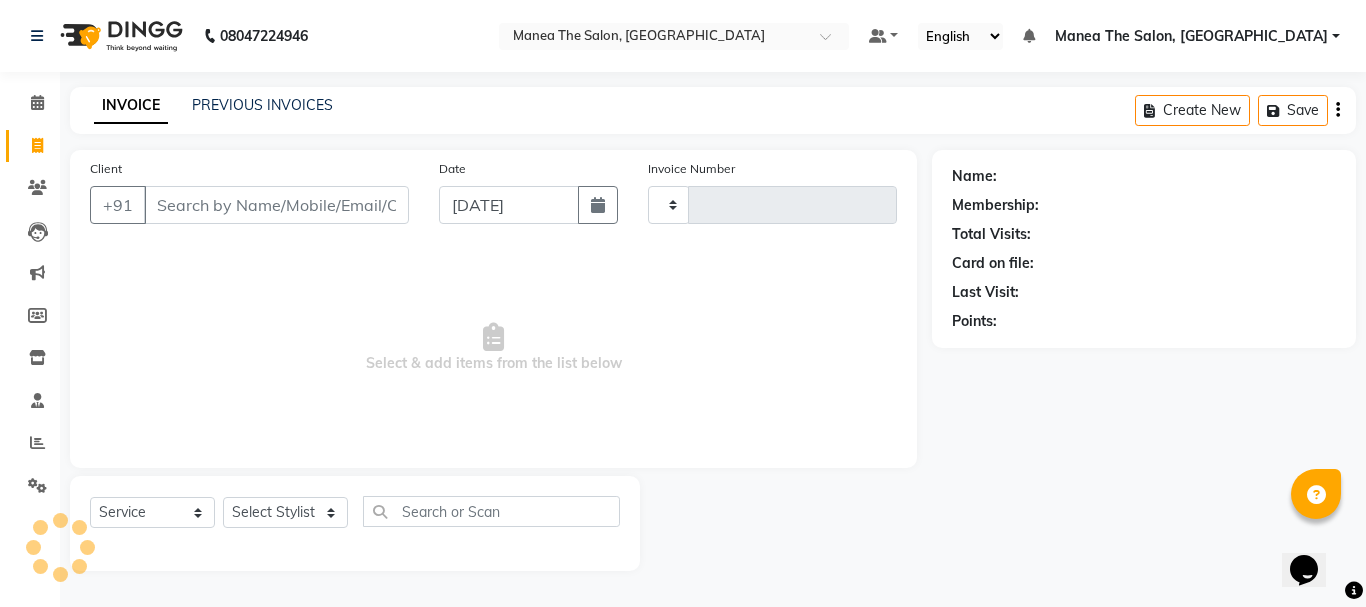 type on "1389" 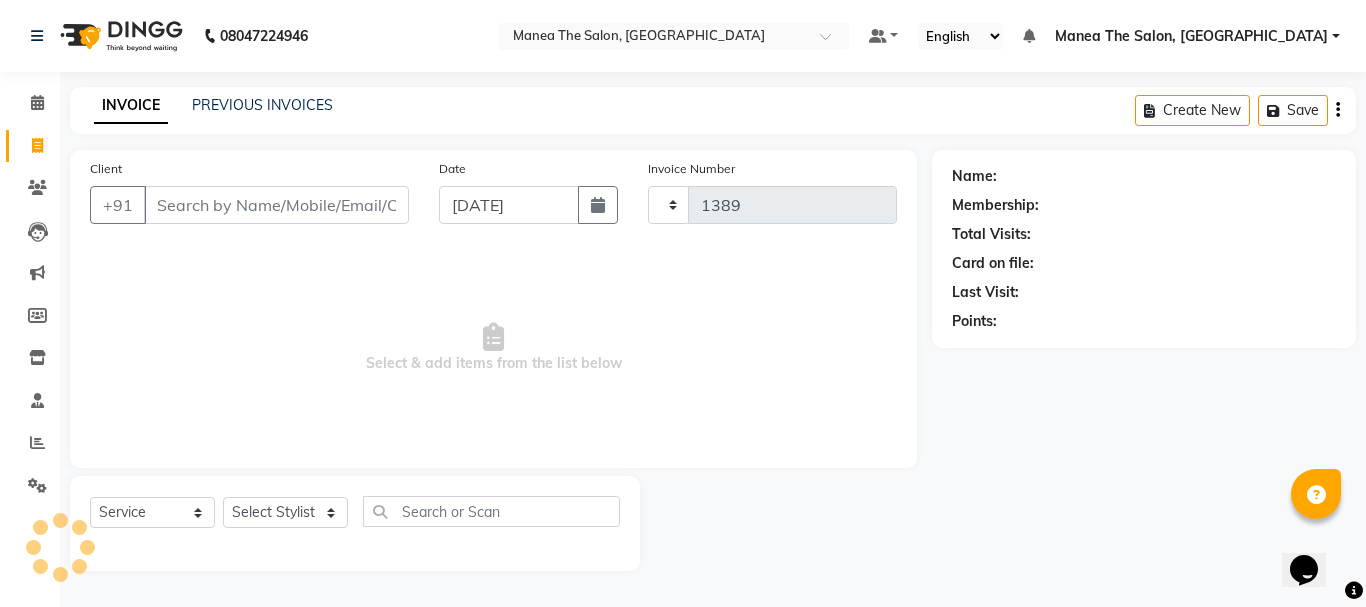 select on "7351" 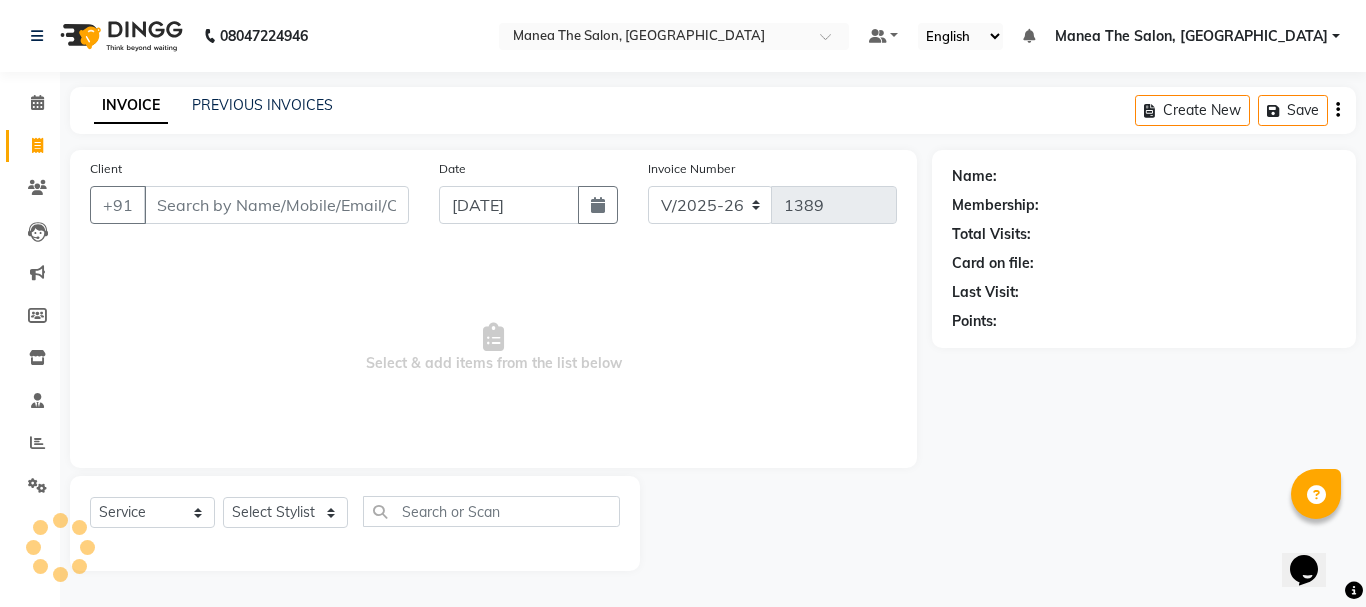click on "Client" at bounding box center [276, 205] 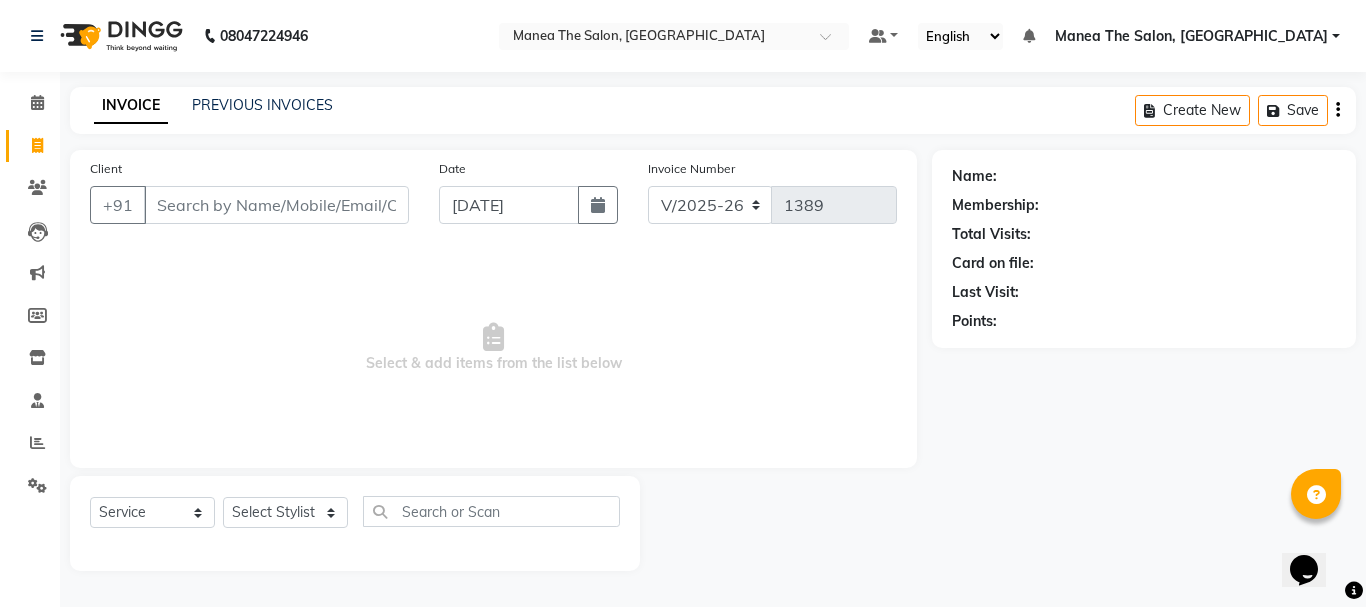 type on "8" 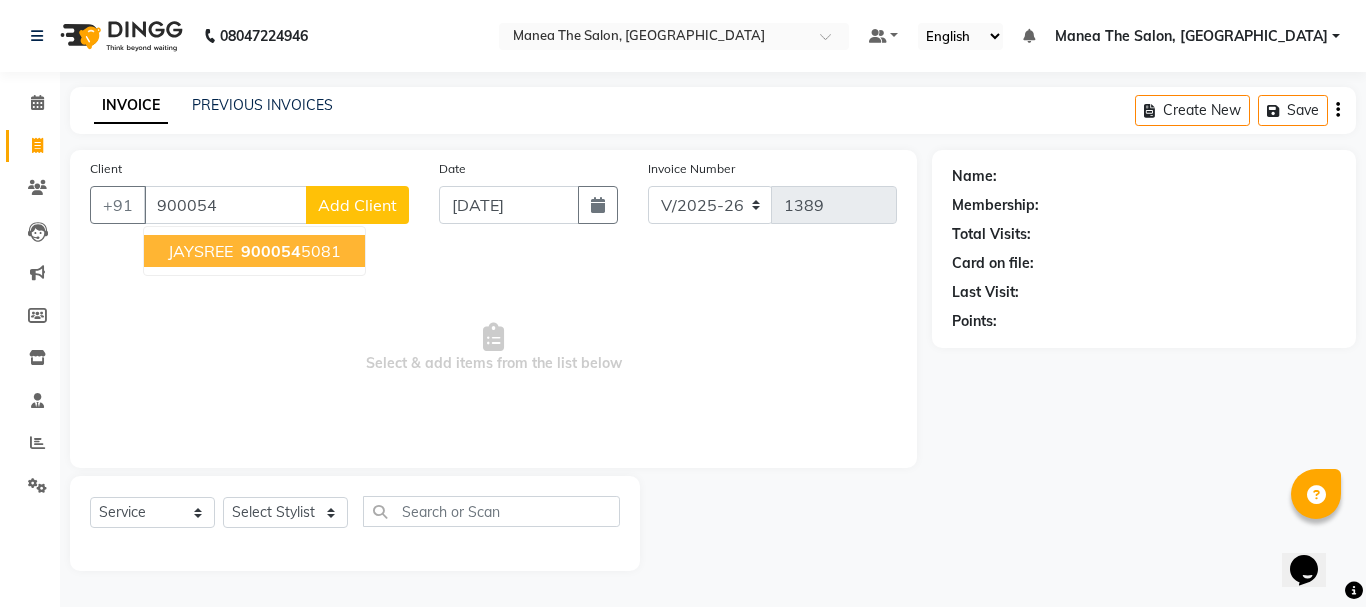 click on "900054" at bounding box center (271, 251) 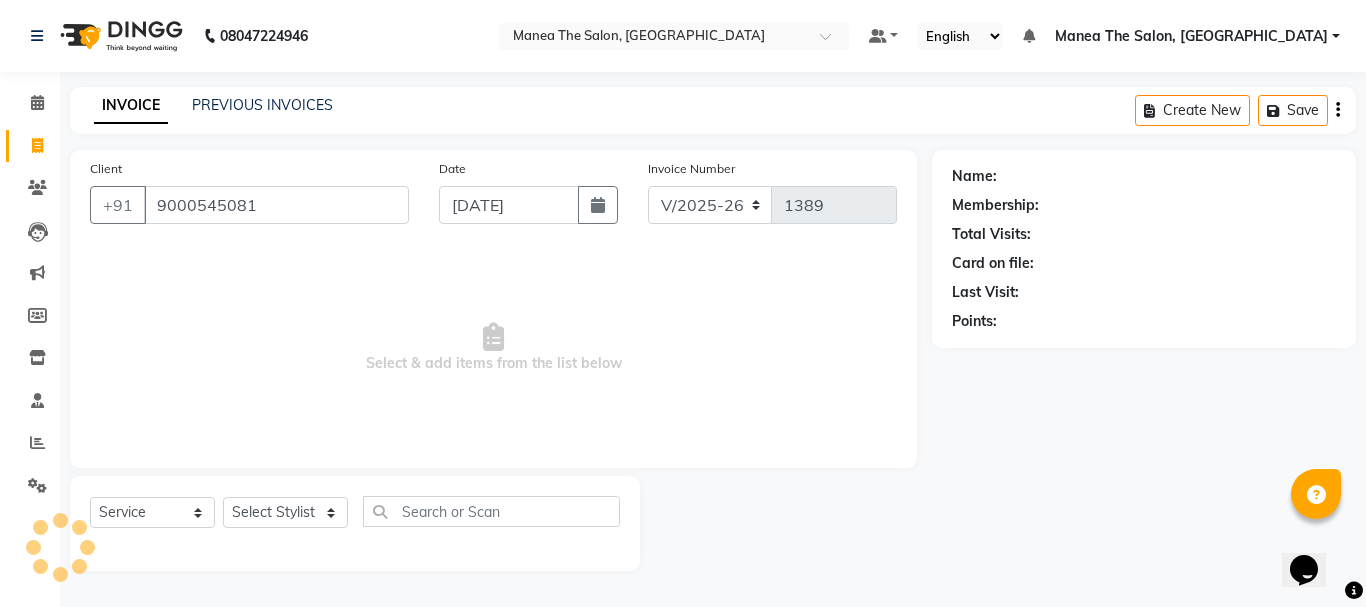 type on "9000545081" 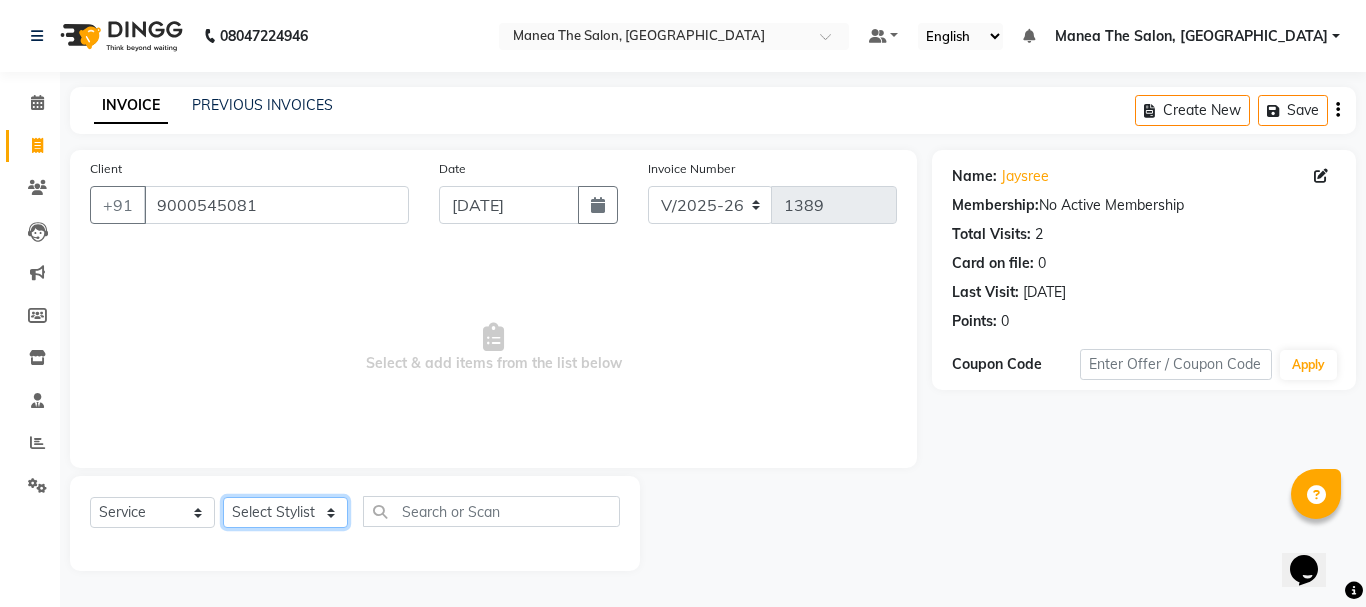 click on "Select Stylist aman Azeem Divya Prasad Rajyalaxmi Renuka shireesha Sulthana" 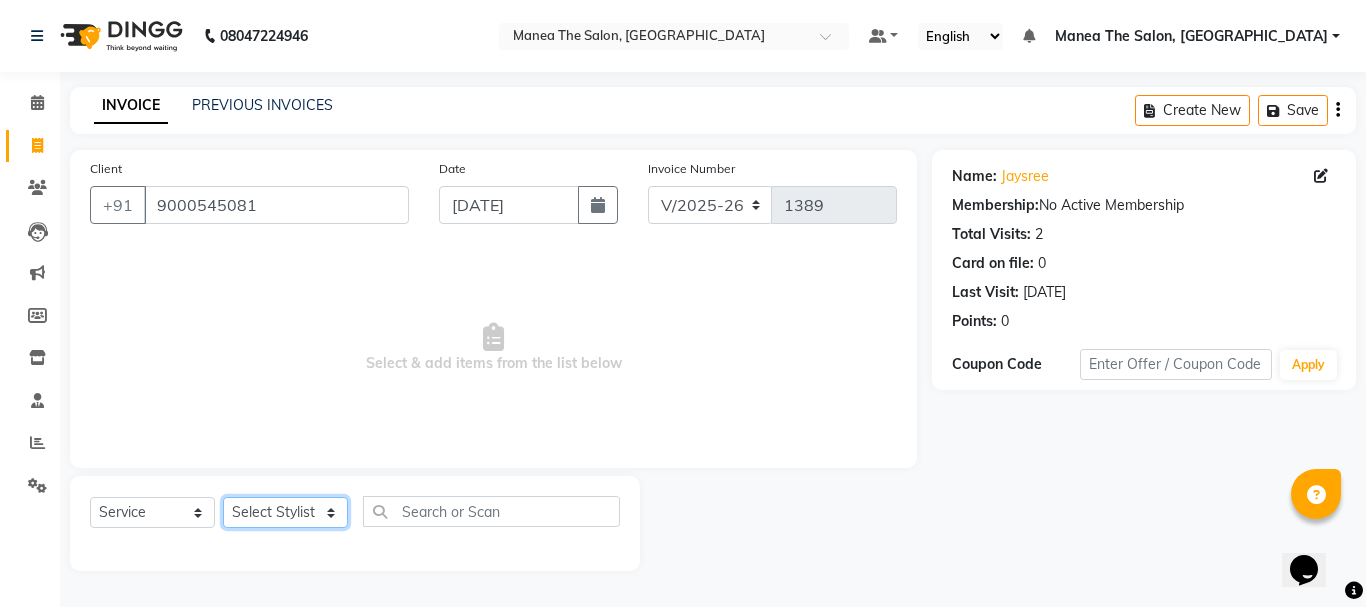 select on "63582" 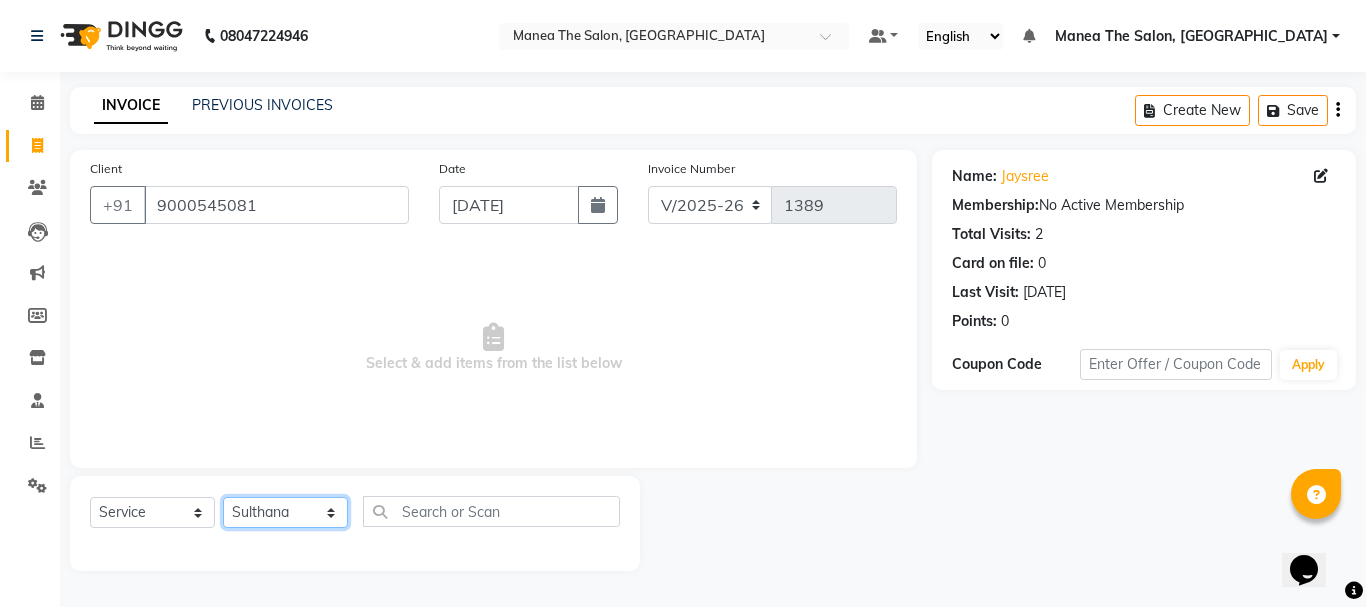 click on "Select Stylist aman Azeem Divya Prasad Rajyalaxmi Renuka shireesha Sulthana" 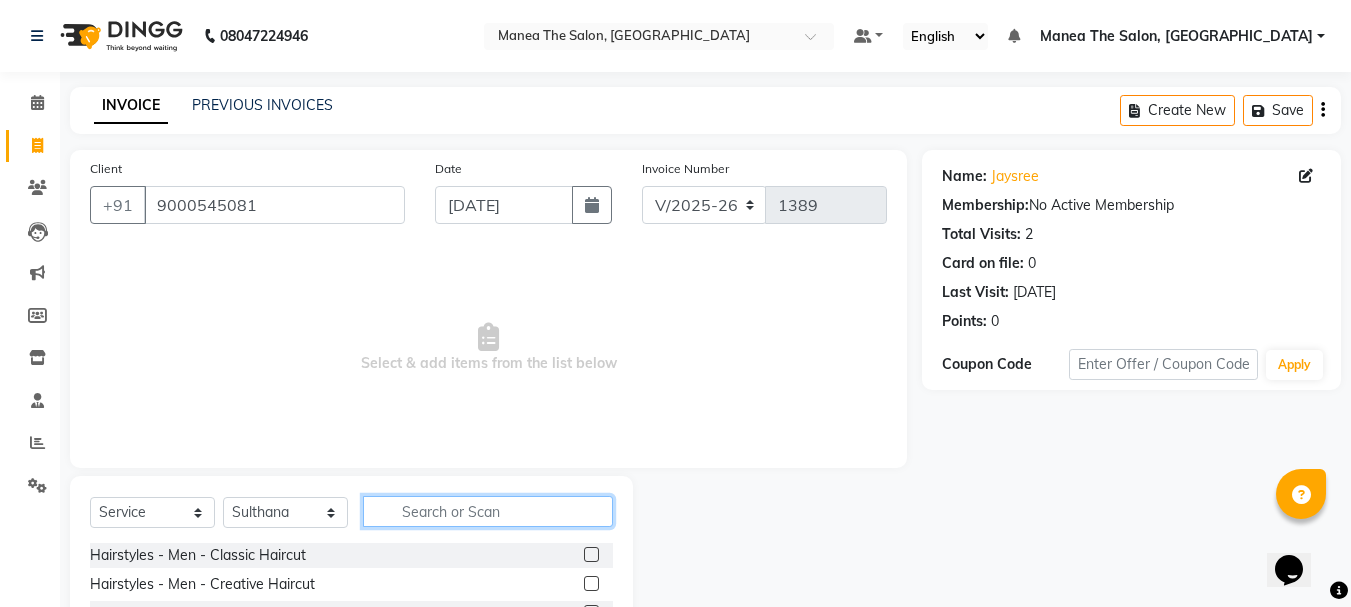 click 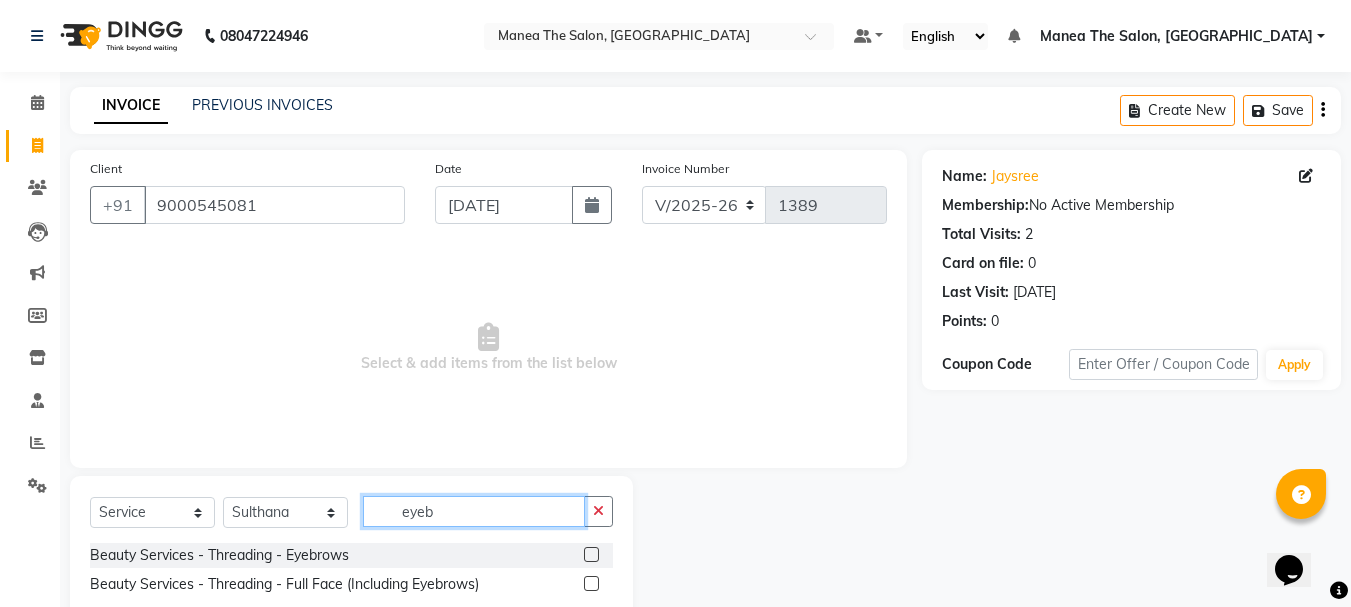 type on "eyeb" 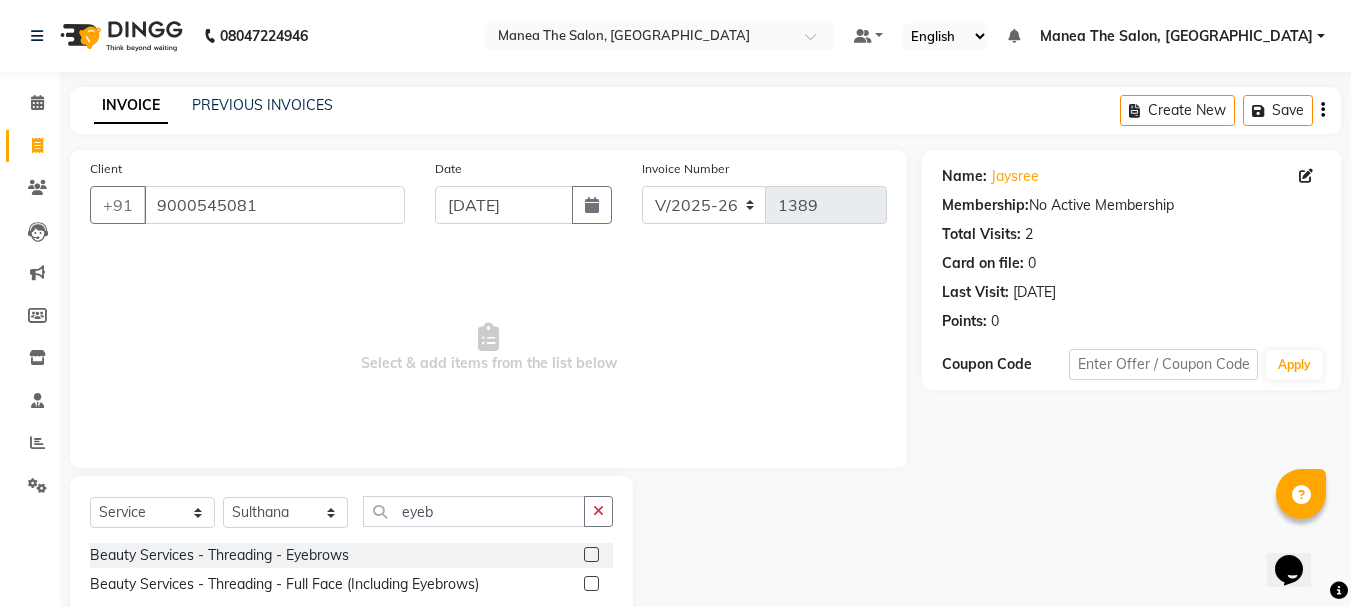 click 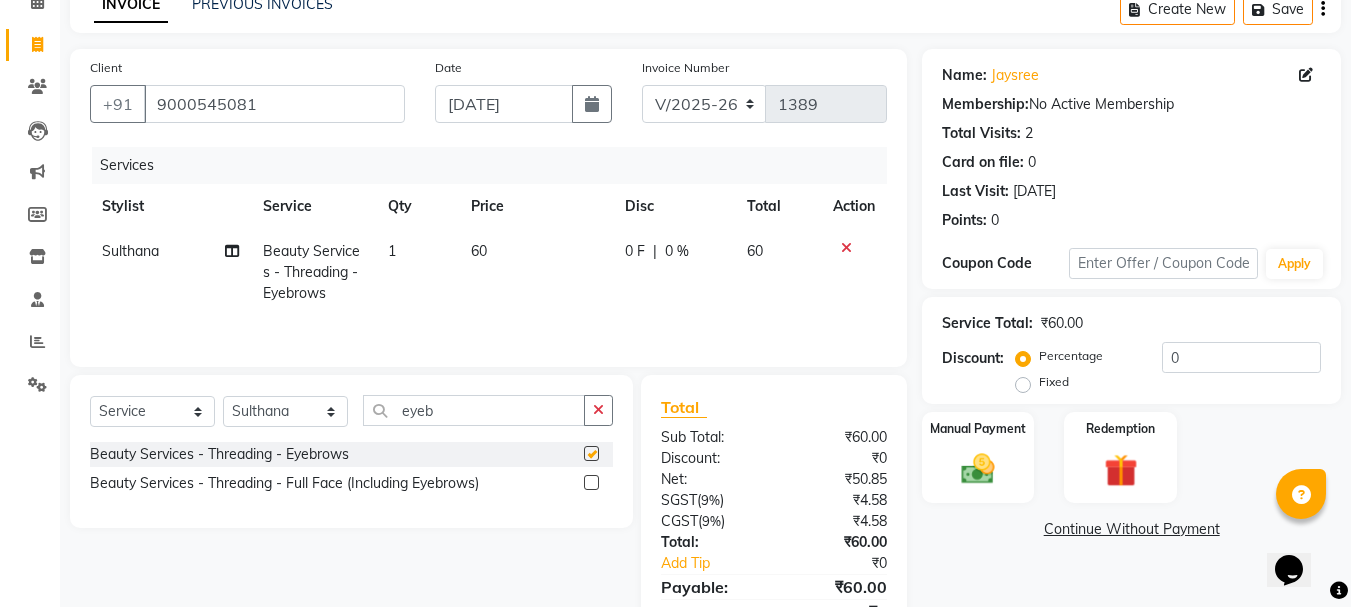 checkbox on "false" 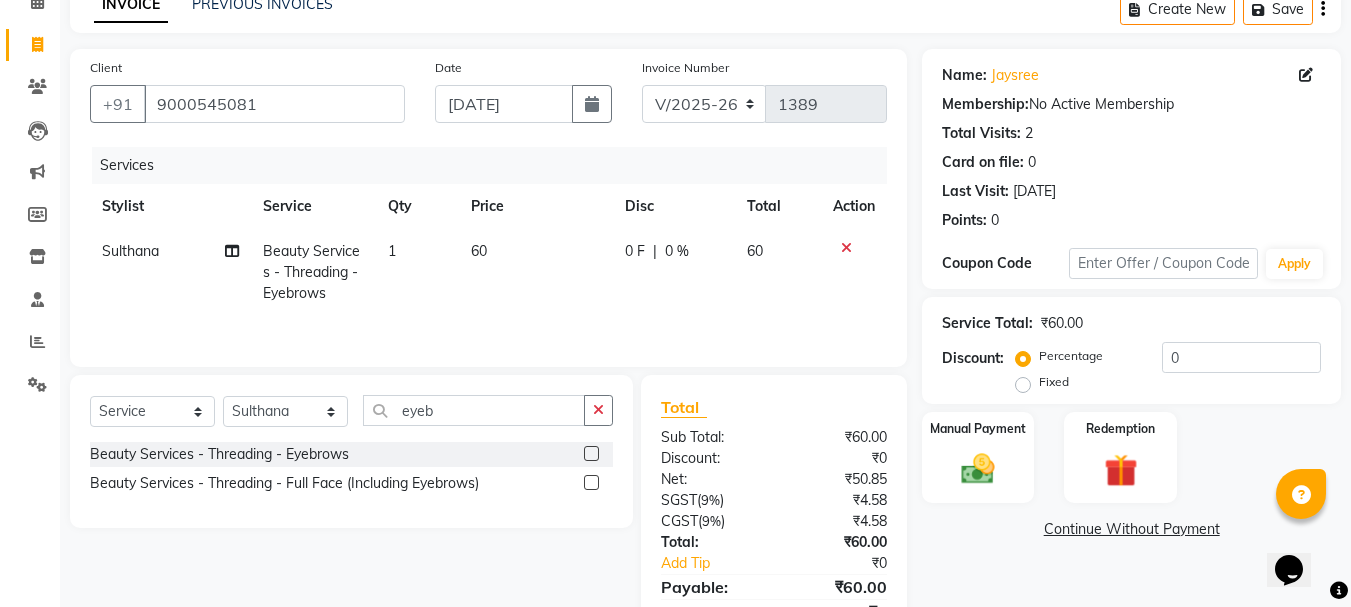 scroll, scrollTop: 193, scrollLeft: 0, axis: vertical 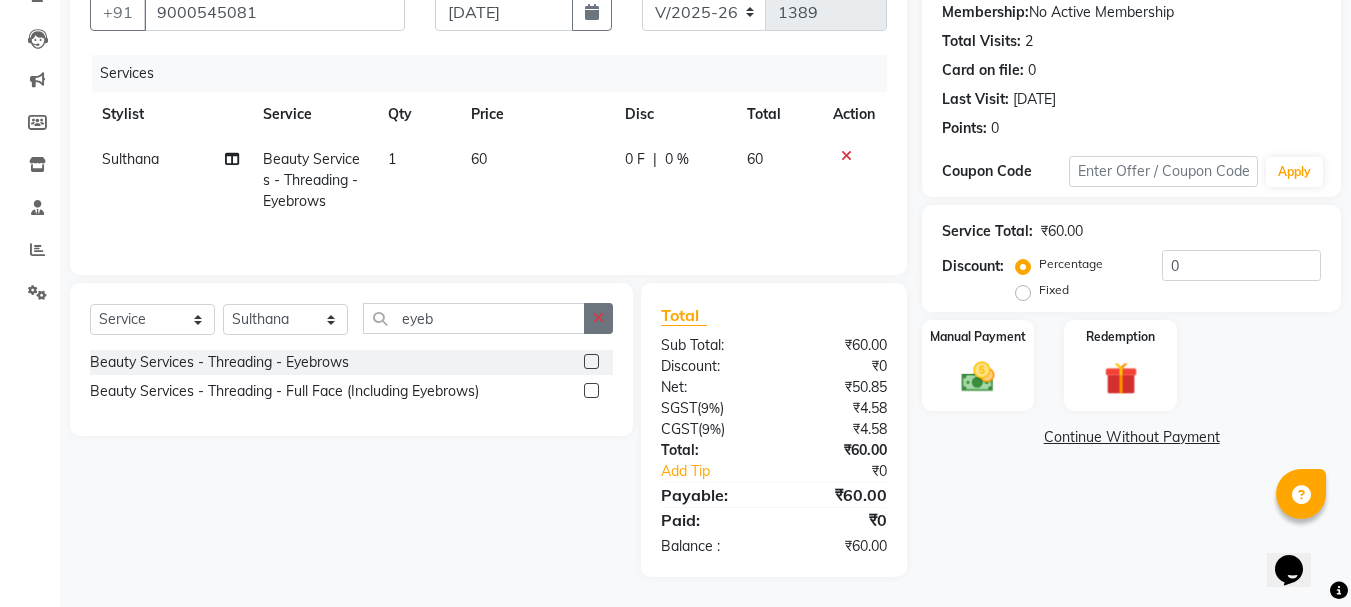 click 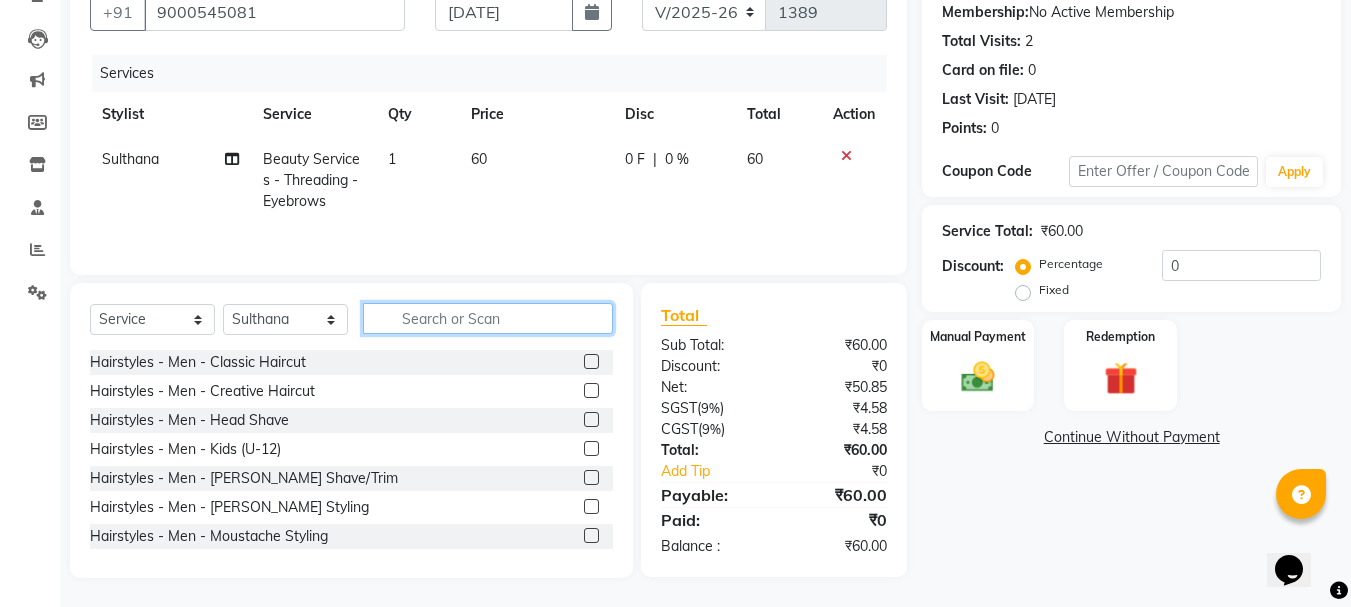 click 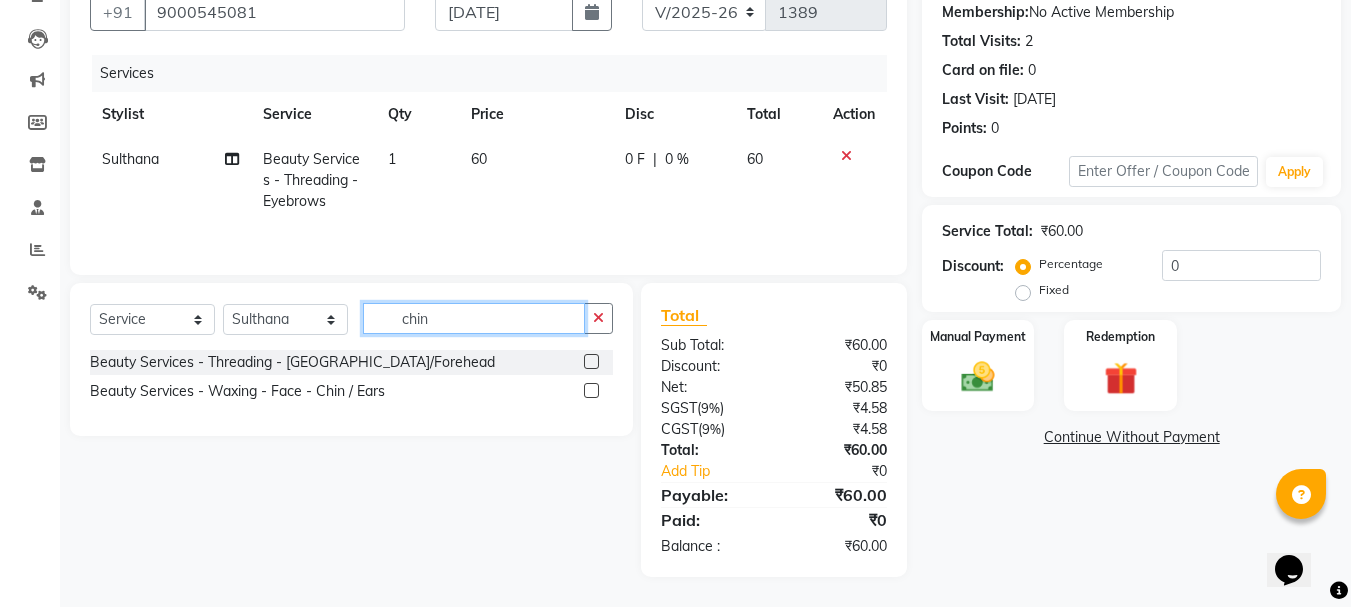 type on "chin" 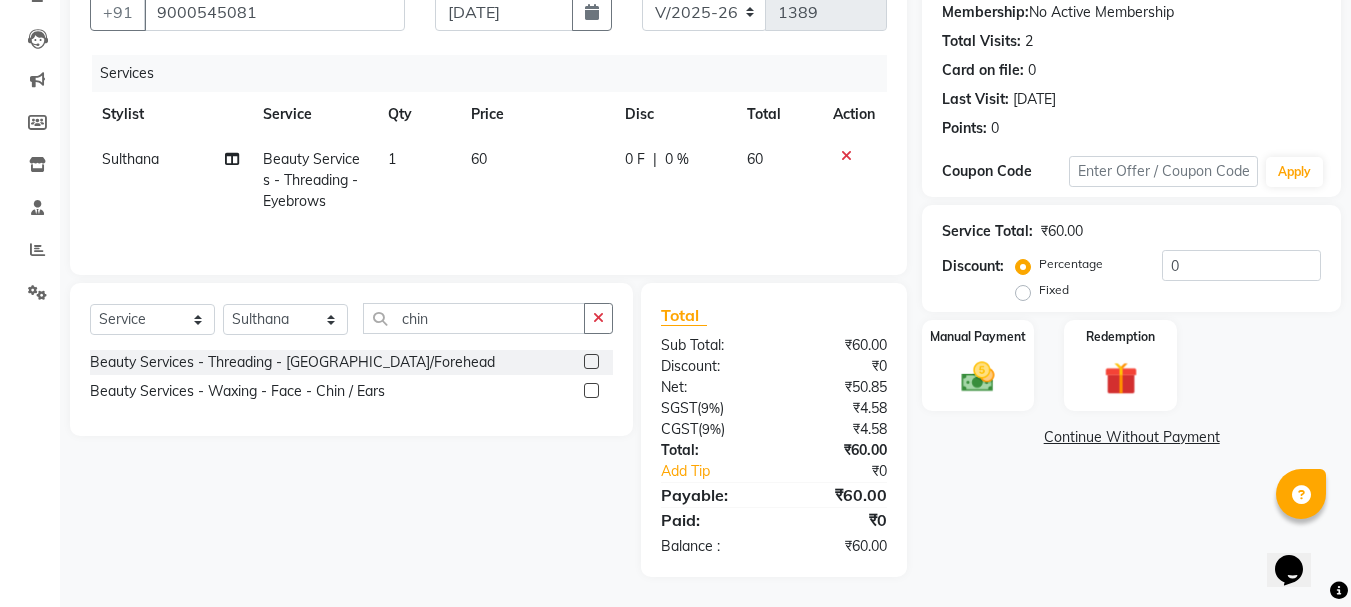click 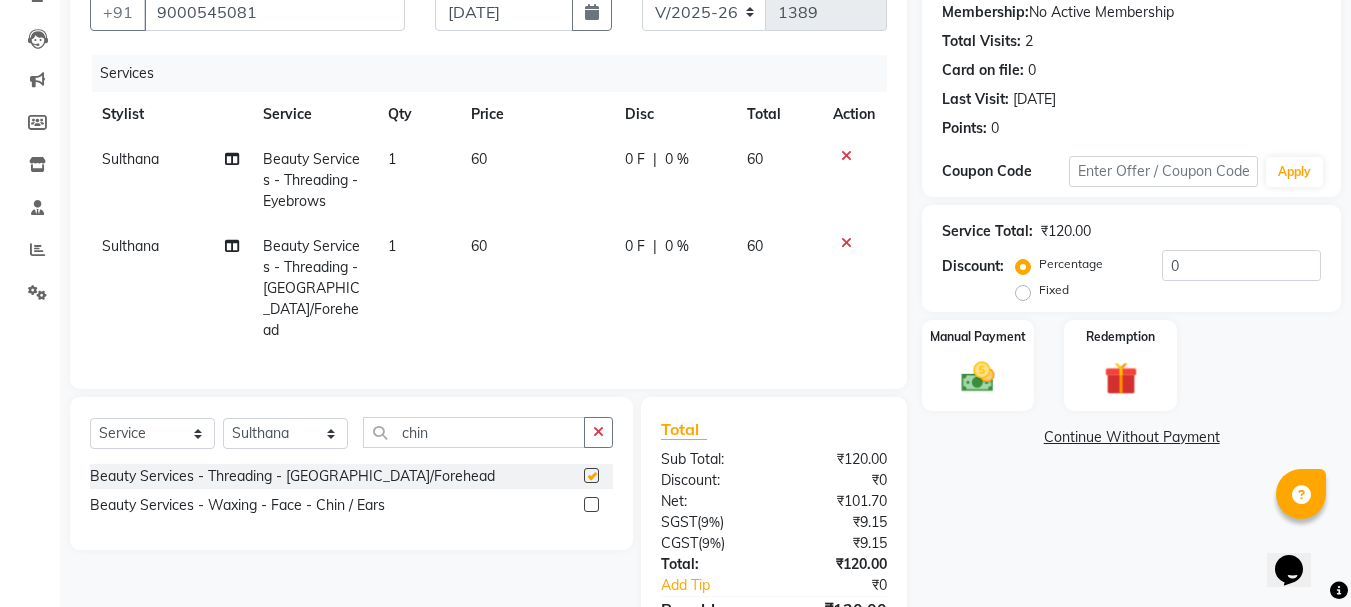 checkbox on "false" 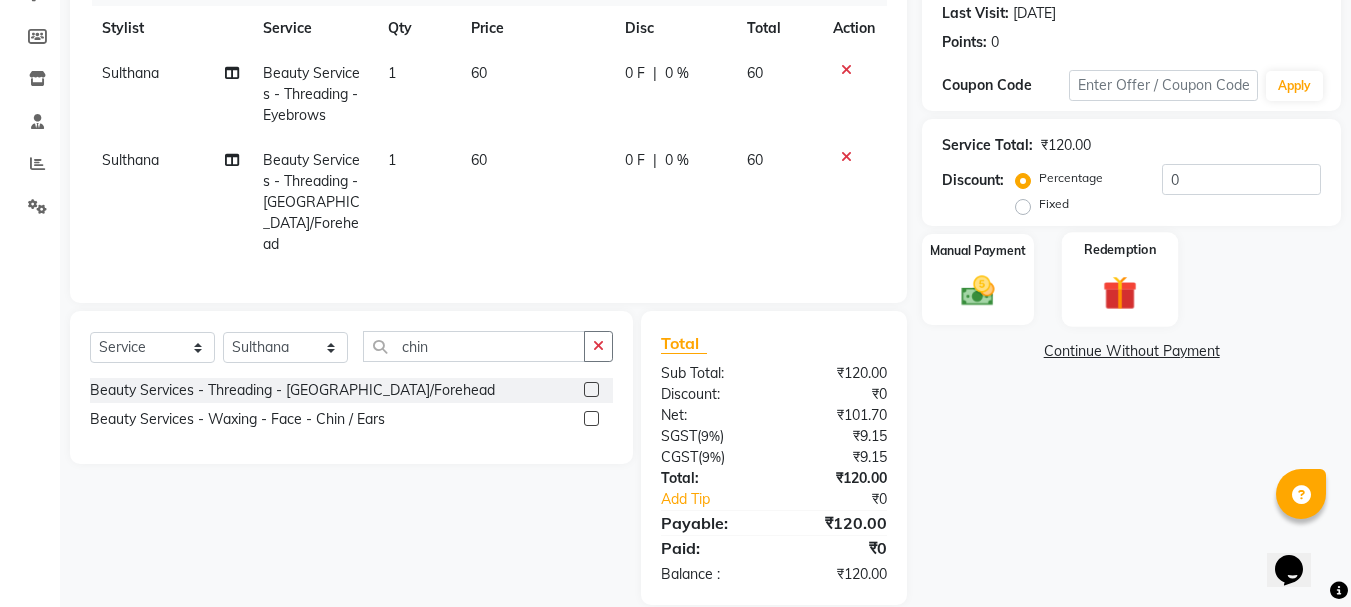 scroll, scrollTop: 280, scrollLeft: 0, axis: vertical 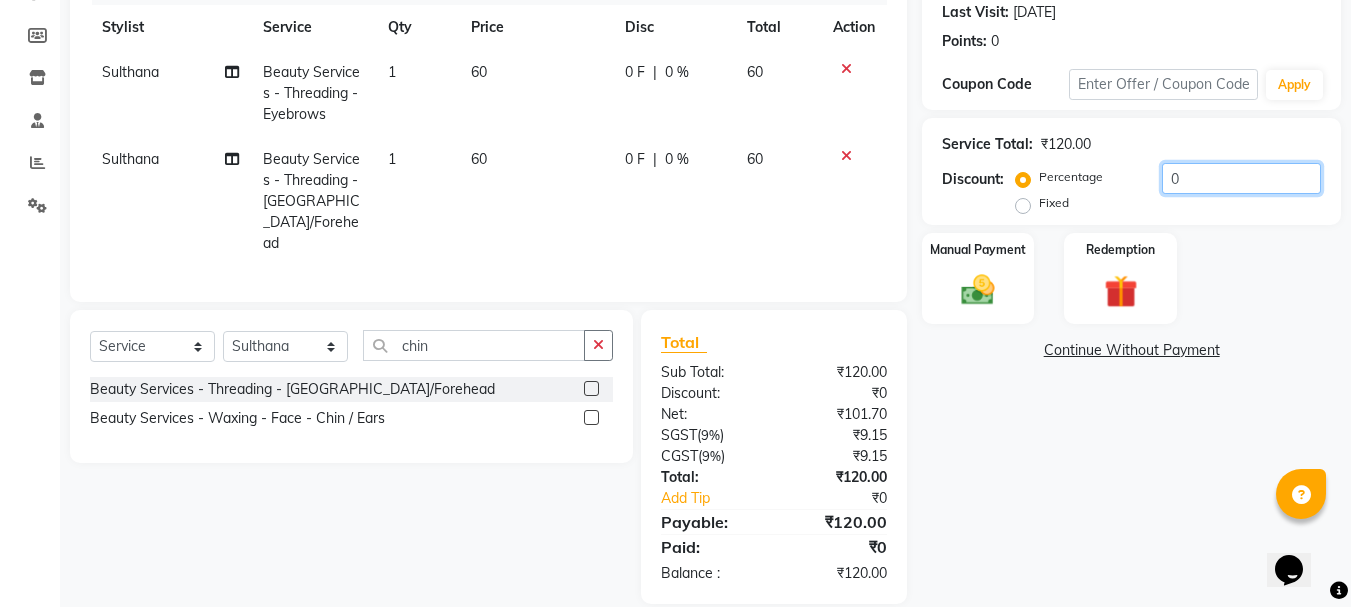 click on "0" 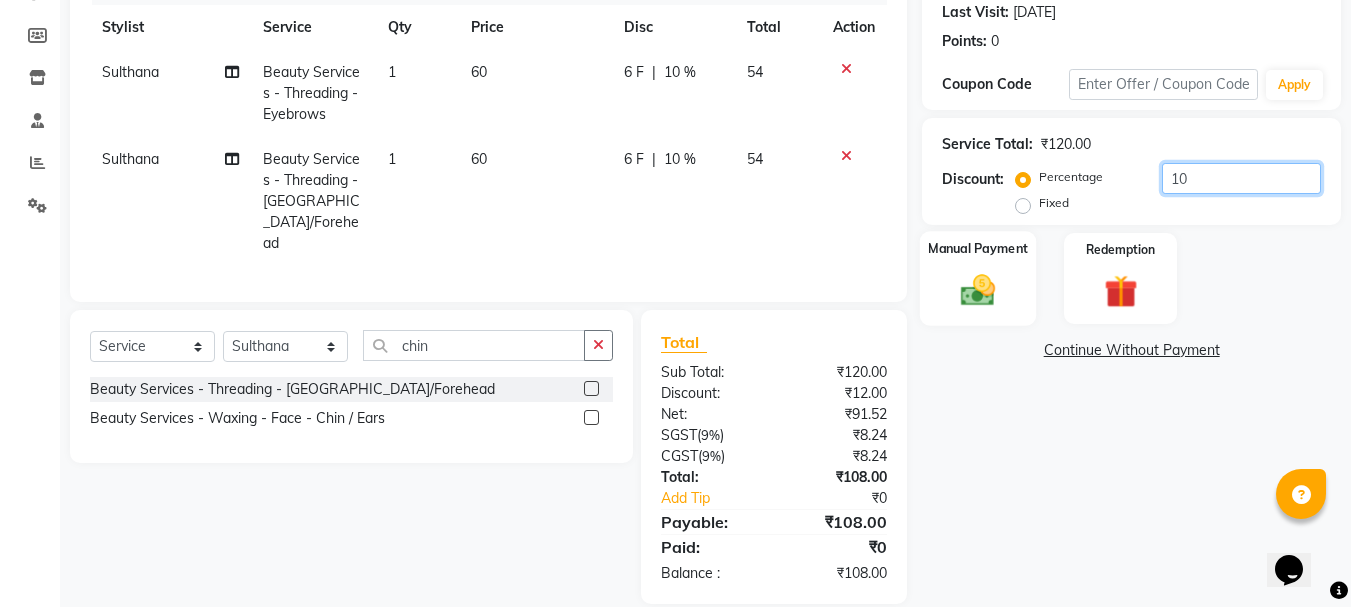 type on "10" 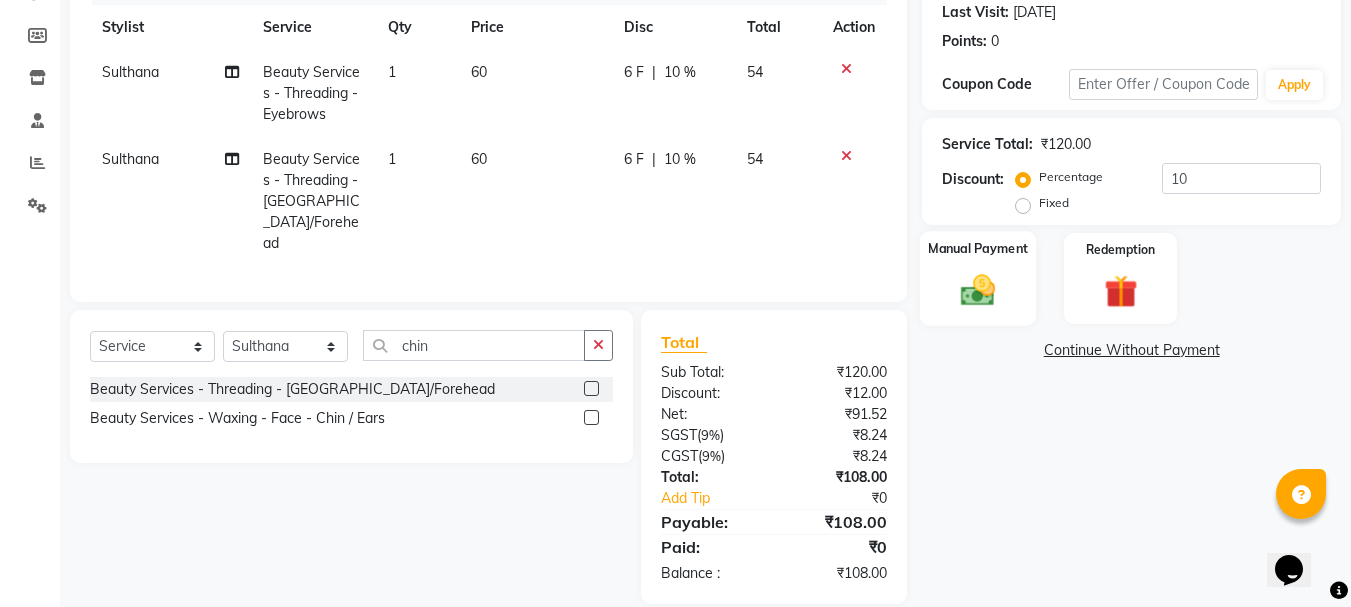 click 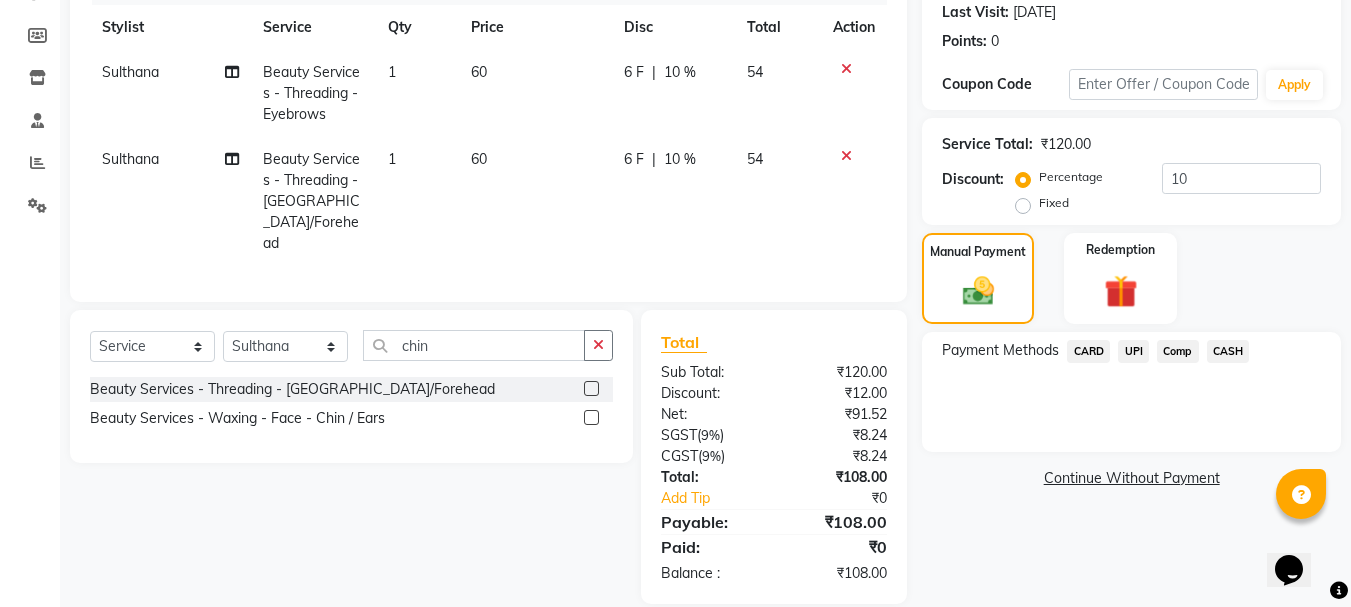 click on "UPI" 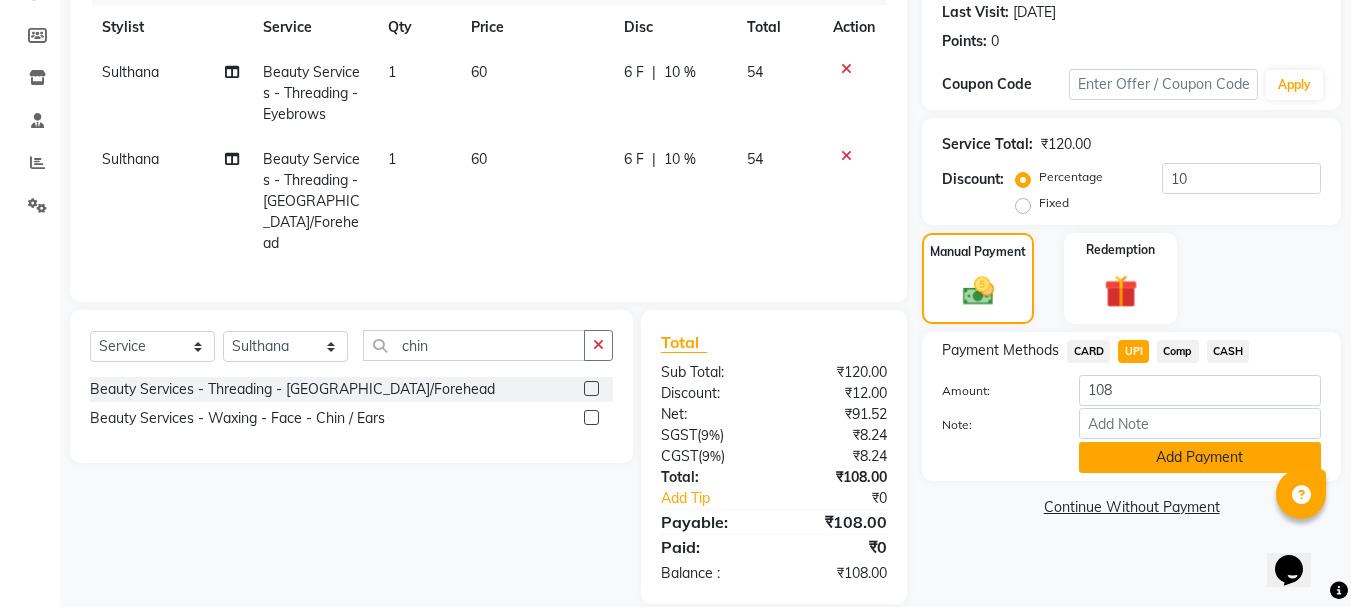 click on "Add Payment" 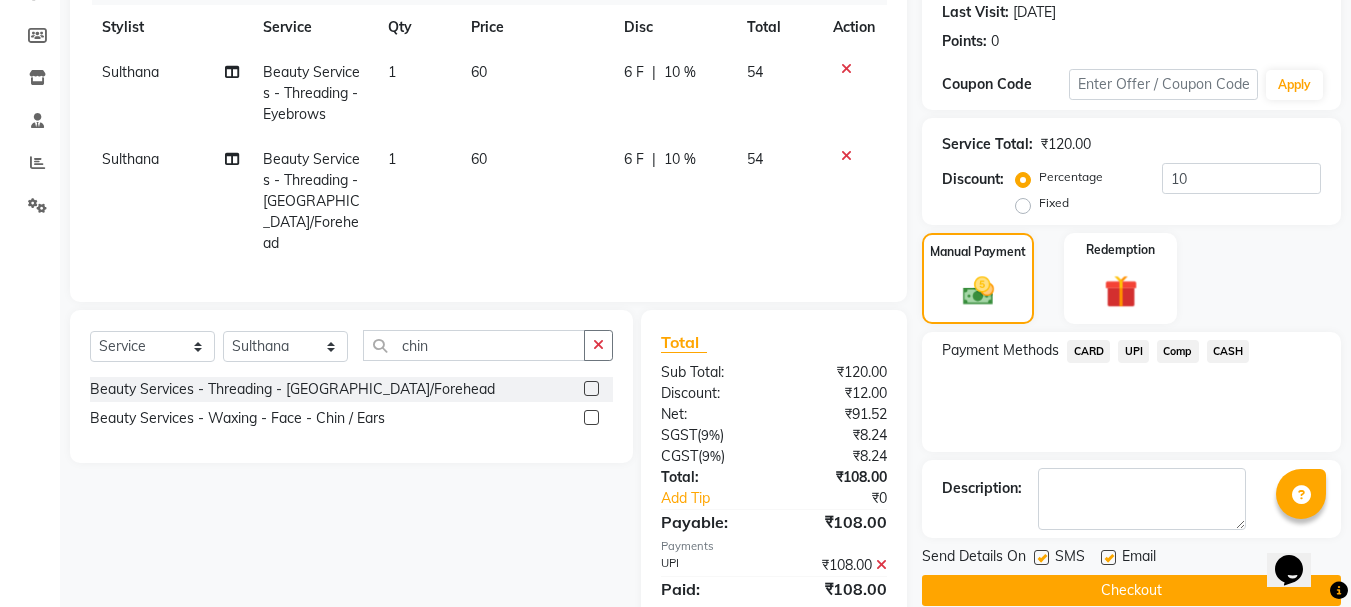click on "Checkout" 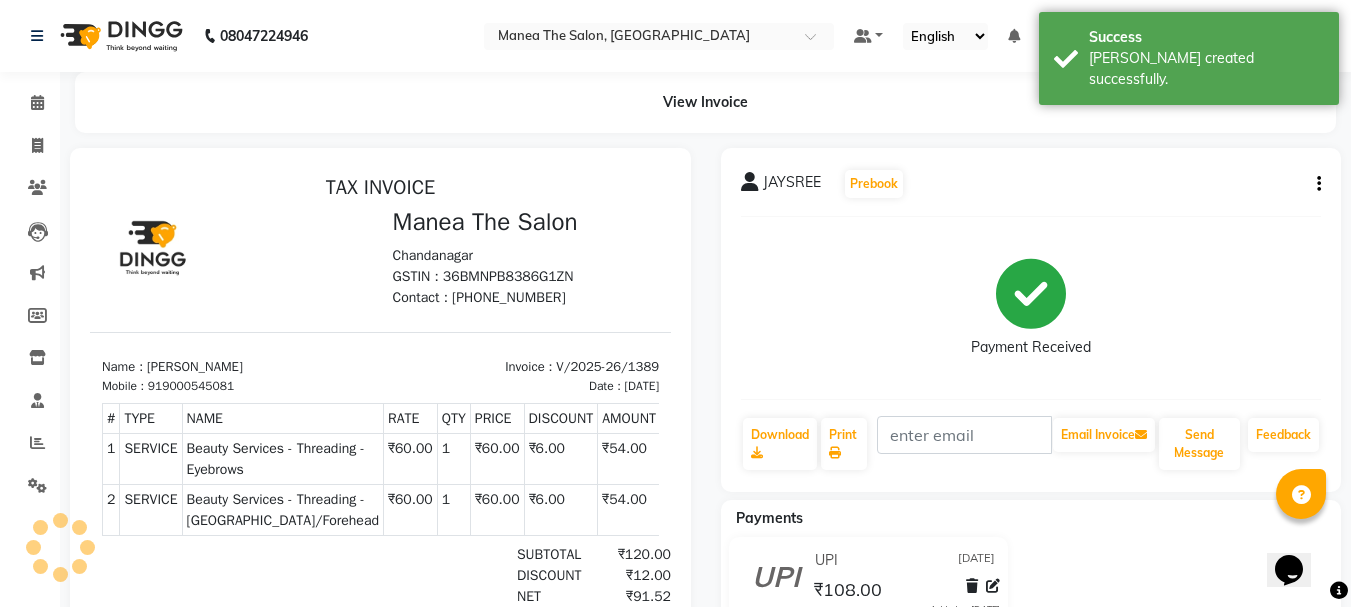 scroll, scrollTop: 0, scrollLeft: 0, axis: both 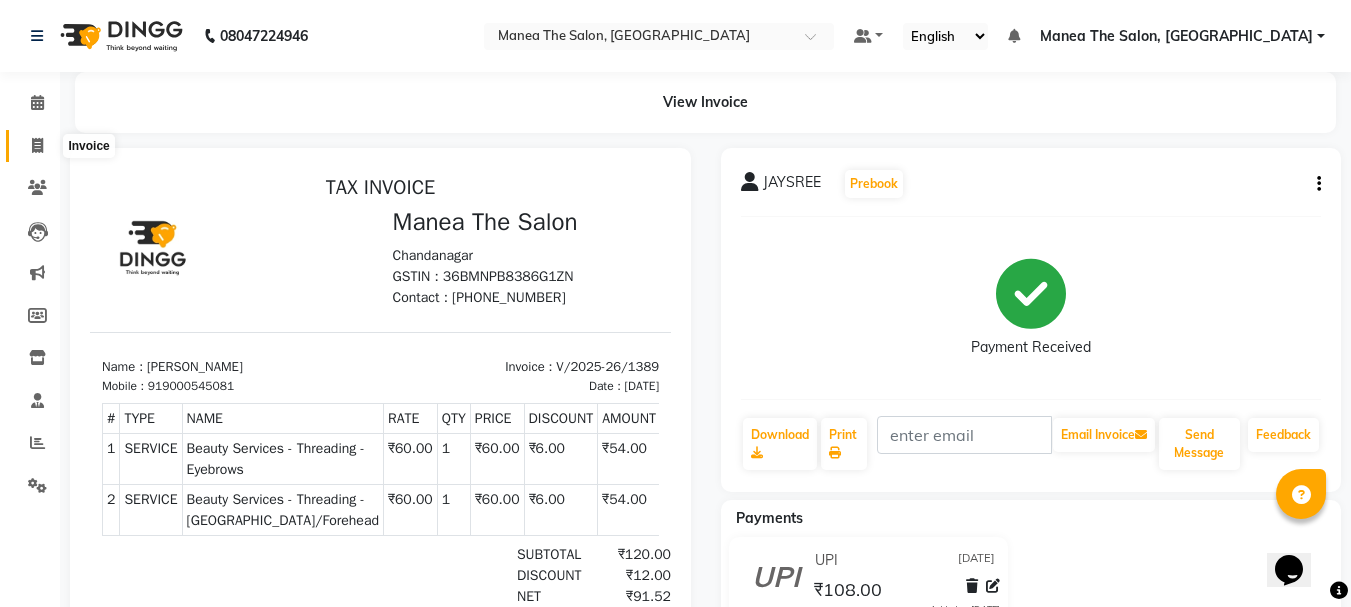 click 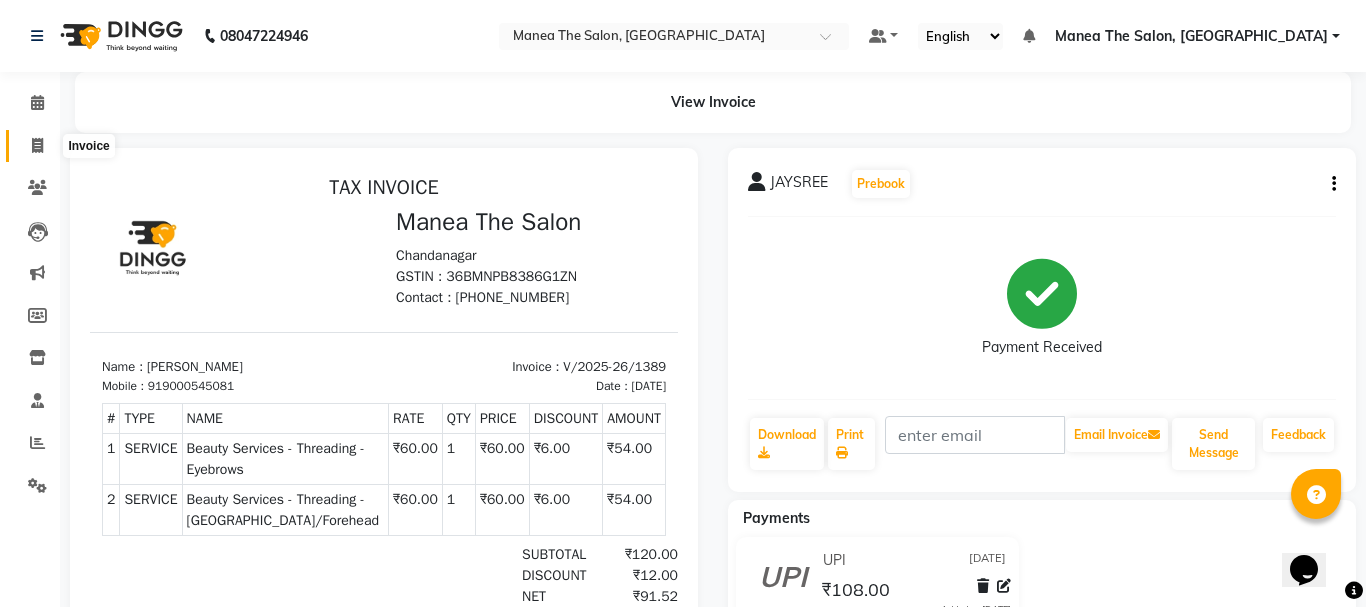 select on "service" 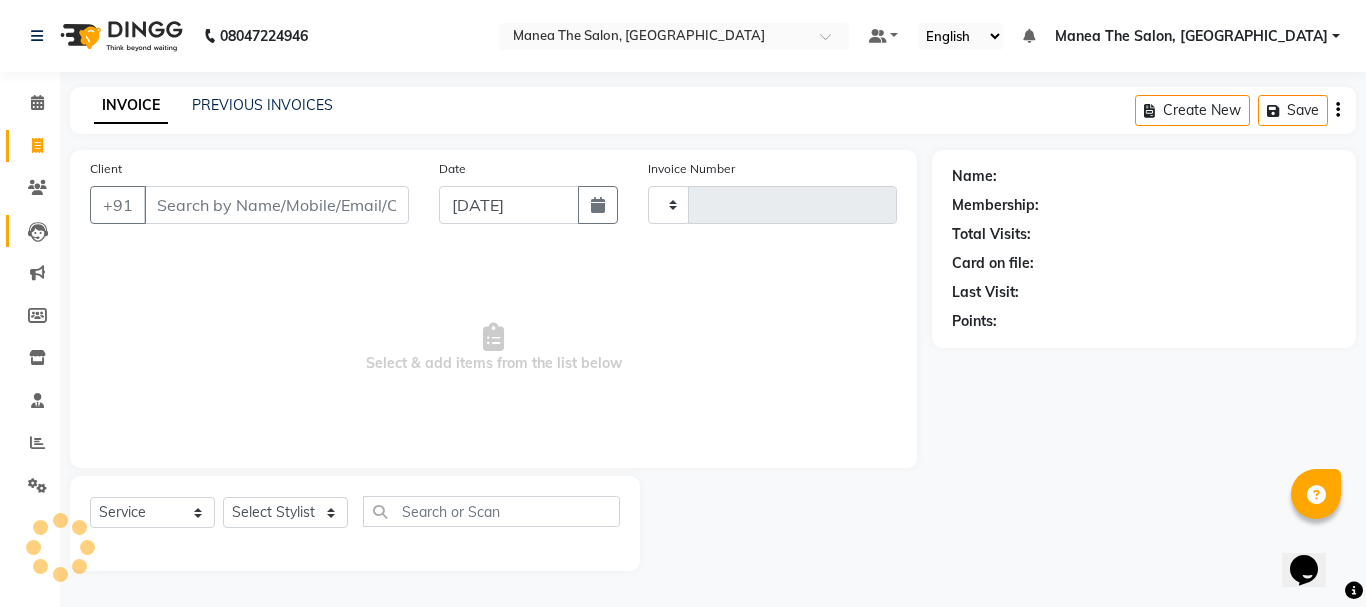 type on "1390" 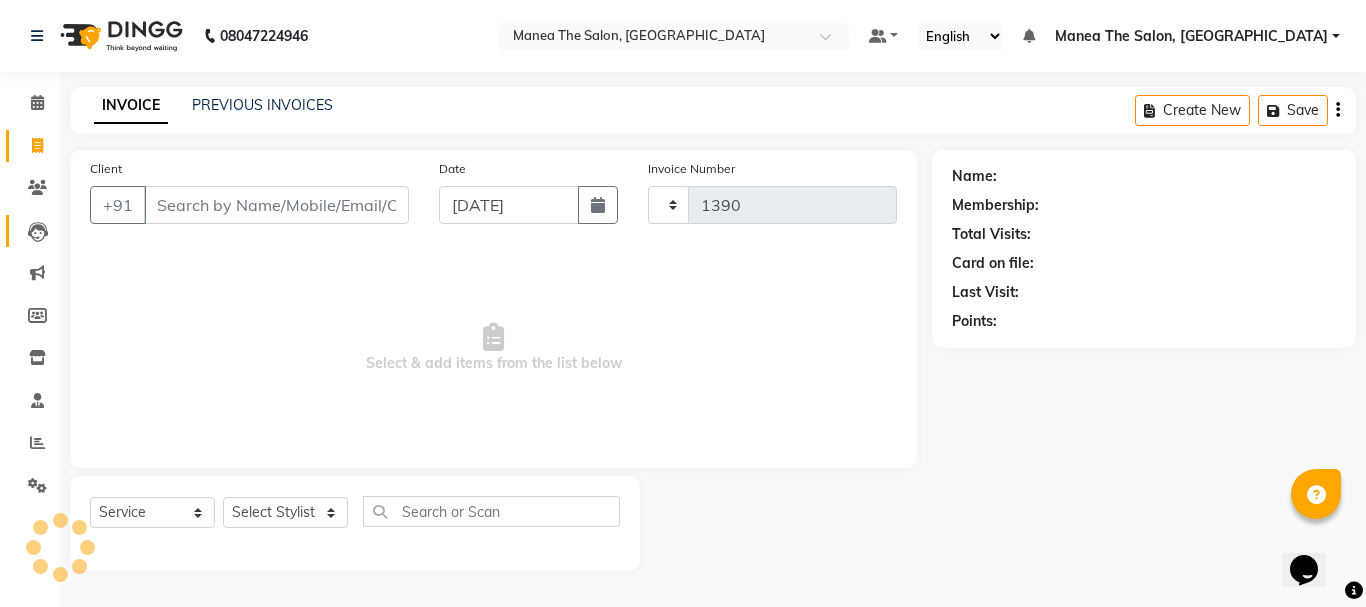select on "7351" 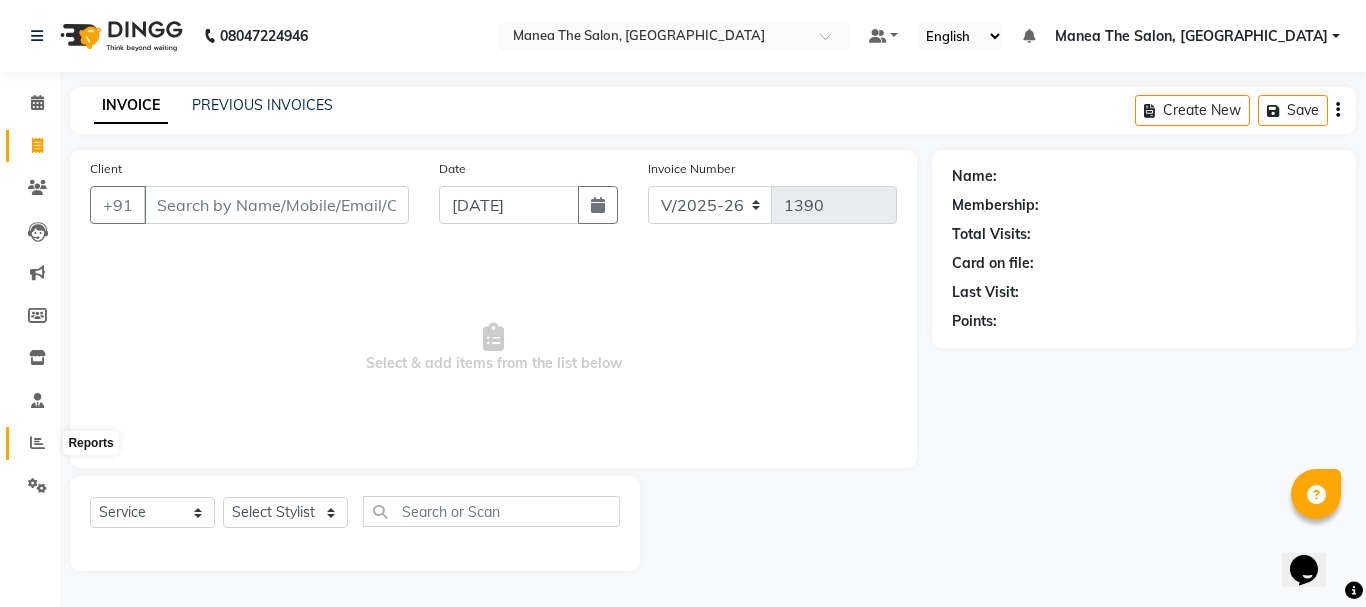 click 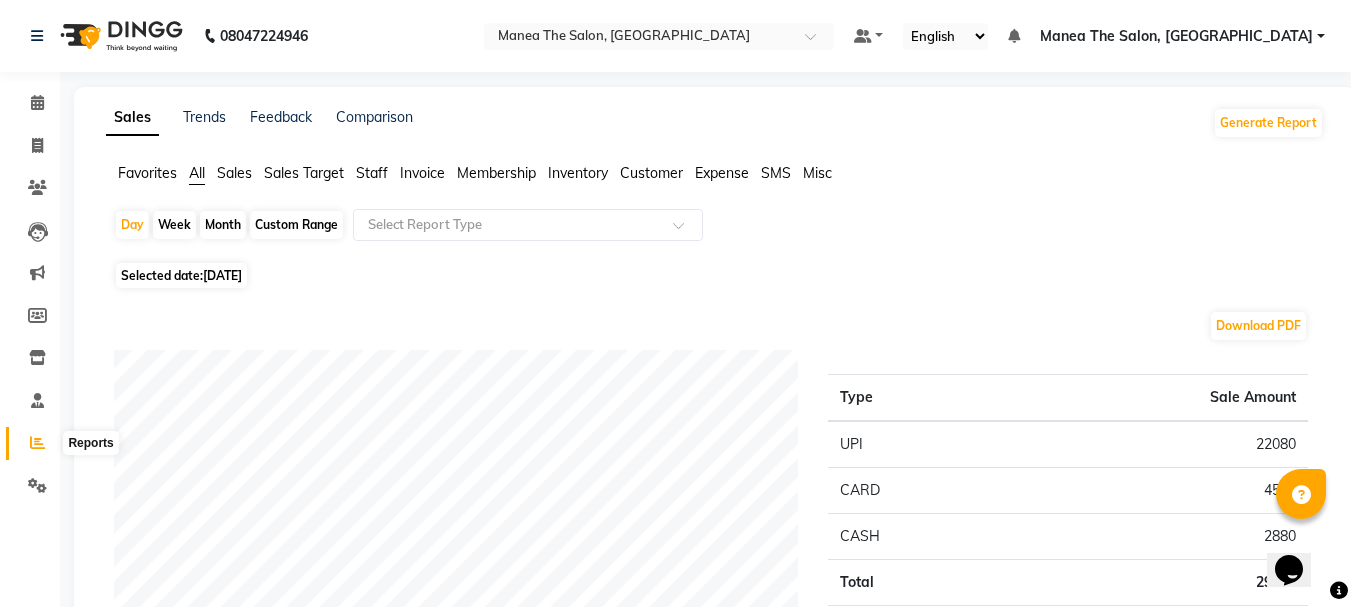 click 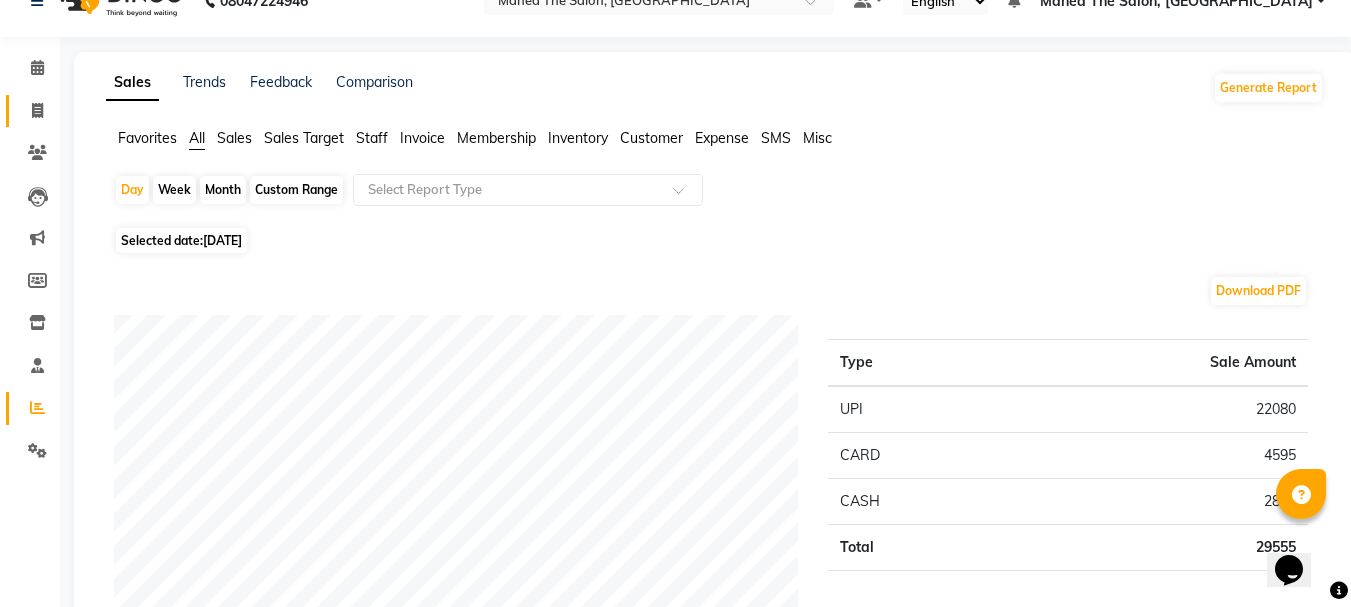 scroll, scrollTop: 0, scrollLeft: 0, axis: both 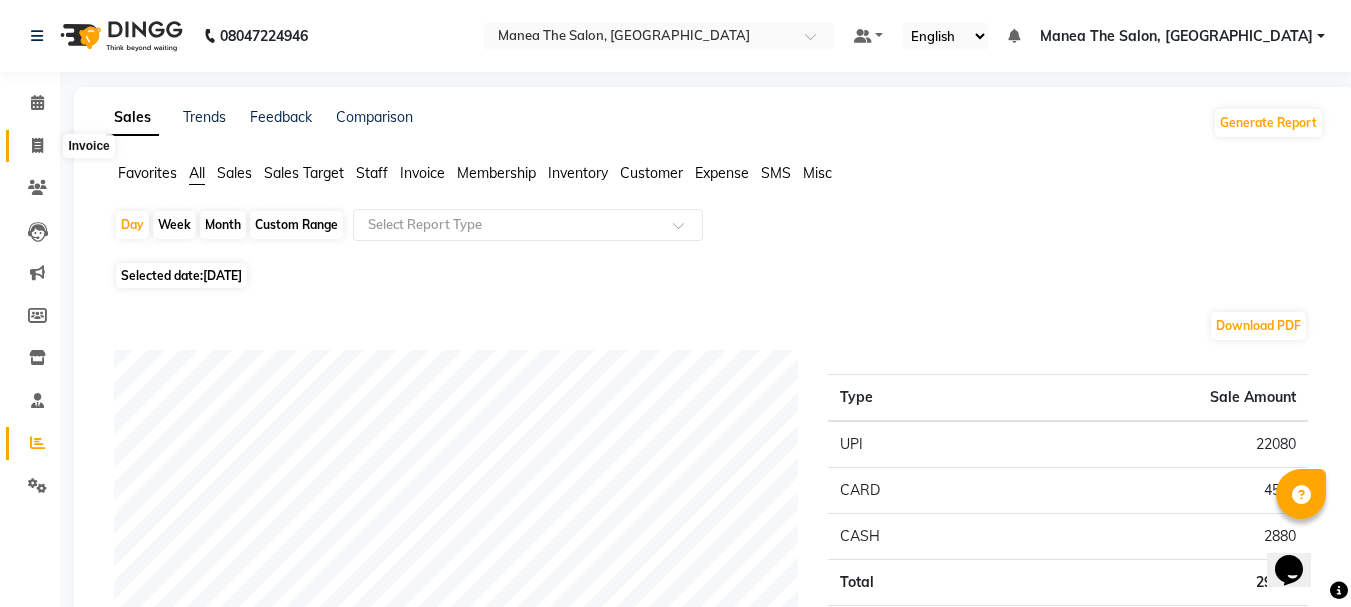 click 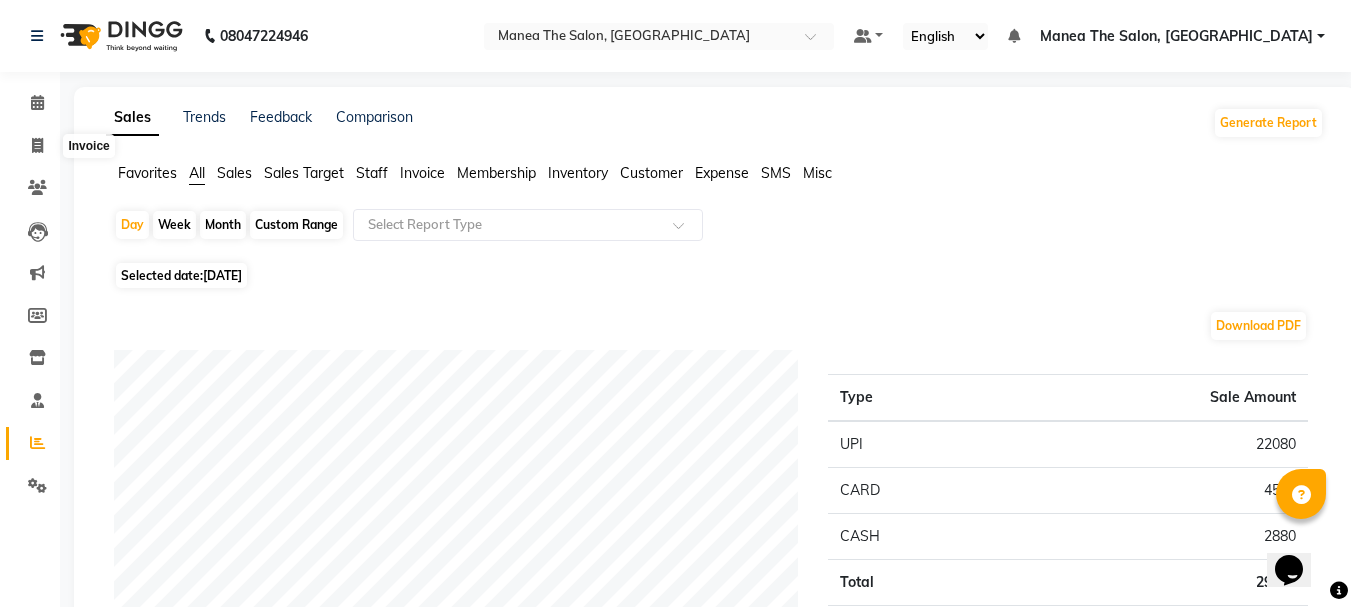select on "service" 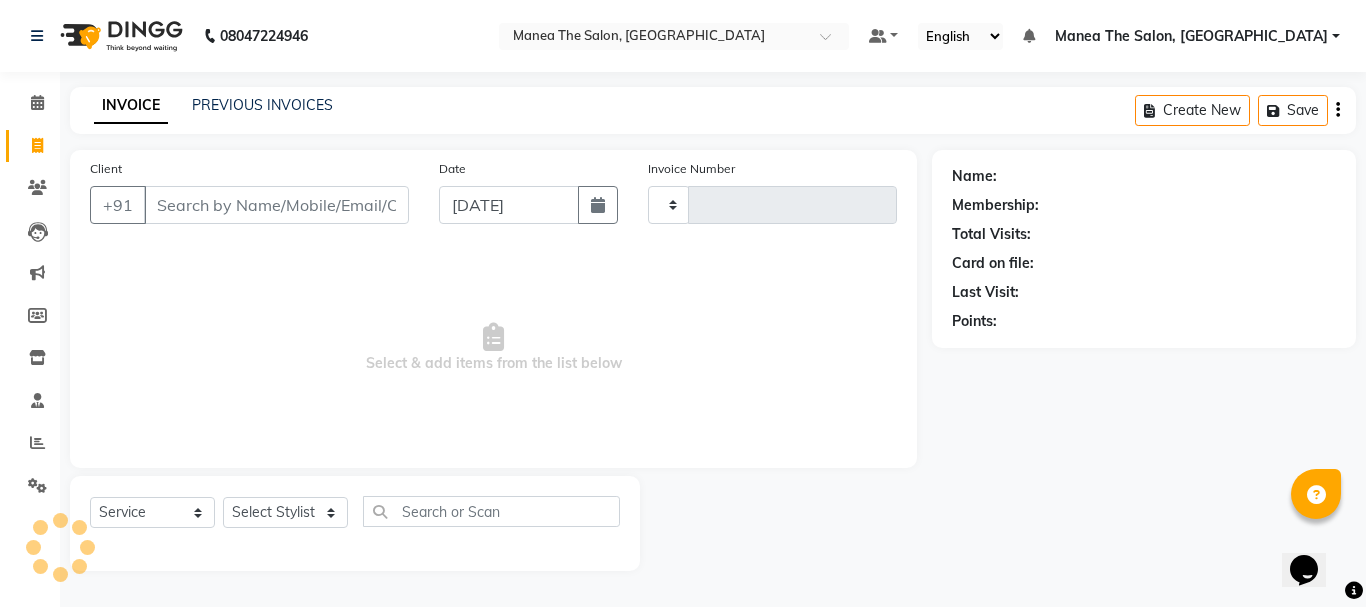 type on "1390" 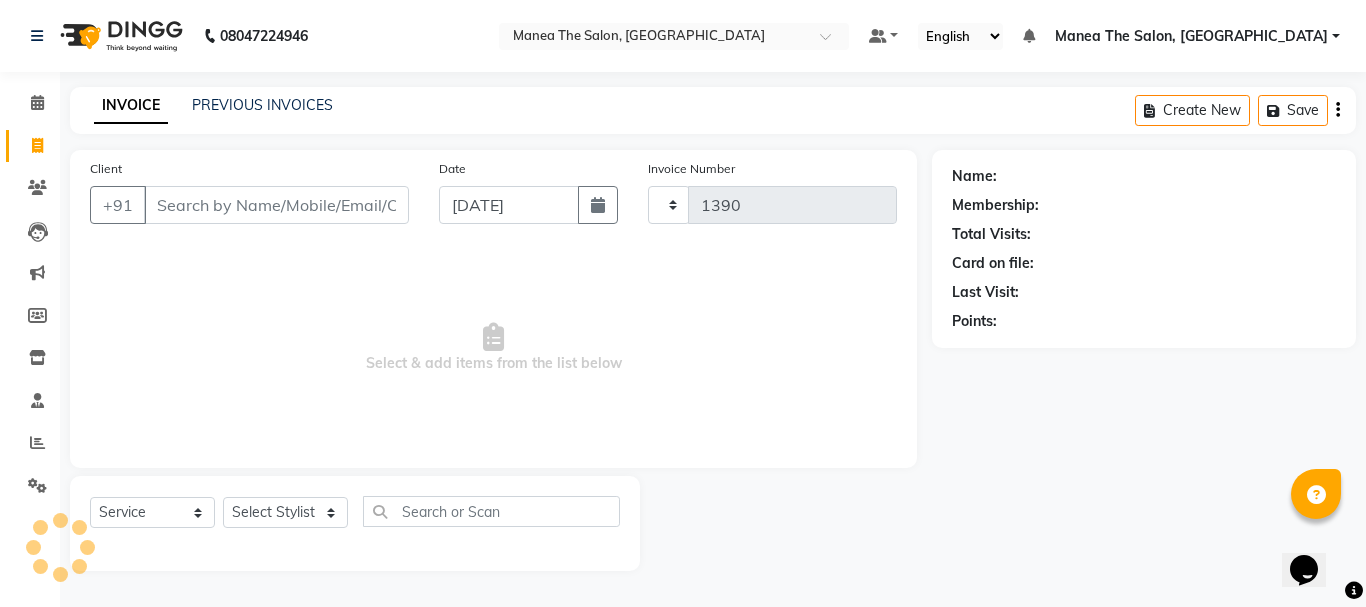 select on "7351" 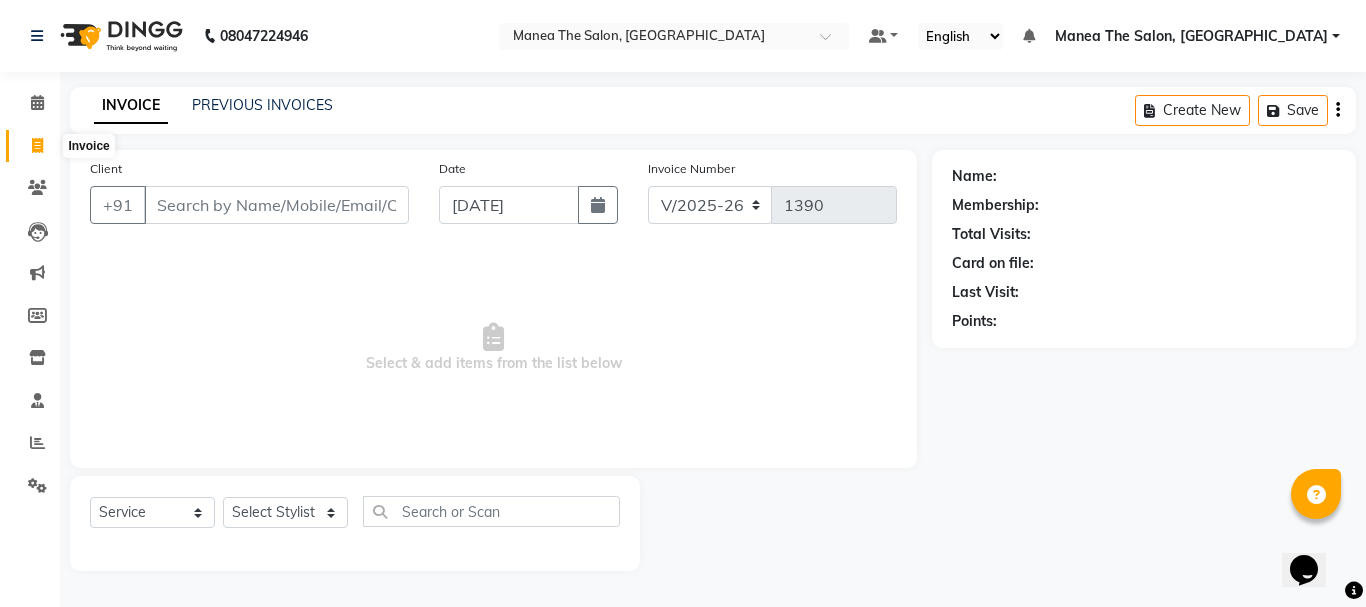 click 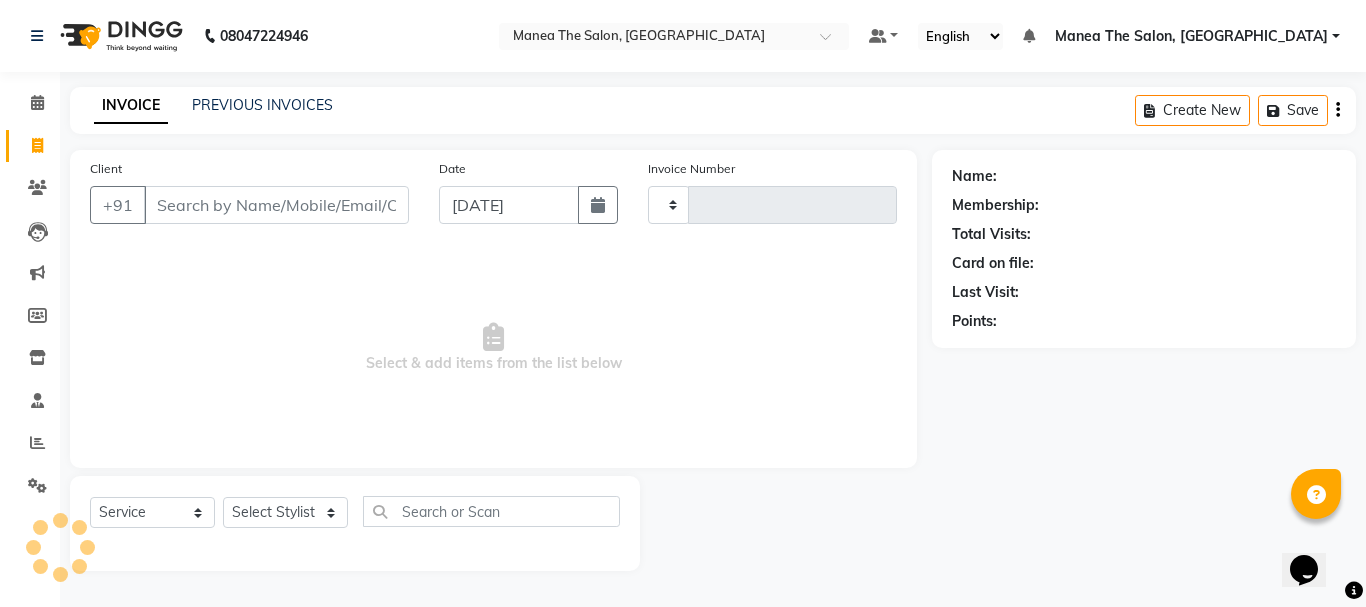 type on "1390" 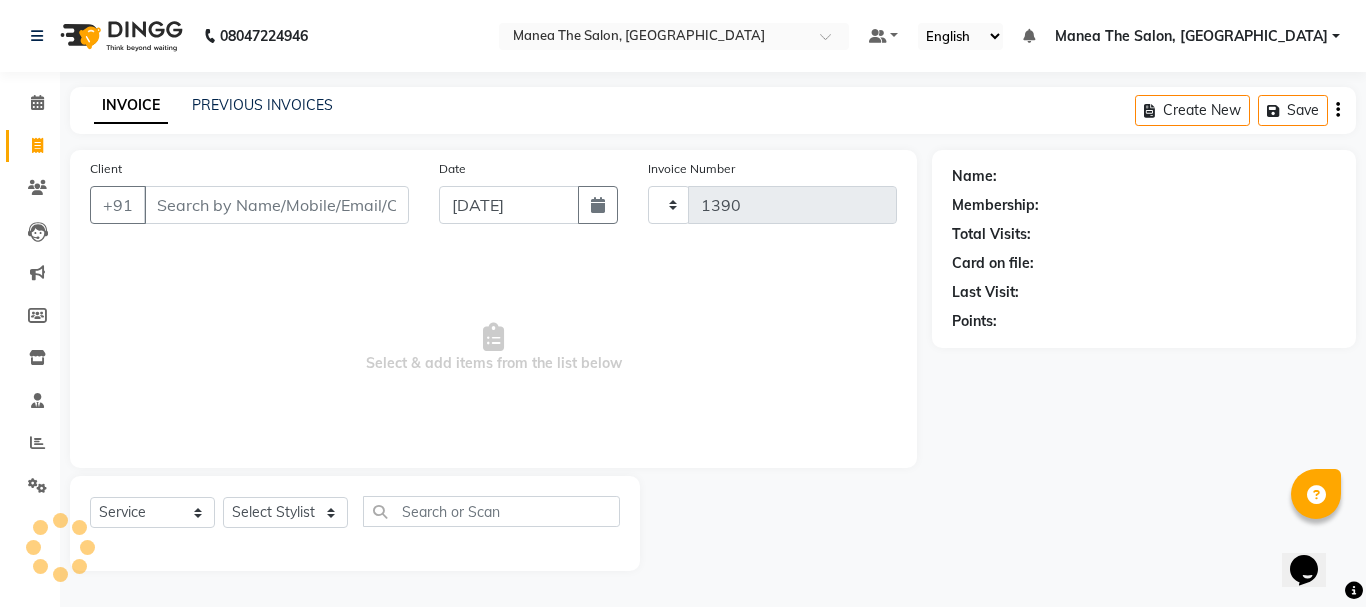 select on "7351" 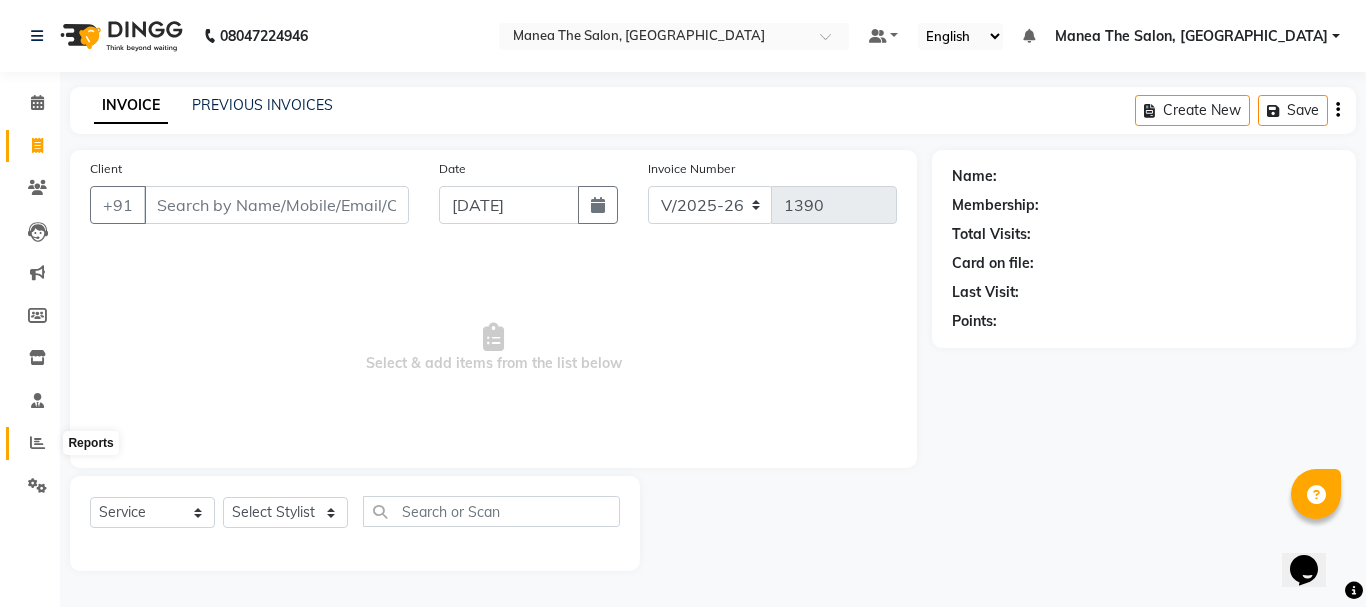 click 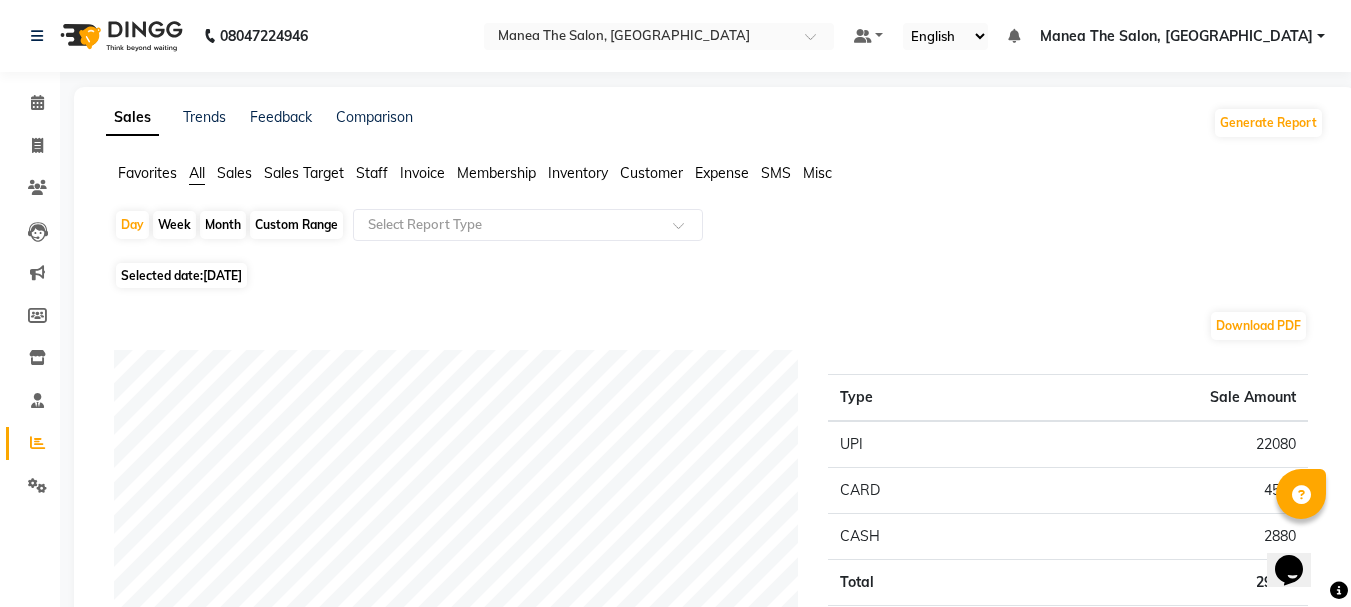 click on "Month" 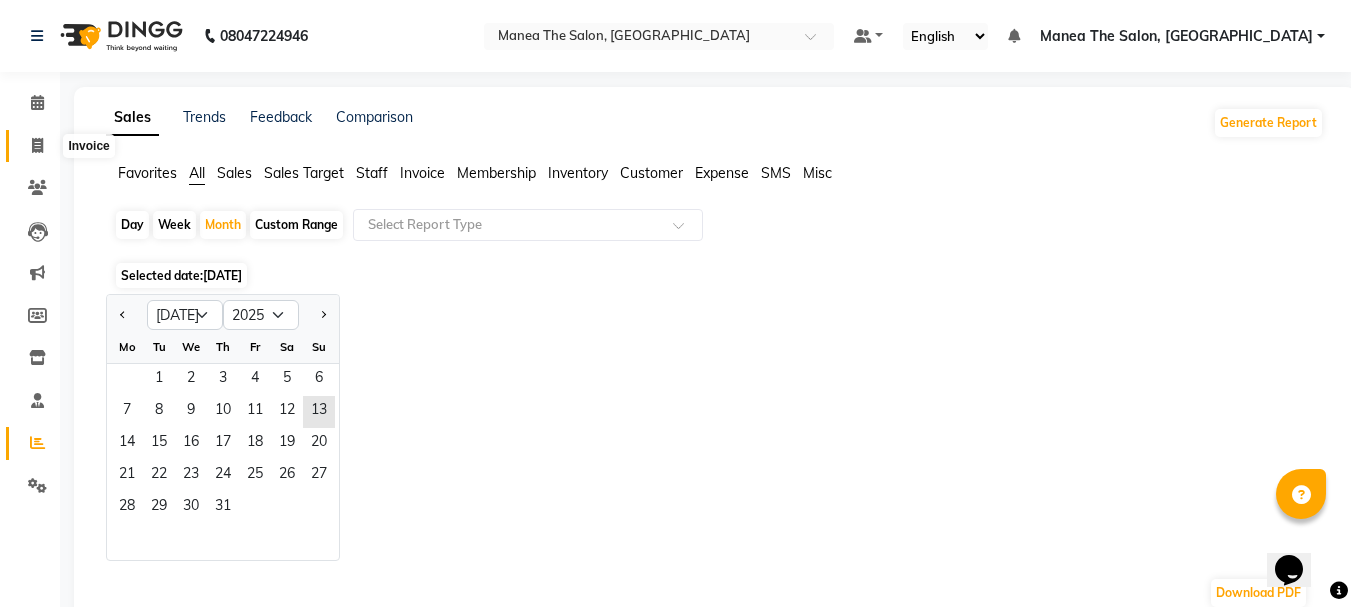 click 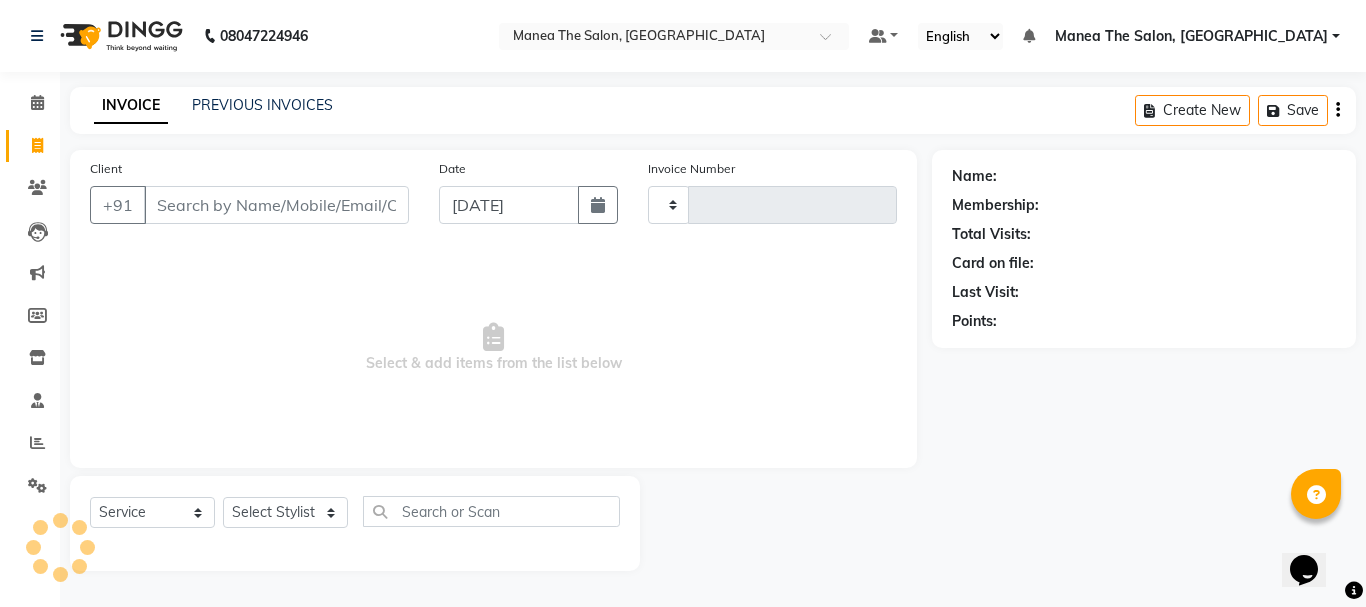 type on "1390" 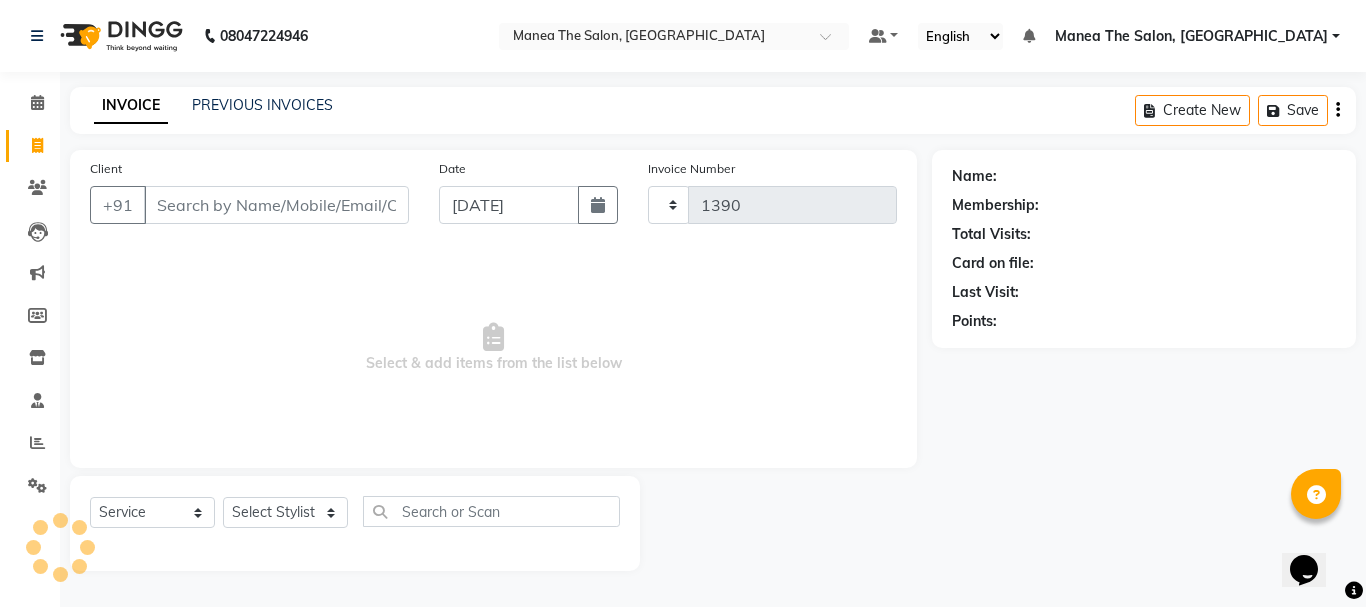 select on "7351" 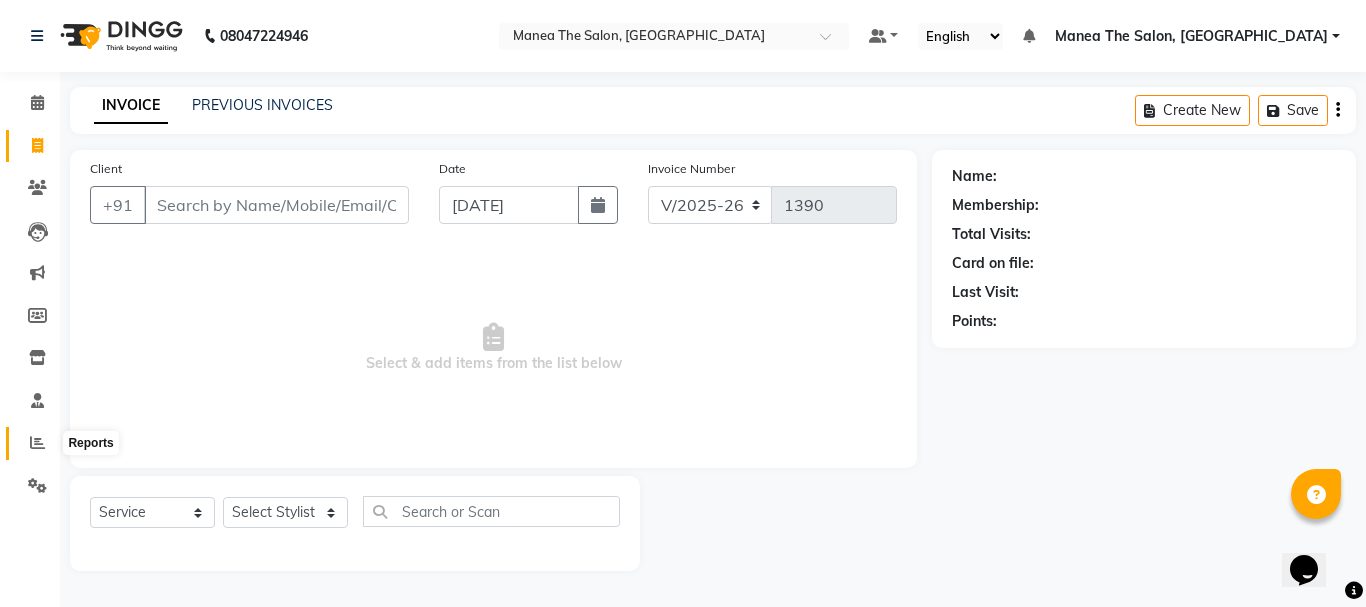 click 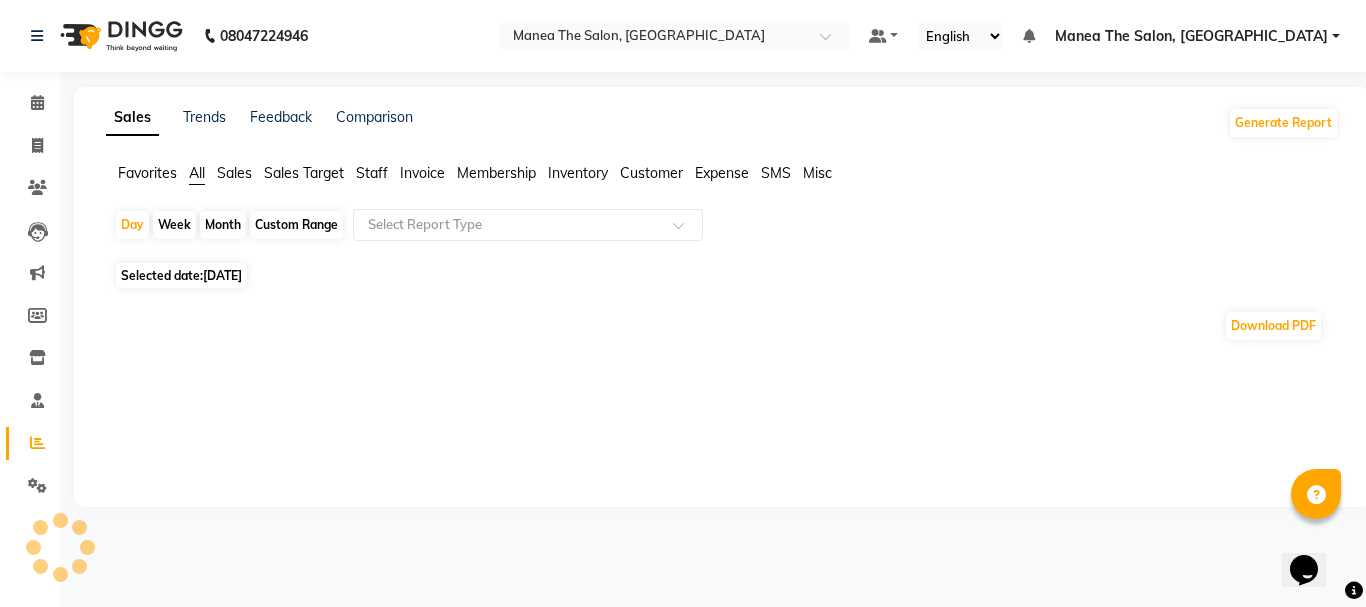 click 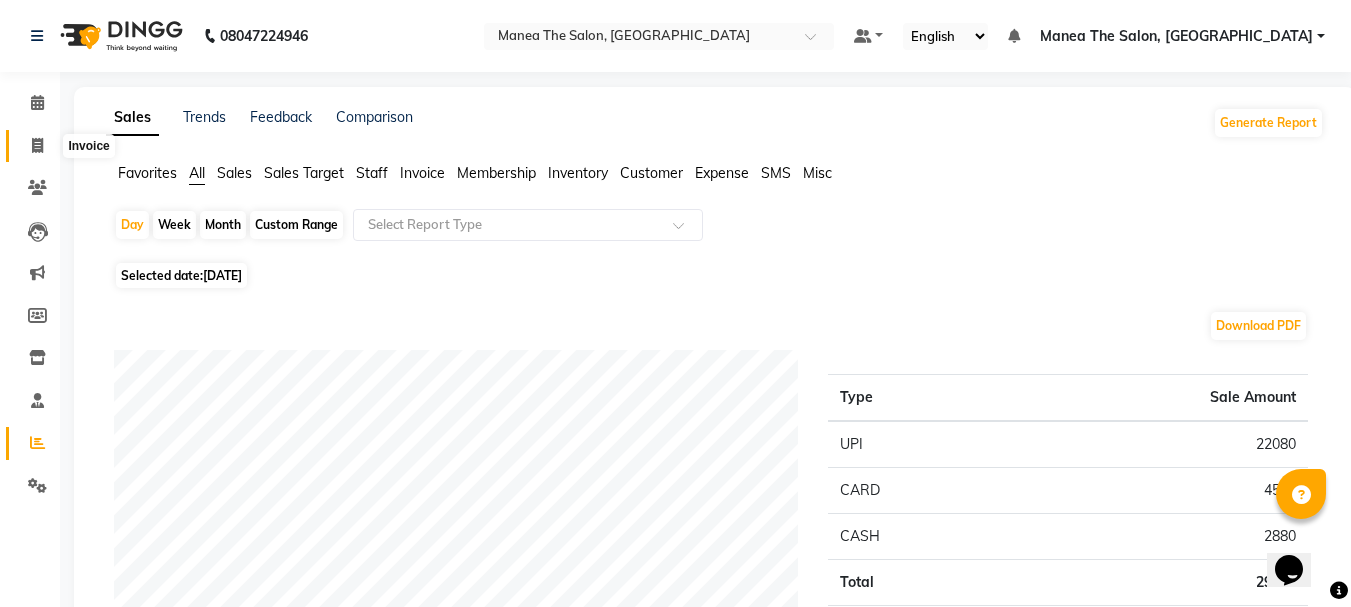 click 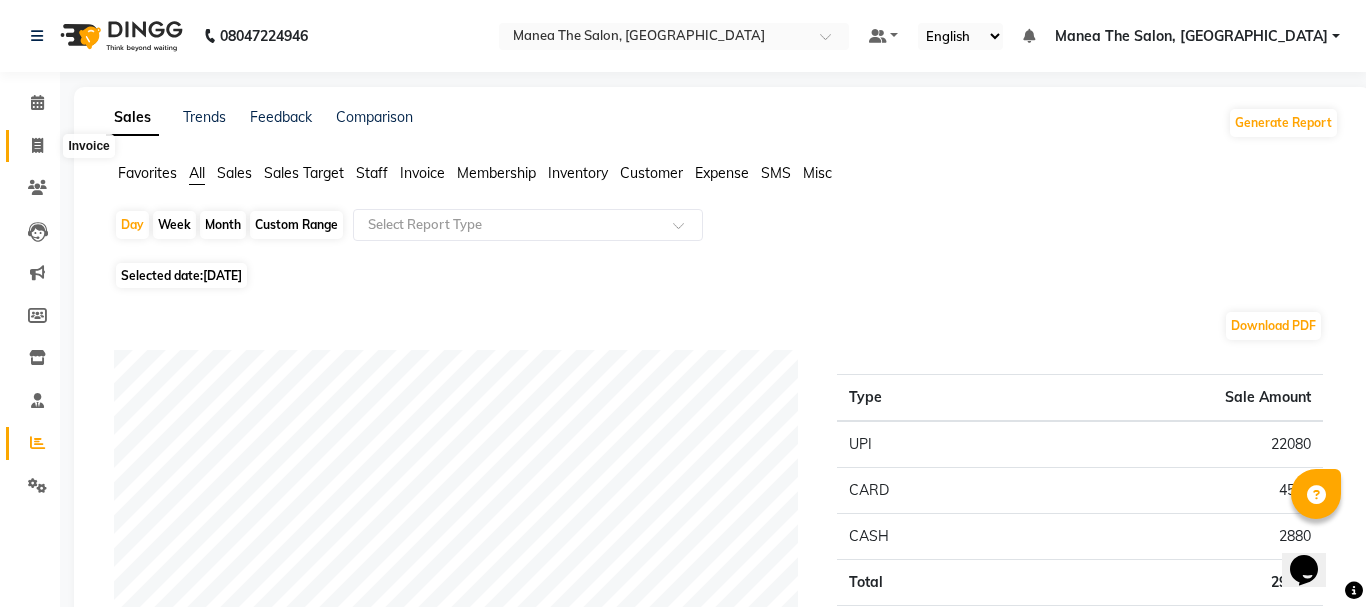 select on "service" 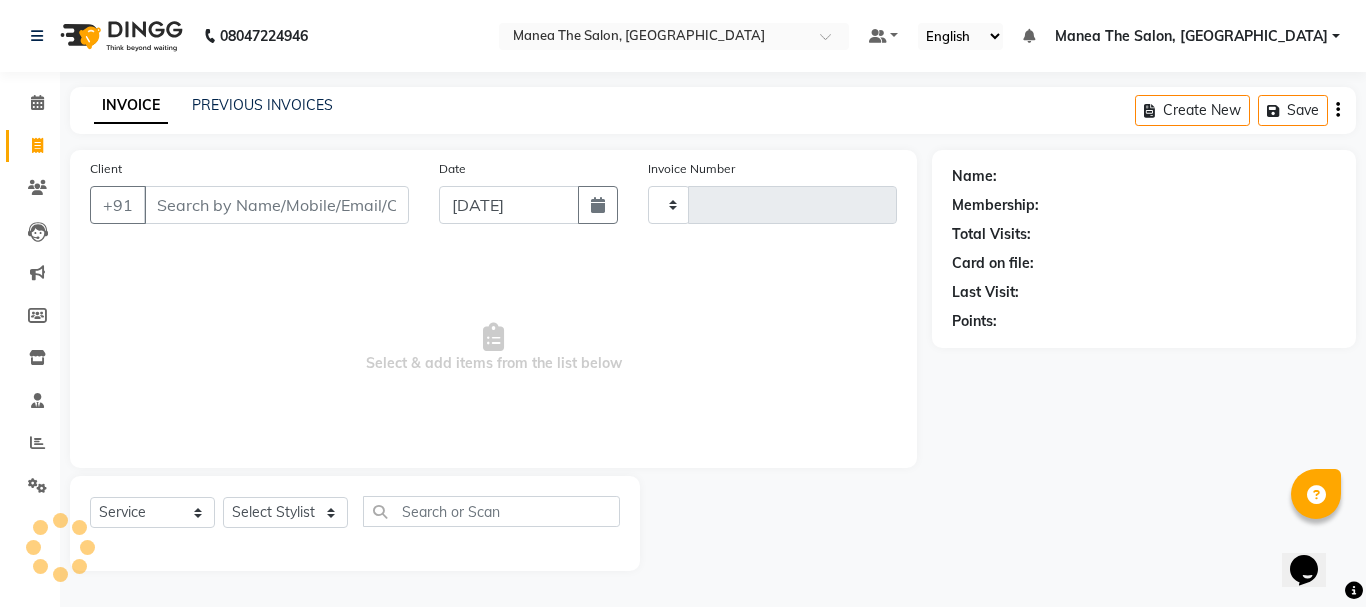 type on "1390" 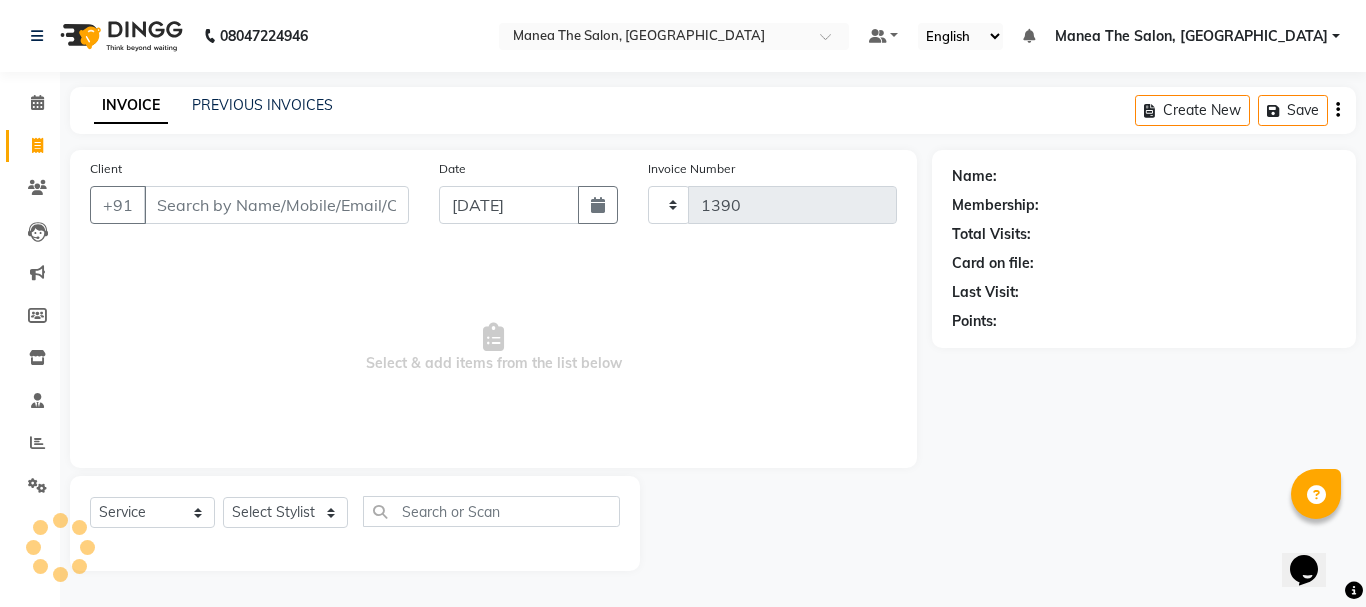 select on "7351" 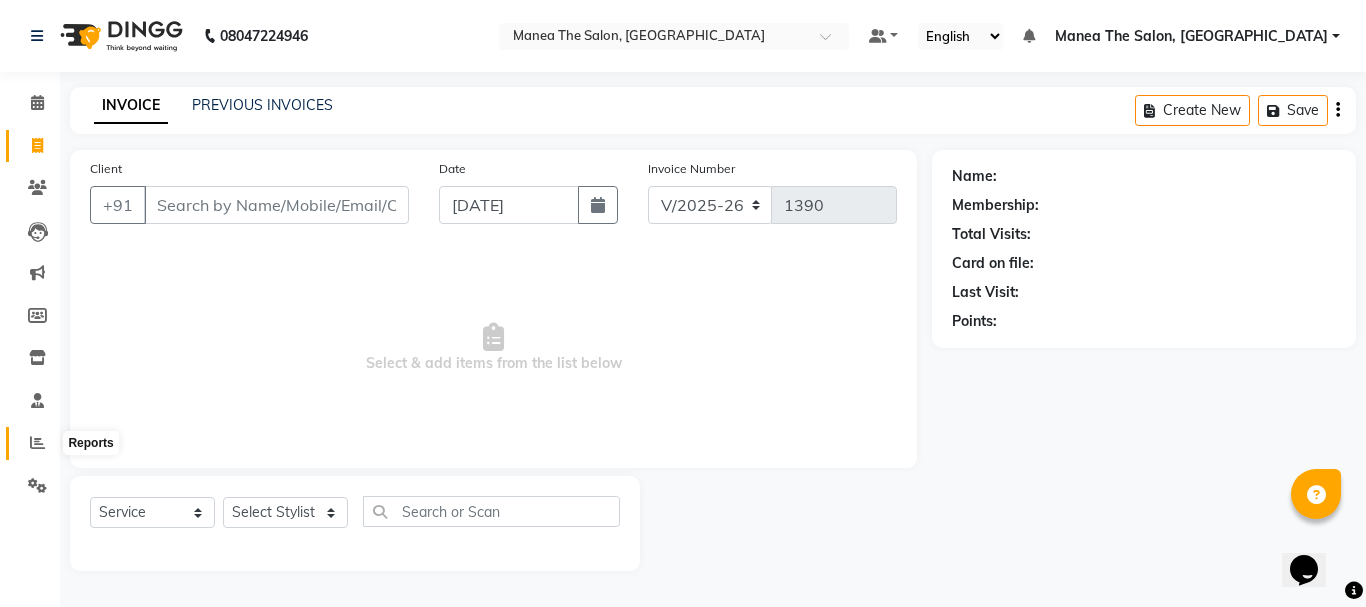 click 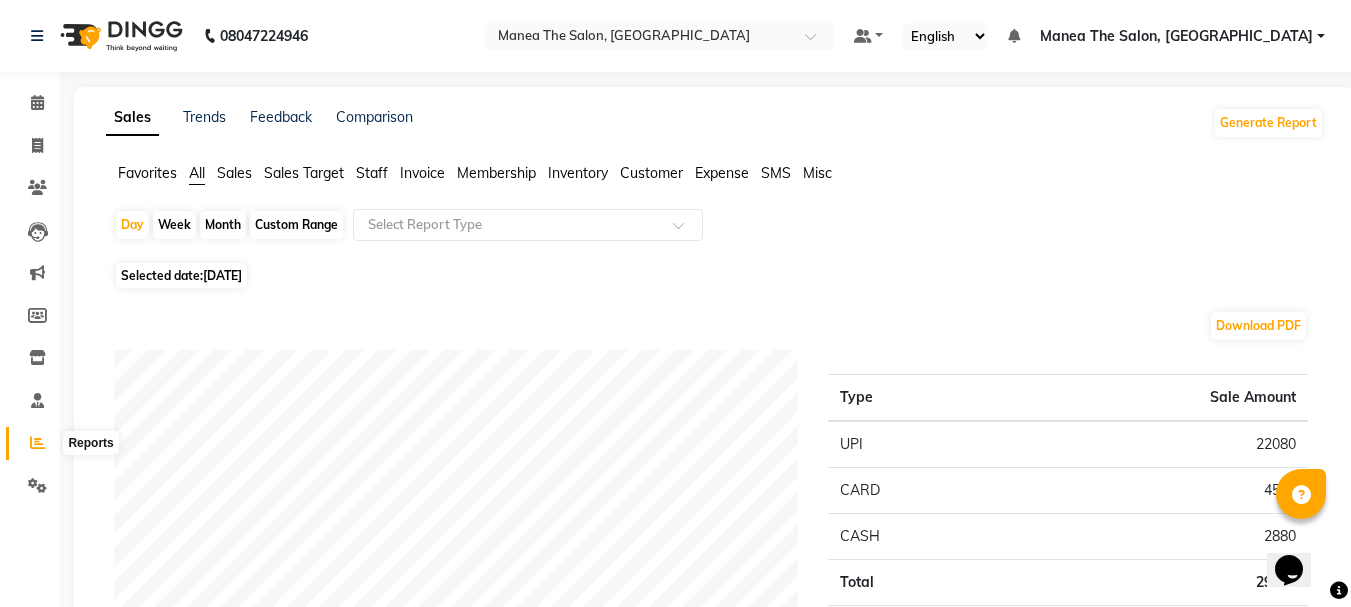 click 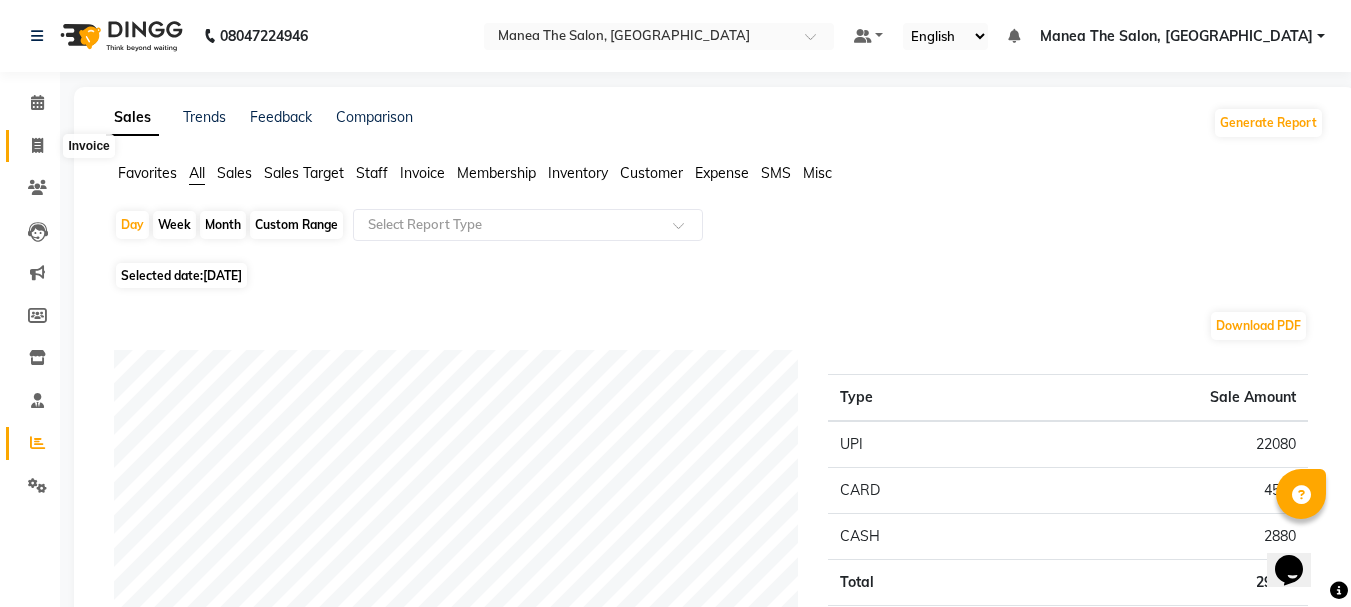 click 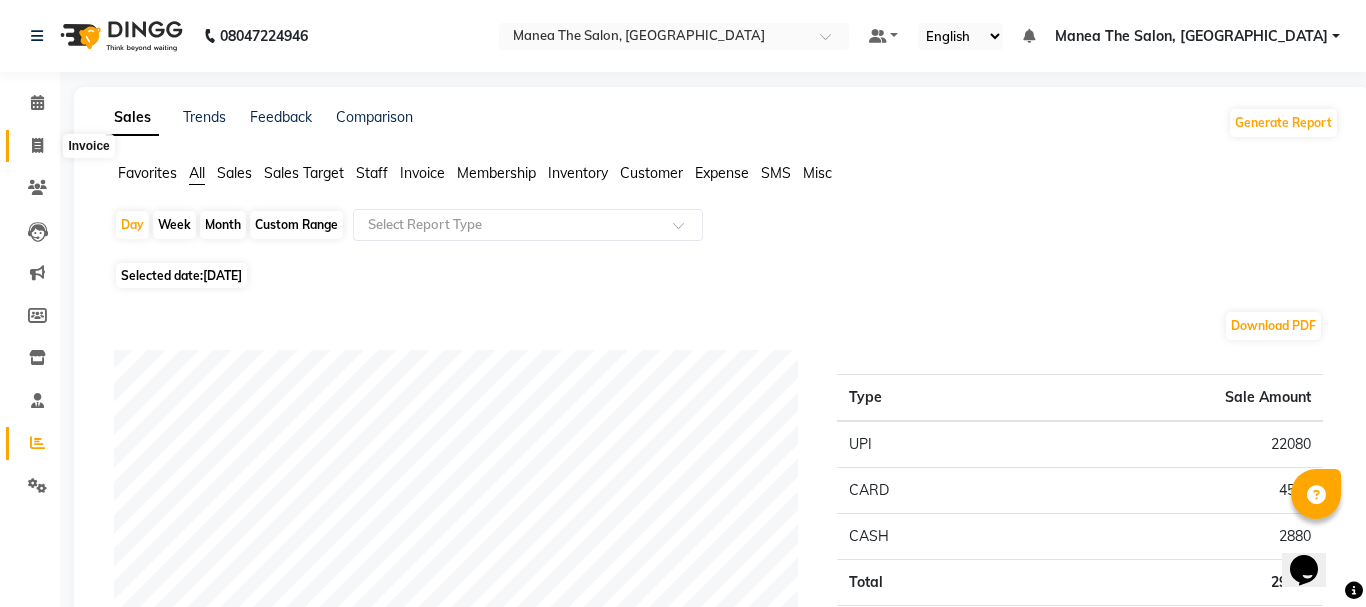 select on "7351" 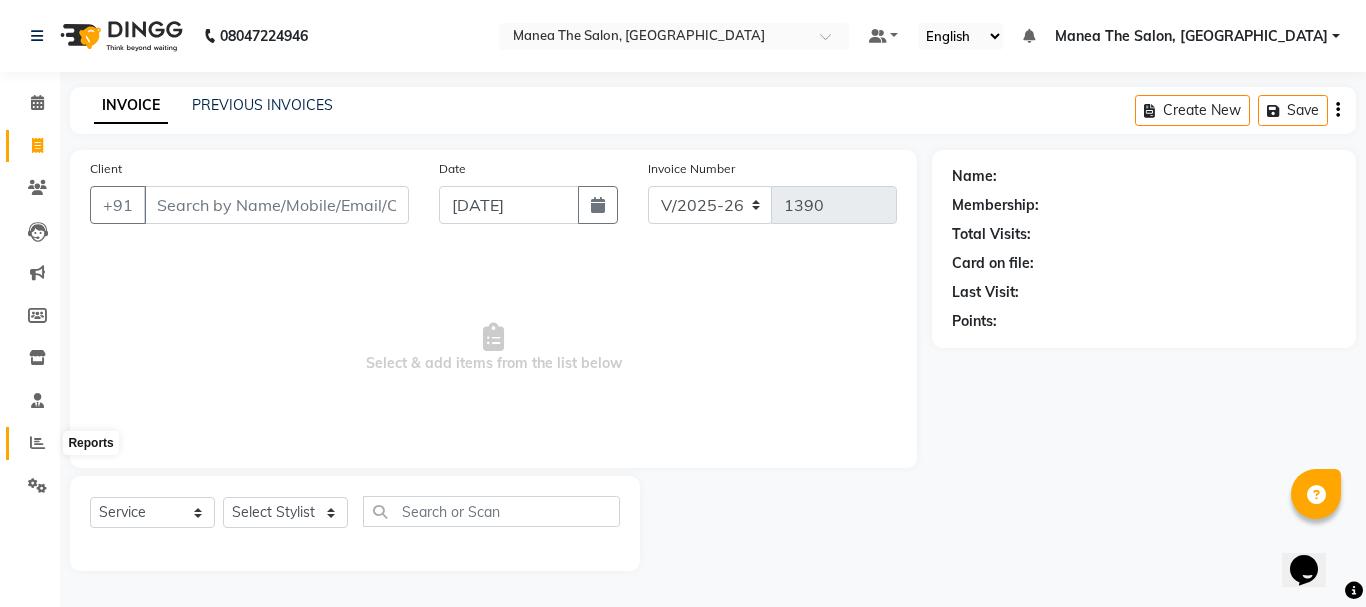 click 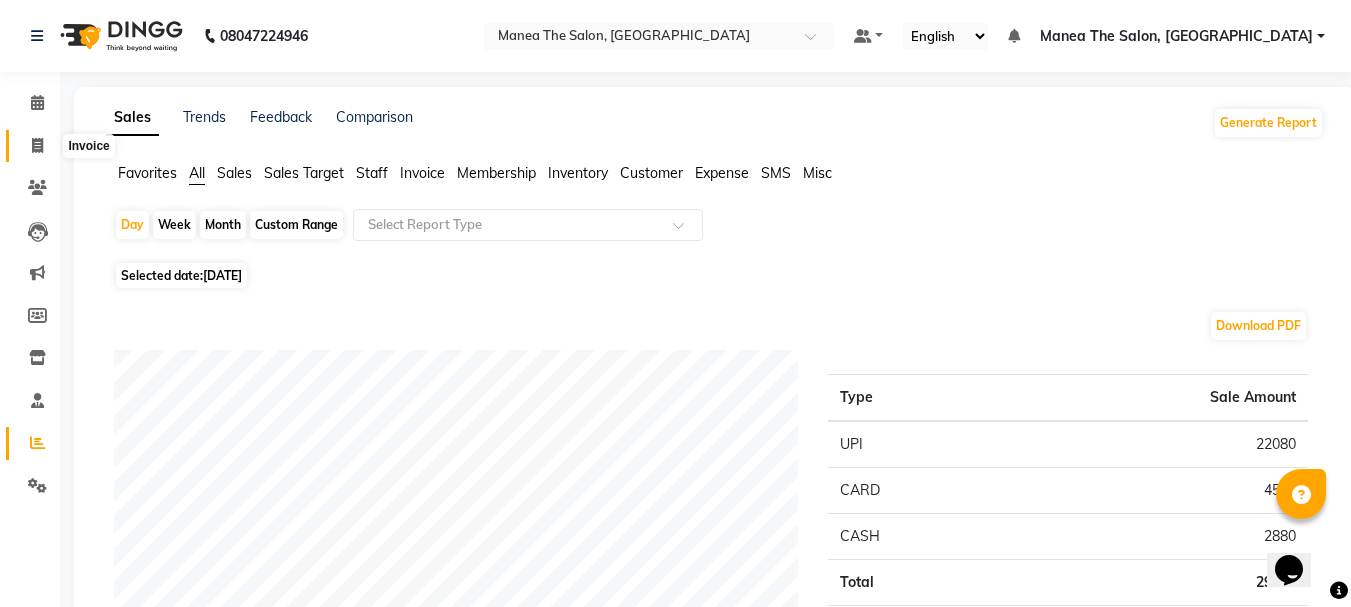click 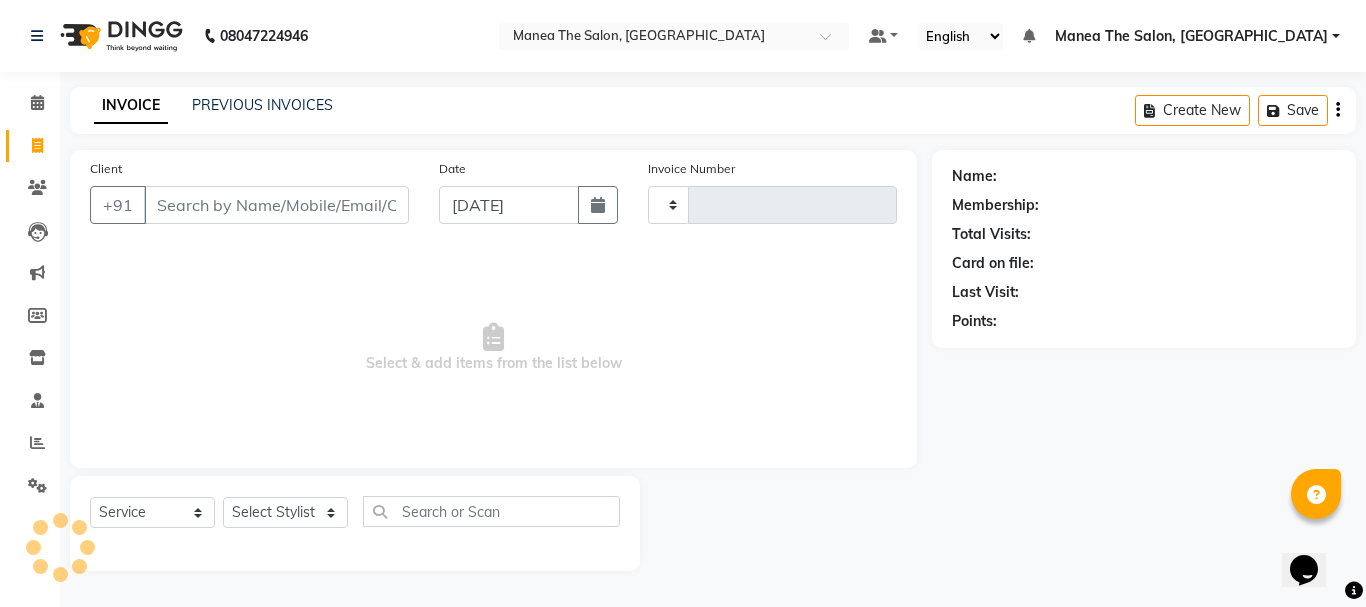 type on "1390" 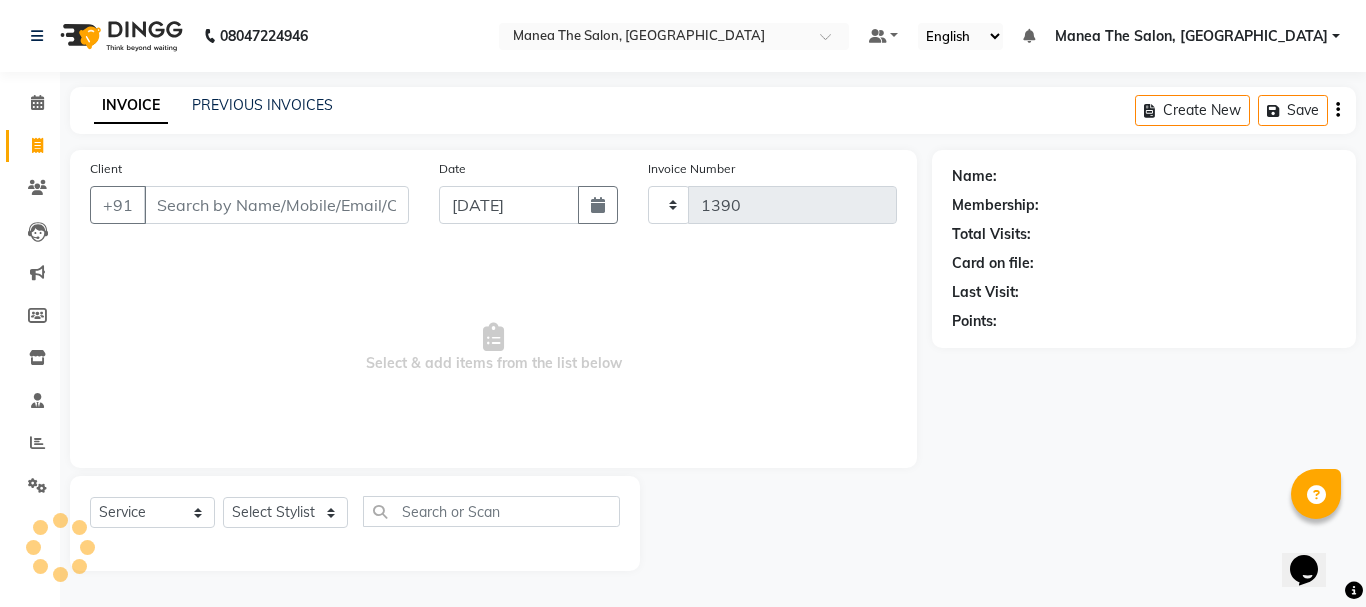 select on "7351" 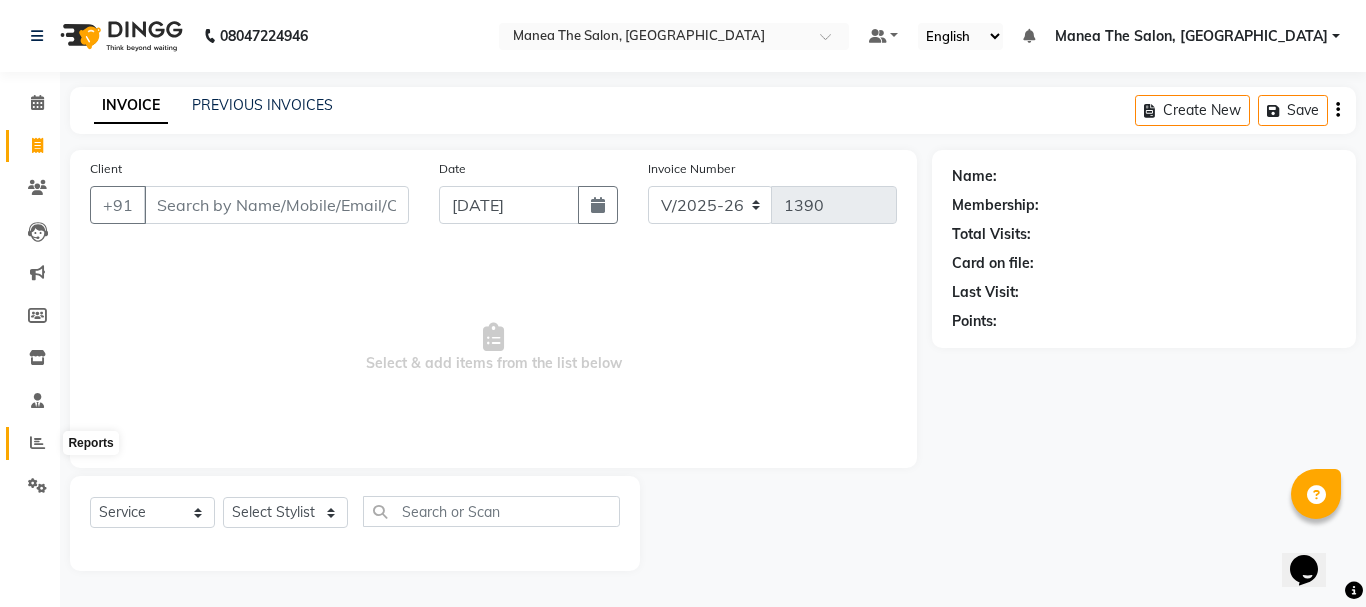 click 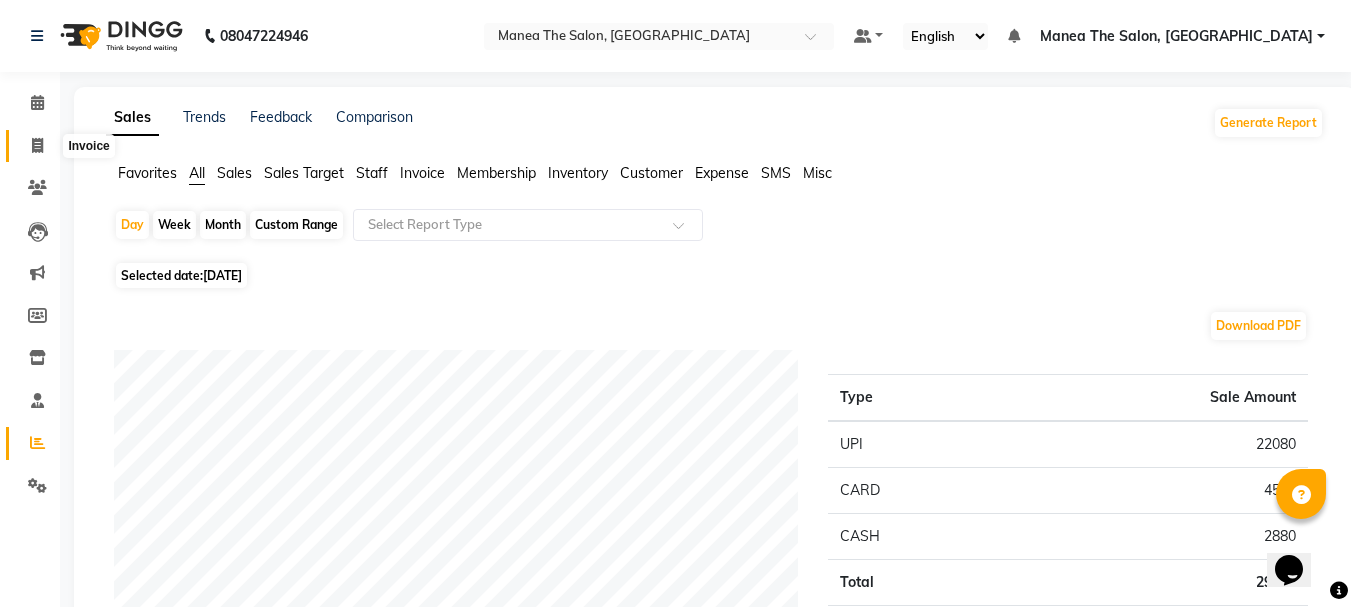 click 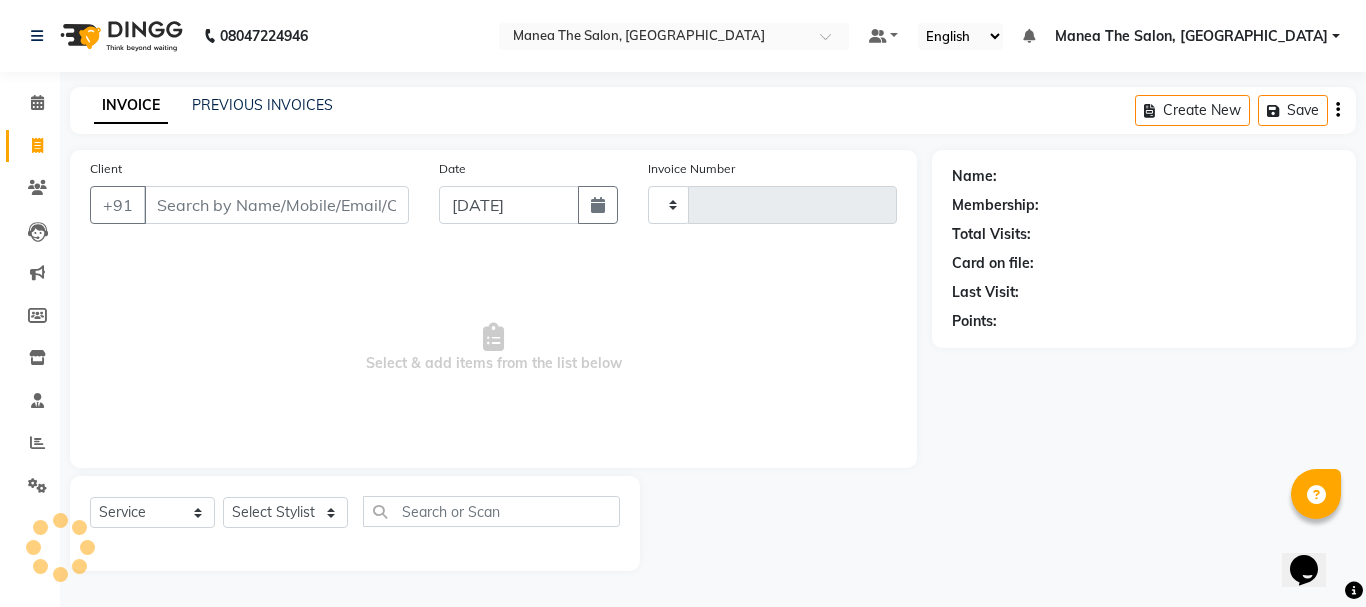 type on "1390" 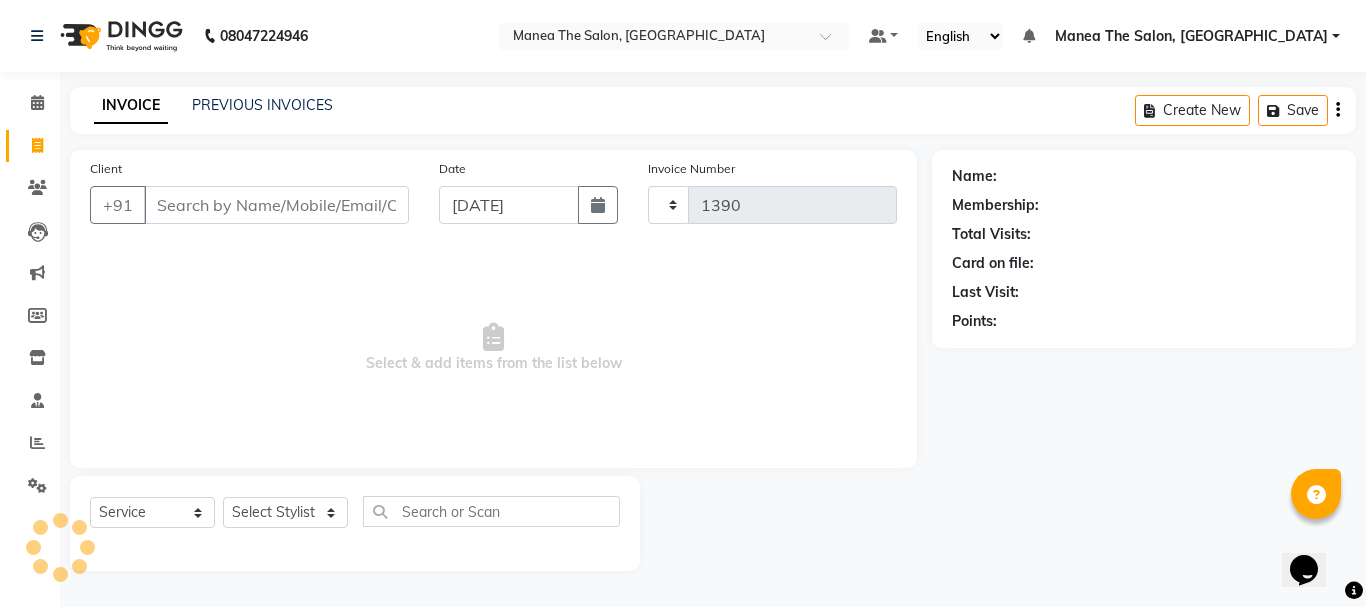 select on "7351" 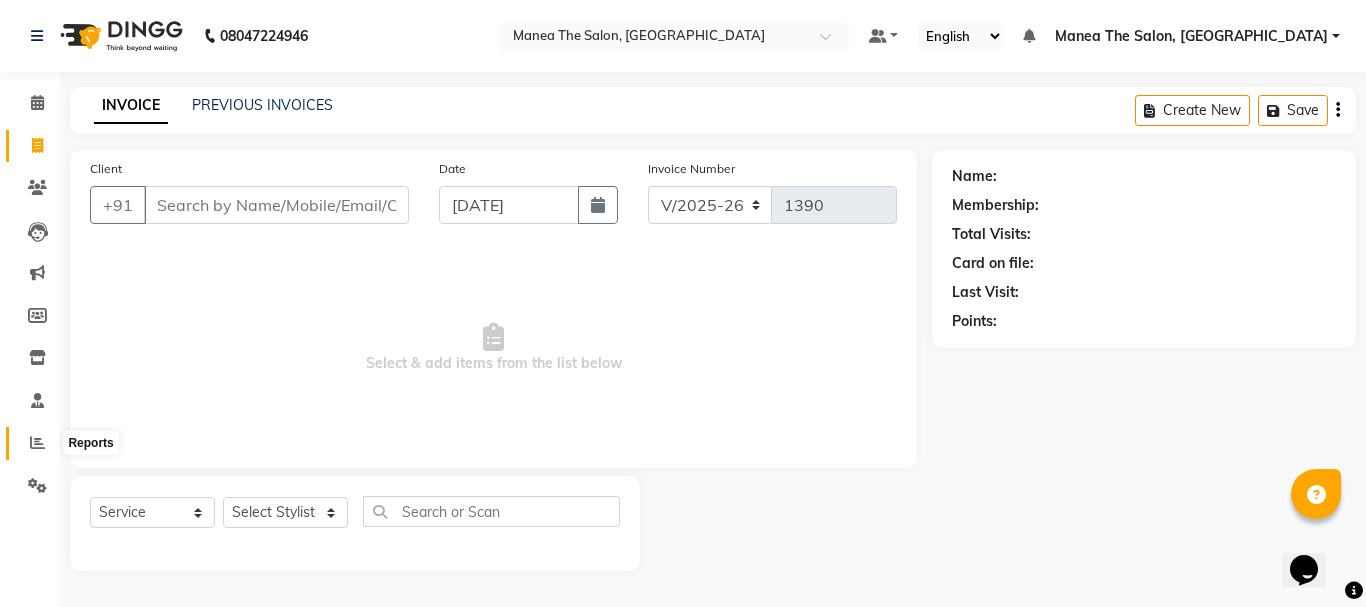 click 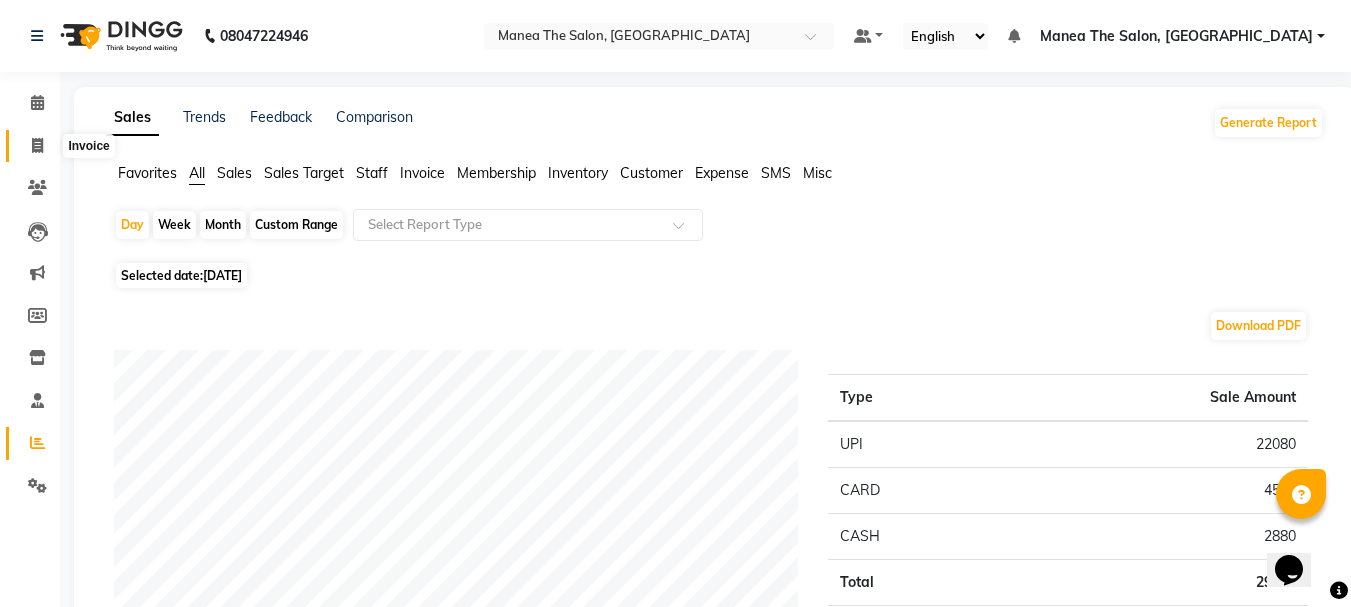 click 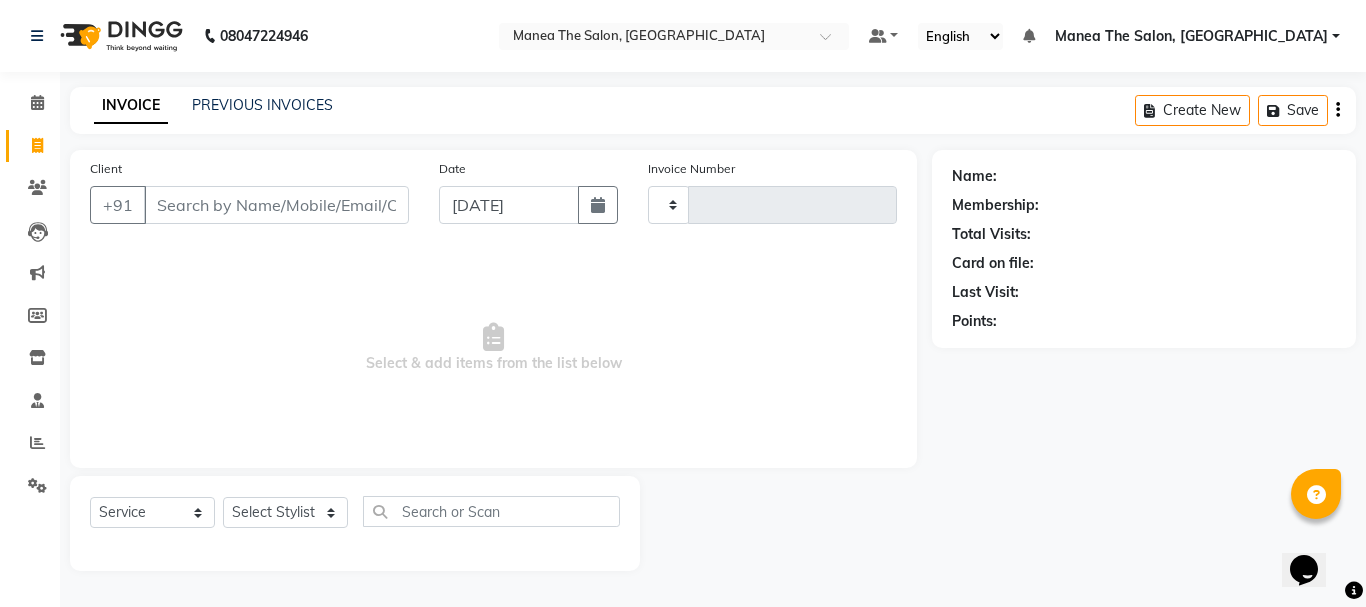 type on "1390" 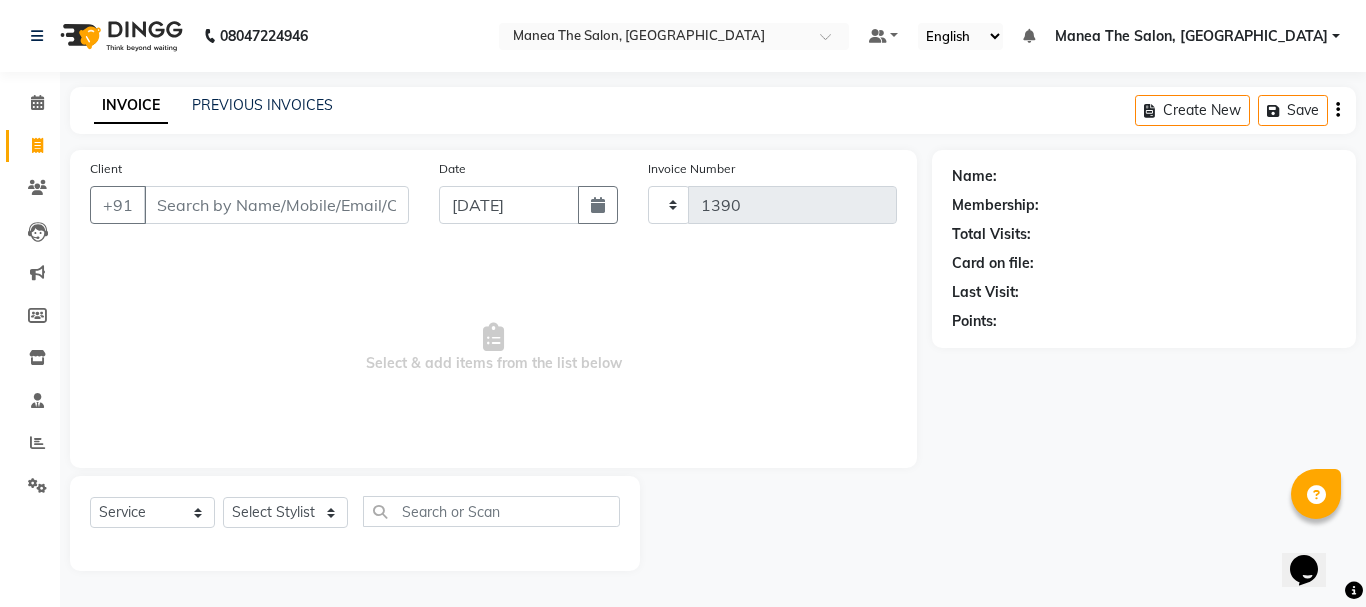 select on "7351" 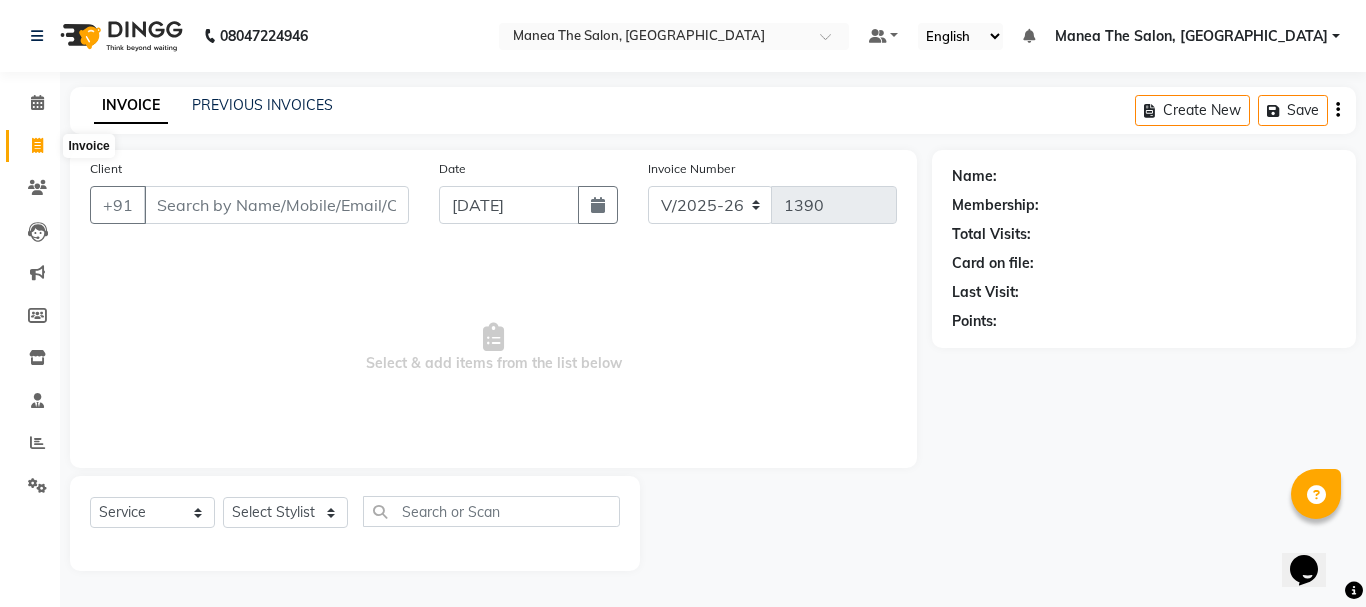 click 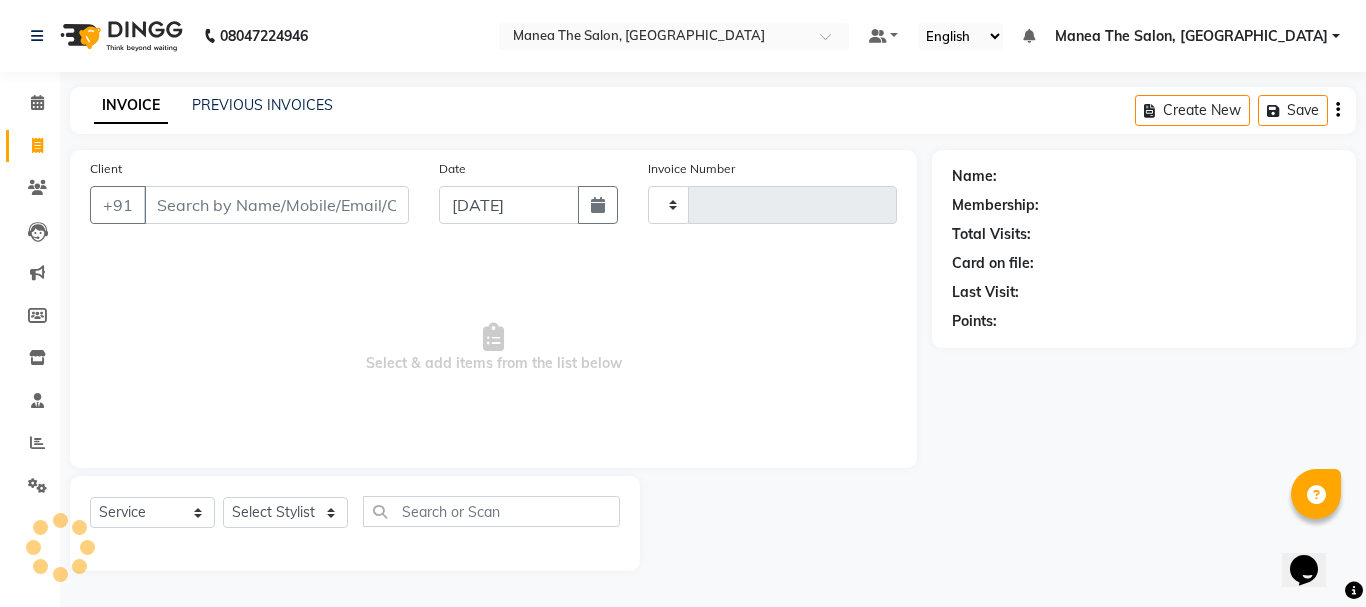 type on "1390" 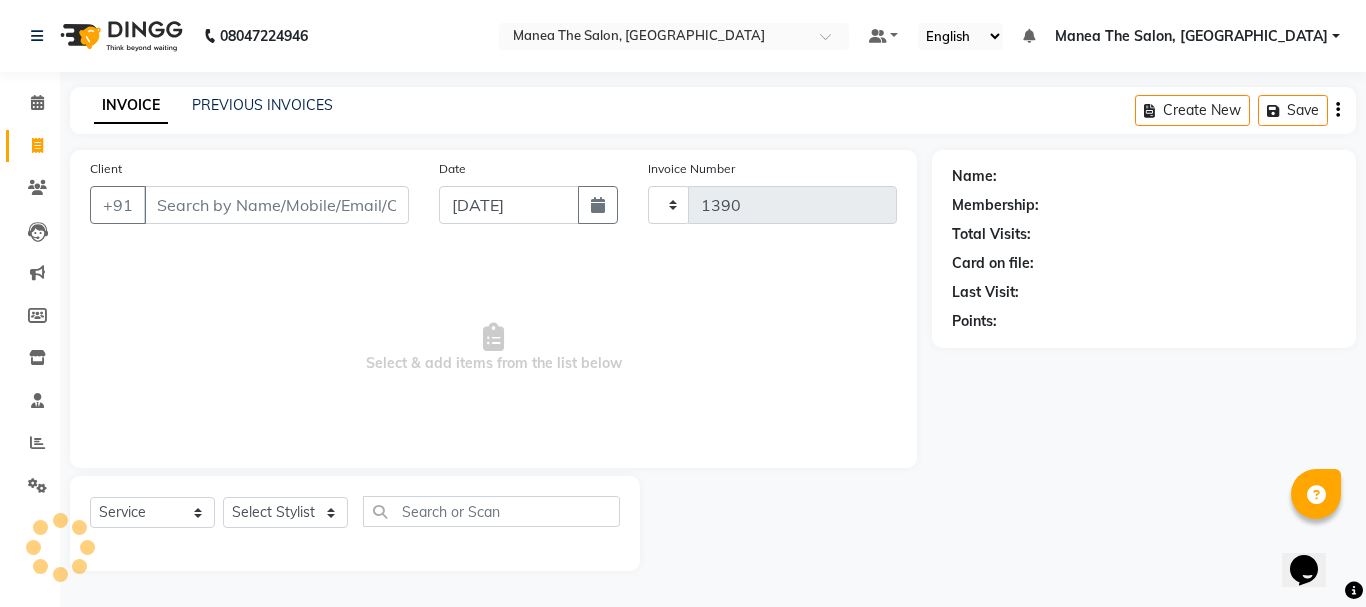 select on "7351" 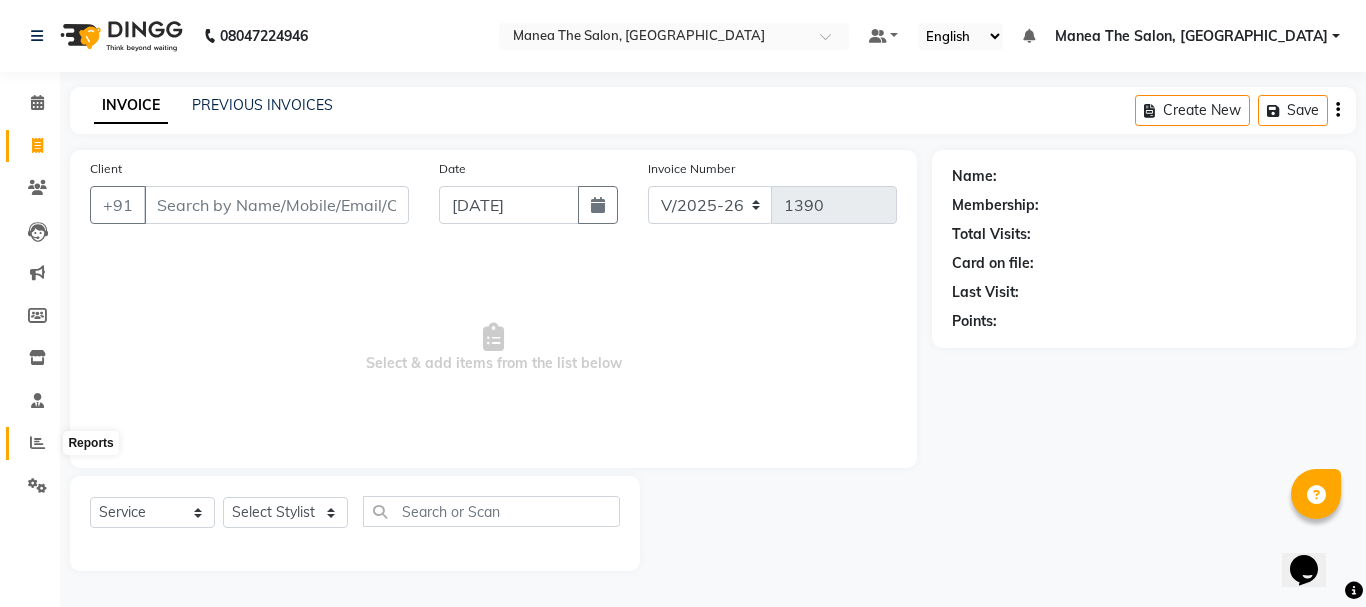 click 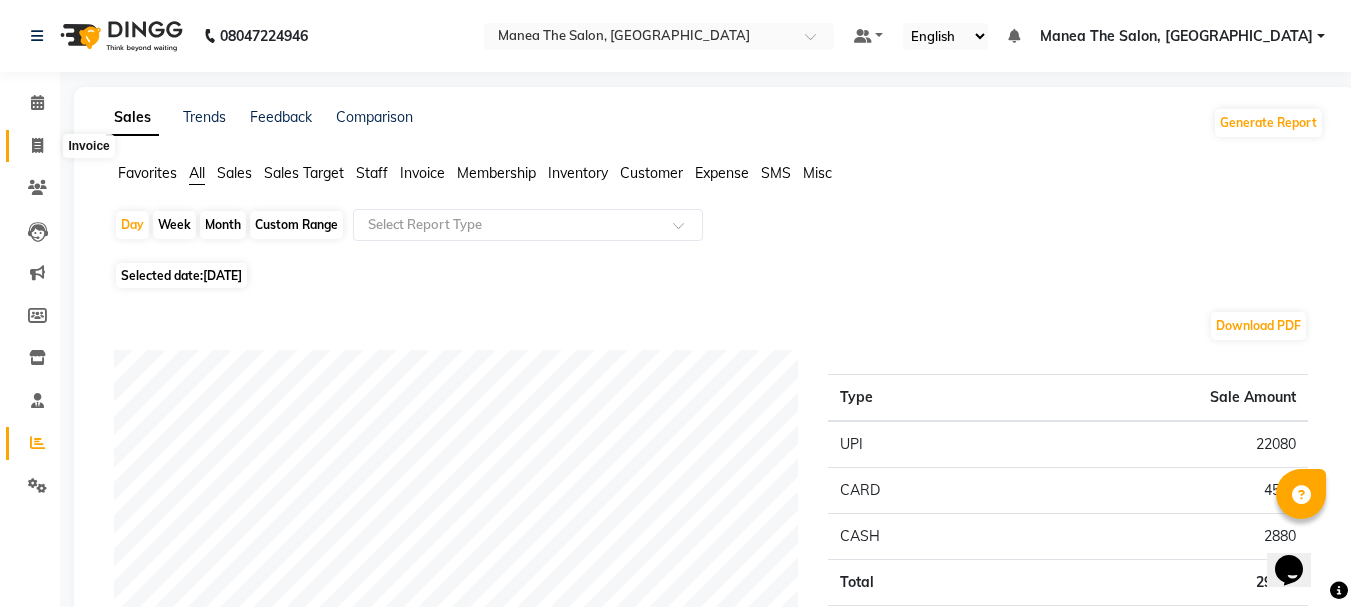 click 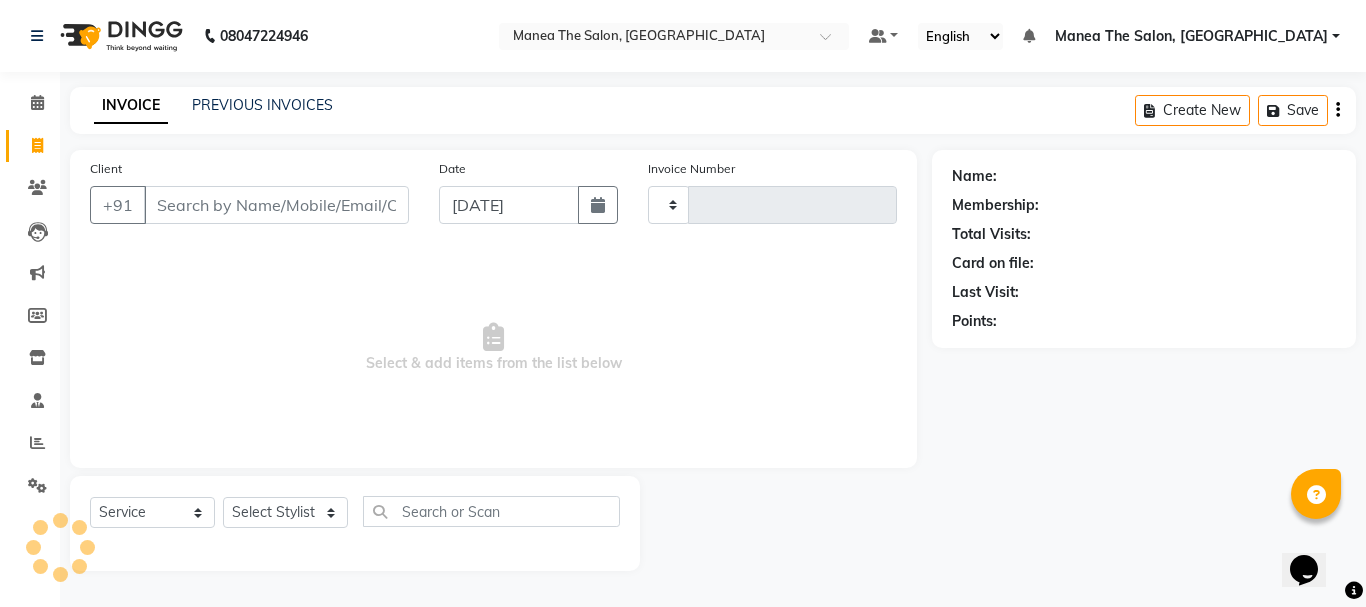 type on "1390" 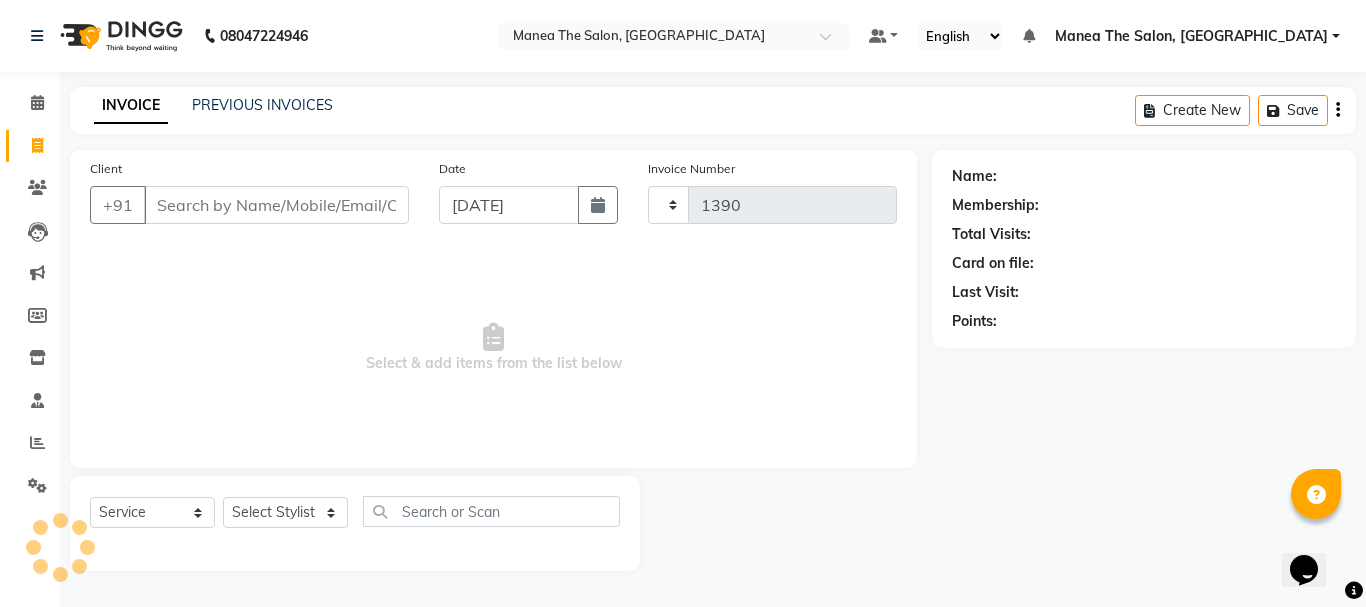select on "7351" 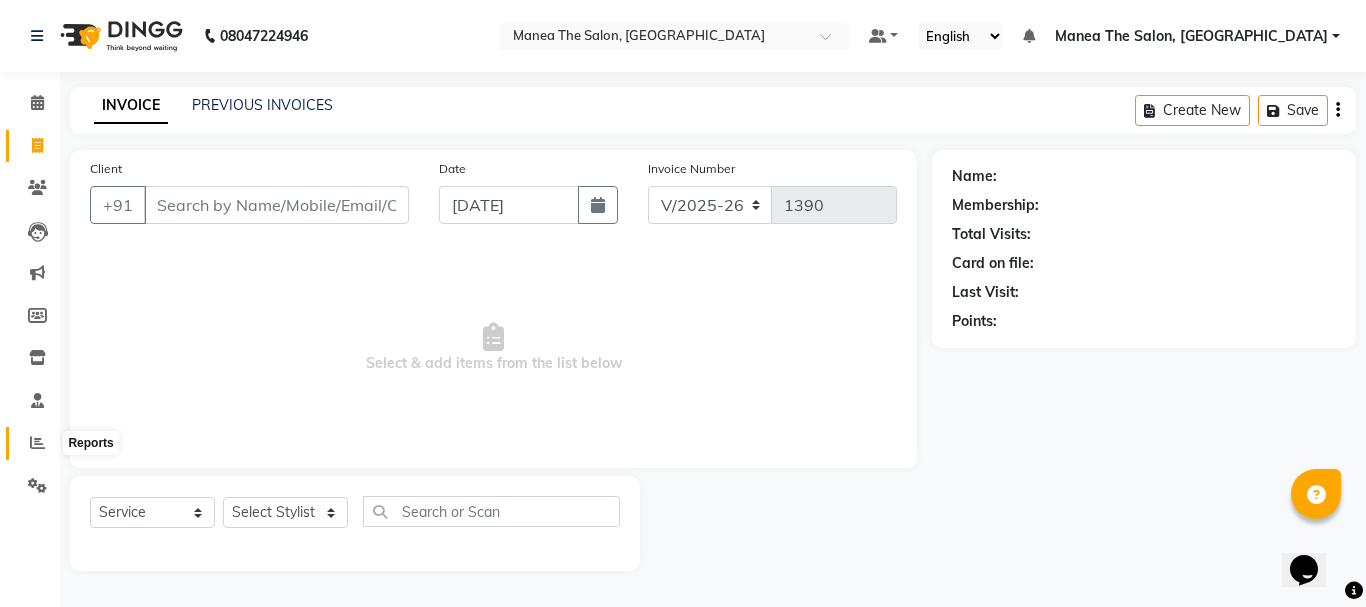 click 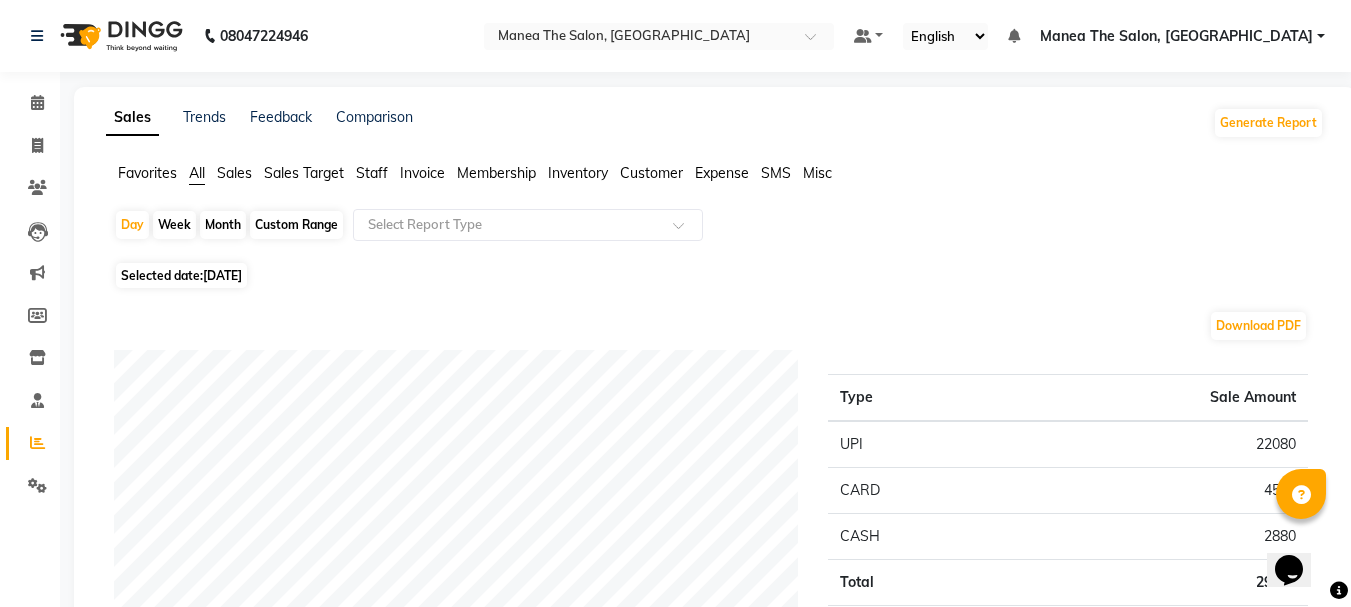 click on "Month" 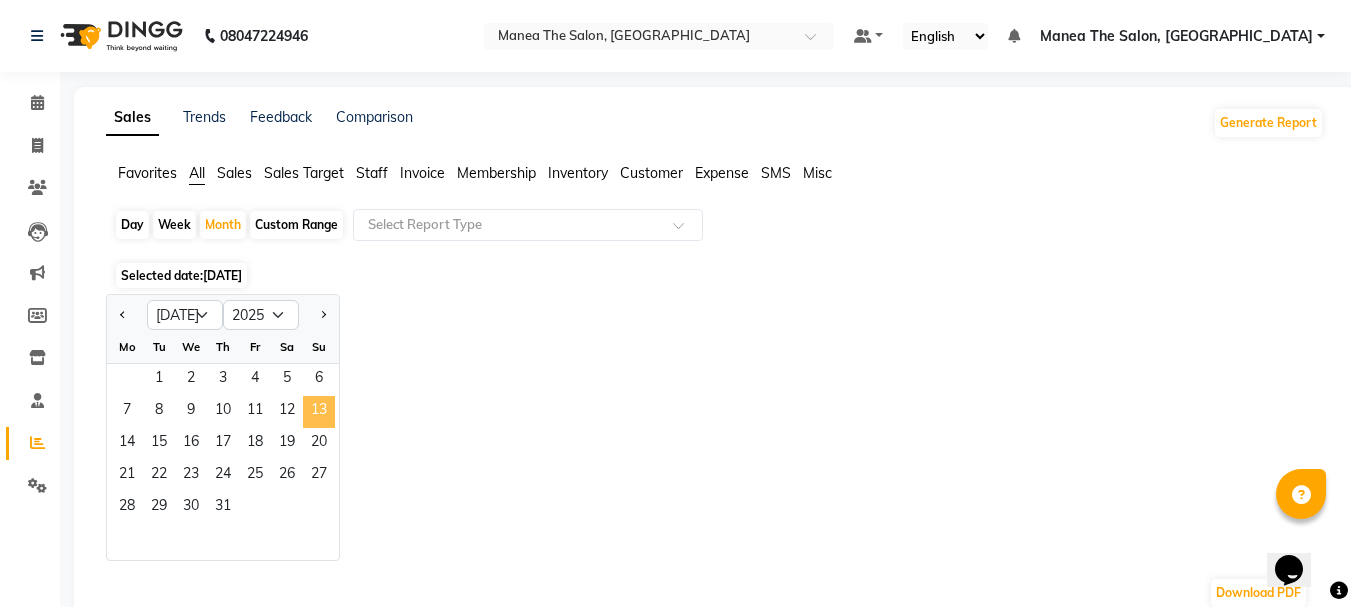 click on "13" 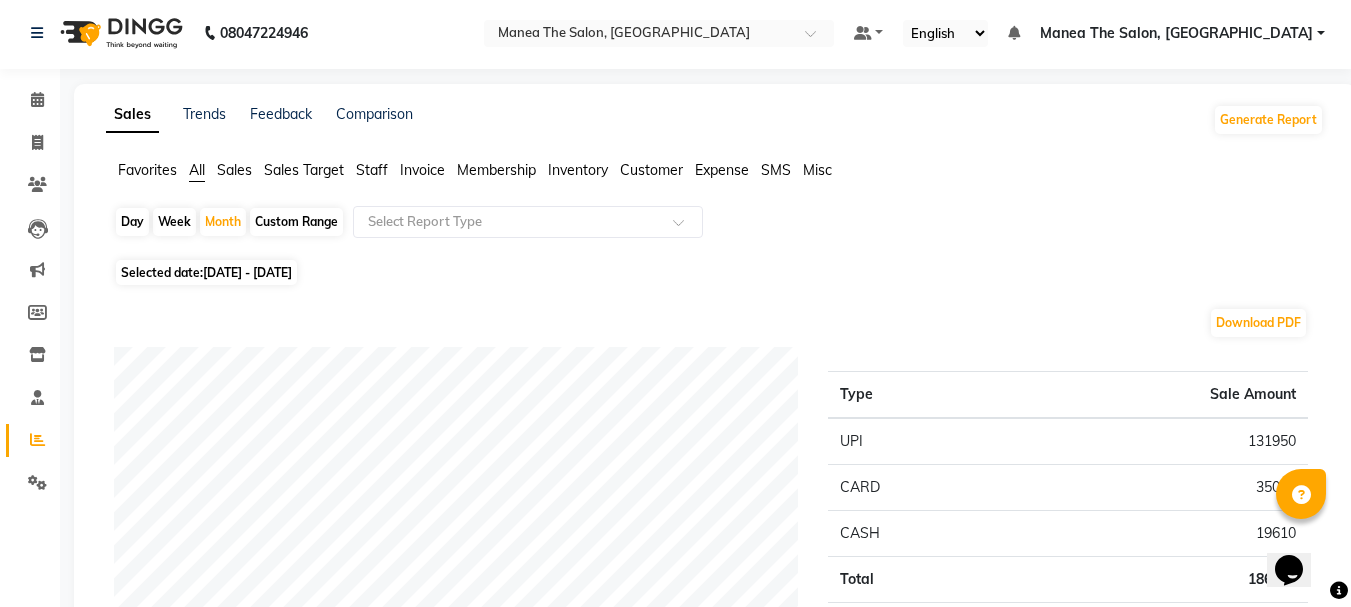 scroll, scrollTop: 0, scrollLeft: 0, axis: both 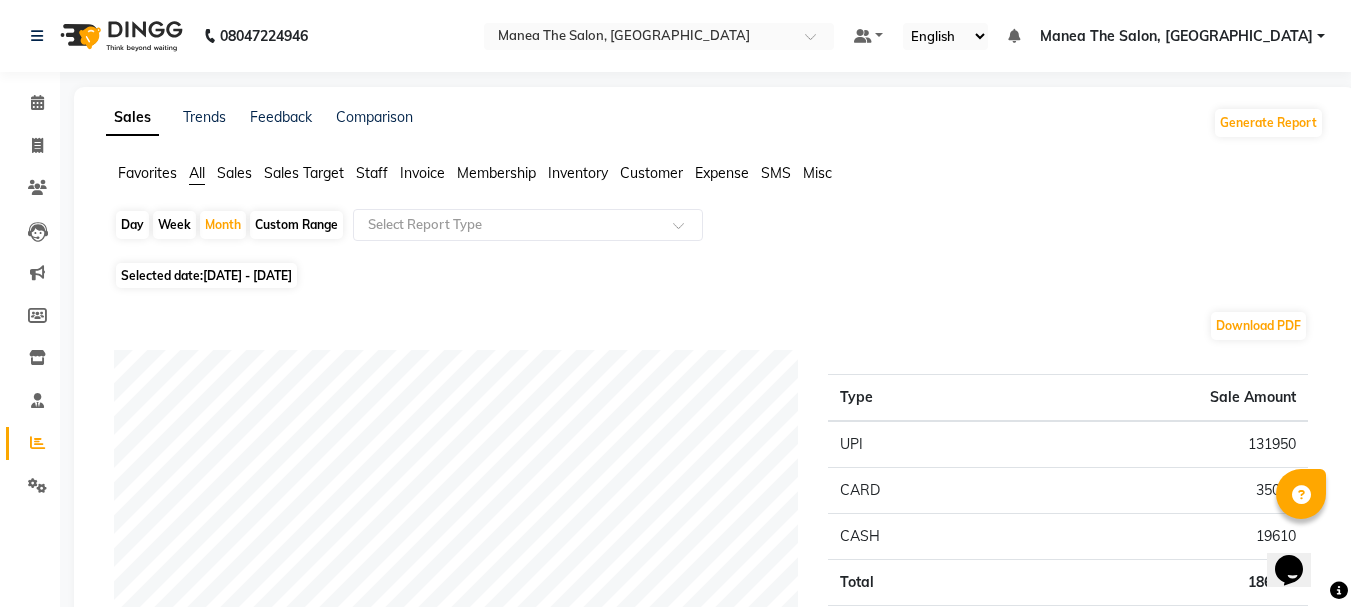 click on "Day" 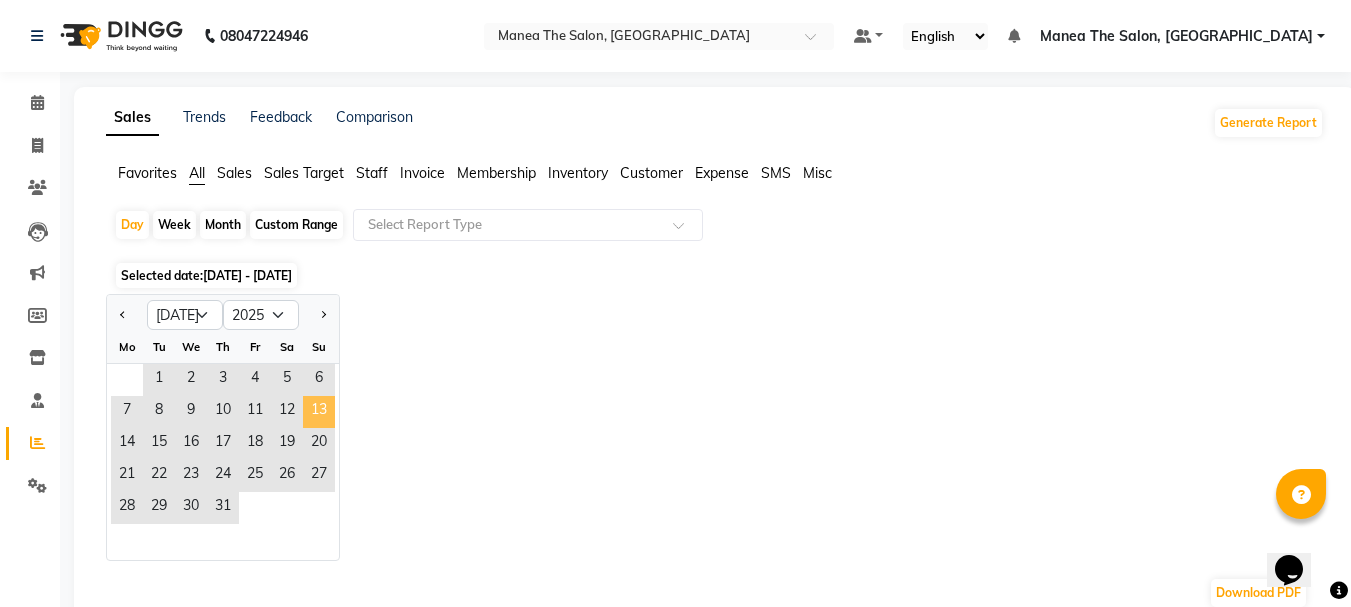 click on "13" 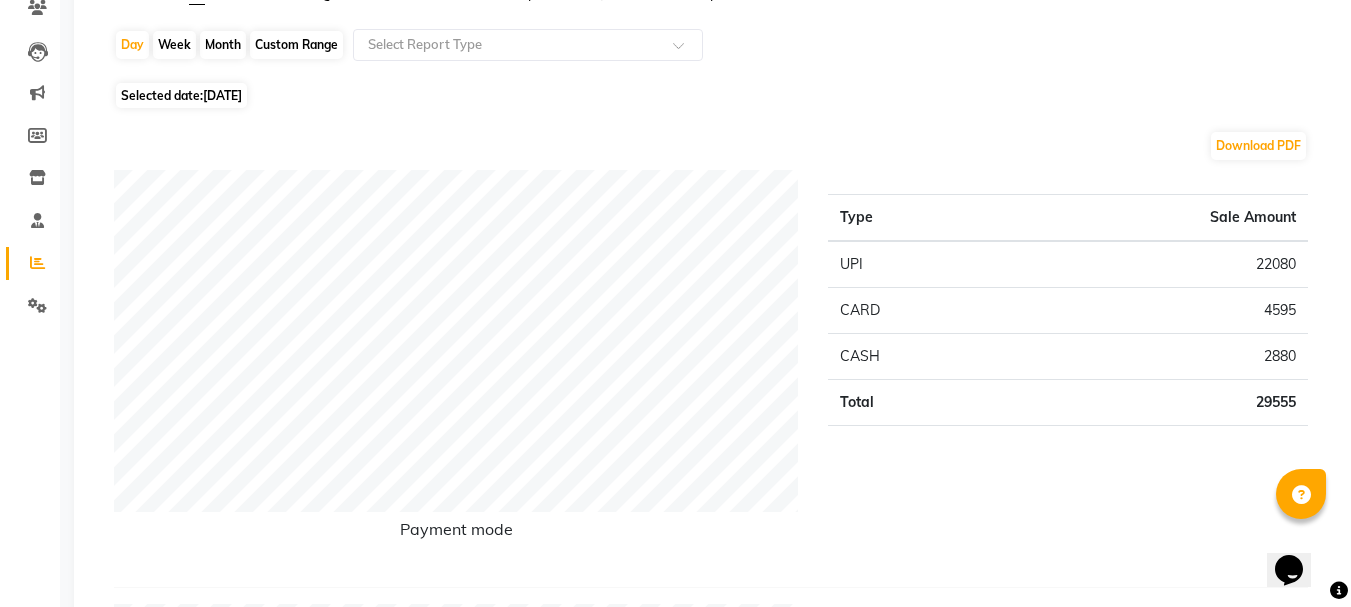 scroll, scrollTop: 0, scrollLeft: 0, axis: both 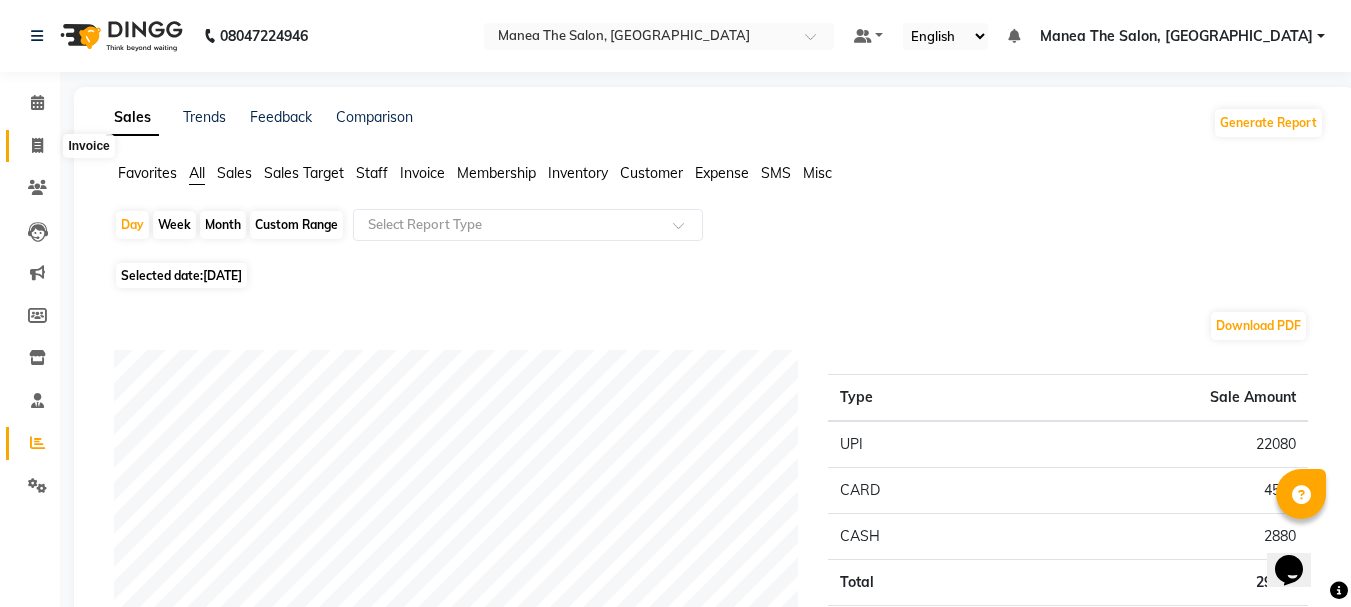 click 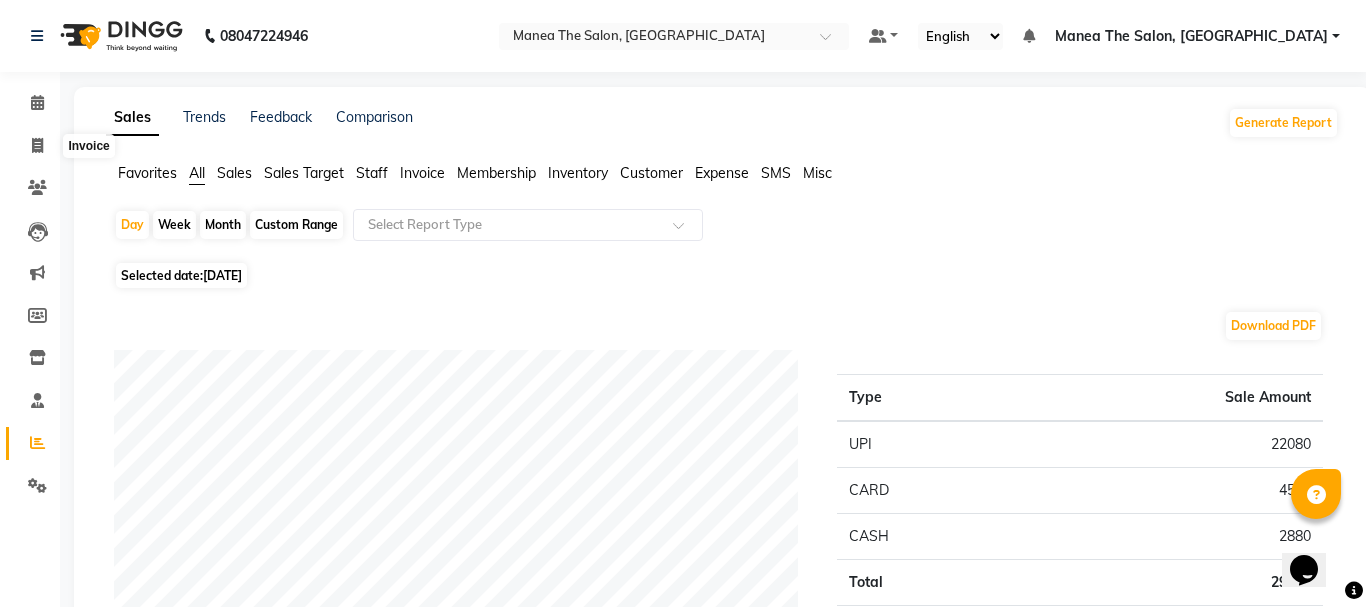 select on "service" 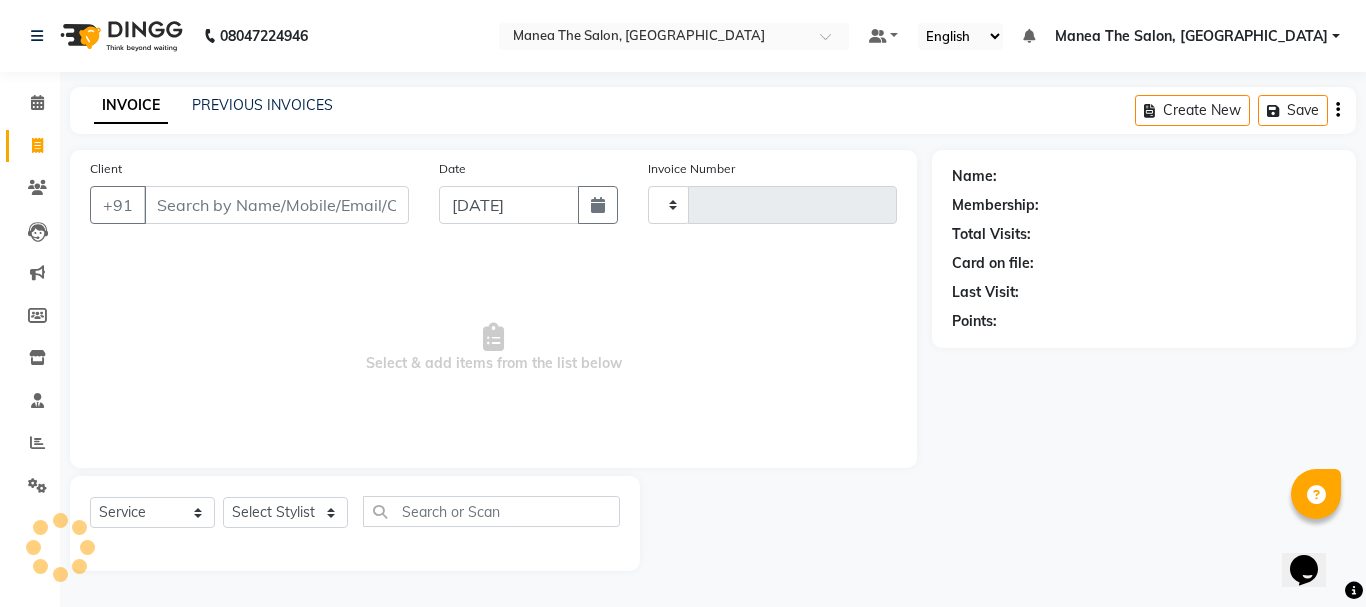 type on "1390" 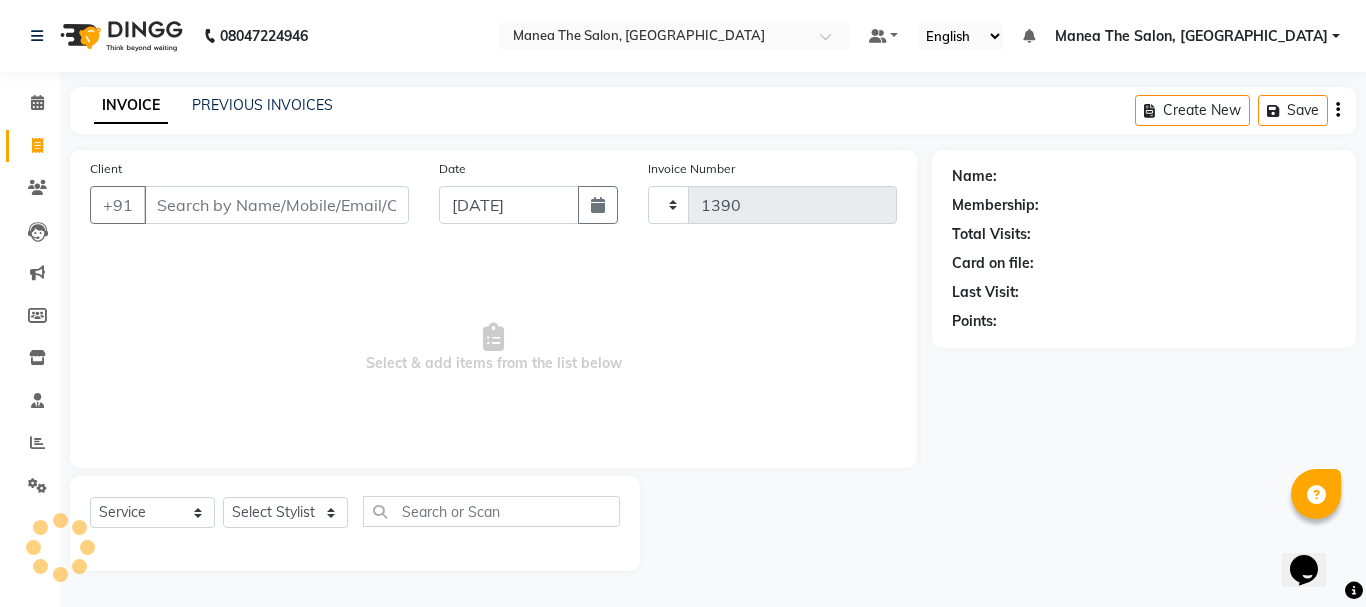 select on "7351" 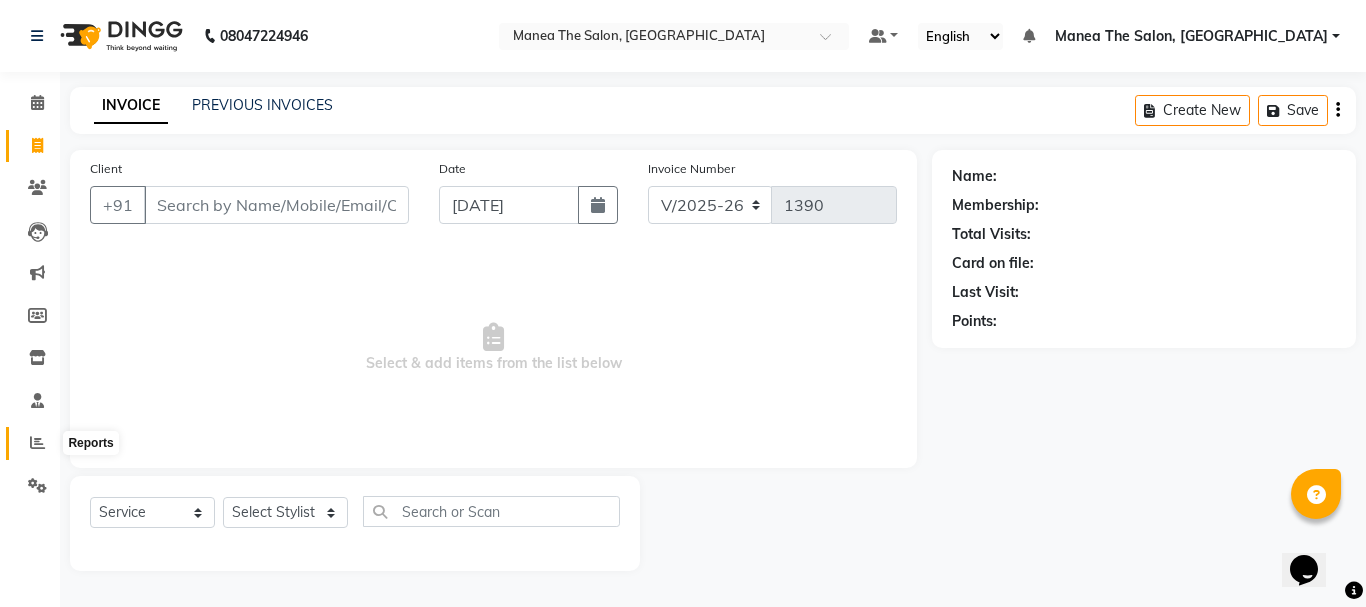 click 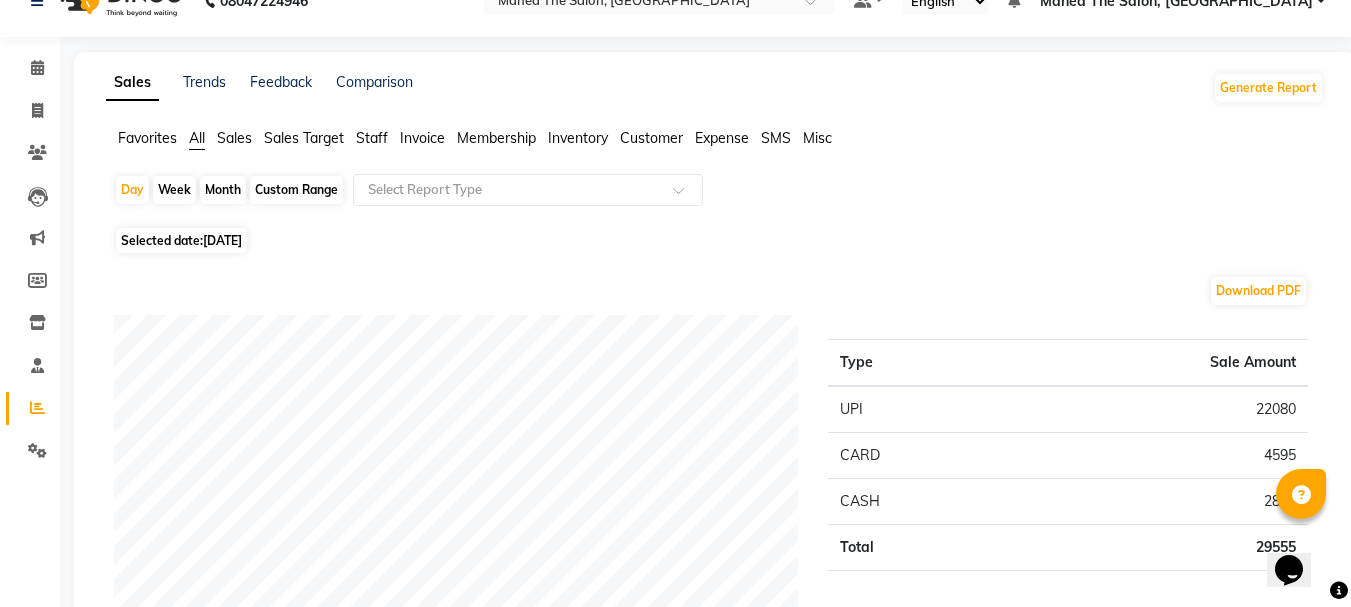 scroll, scrollTop: 0, scrollLeft: 0, axis: both 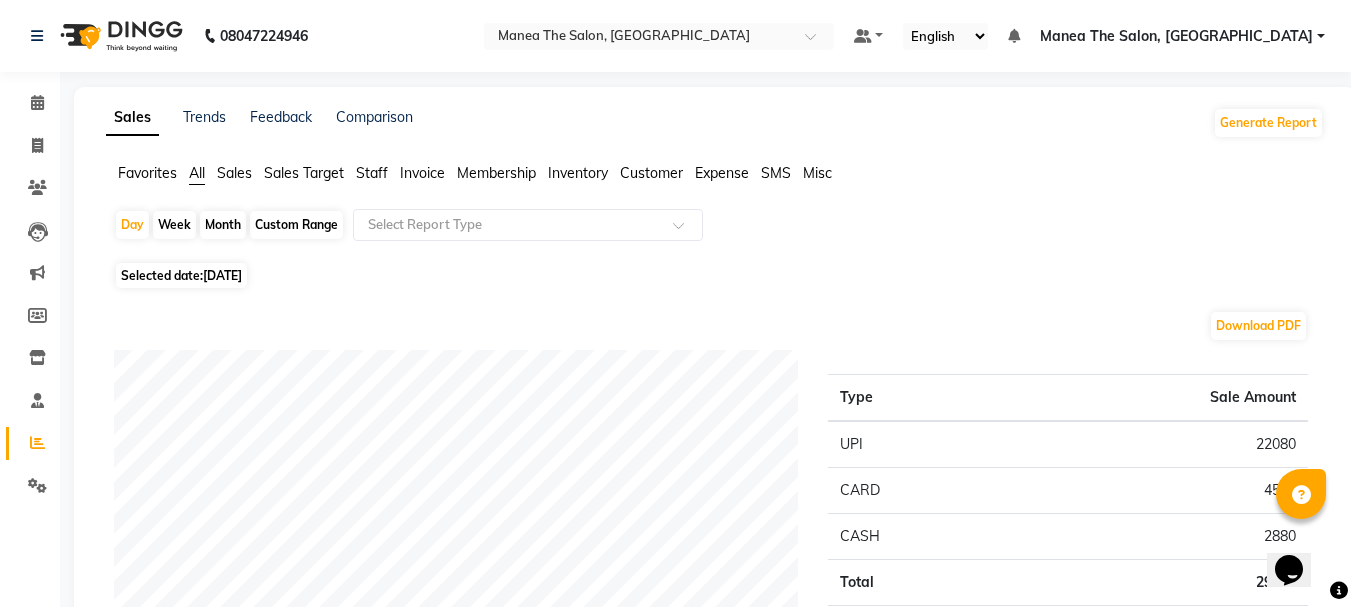 click on "Month" 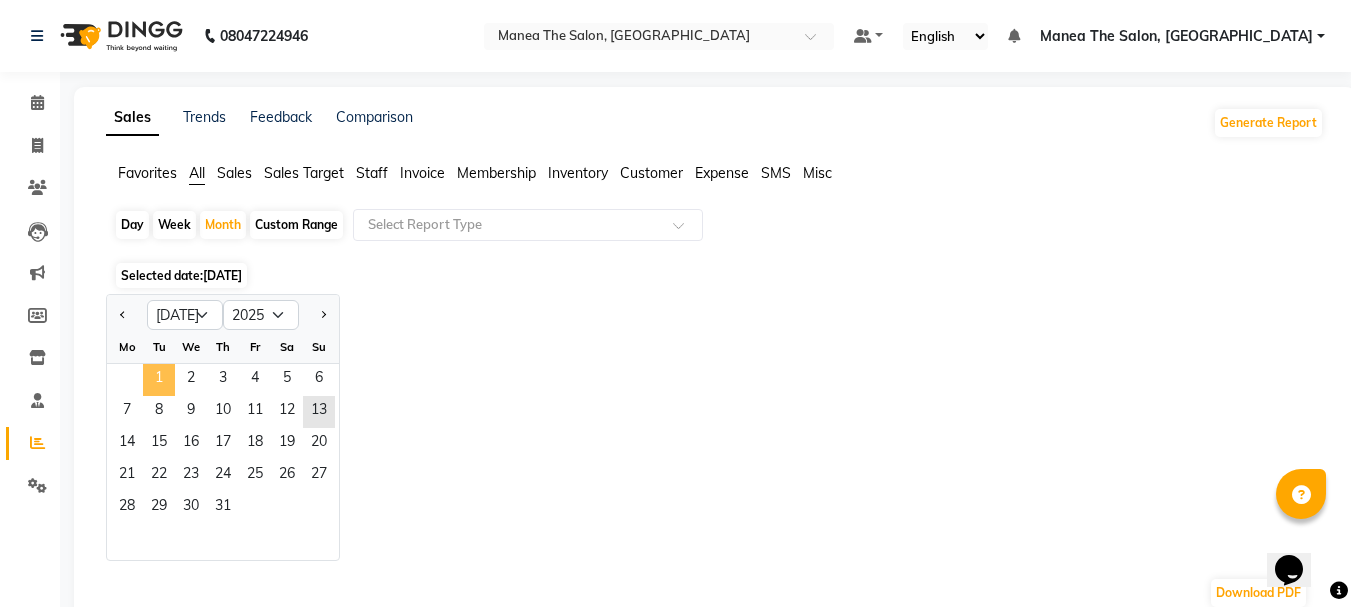 click on "1" 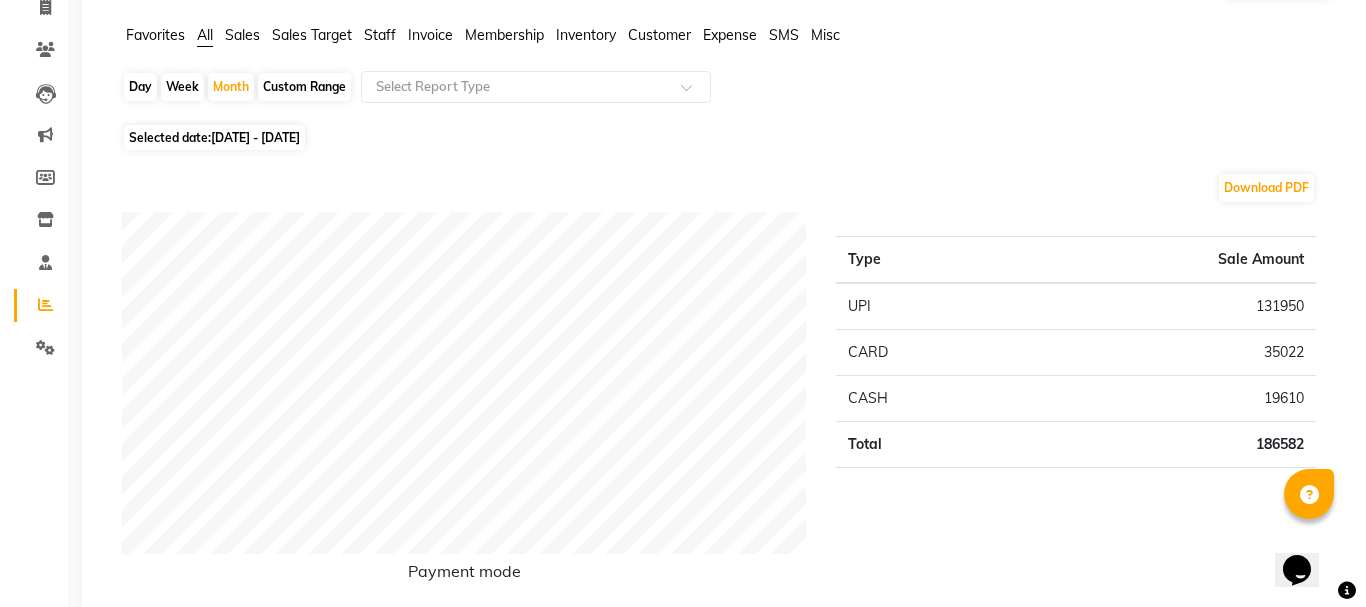 scroll, scrollTop: 0, scrollLeft: 0, axis: both 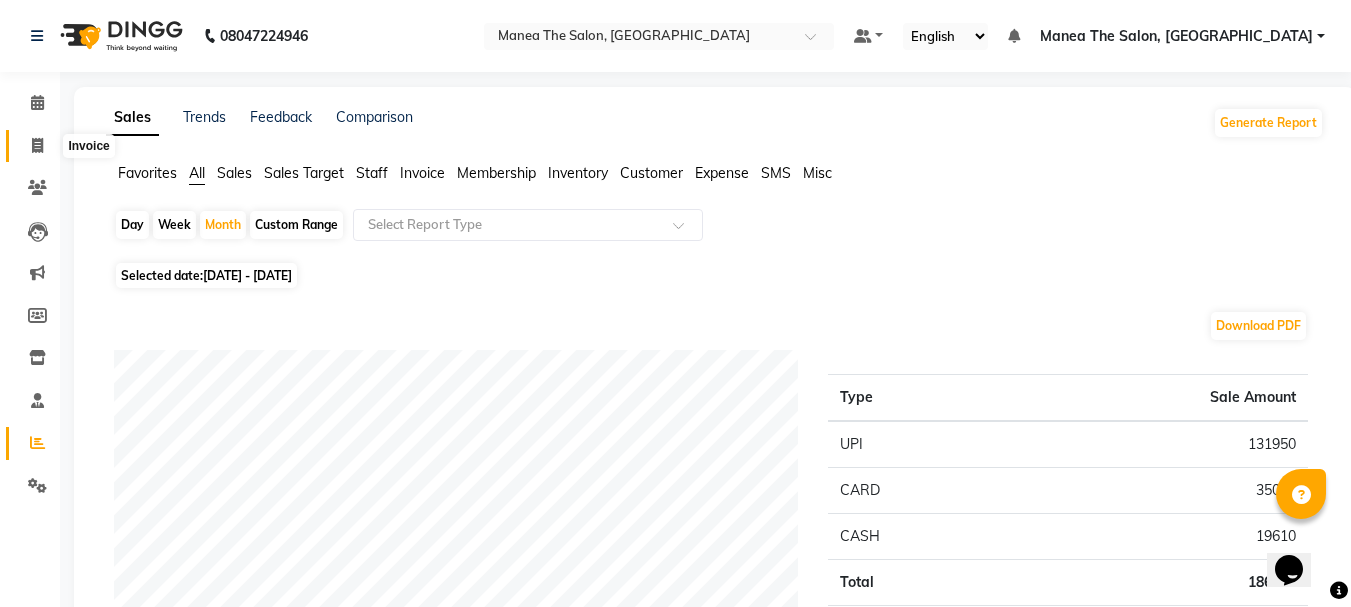 click 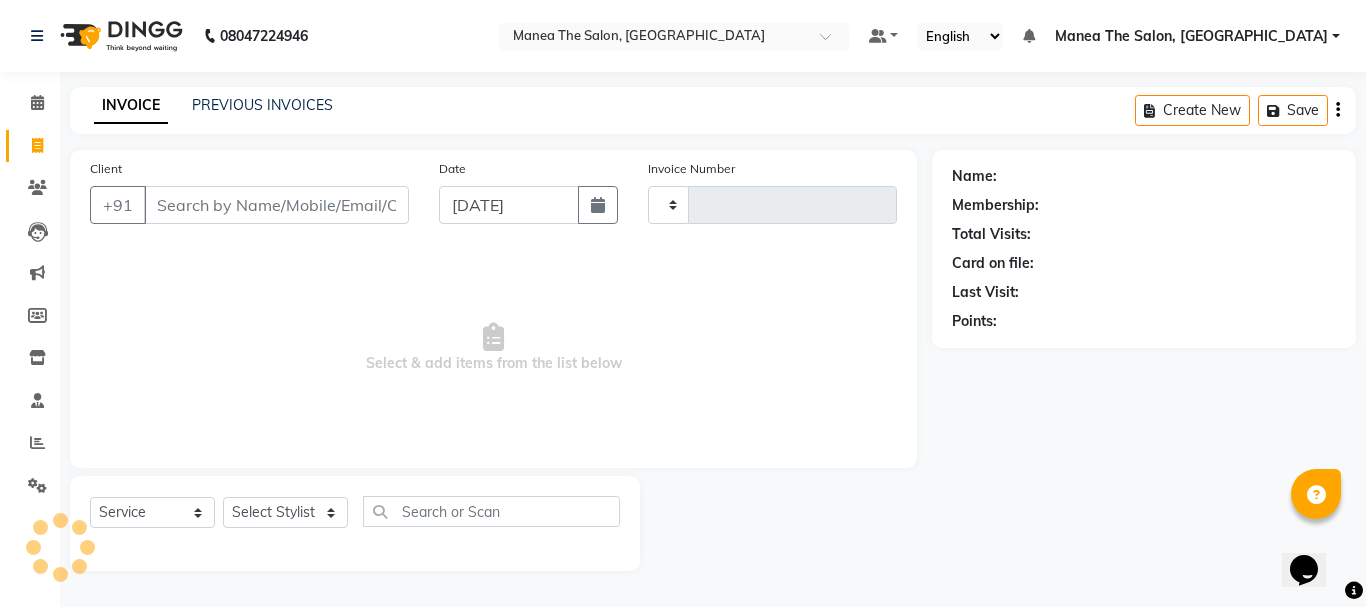 type on "1390" 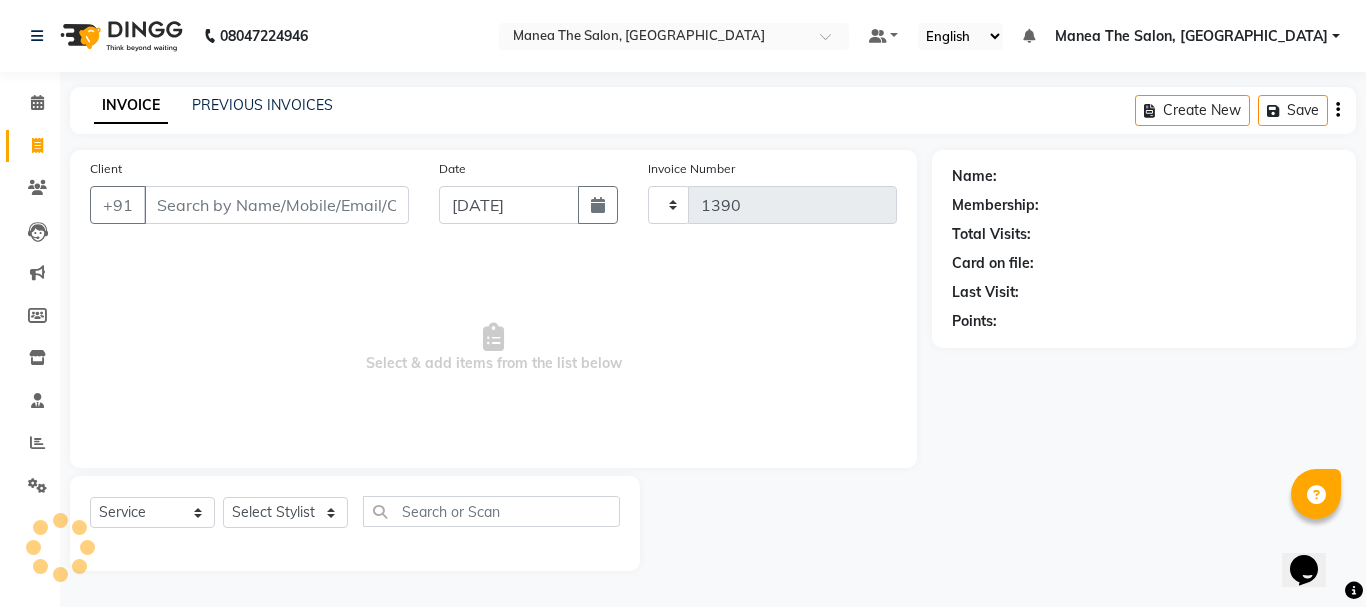 select on "7351" 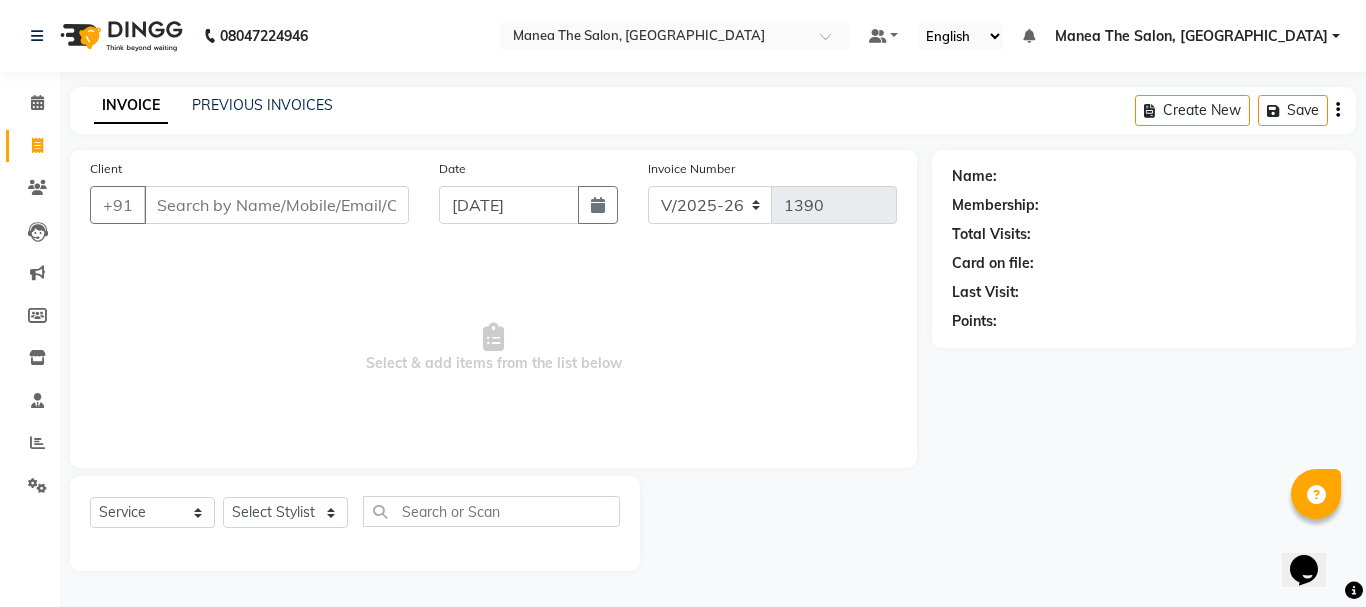 click on "Select & add items from the list below" at bounding box center (493, 348) 